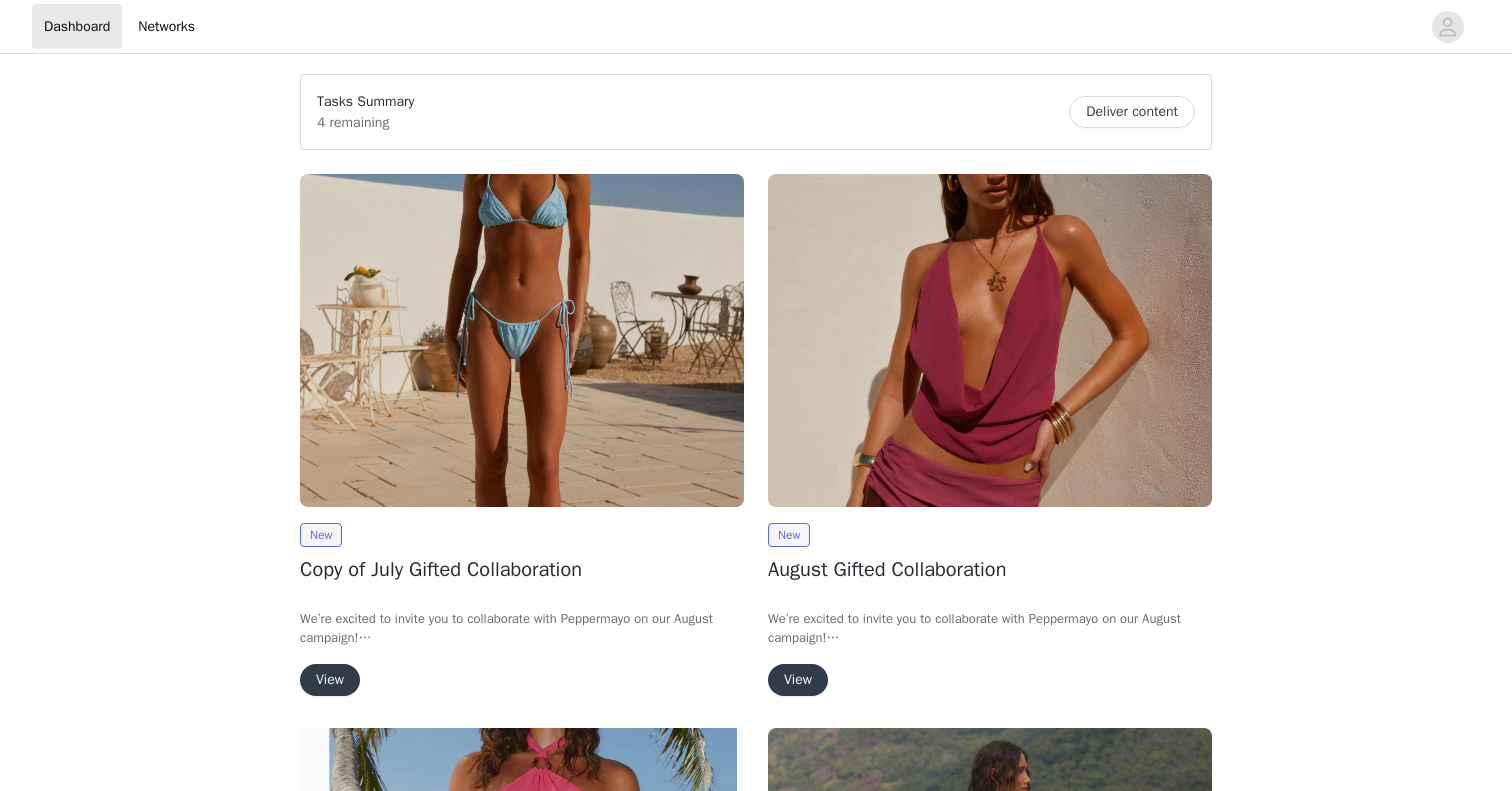 scroll, scrollTop: 0, scrollLeft: 0, axis: both 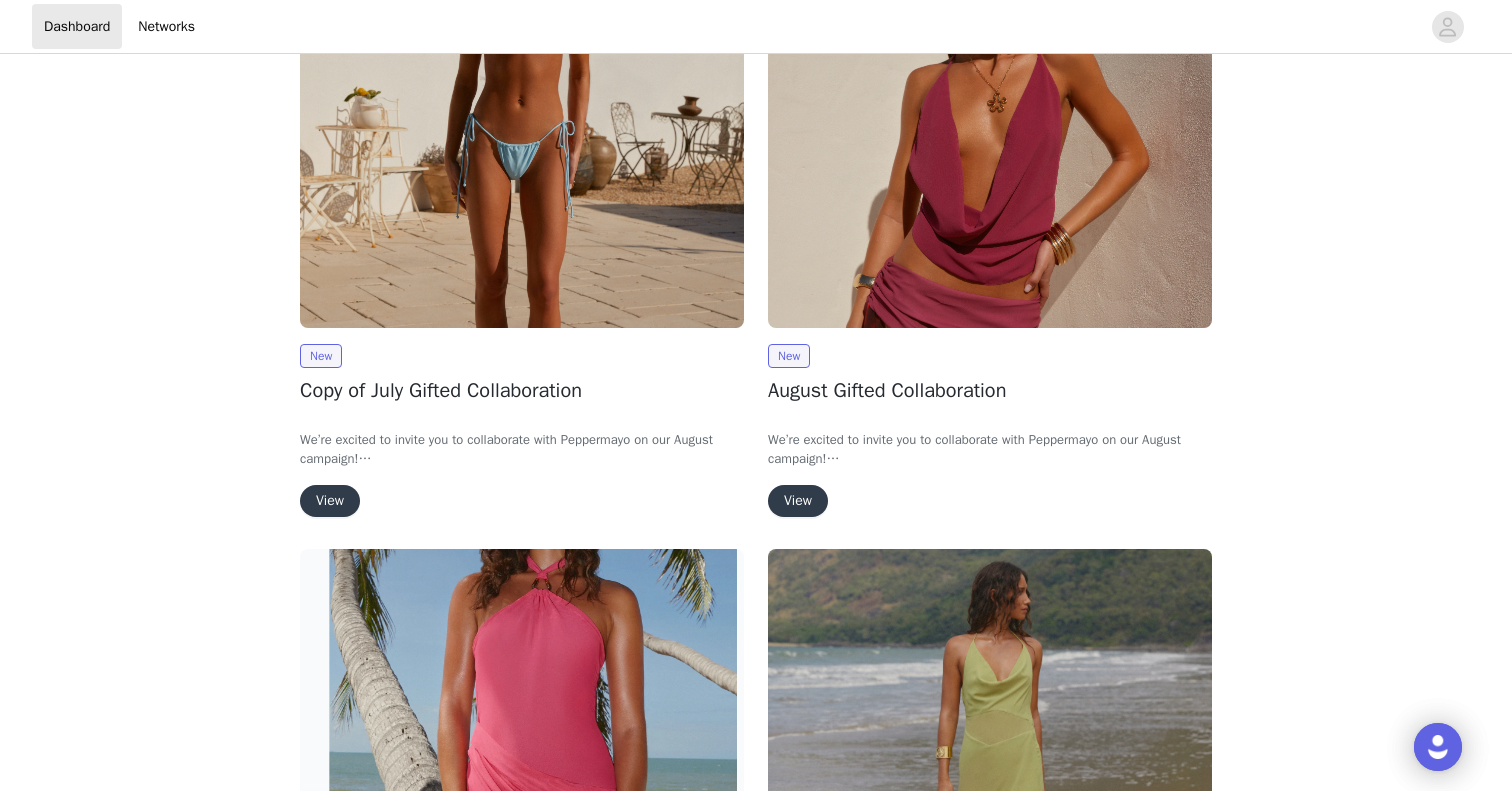 click on "View" at bounding box center (798, 501) 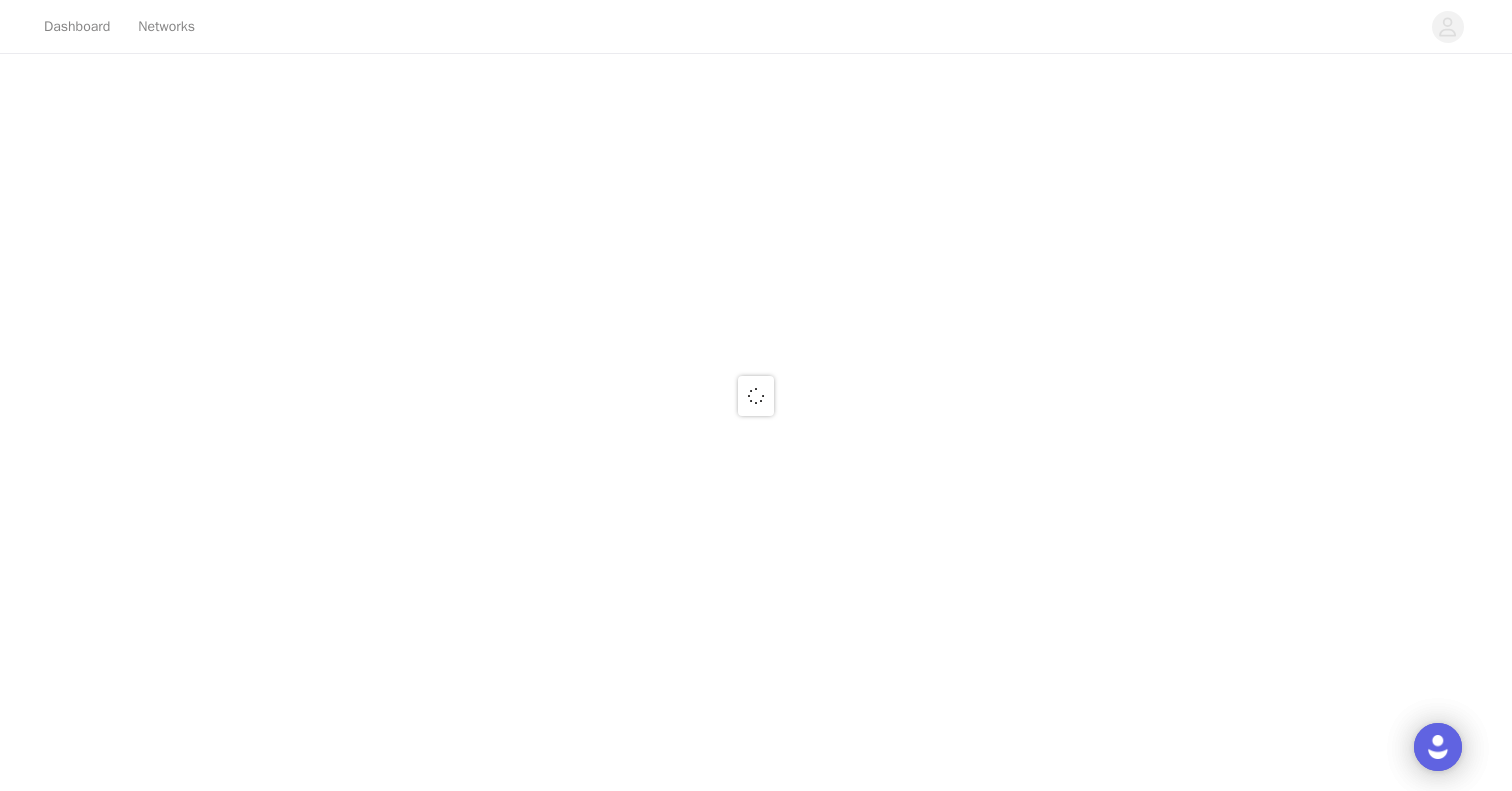 scroll, scrollTop: 0, scrollLeft: 0, axis: both 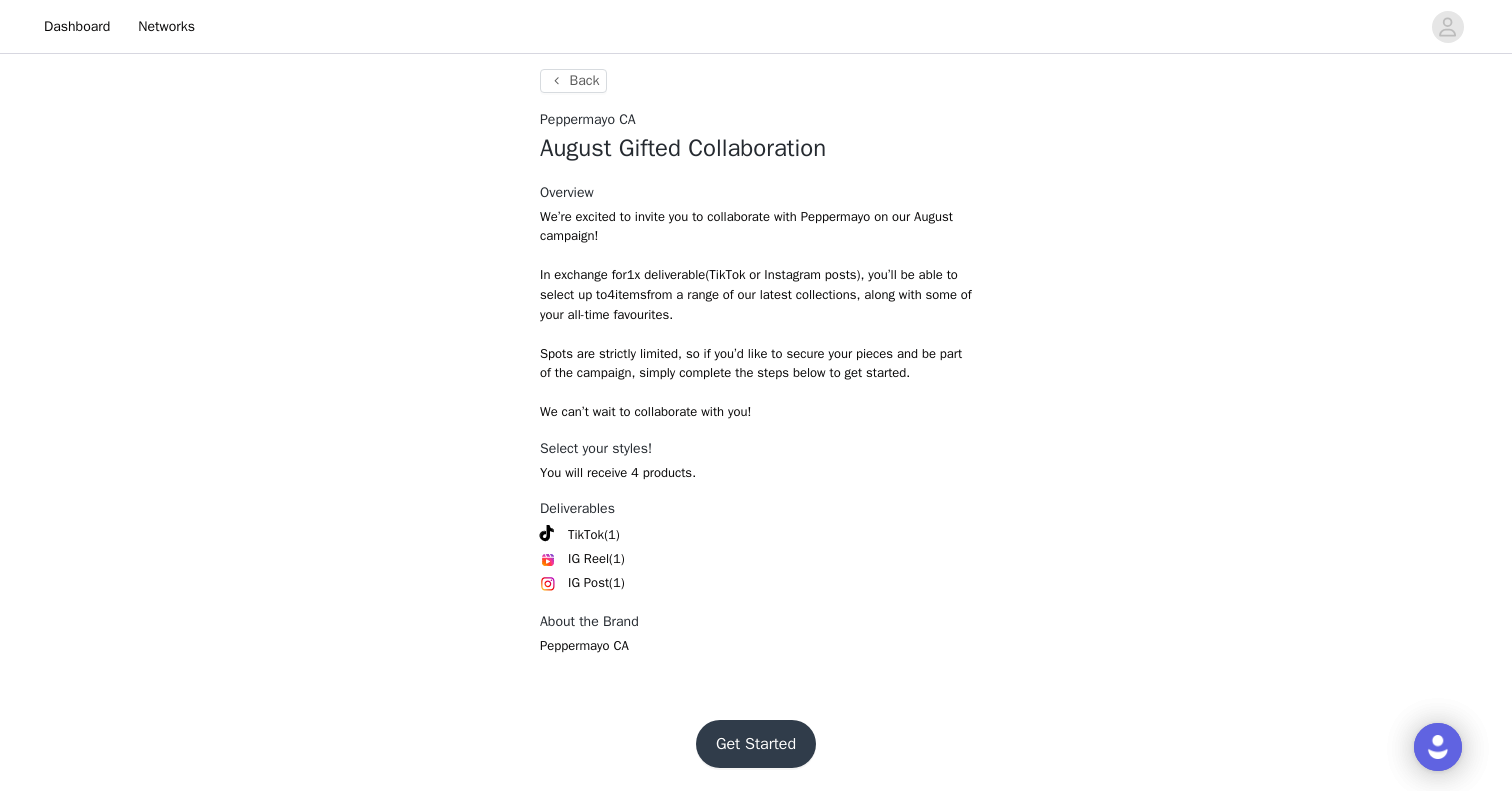 click on "Get Started" at bounding box center [756, 744] 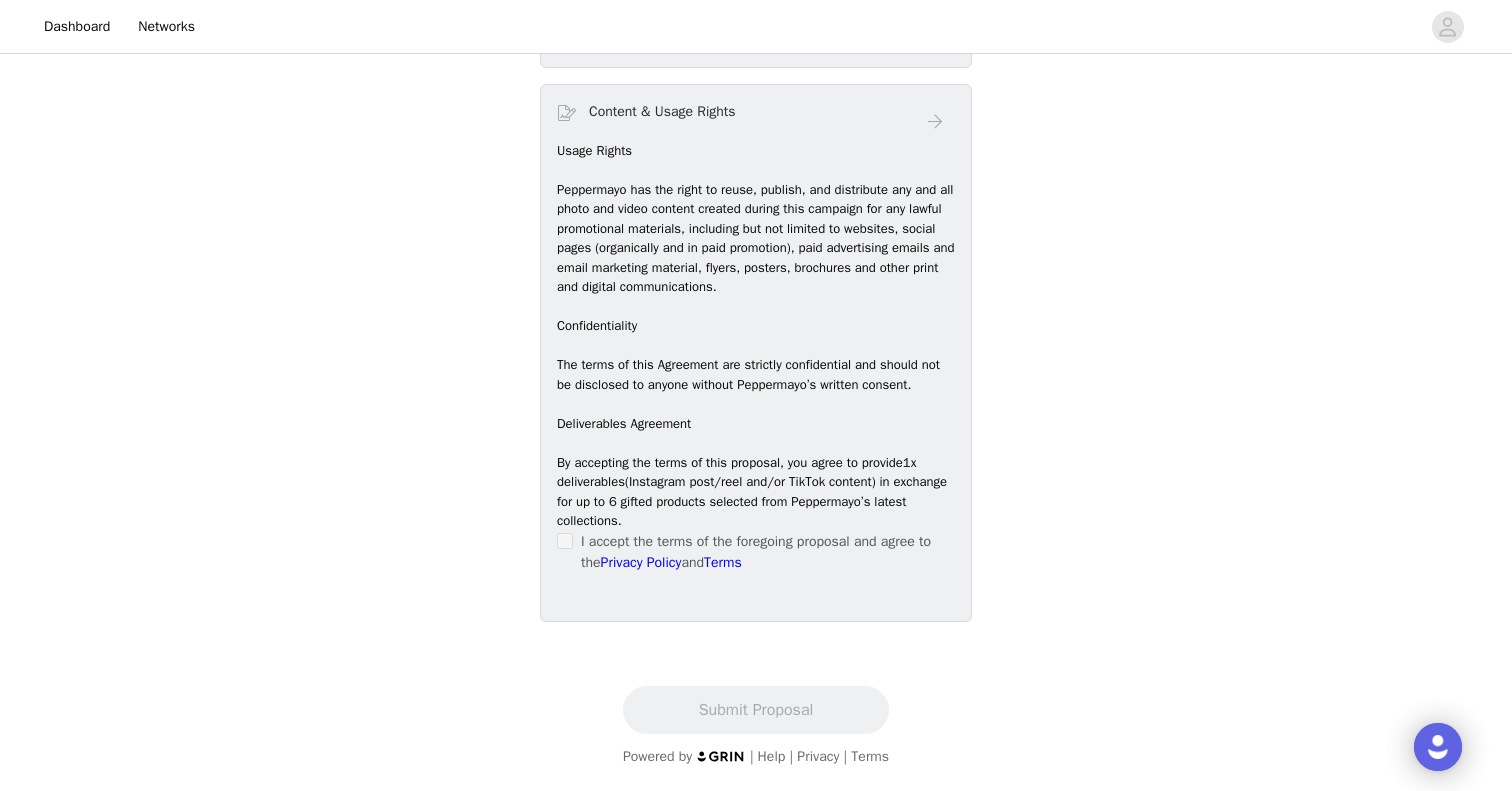 scroll, scrollTop: 734, scrollLeft: 0, axis: vertical 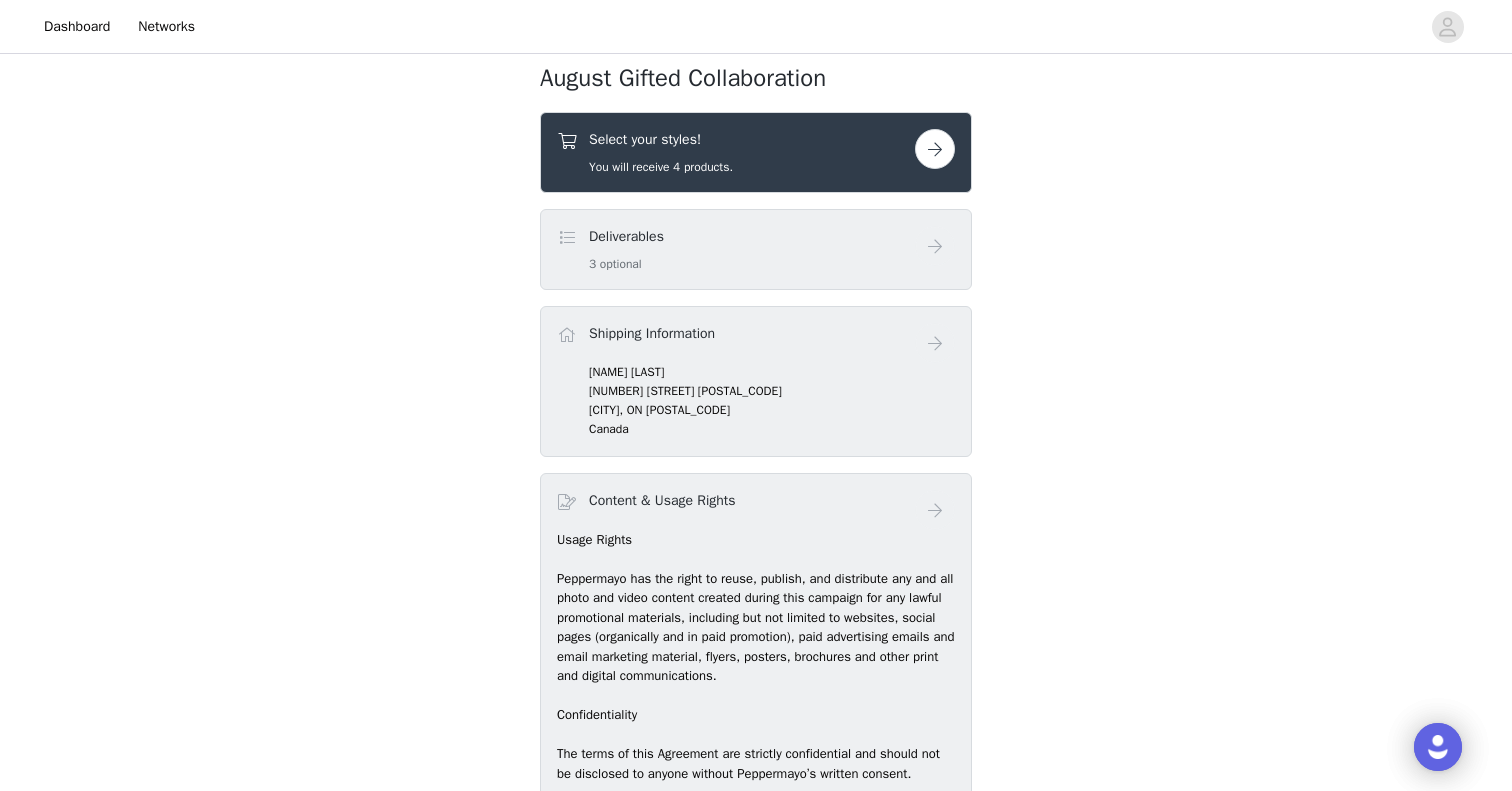 click on "Deliverables   3 optional" at bounding box center [736, 249] 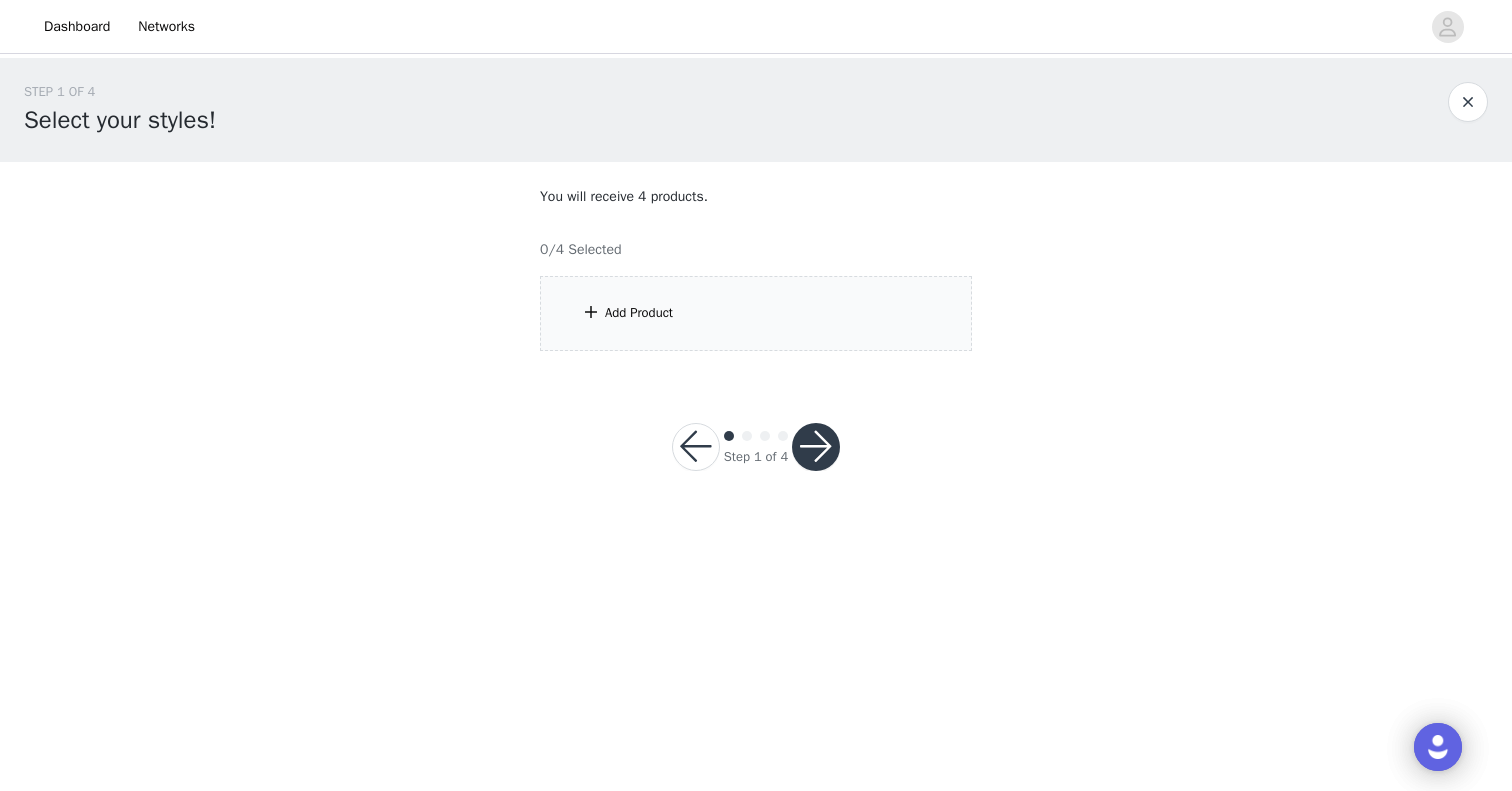 click on "Add Product" at bounding box center [756, 313] 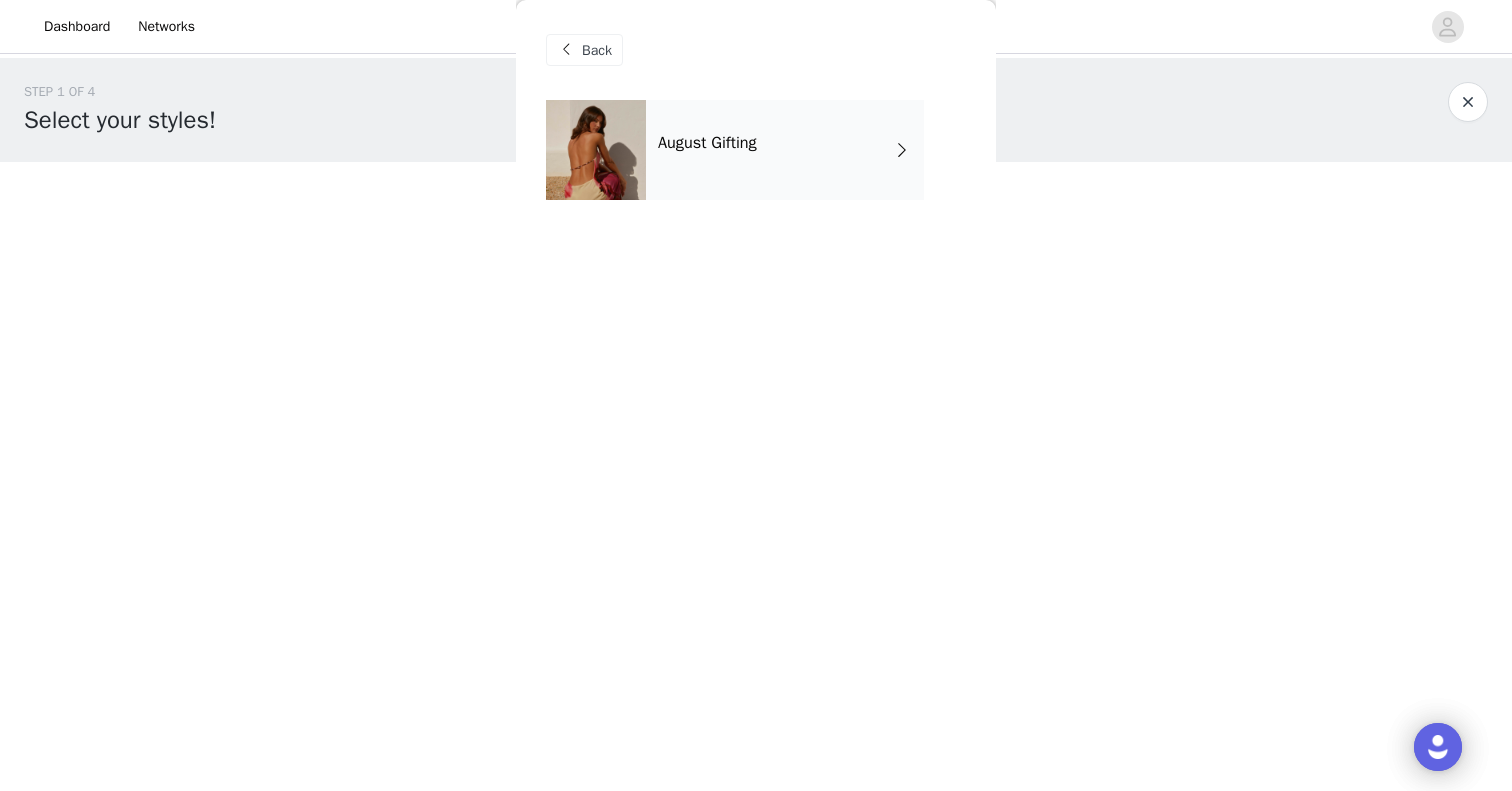 click on "August Gifting" at bounding box center [785, 150] 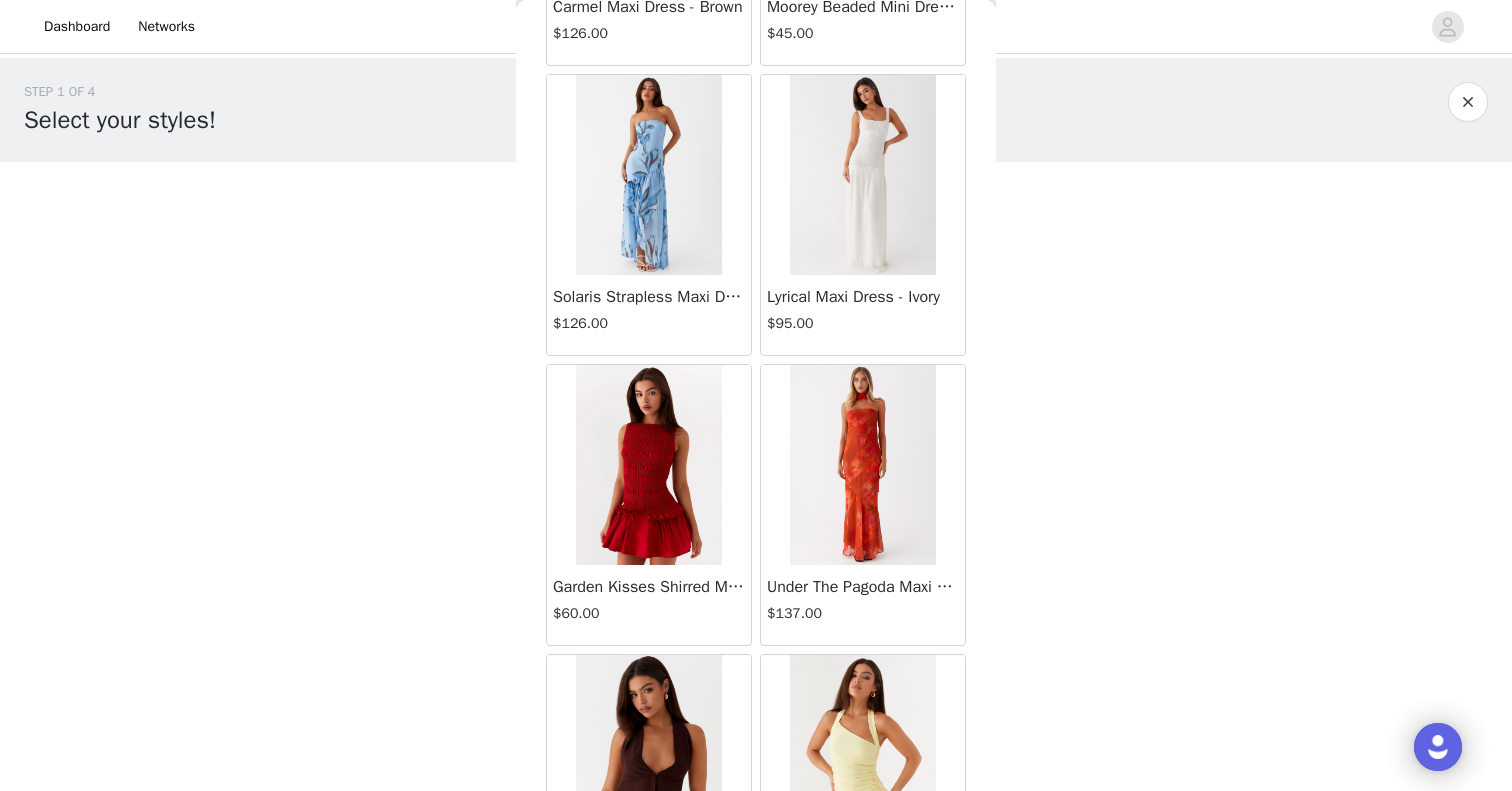 scroll, scrollTop: 2269, scrollLeft: 0, axis: vertical 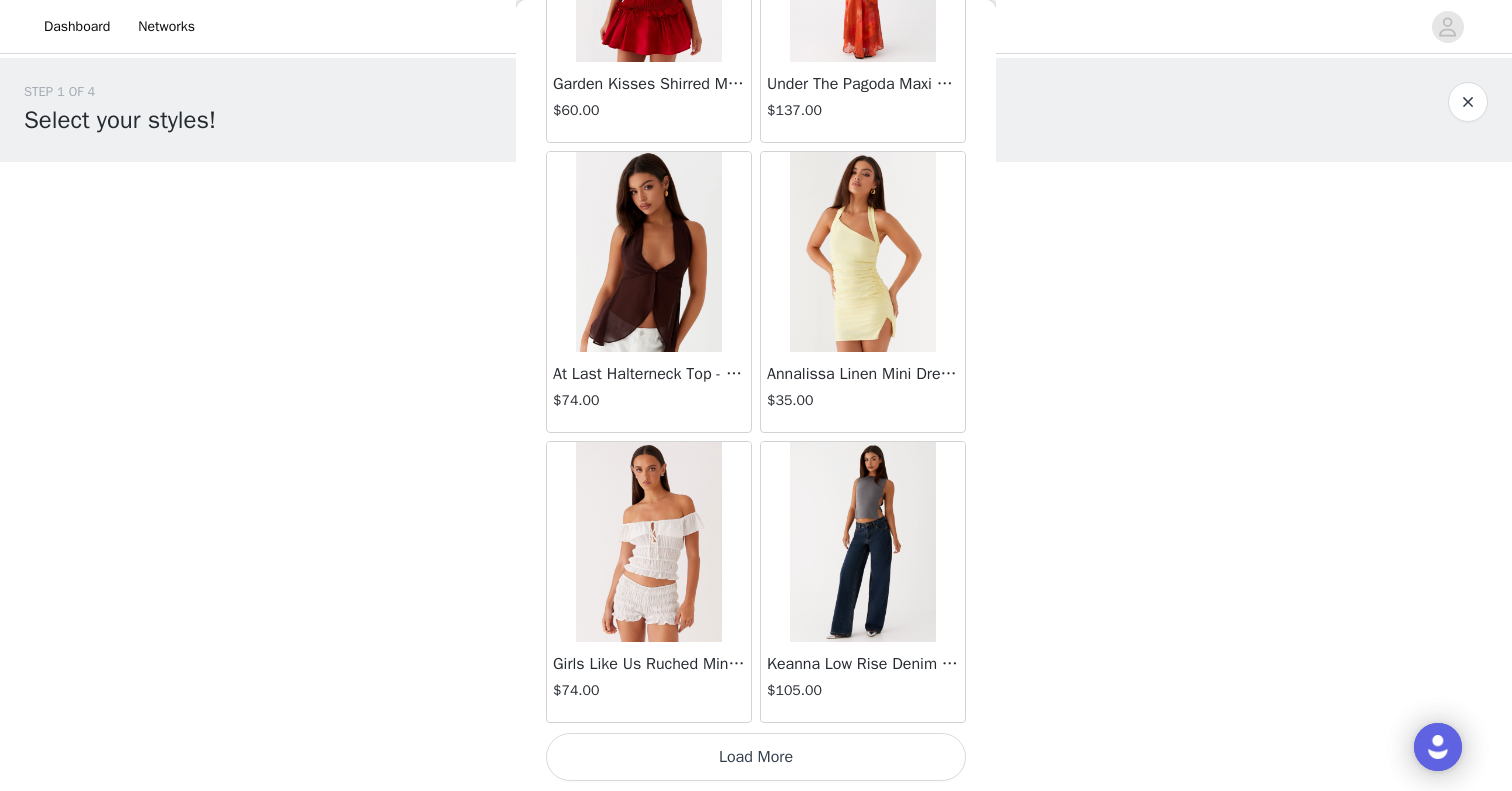 click on "Load More" at bounding box center (756, 757) 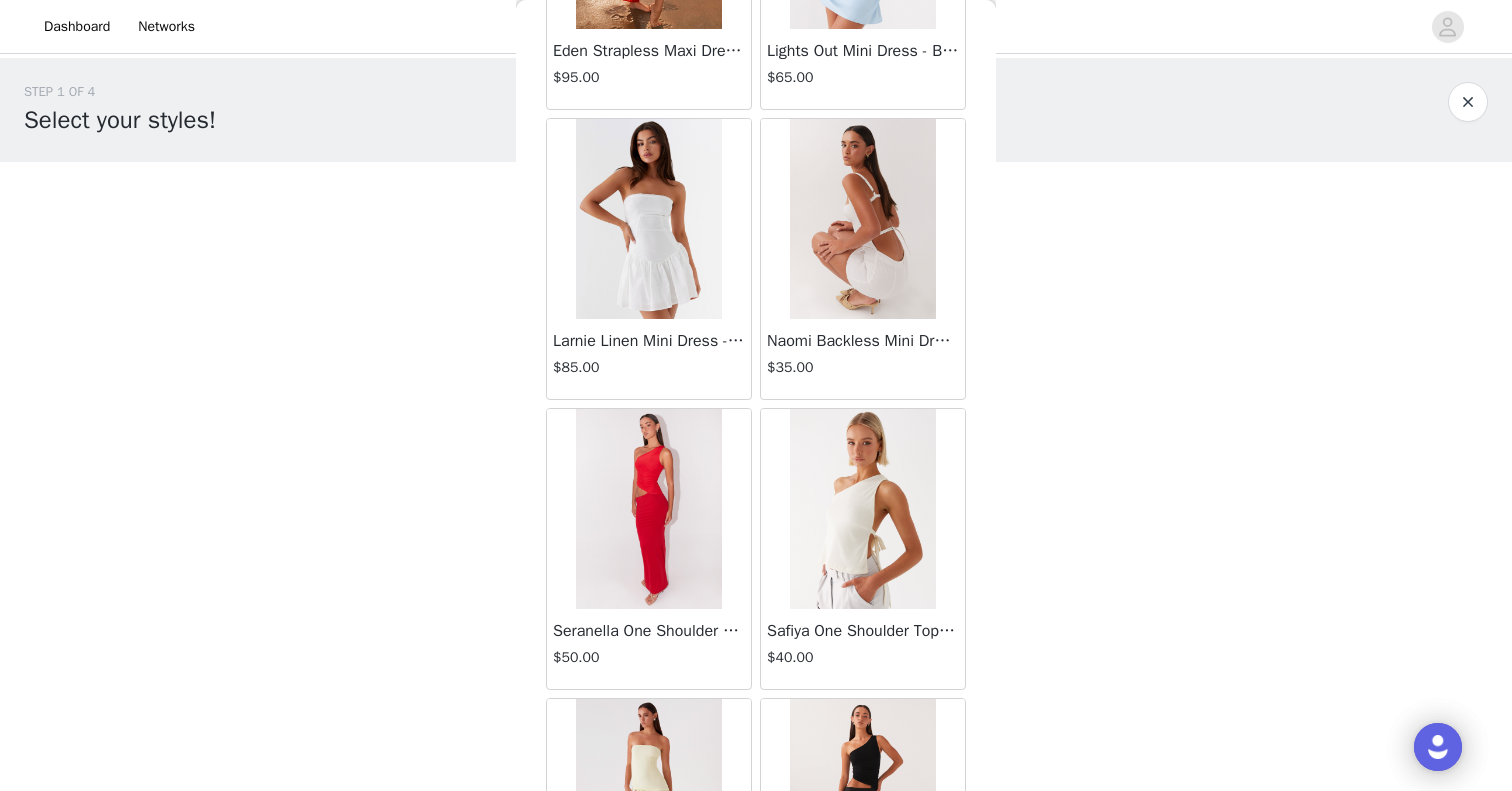 scroll, scrollTop: 5169, scrollLeft: 0, axis: vertical 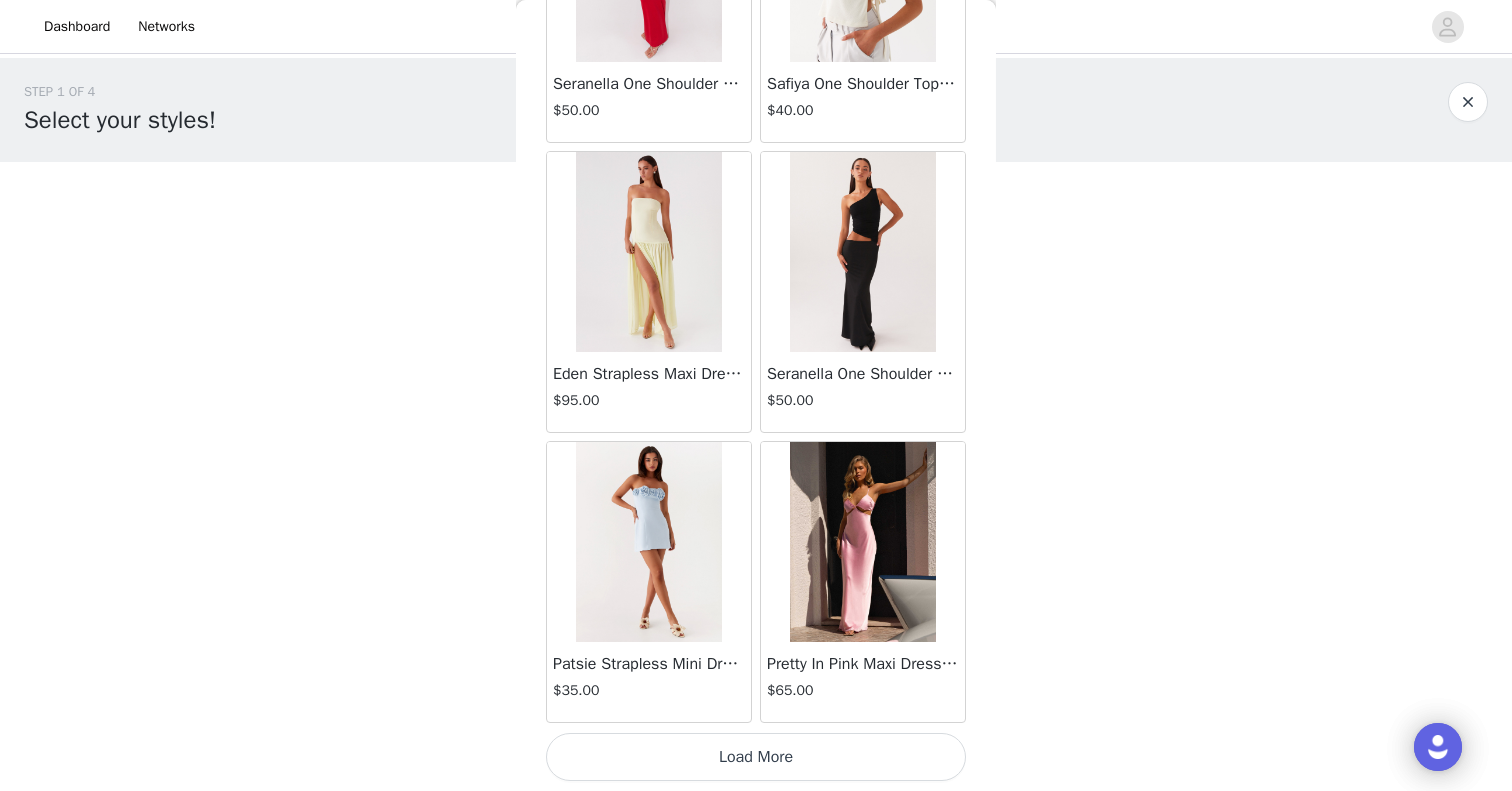 click on "Load More" at bounding box center [756, 757] 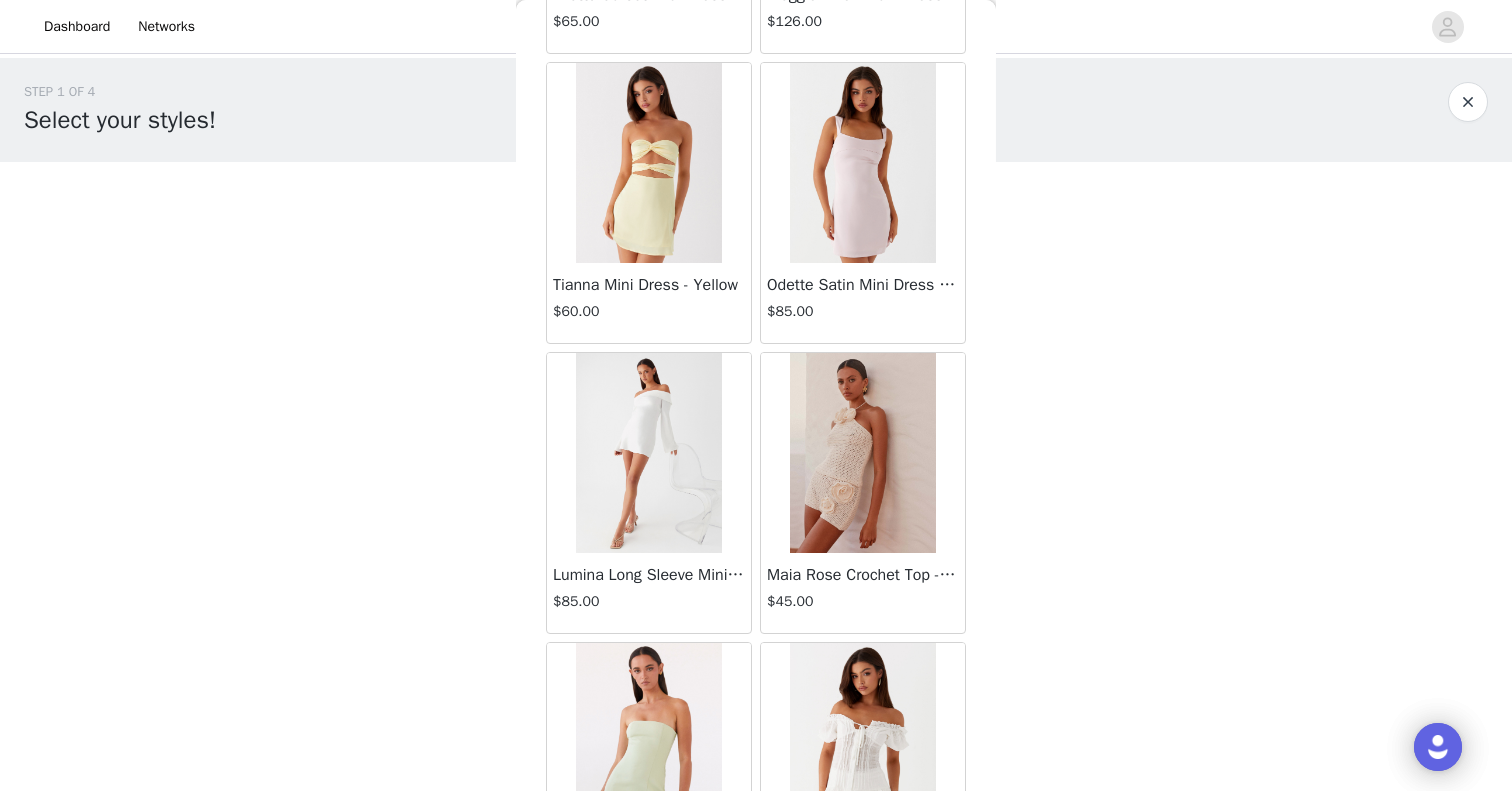 scroll, scrollTop: 8069, scrollLeft: 0, axis: vertical 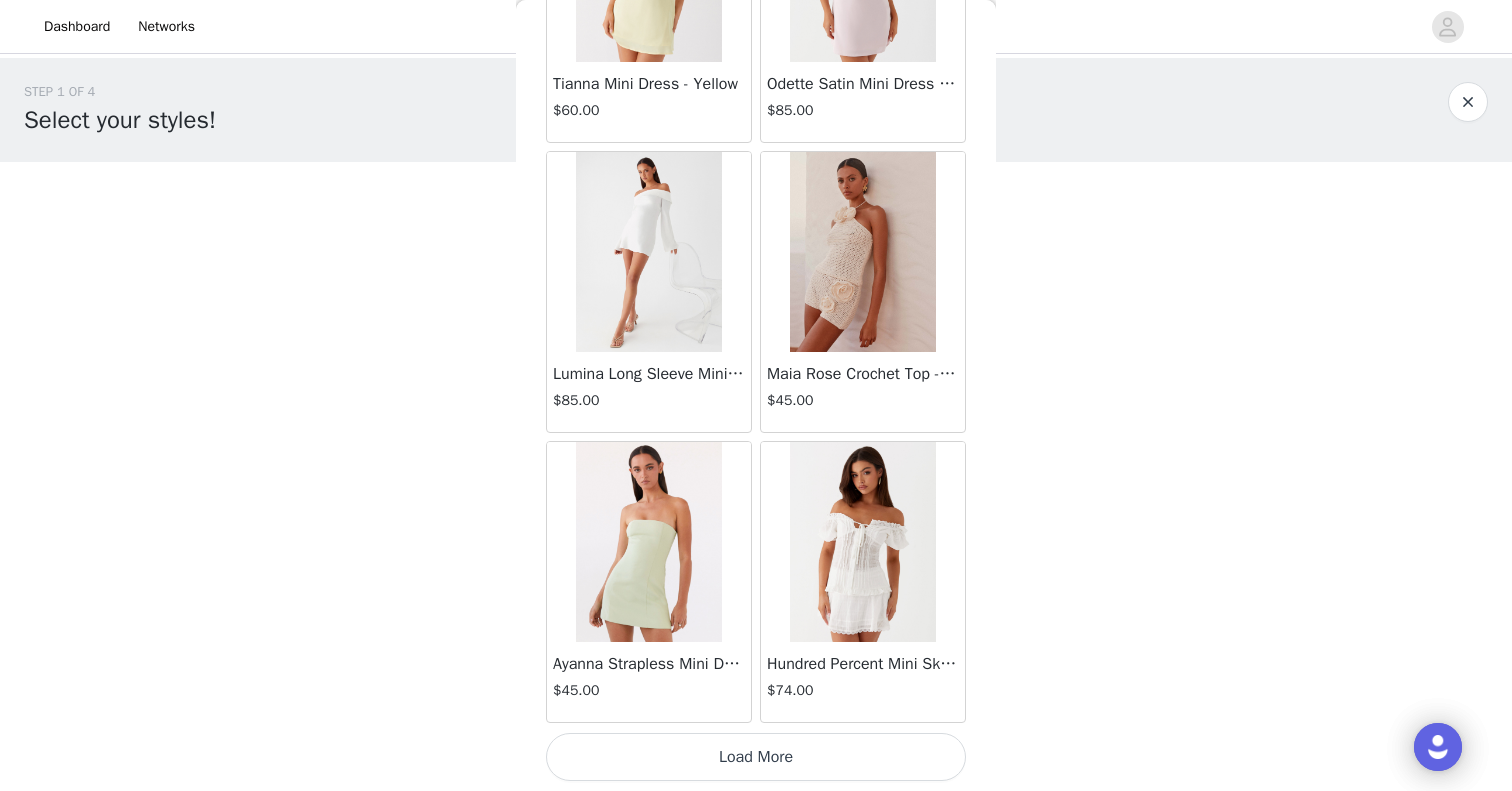click on "Load More" at bounding box center (756, 757) 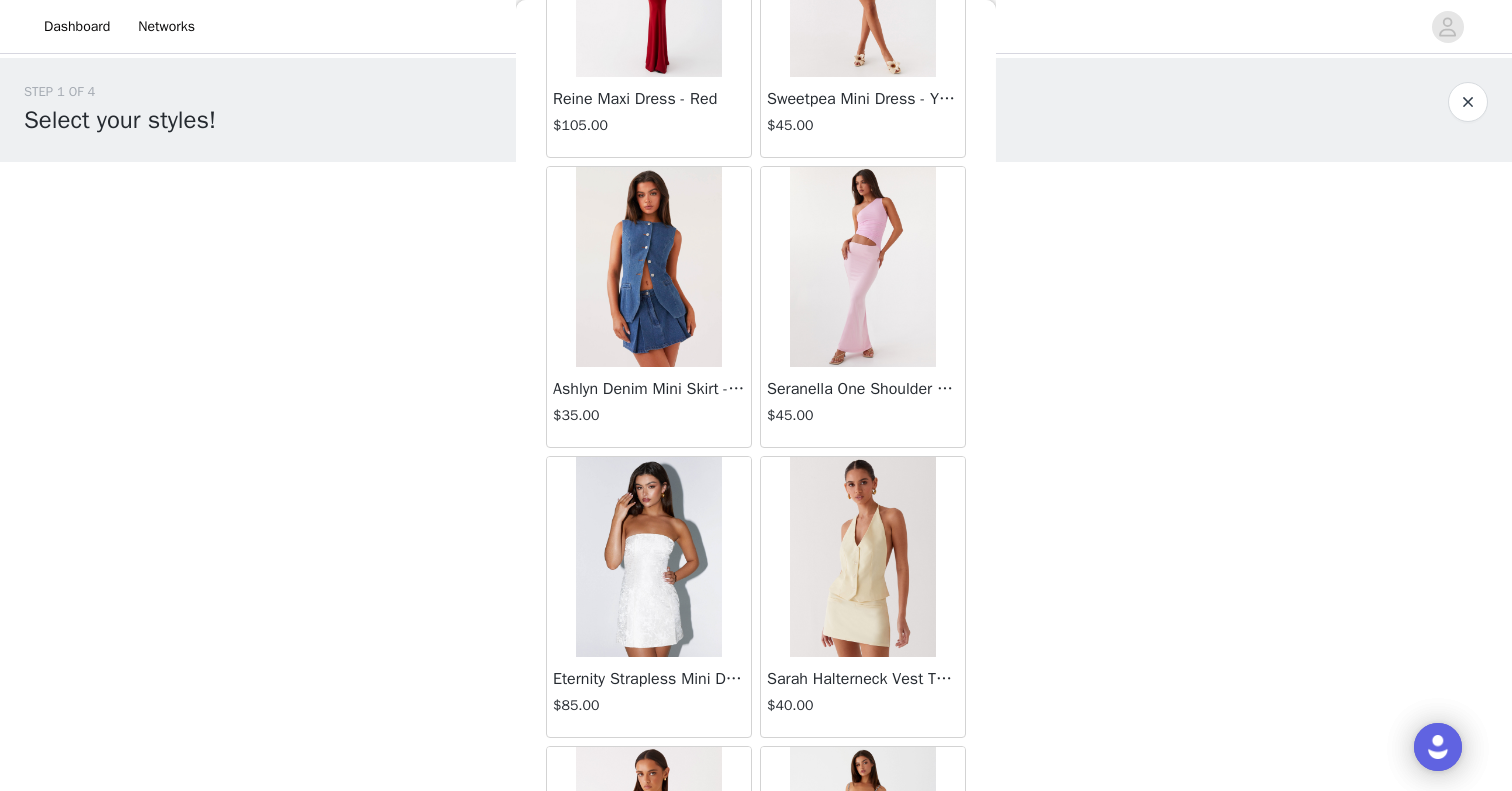 scroll, scrollTop: 10969, scrollLeft: 0, axis: vertical 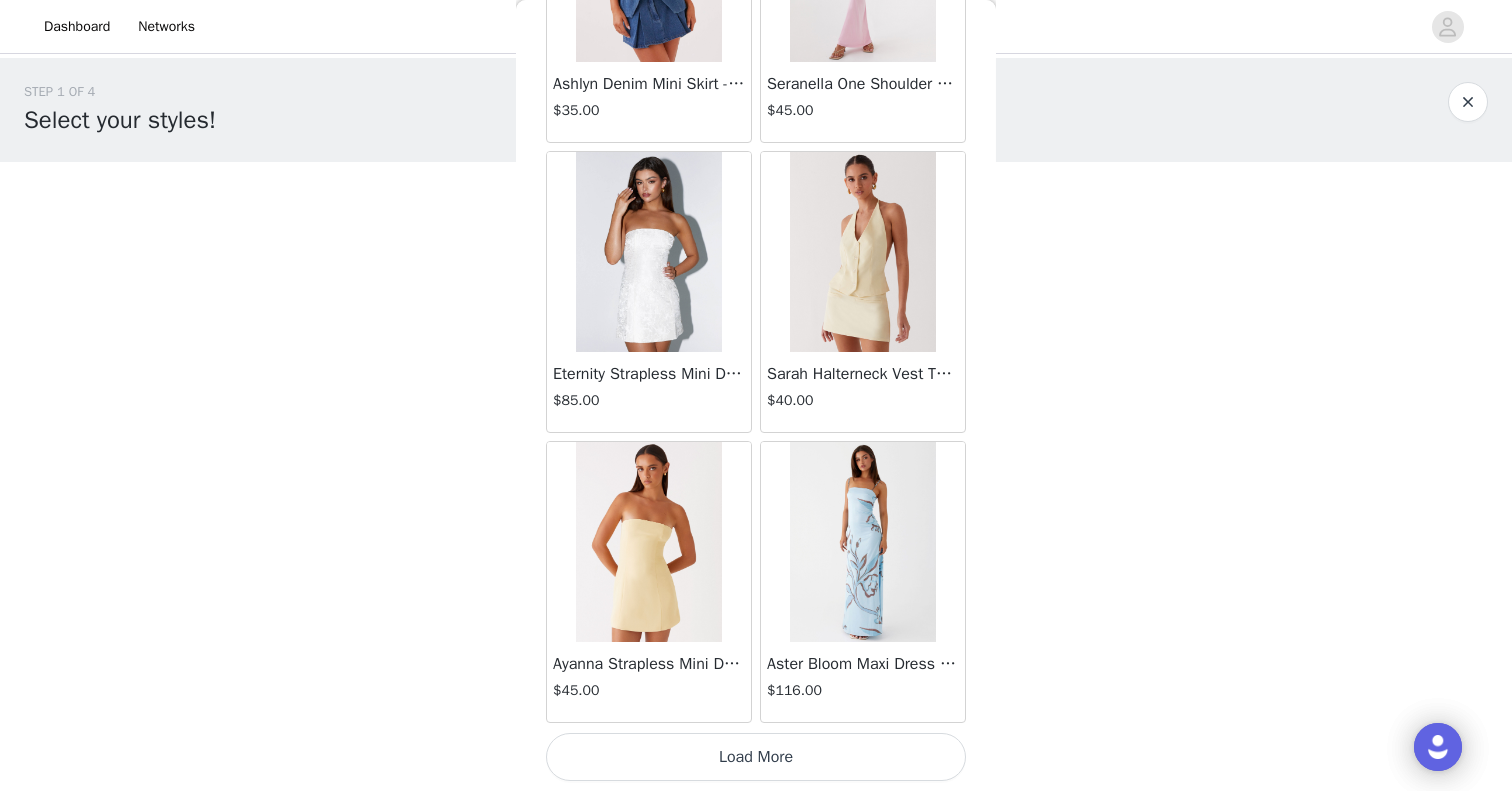 click on "Load More" at bounding box center (756, 757) 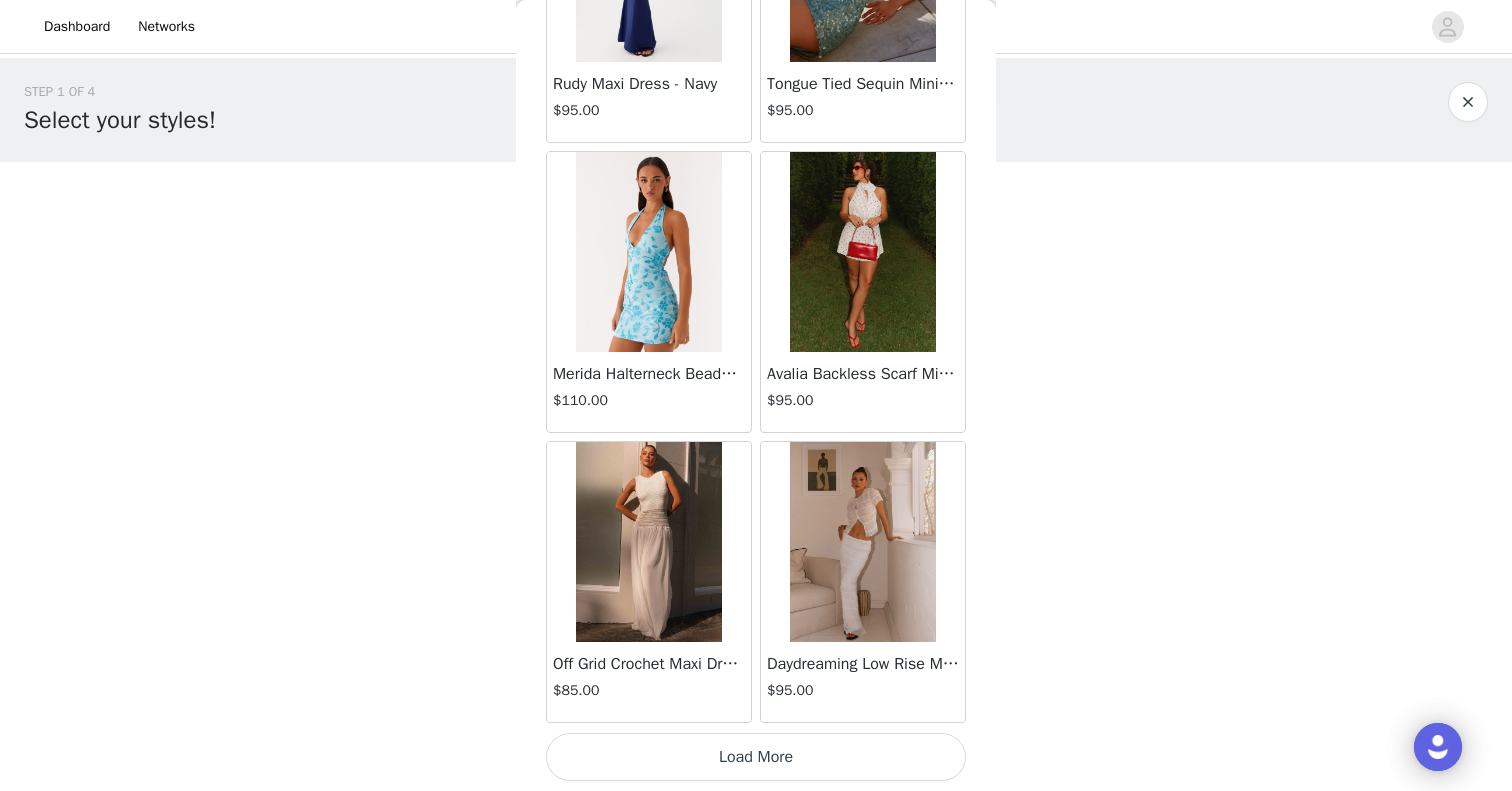 click on "Load More" at bounding box center [756, 757] 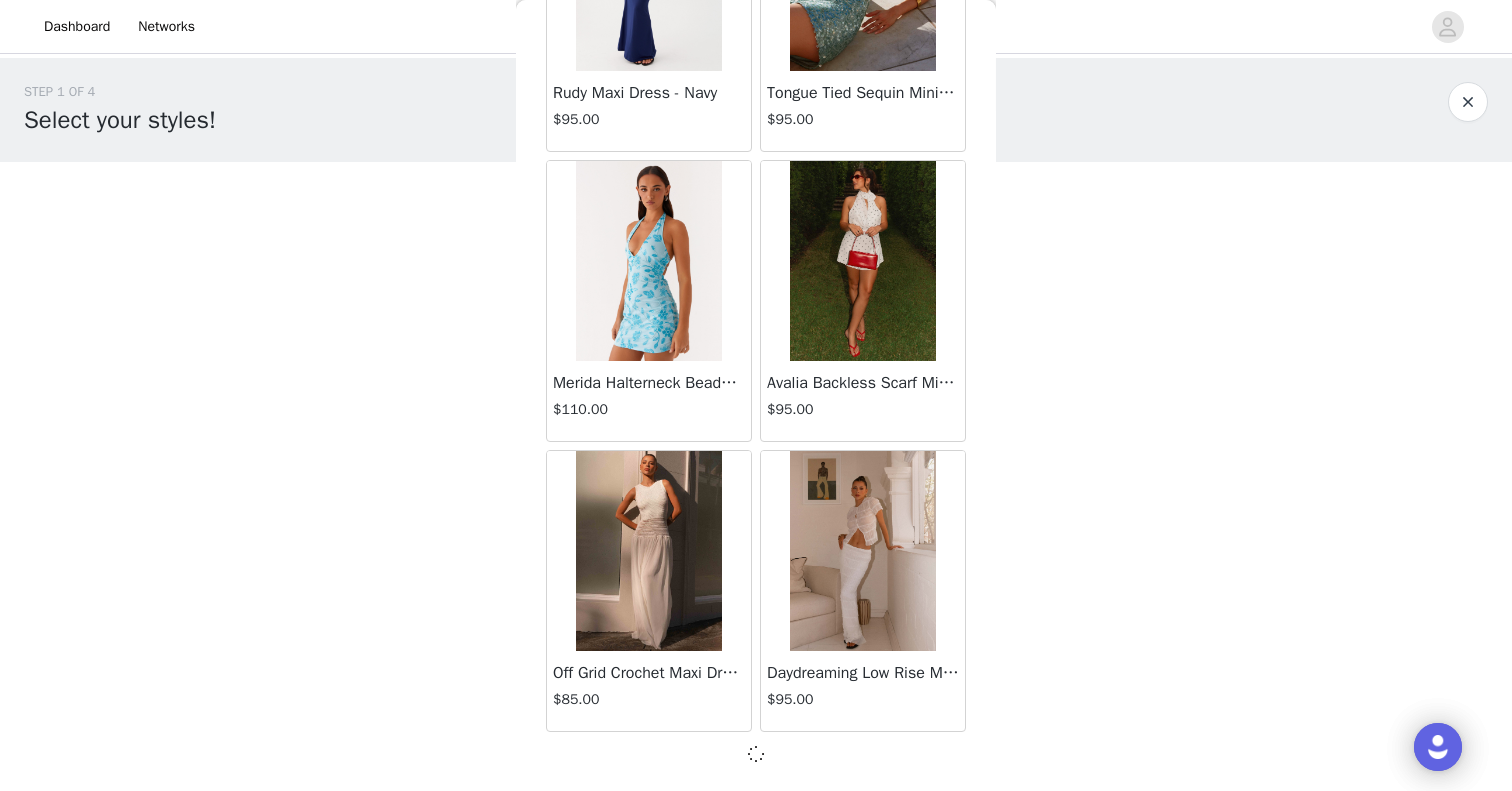 scroll, scrollTop: 13860, scrollLeft: 0, axis: vertical 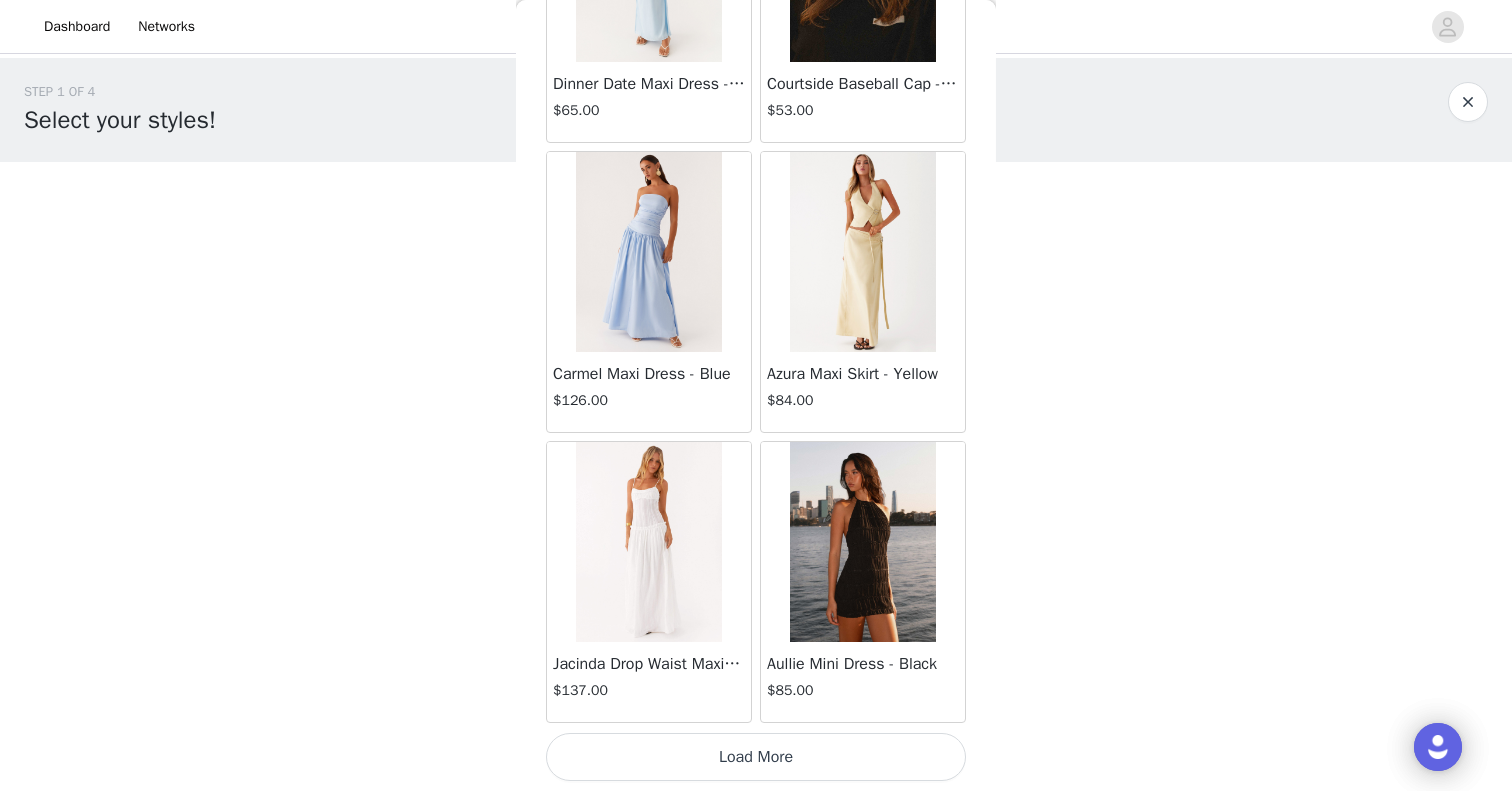 click on "Load More" at bounding box center [756, 757] 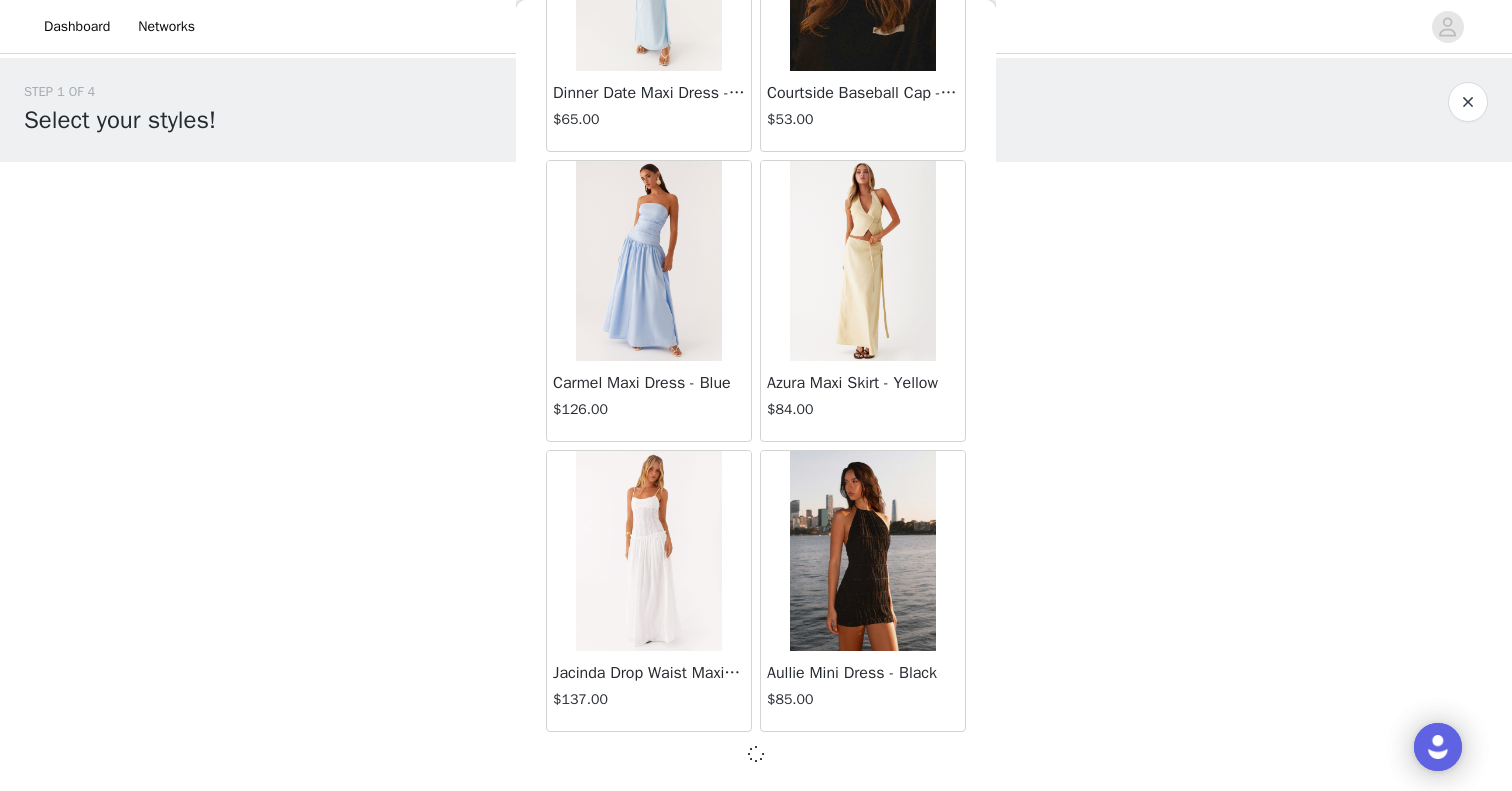 scroll, scrollTop: 16760, scrollLeft: 0, axis: vertical 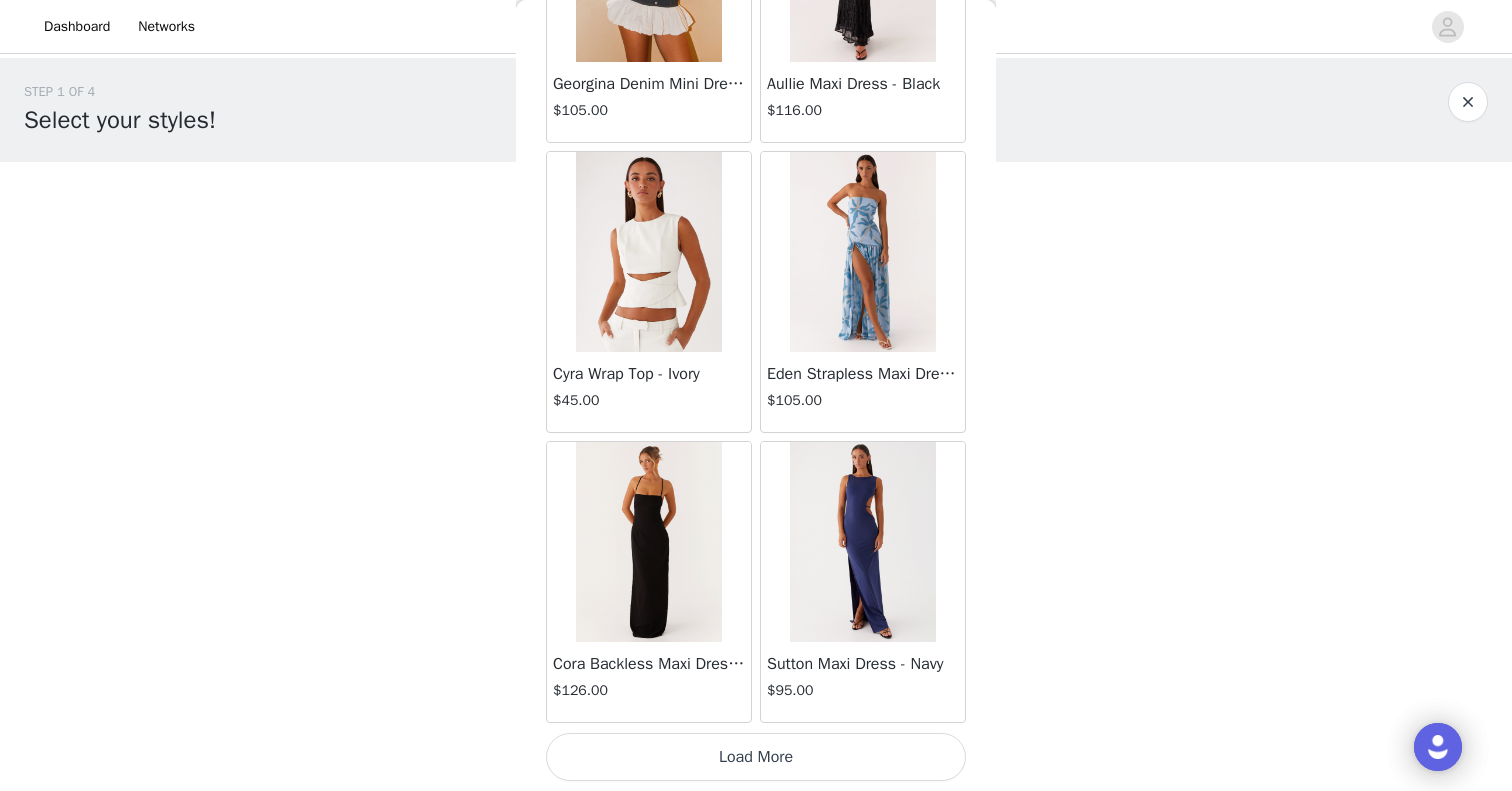 click on "Load More" at bounding box center (756, 757) 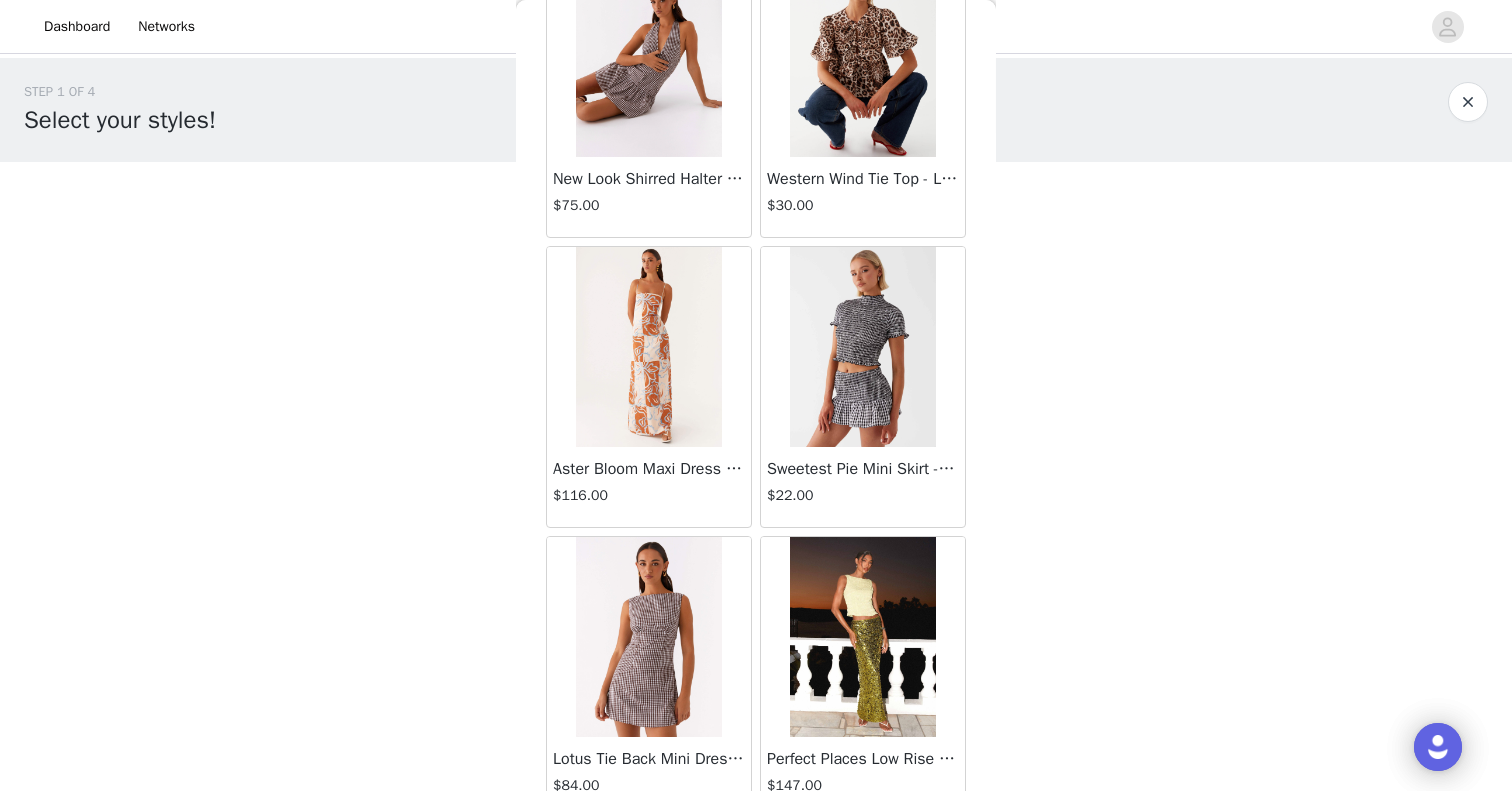 scroll, scrollTop: 22569, scrollLeft: 0, axis: vertical 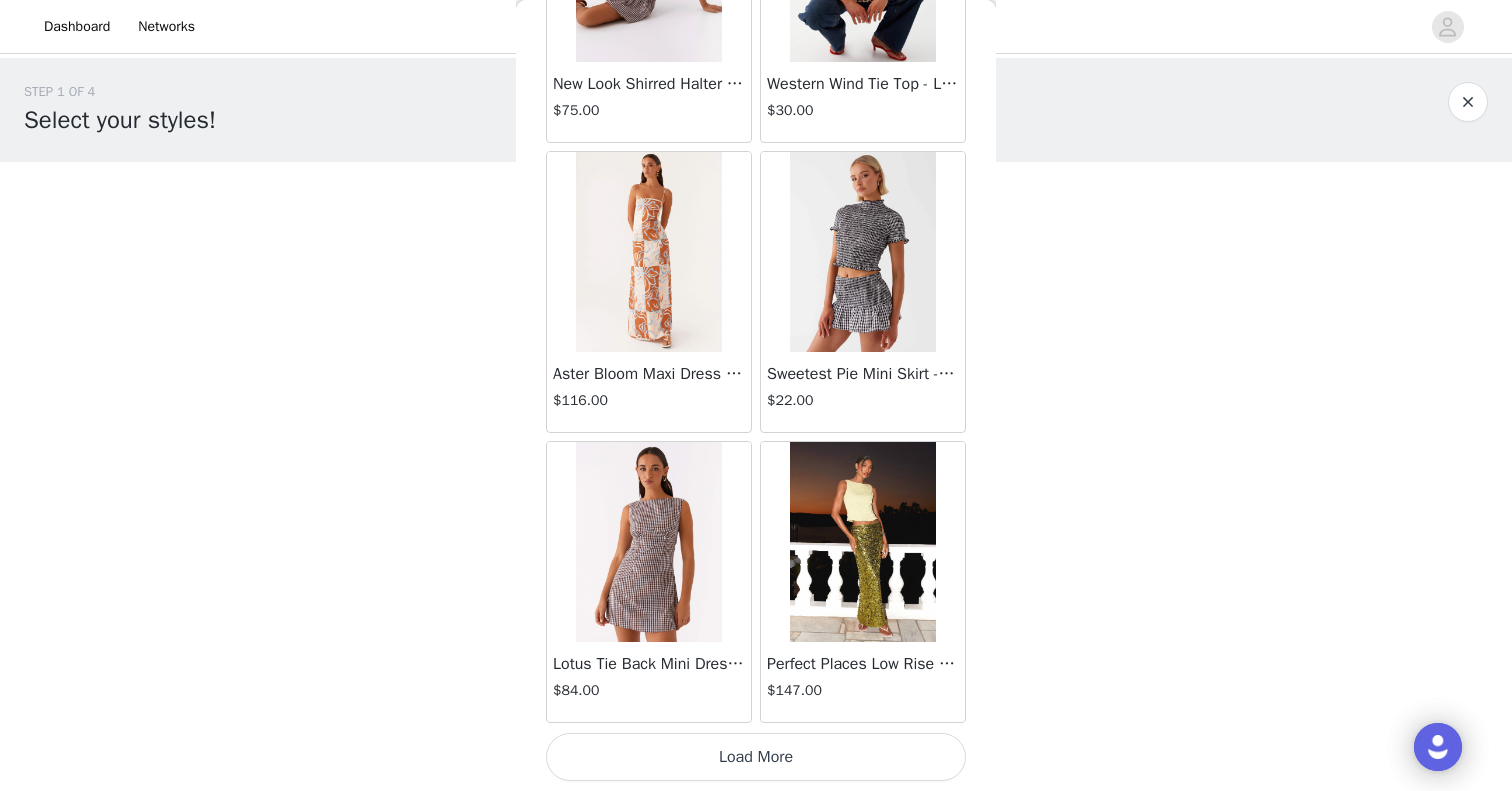 click on "Load More" at bounding box center (756, 757) 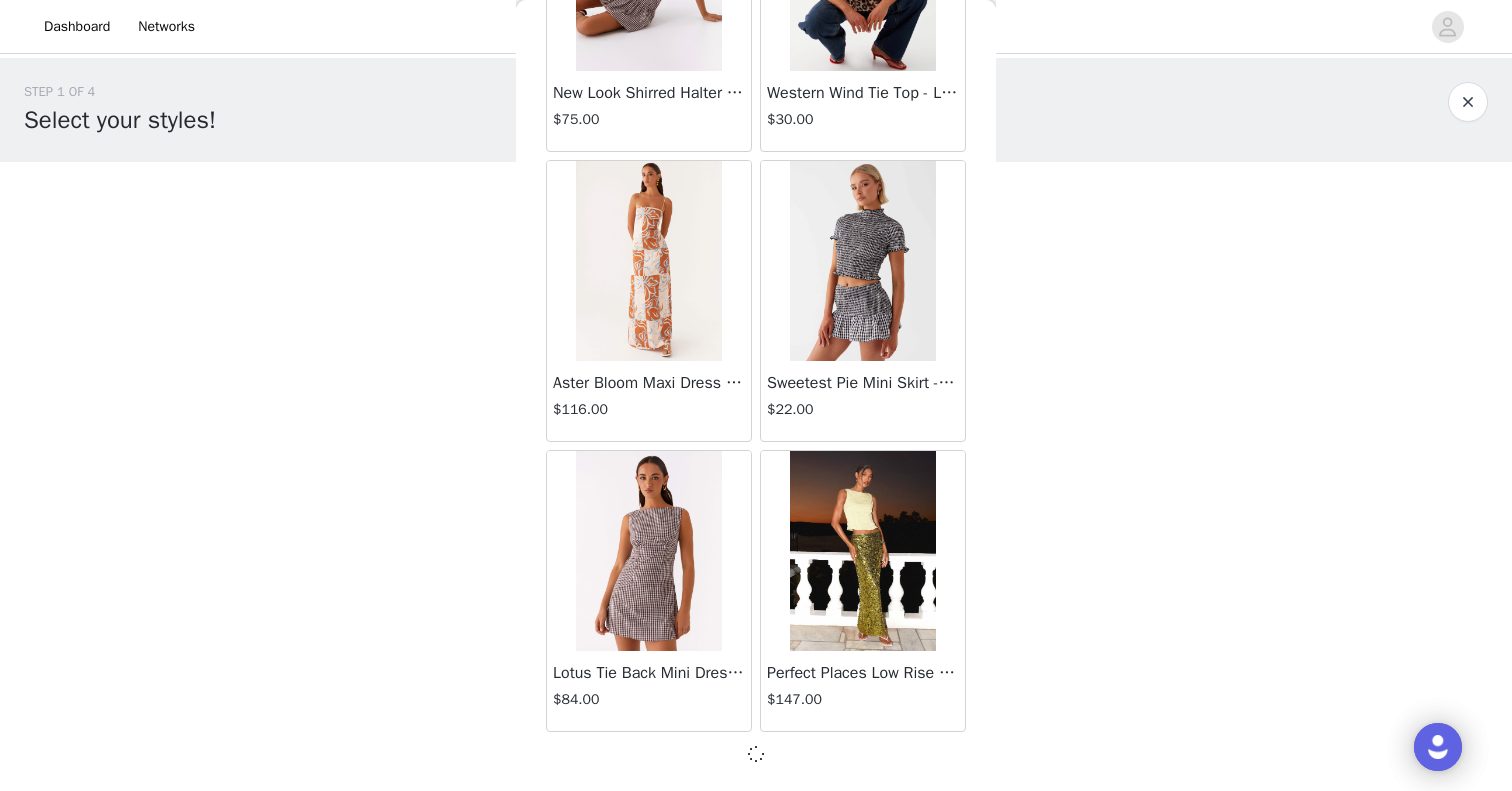 scroll, scrollTop: 22560, scrollLeft: 0, axis: vertical 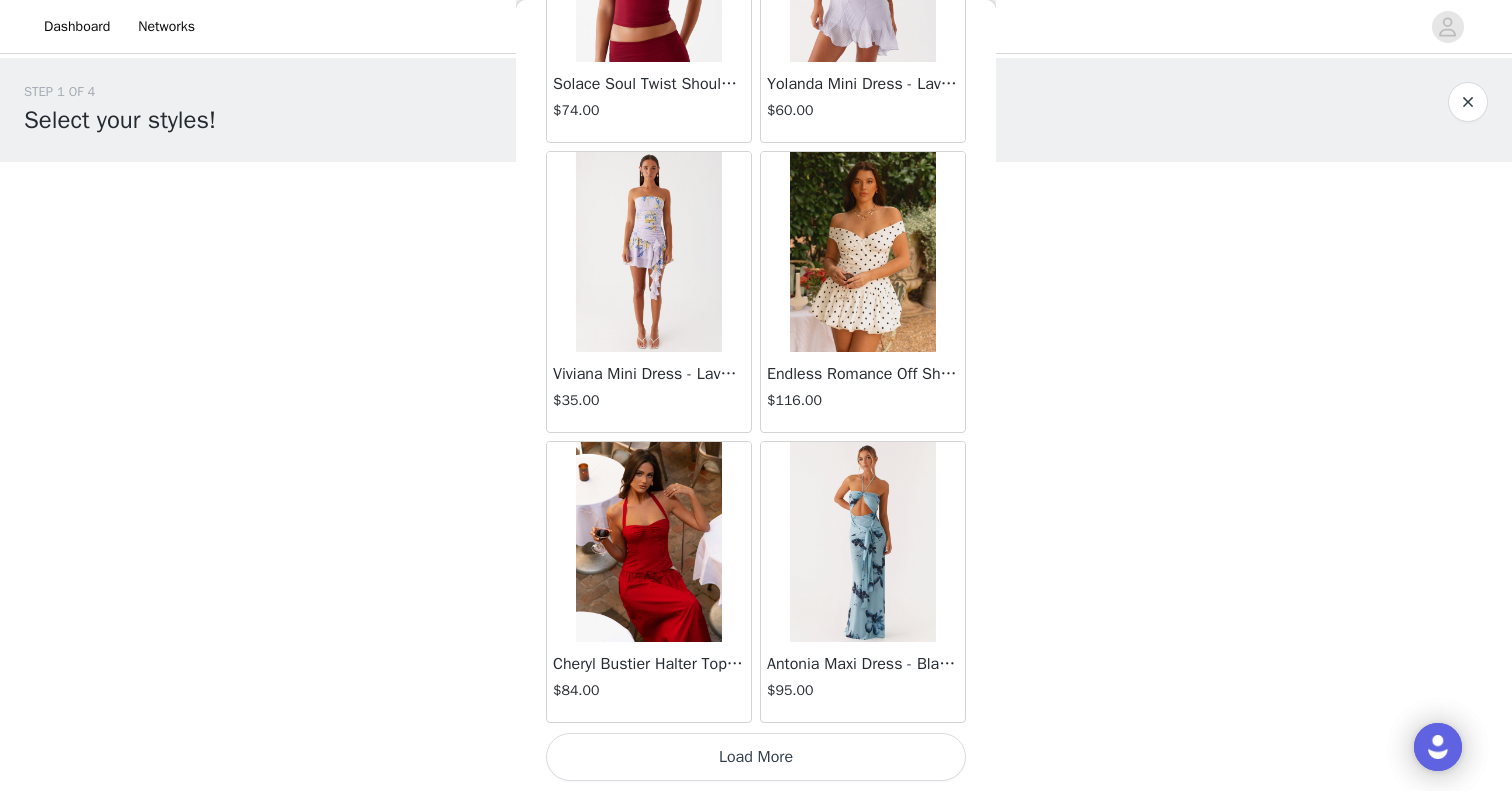 click on "Load More" at bounding box center [756, 757] 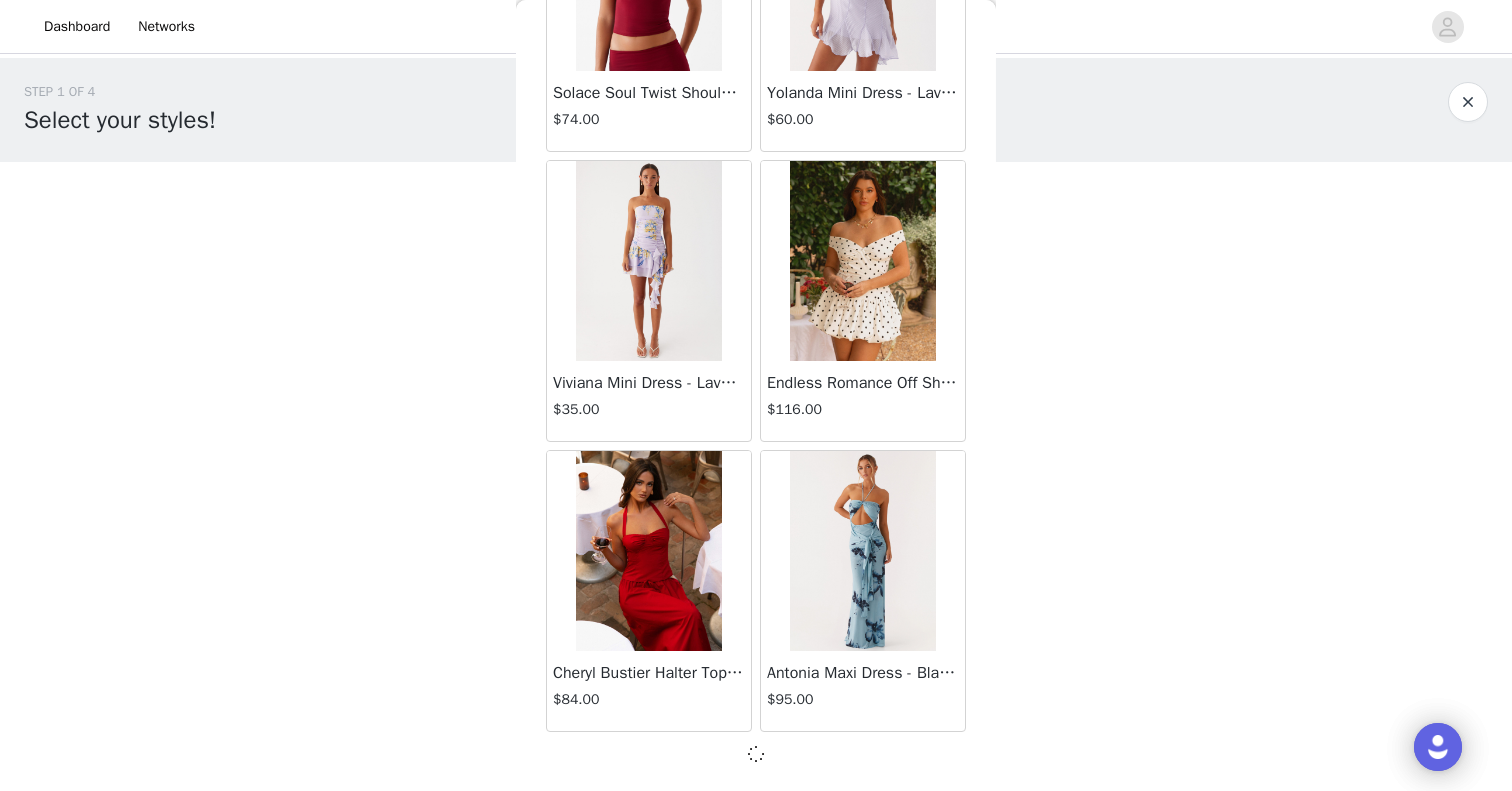 scroll, scrollTop: 25460, scrollLeft: 0, axis: vertical 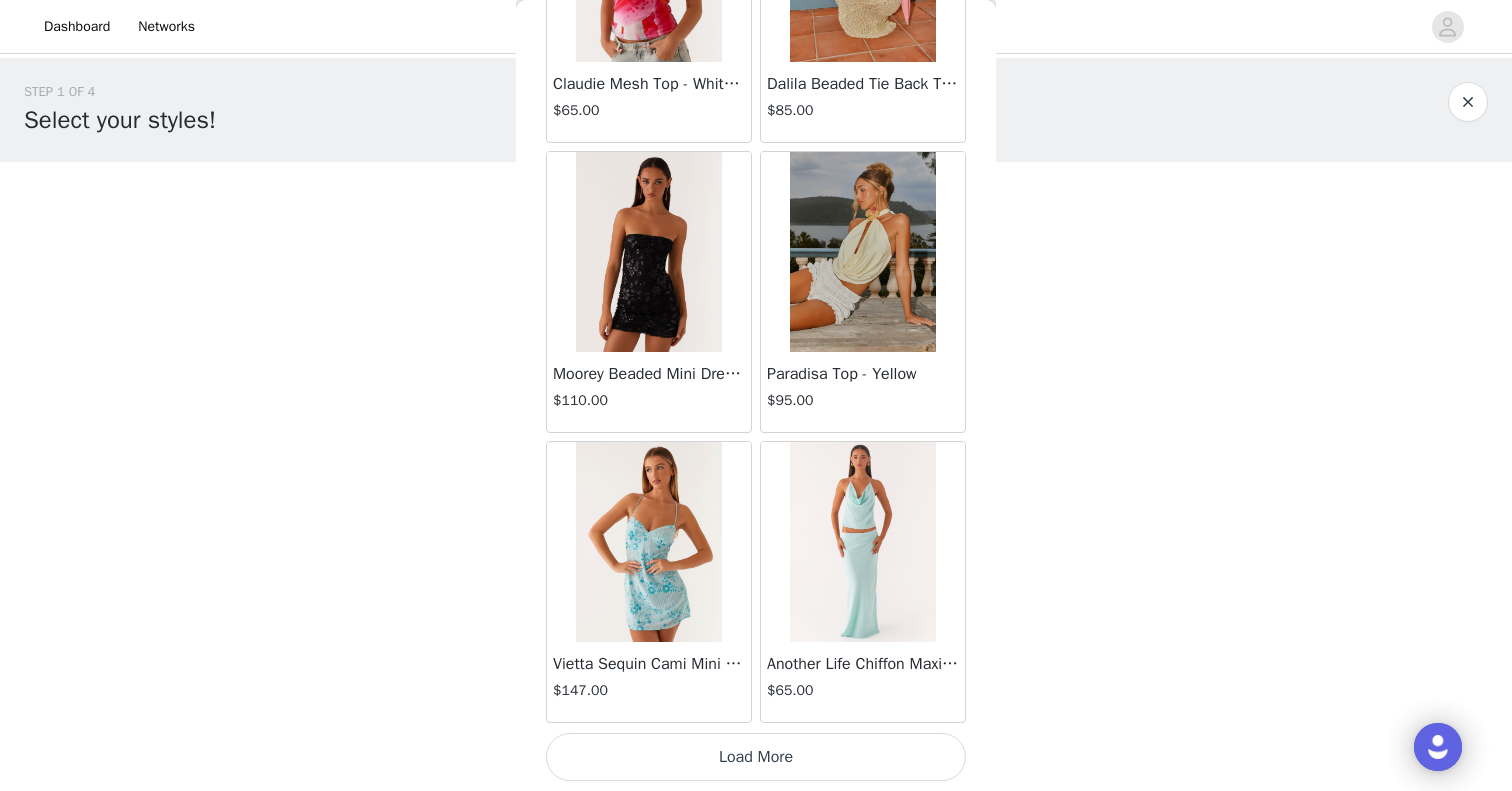 click on "Load More" at bounding box center [756, 757] 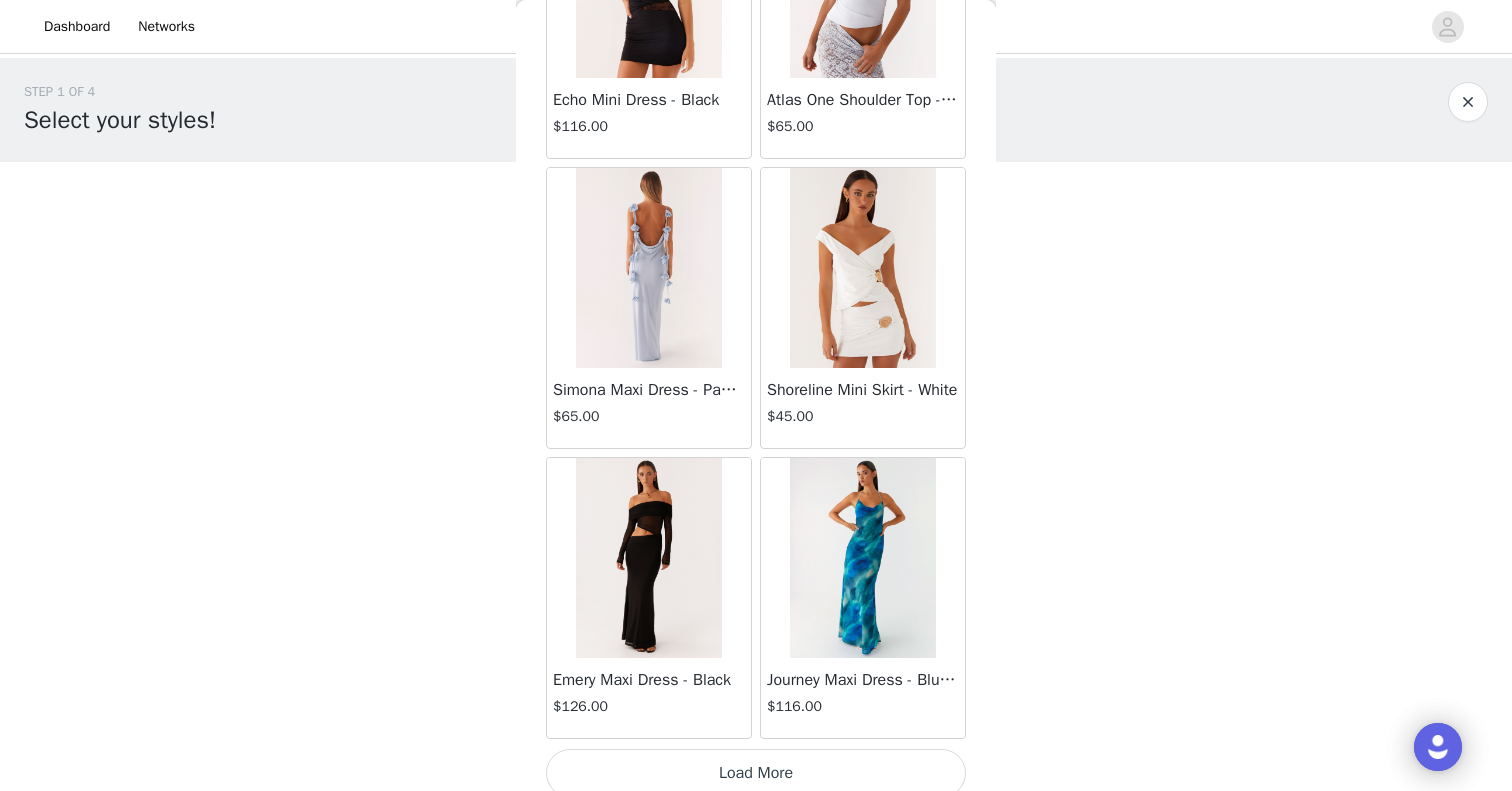 scroll, scrollTop: 31269, scrollLeft: 0, axis: vertical 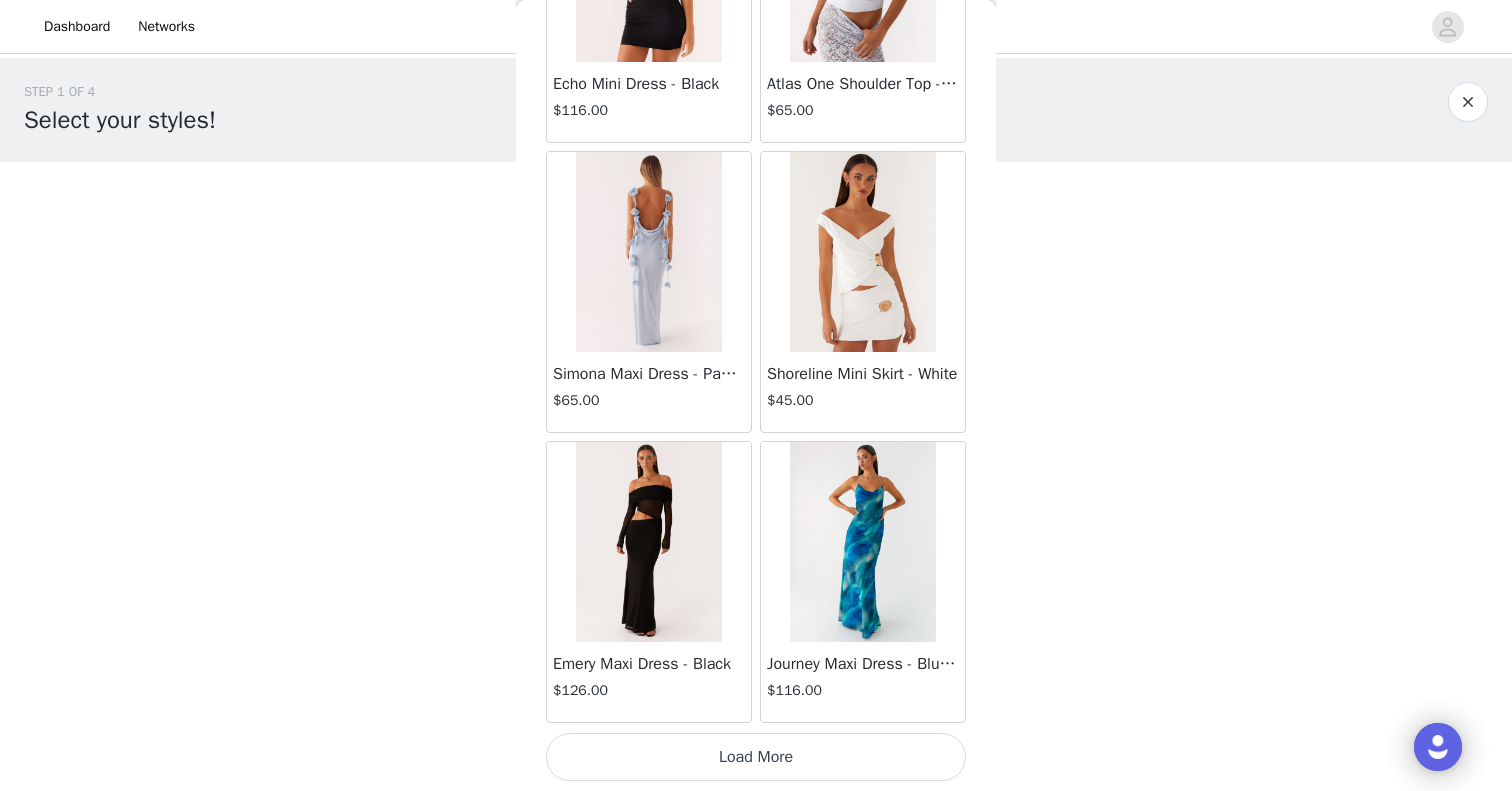 click on "Load More" at bounding box center (756, 757) 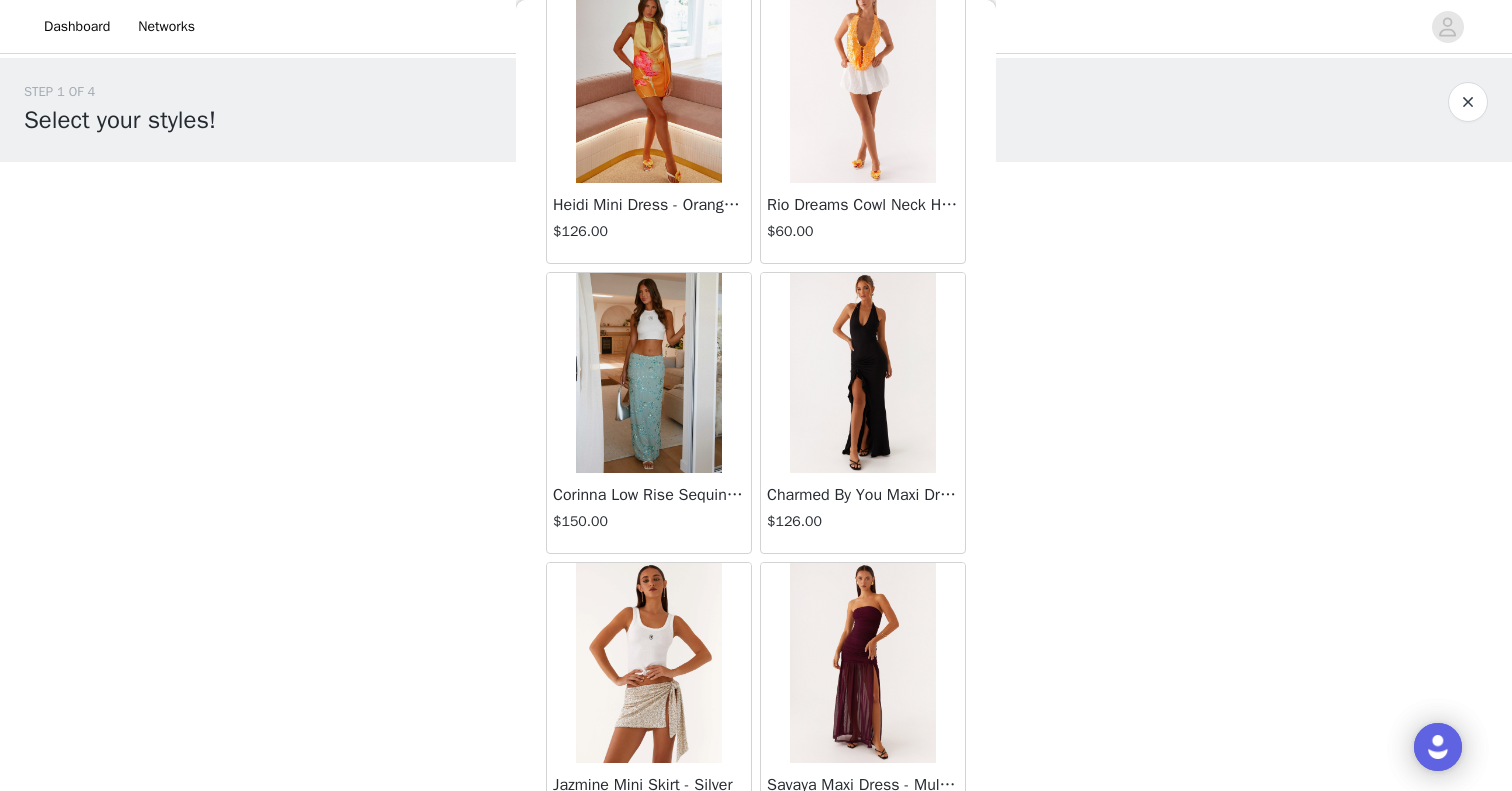 scroll, scrollTop: 34169, scrollLeft: 0, axis: vertical 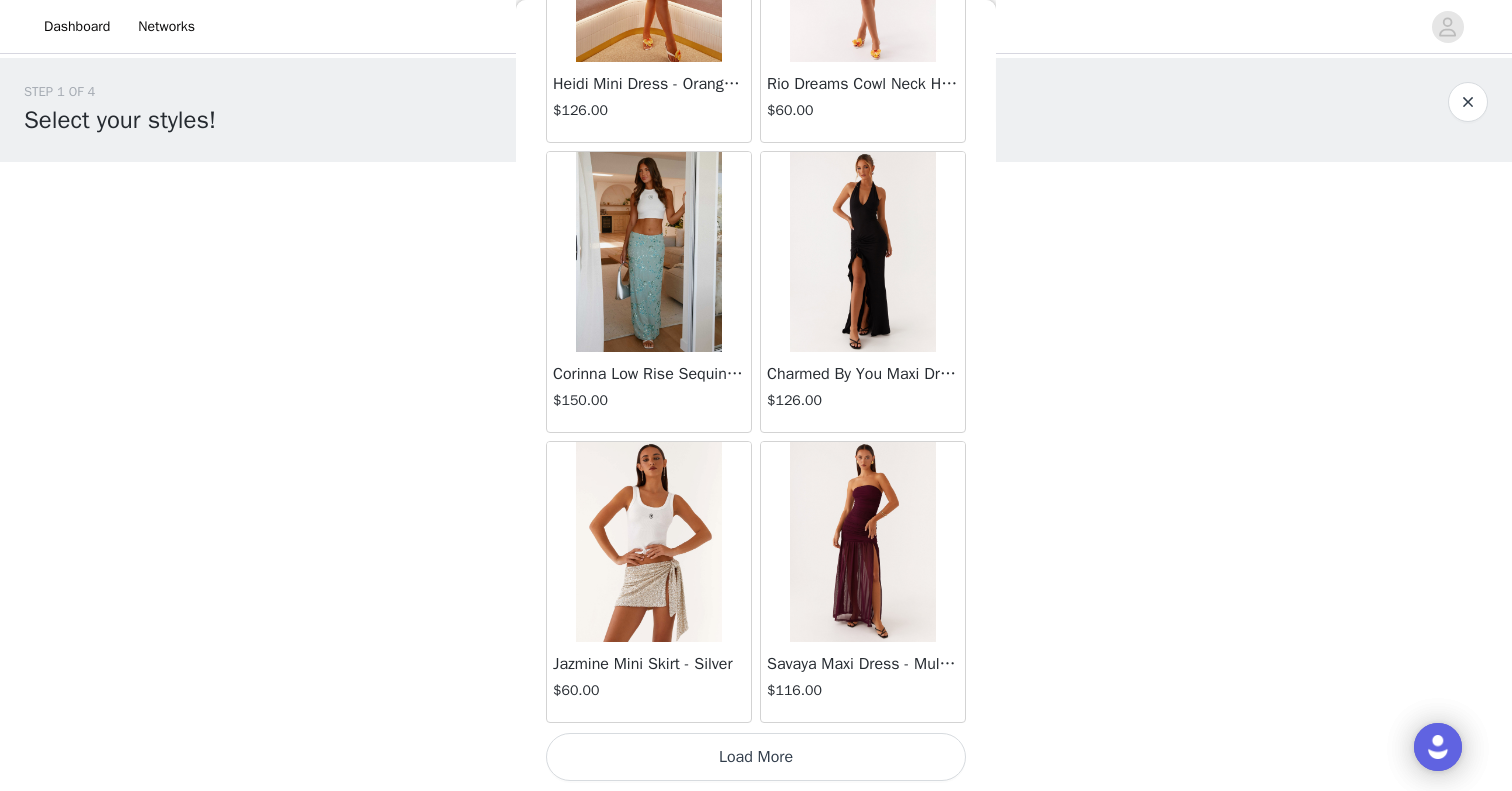click on "Load More" at bounding box center (756, 757) 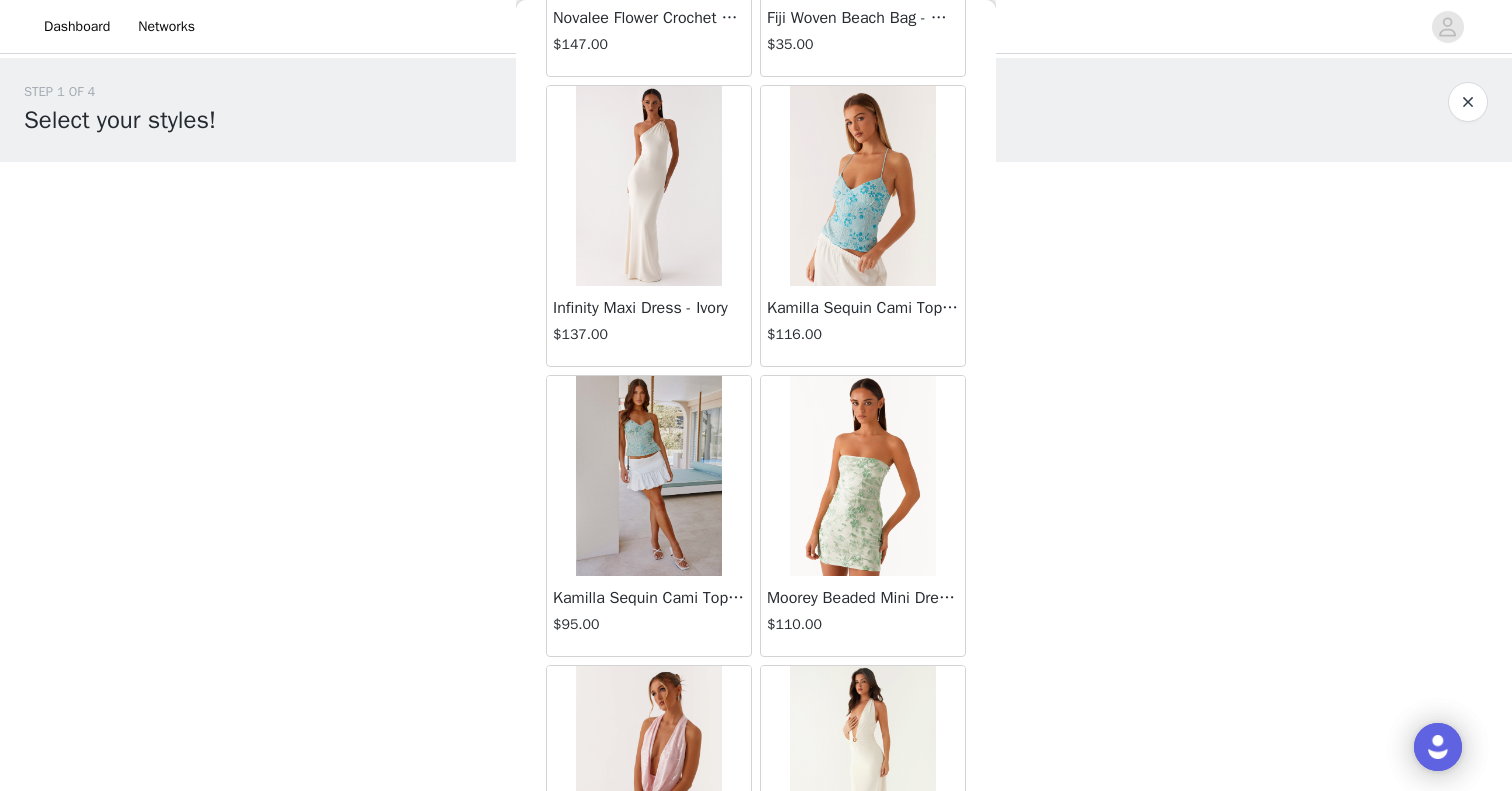 scroll, scrollTop: 37069, scrollLeft: 0, axis: vertical 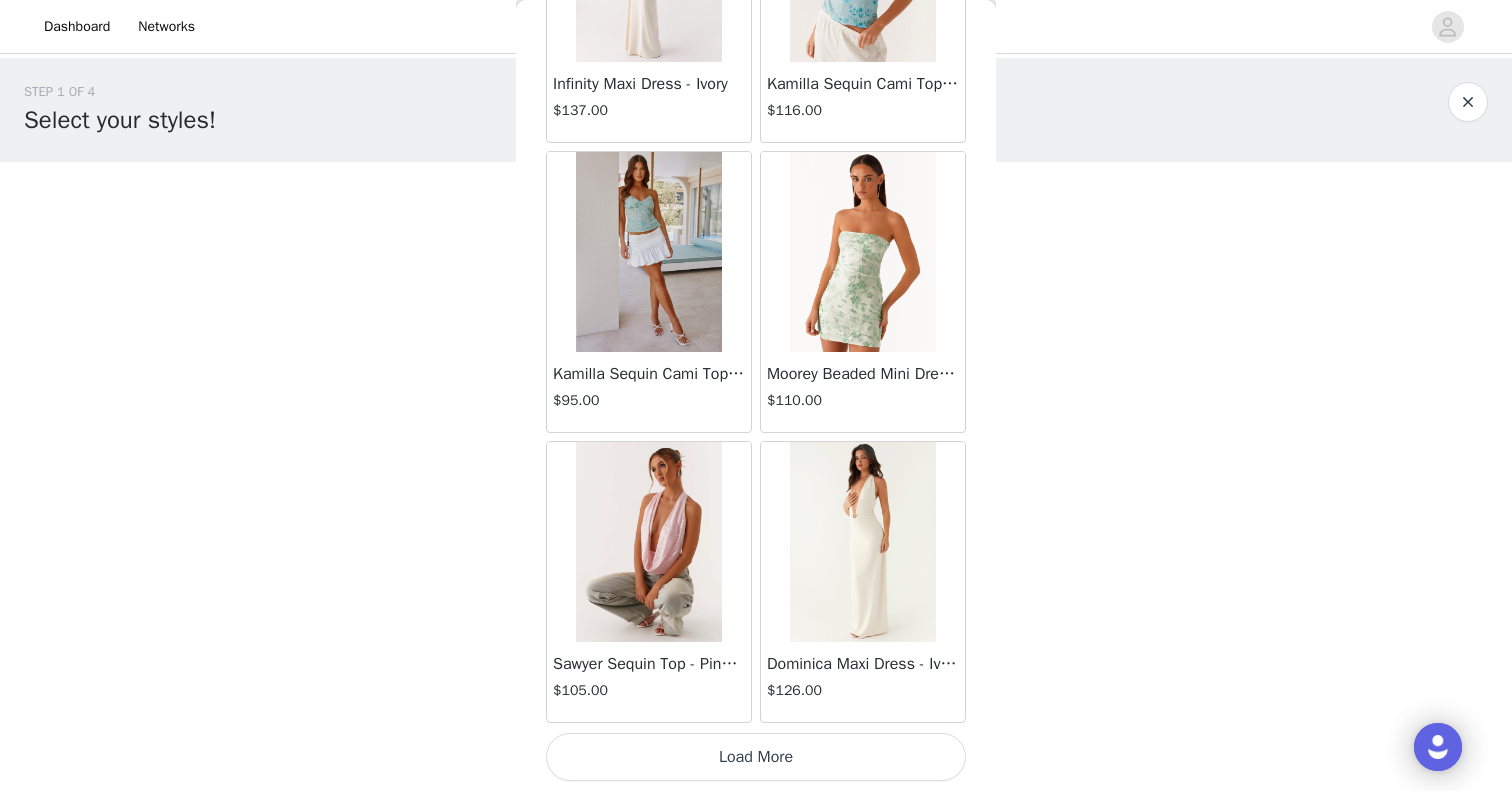 click on "Load More" at bounding box center (756, 757) 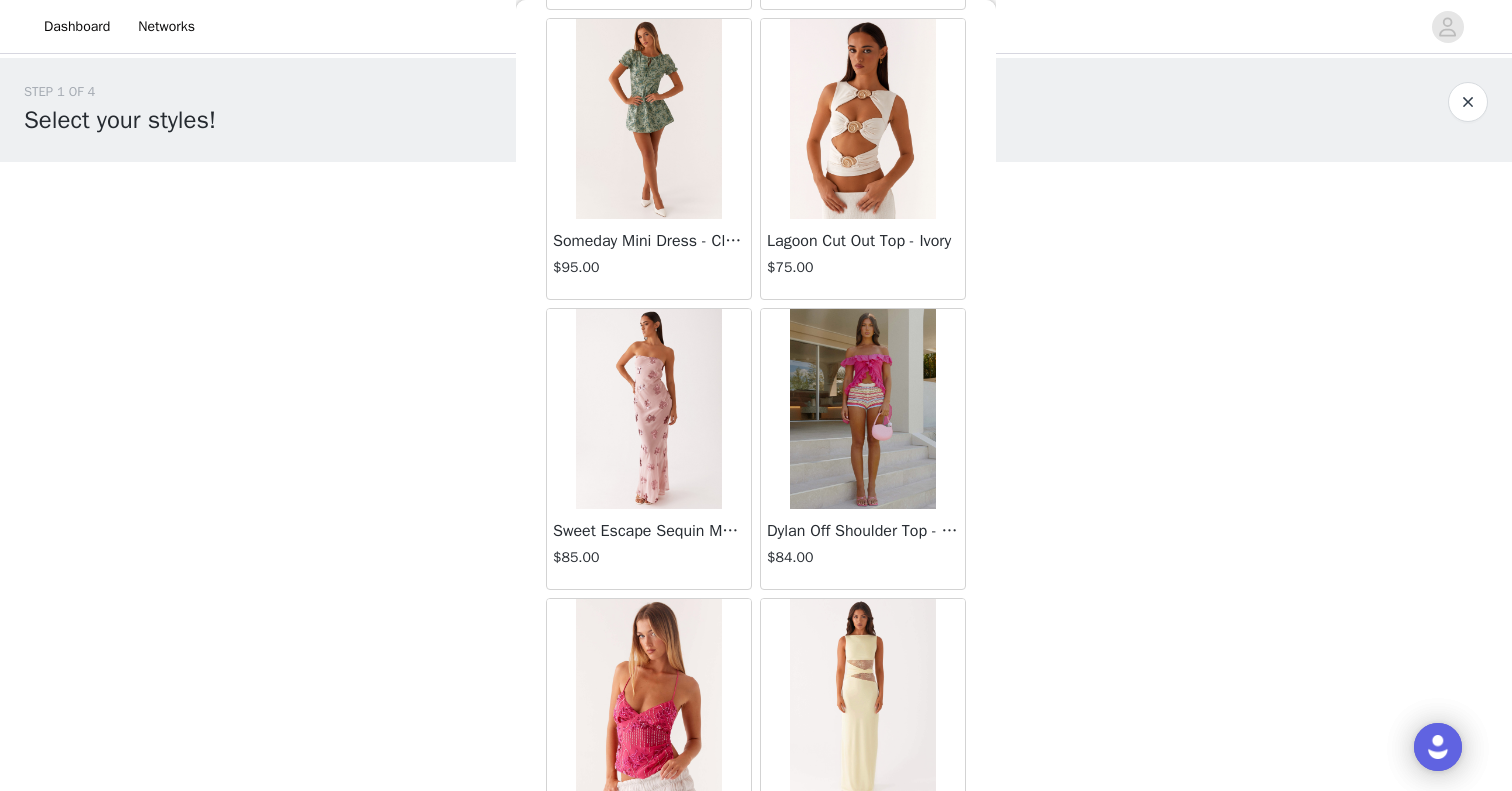 scroll, scrollTop: 38322, scrollLeft: 0, axis: vertical 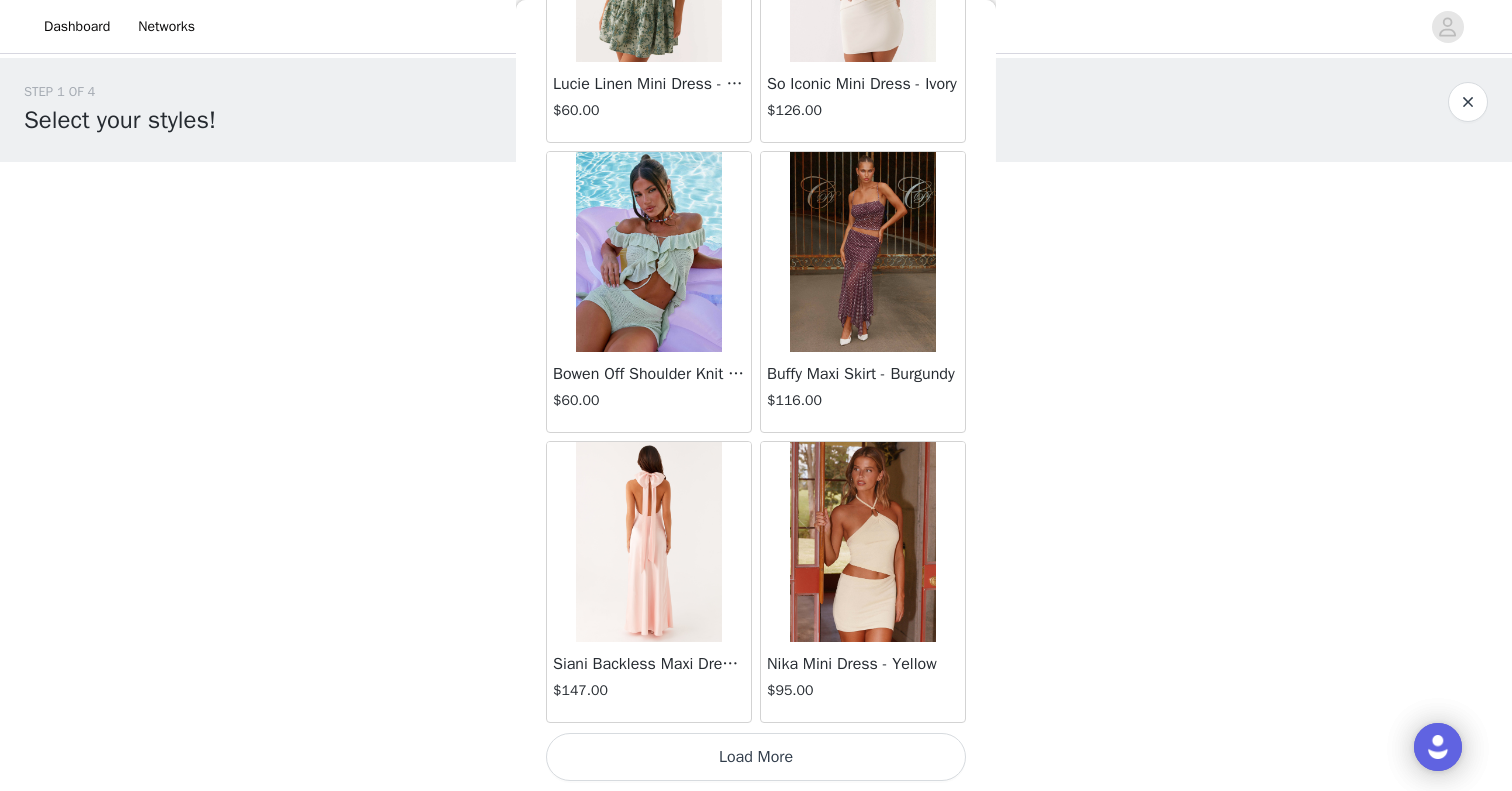 click on "Load More" at bounding box center [756, 757] 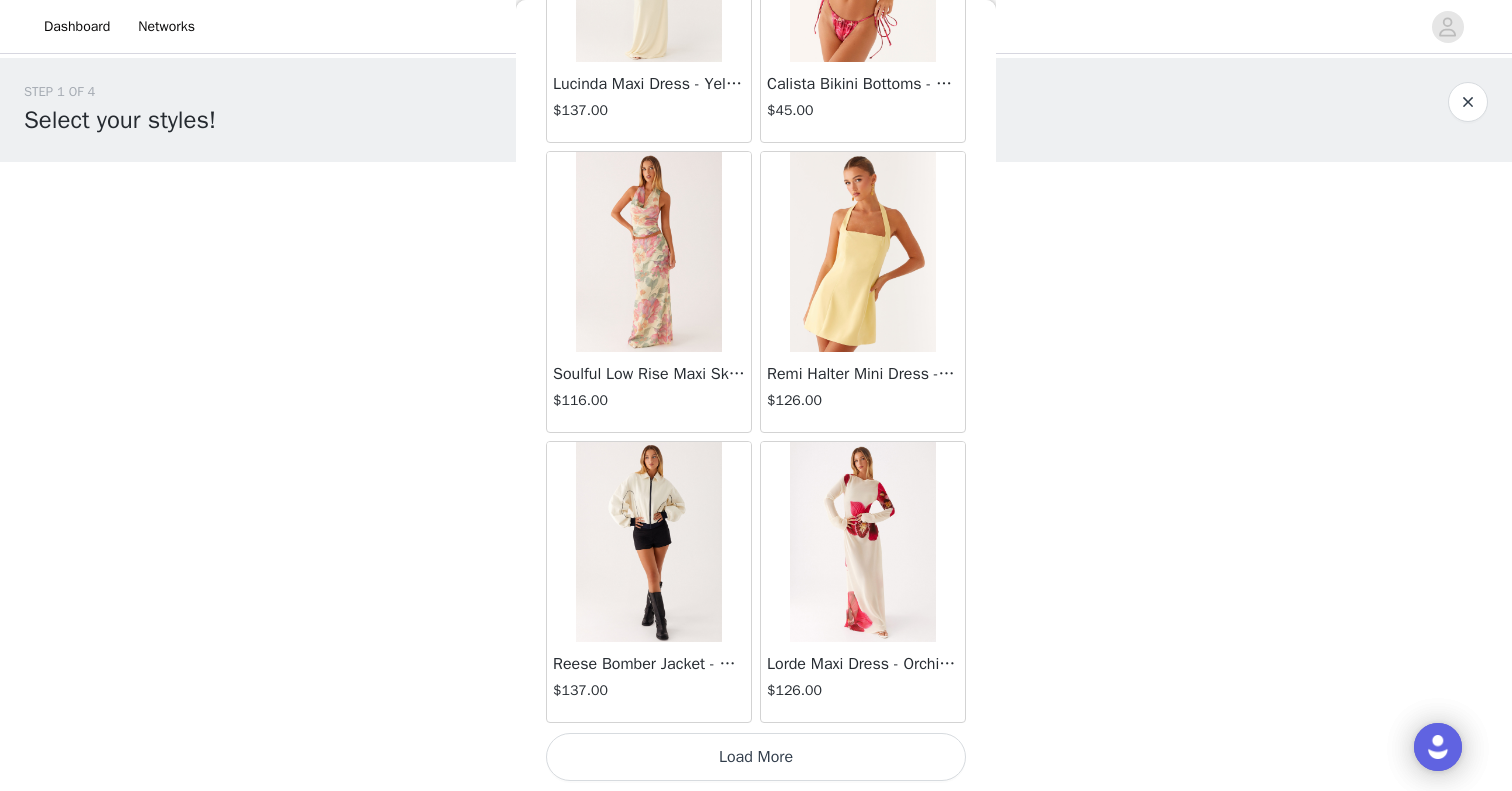 click on "Load More" at bounding box center [756, 757] 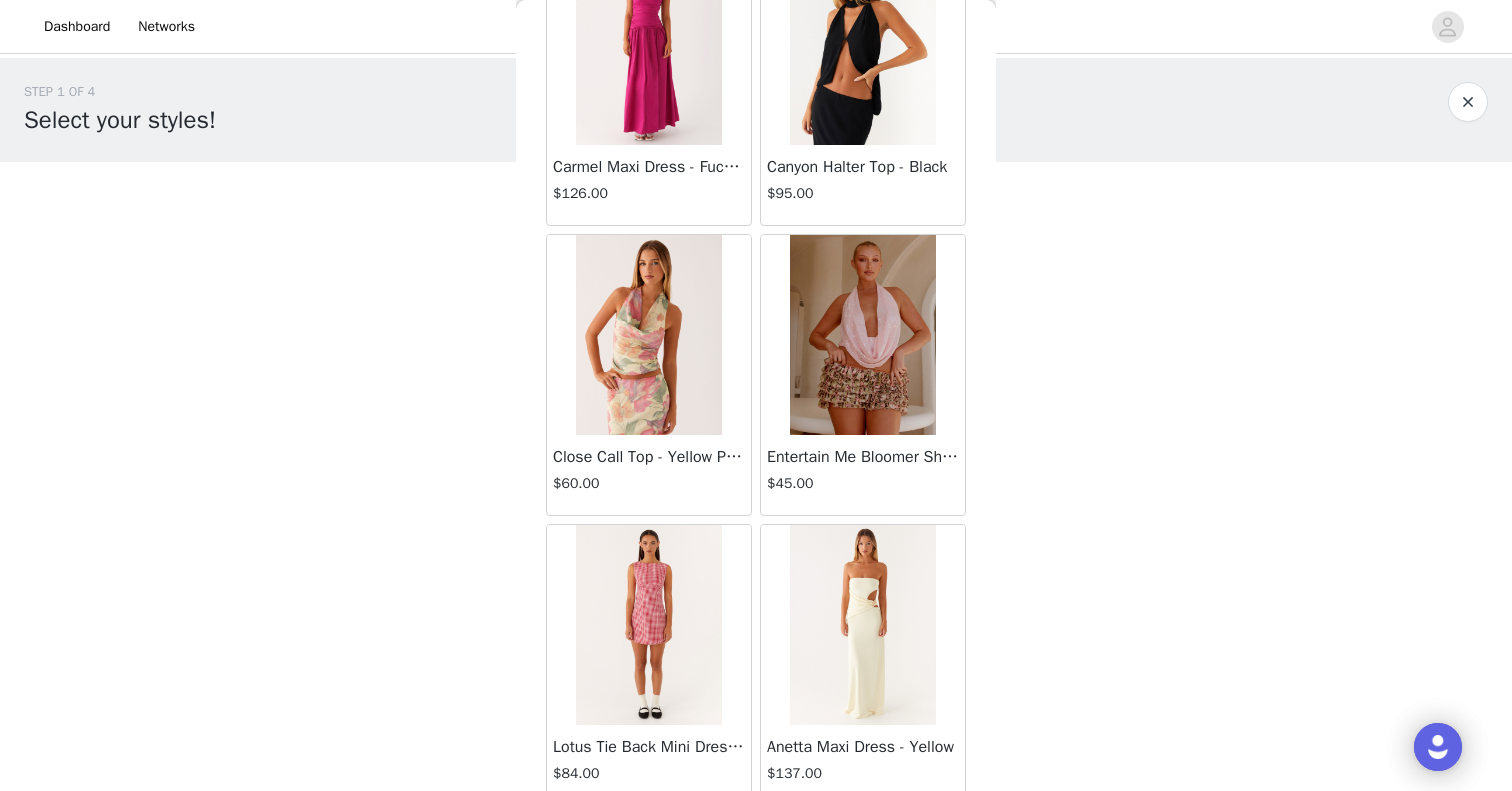 scroll, scrollTop: 45769, scrollLeft: 0, axis: vertical 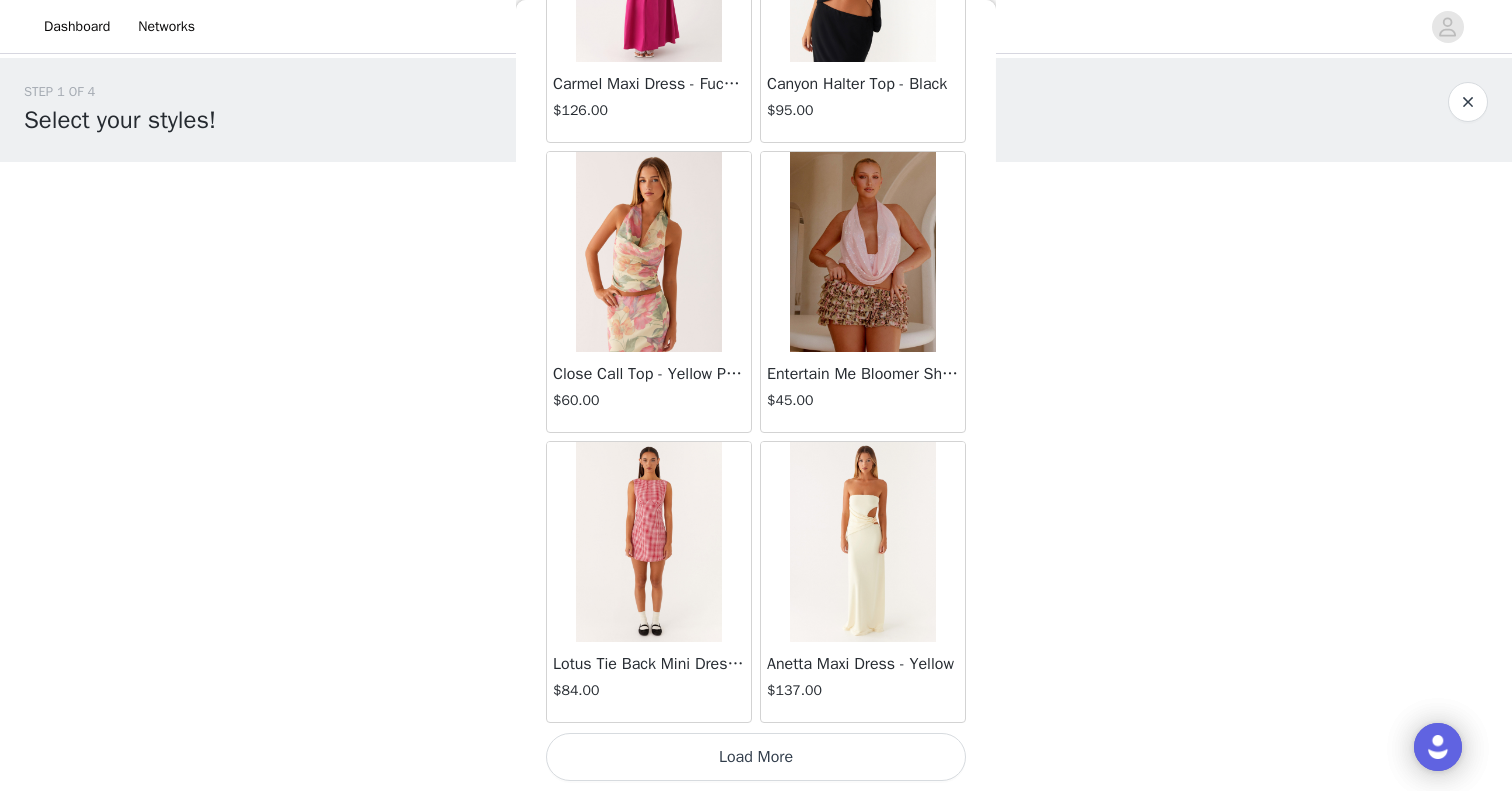 click on "Load More" at bounding box center (756, 757) 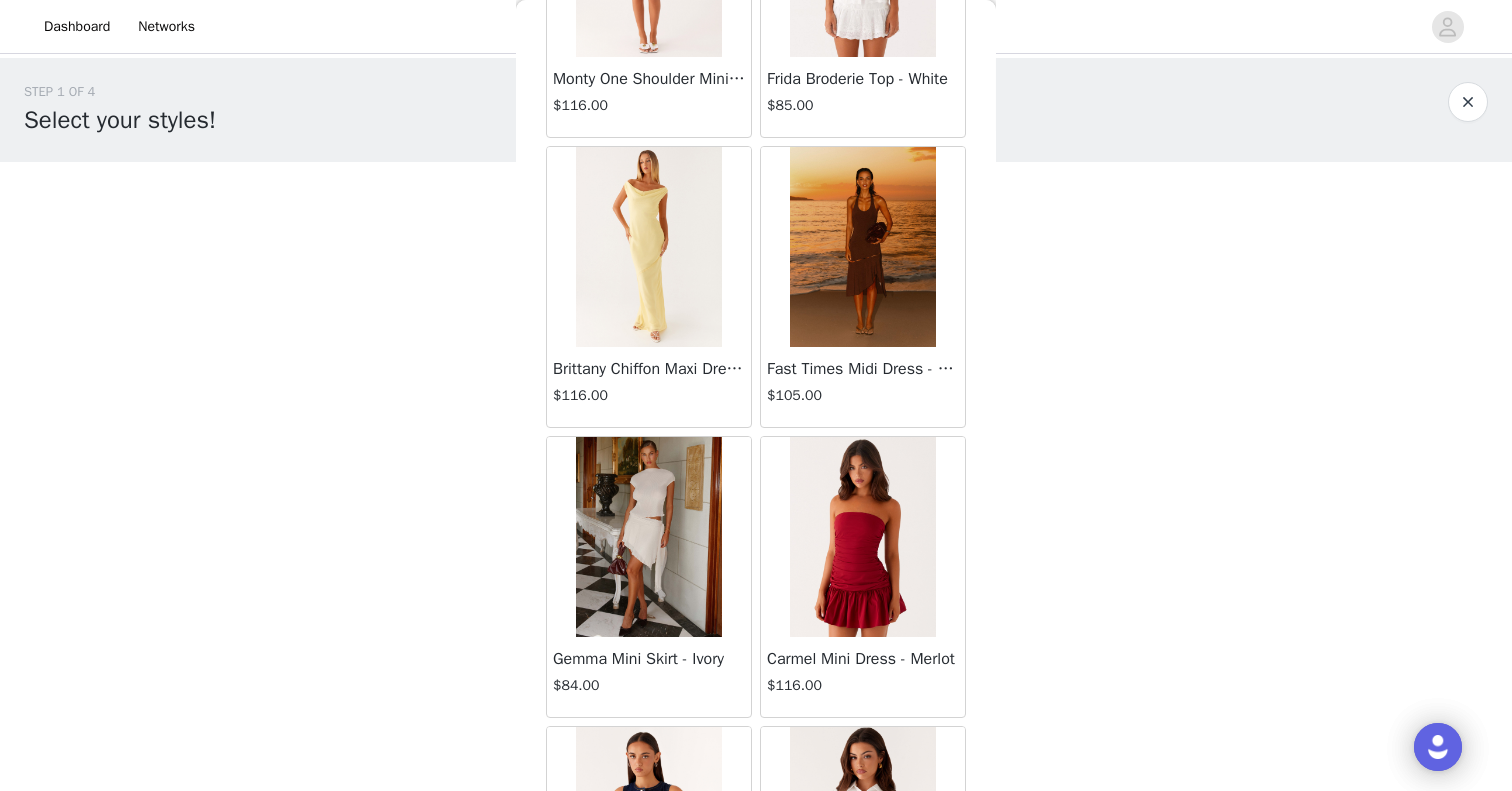 scroll, scrollTop: 48669, scrollLeft: 0, axis: vertical 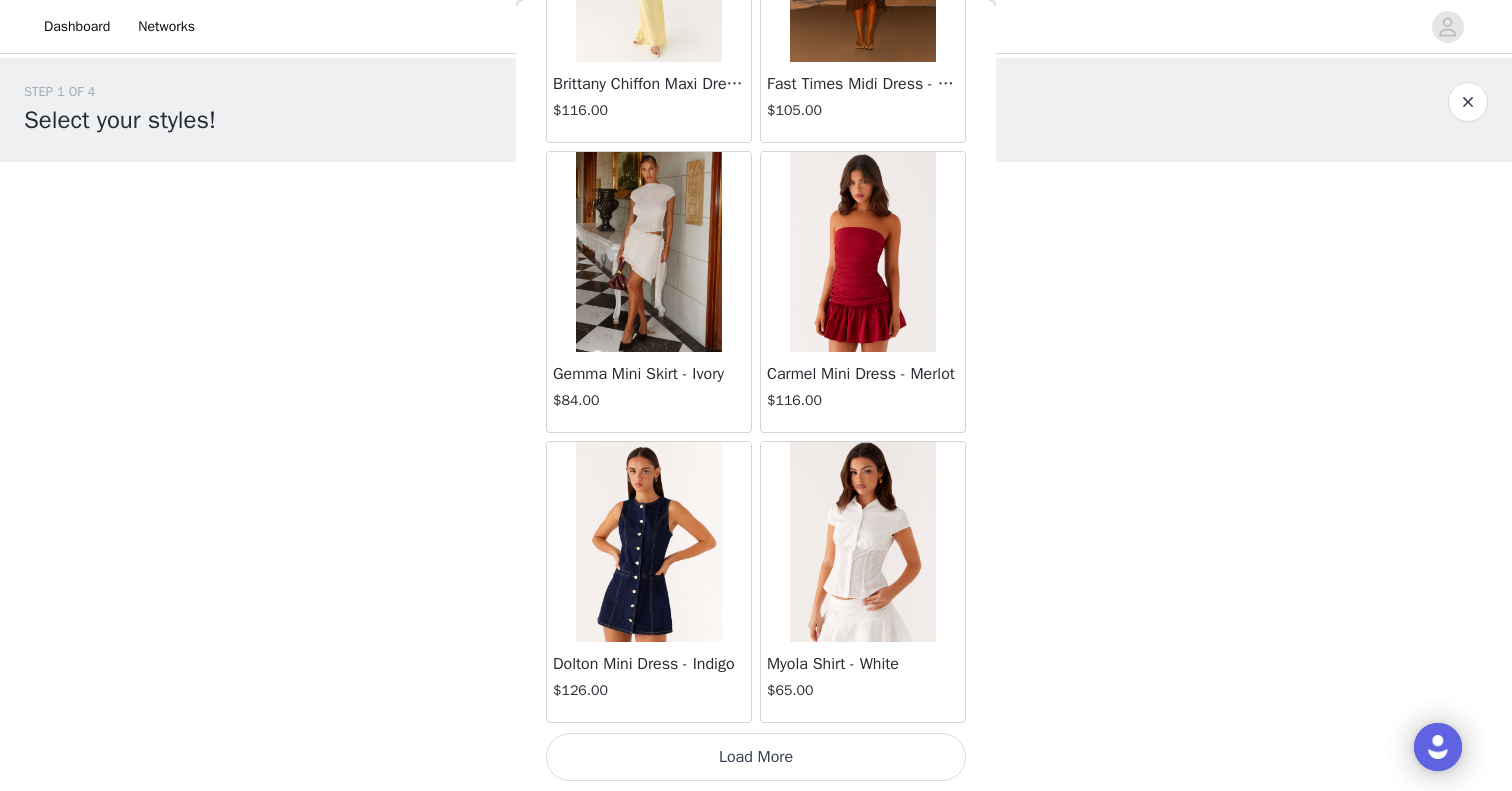 click on "Load More" at bounding box center [756, 757] 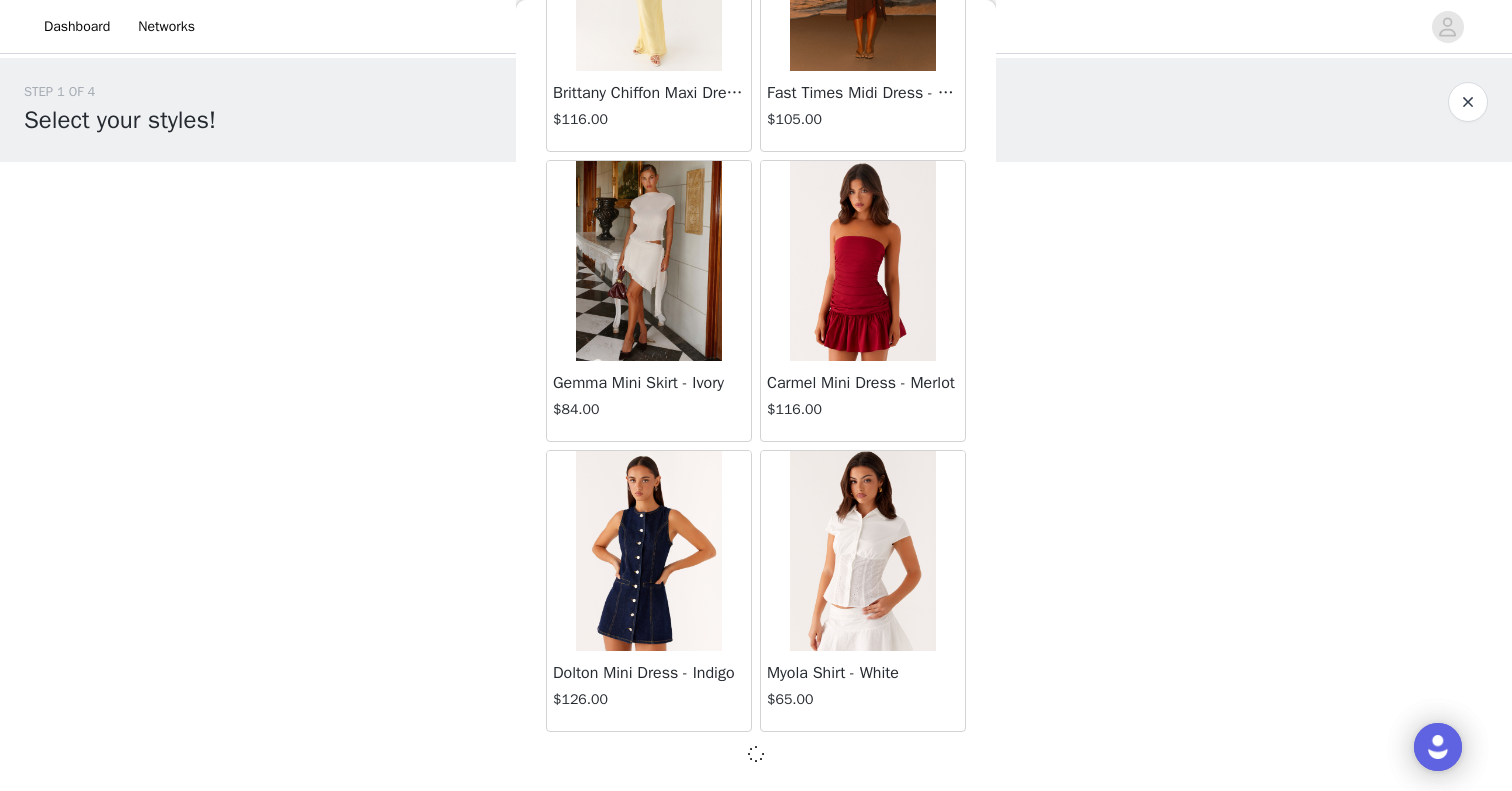 scroll, scrollTop: 48660, scrollLeft: 0, axis: vertical 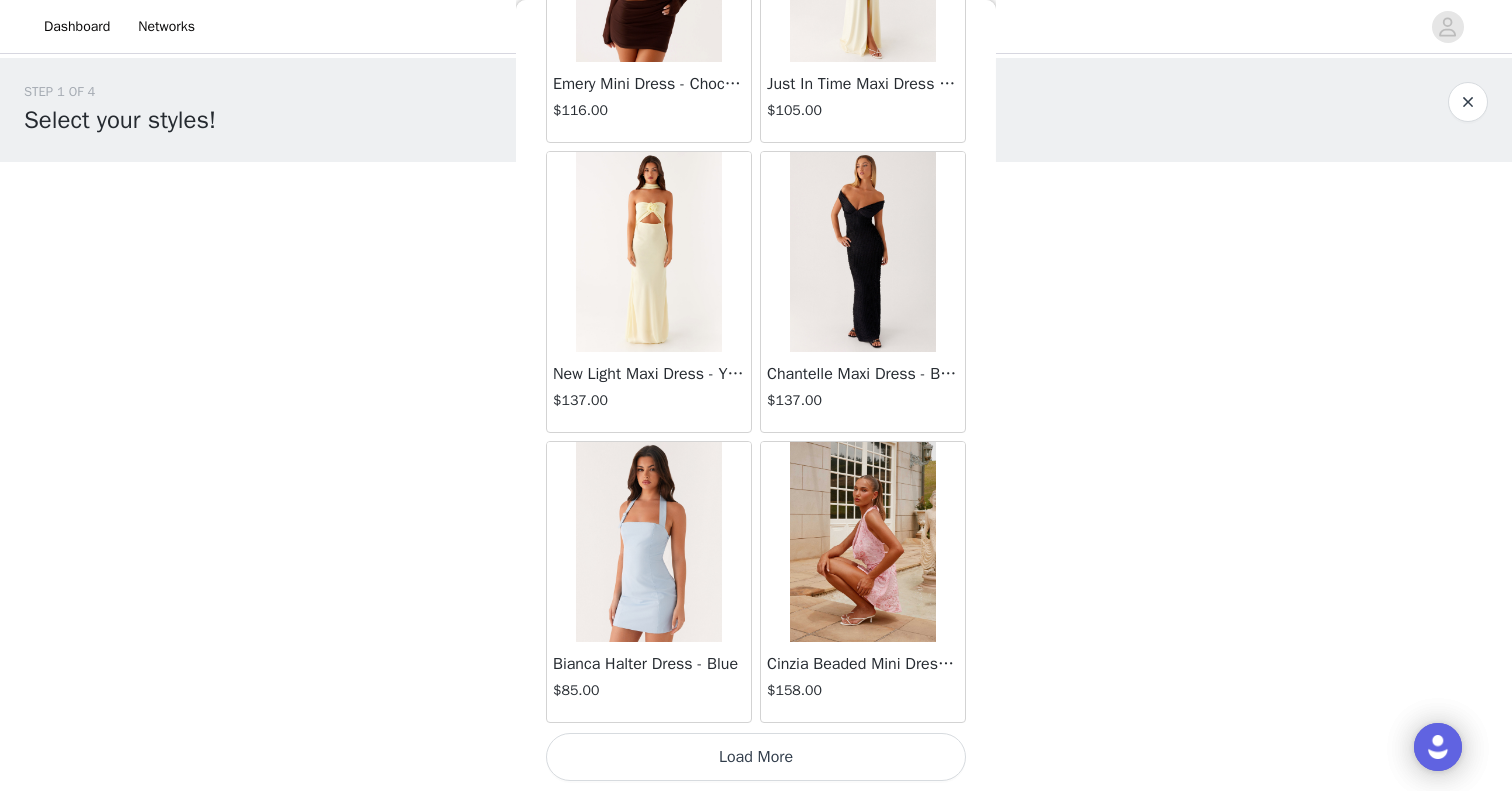 click on "Load More" at bounding box center (756, 757) 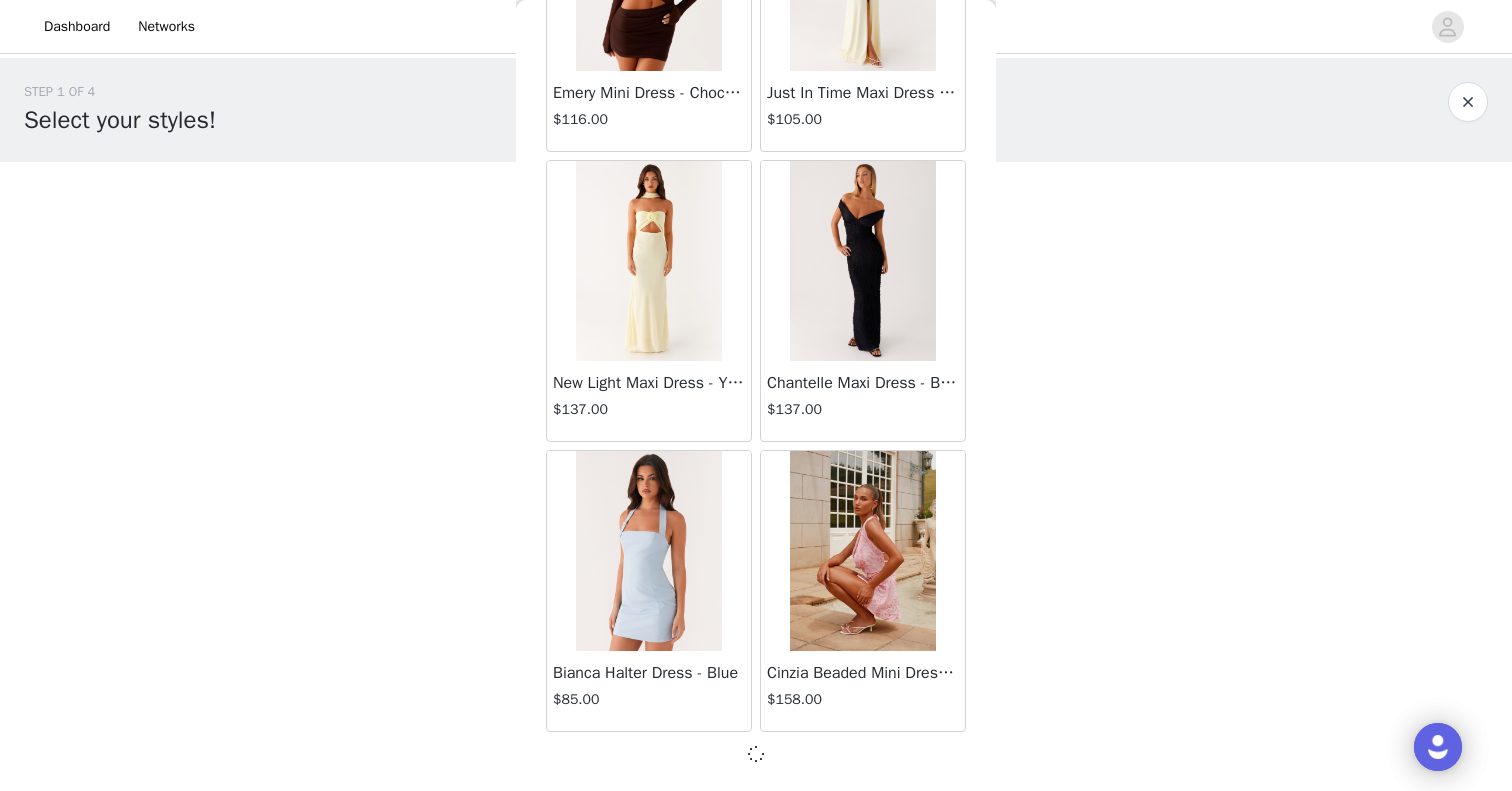 scroll, scrollTop: 51560, scrollLeft: 0, axis: vertical 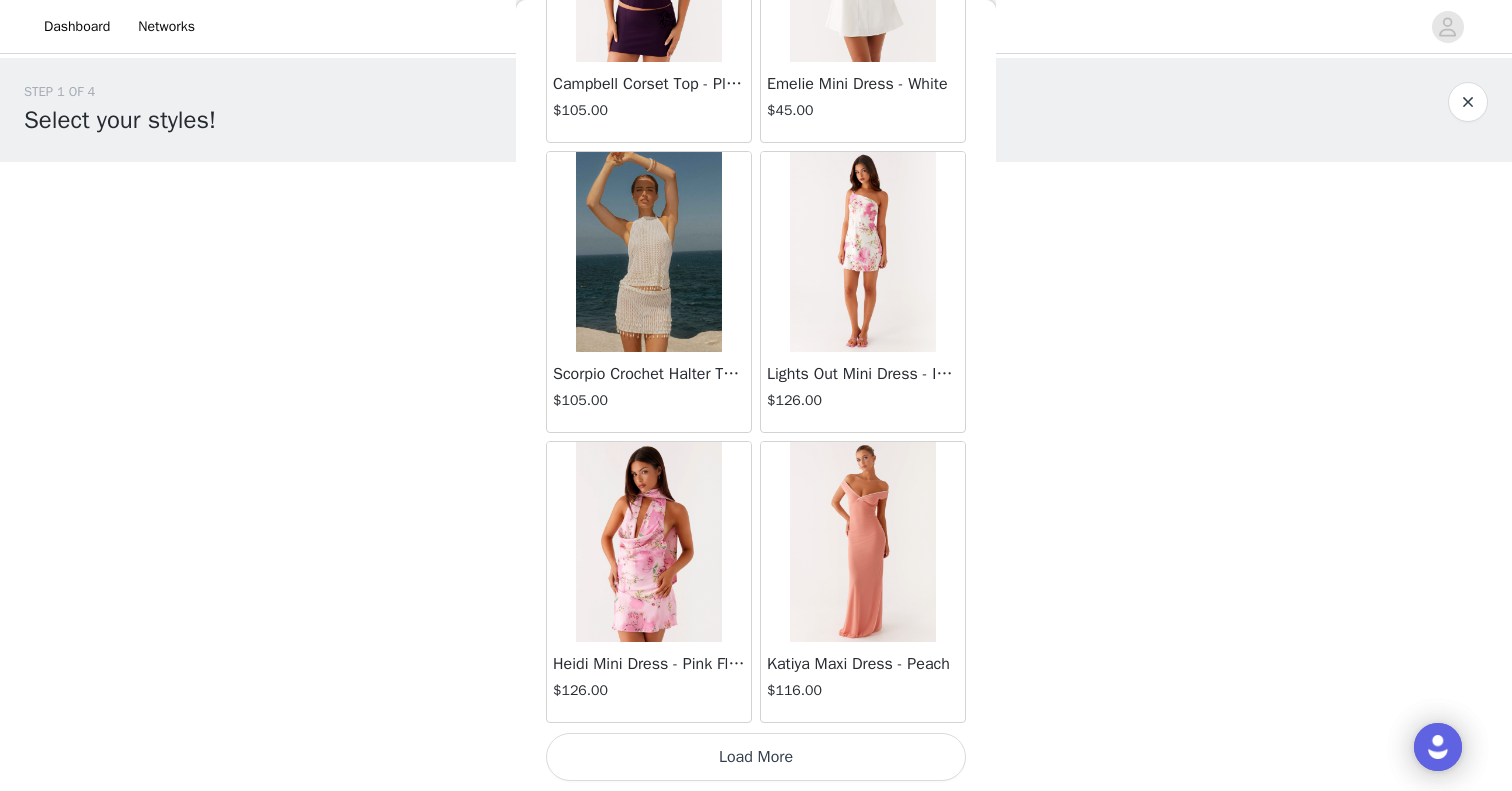 click on "Load More" at bounding box center (756, 757) 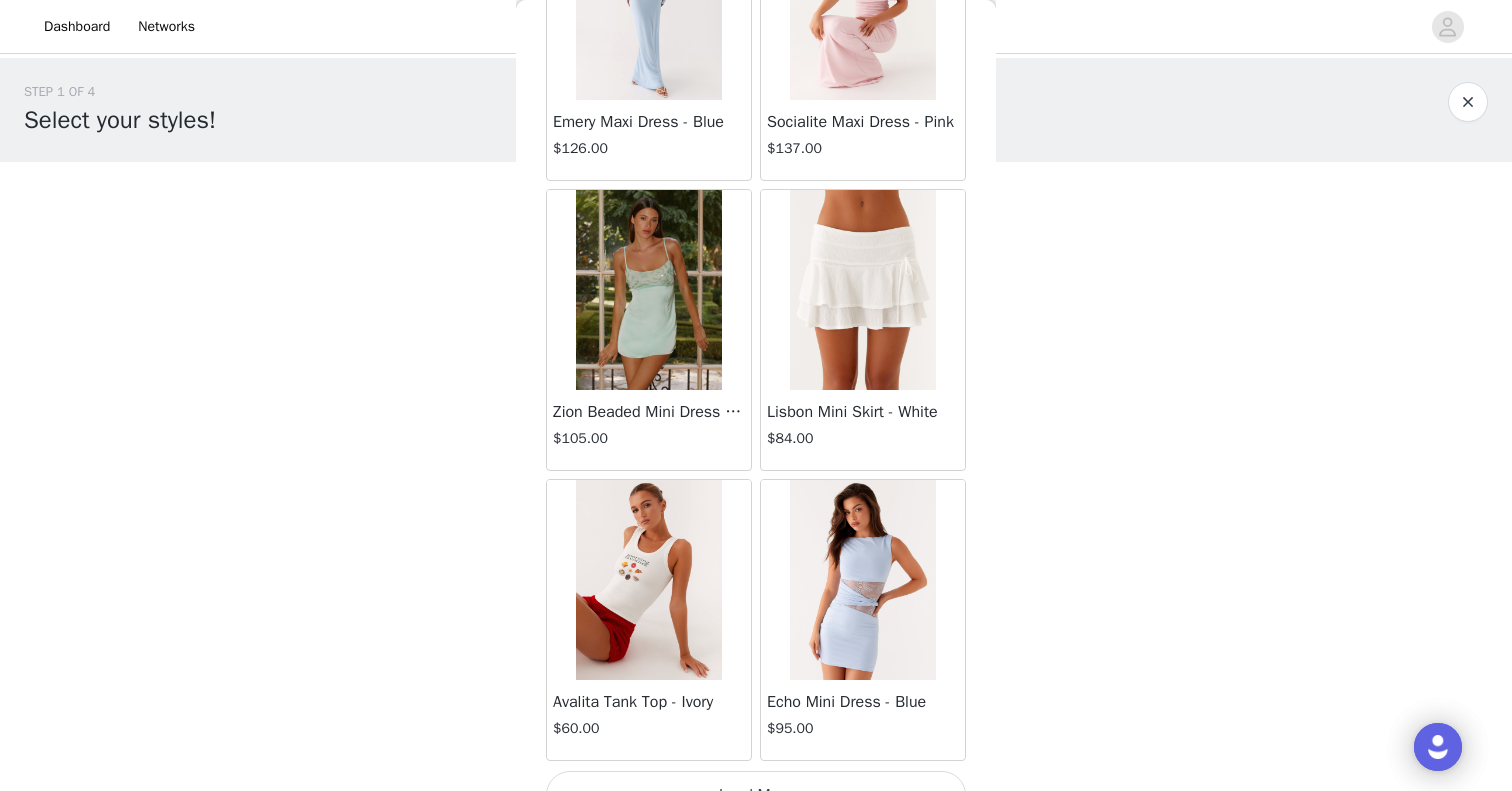 scroll, scrollTop: 57369, scrollLeft: 0, axis: vertical 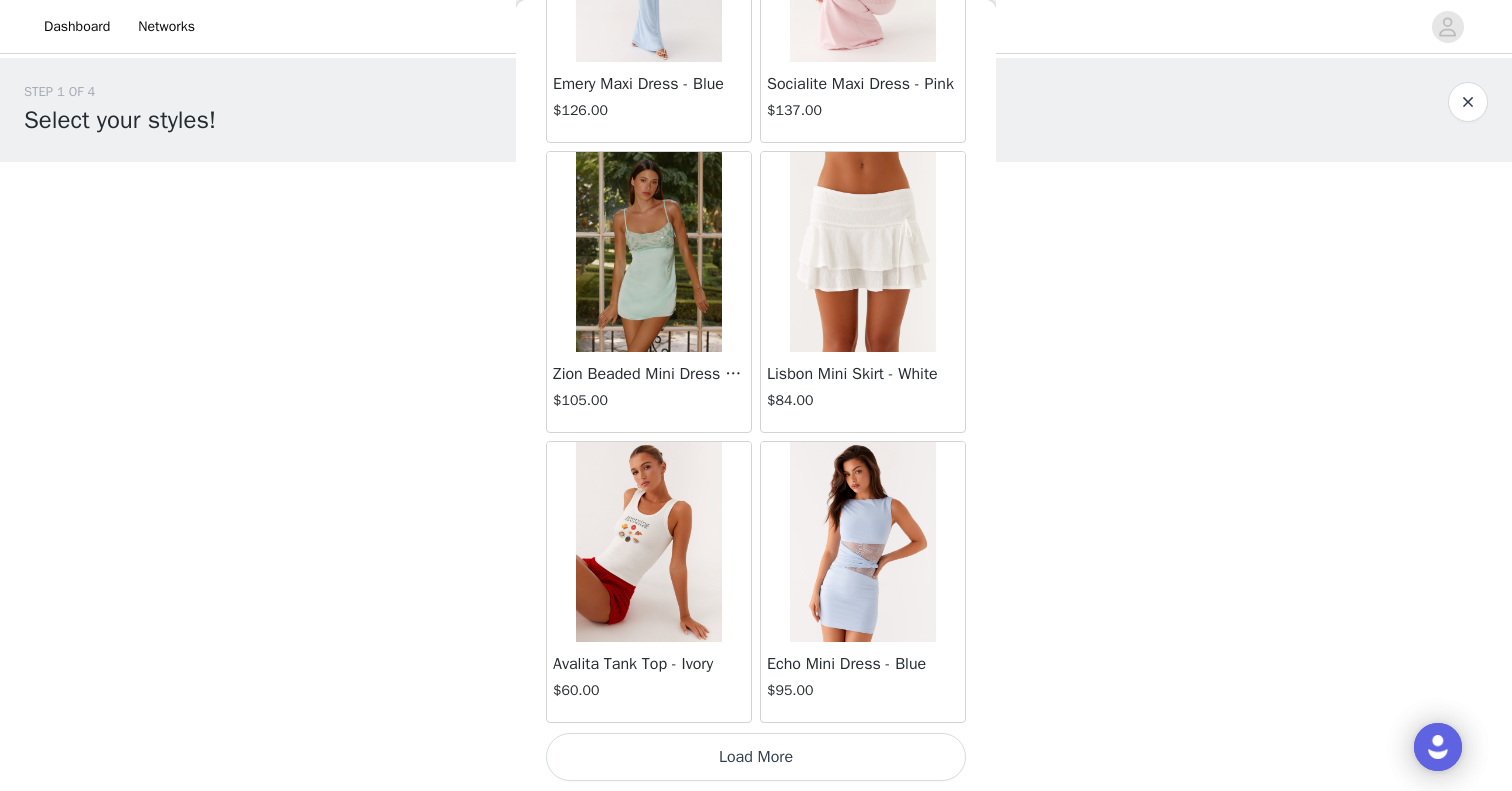 click on "Load More" at bounding box center [756, 757] 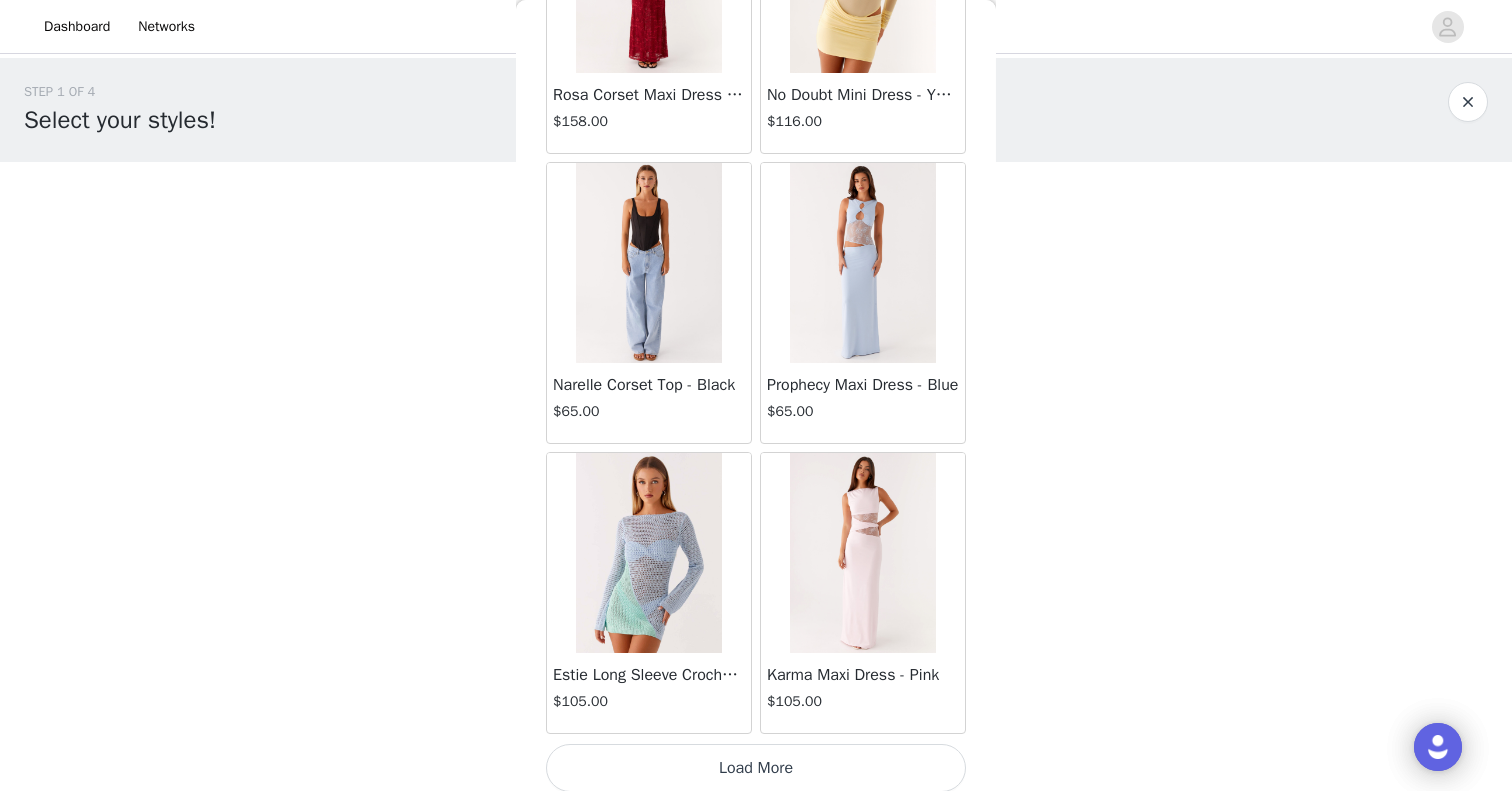 scroll, scrollTop: 60269, scrollLeft: 0, axis: vertical 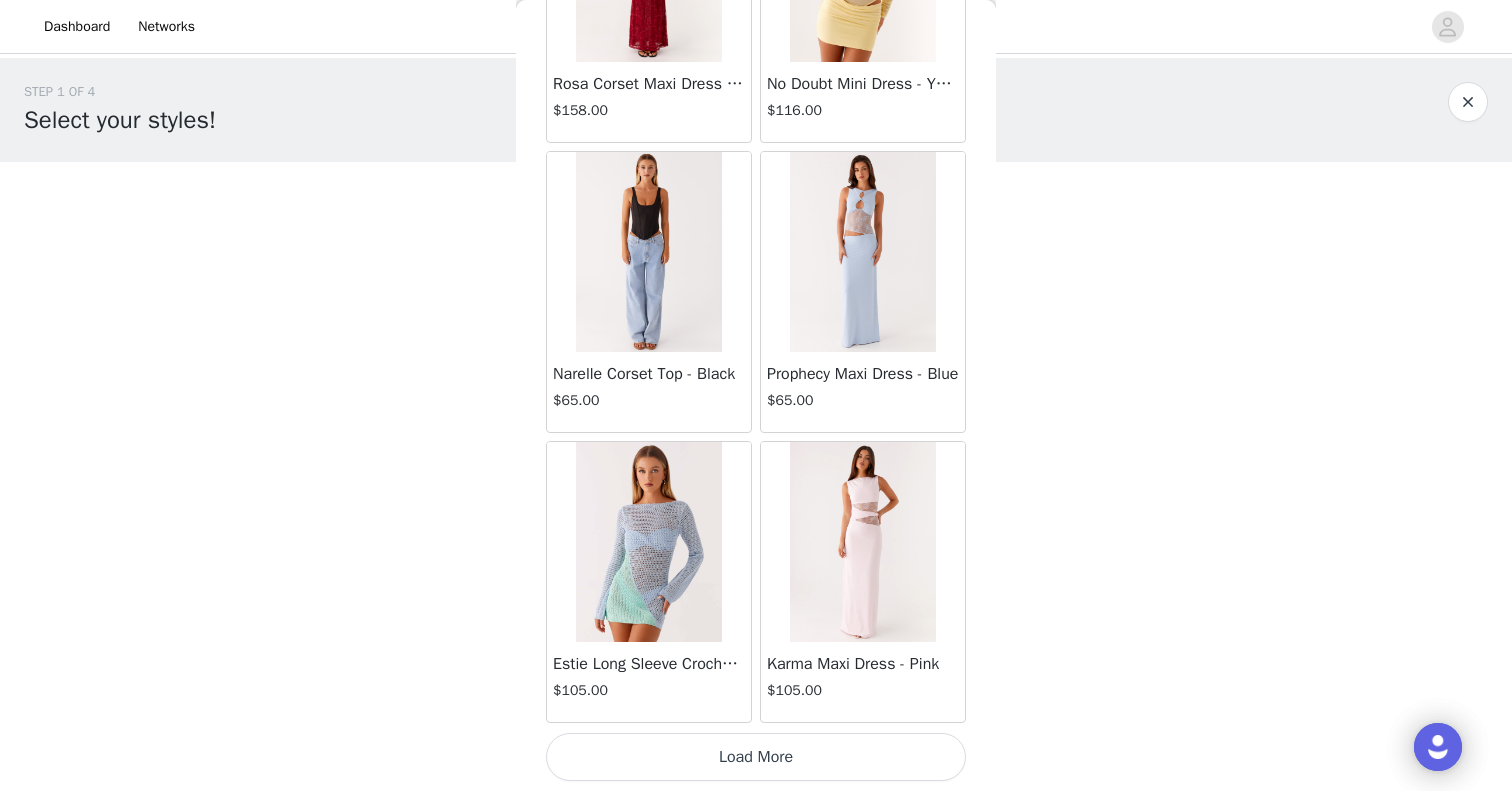 click on "Load More" at bounding box center (756, 757) 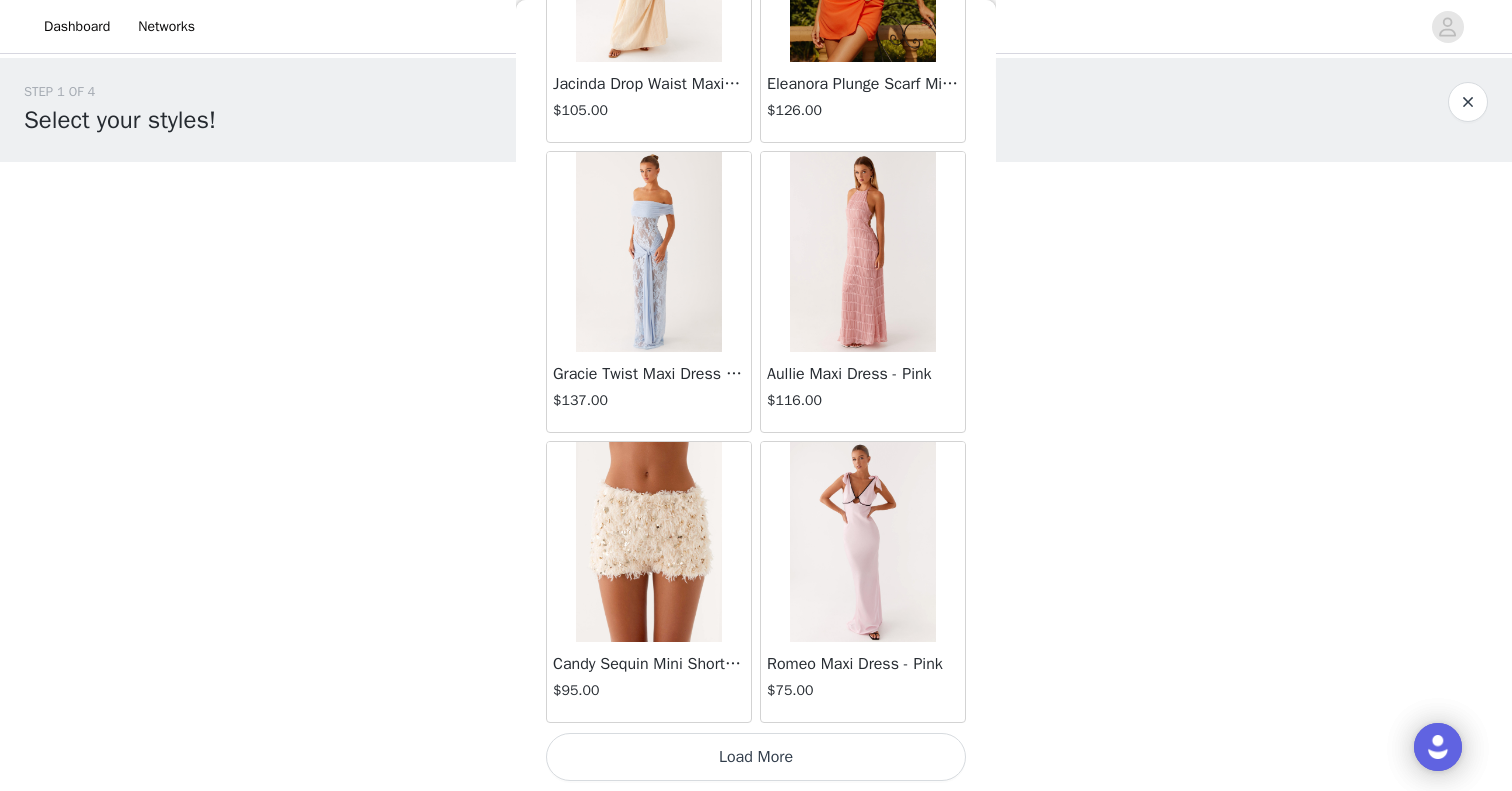 scroll, scrollTop: 63168, scrollLeft: 0, axis: vertical 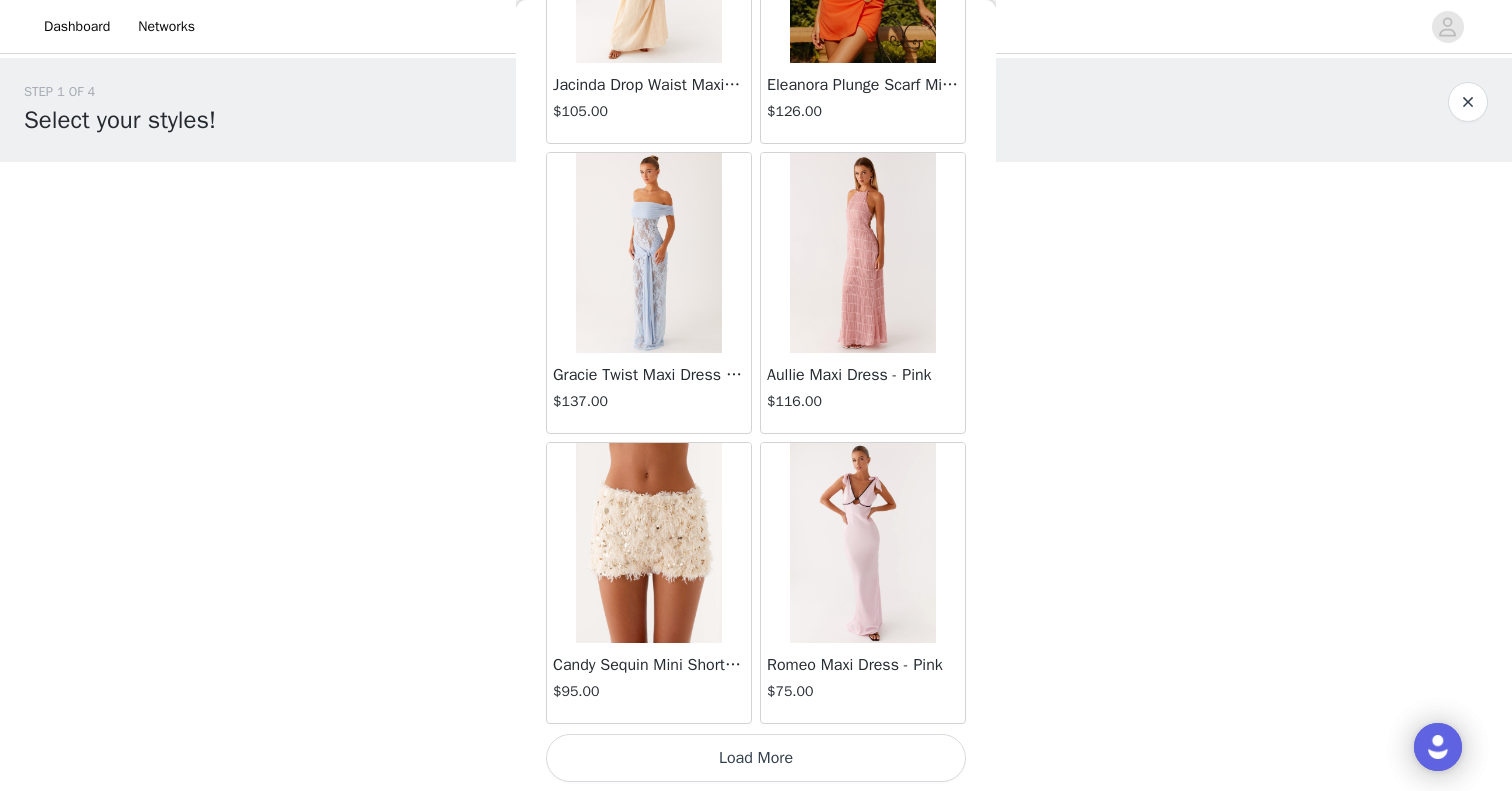 click on "Load More" at bounding box center (756, 758) 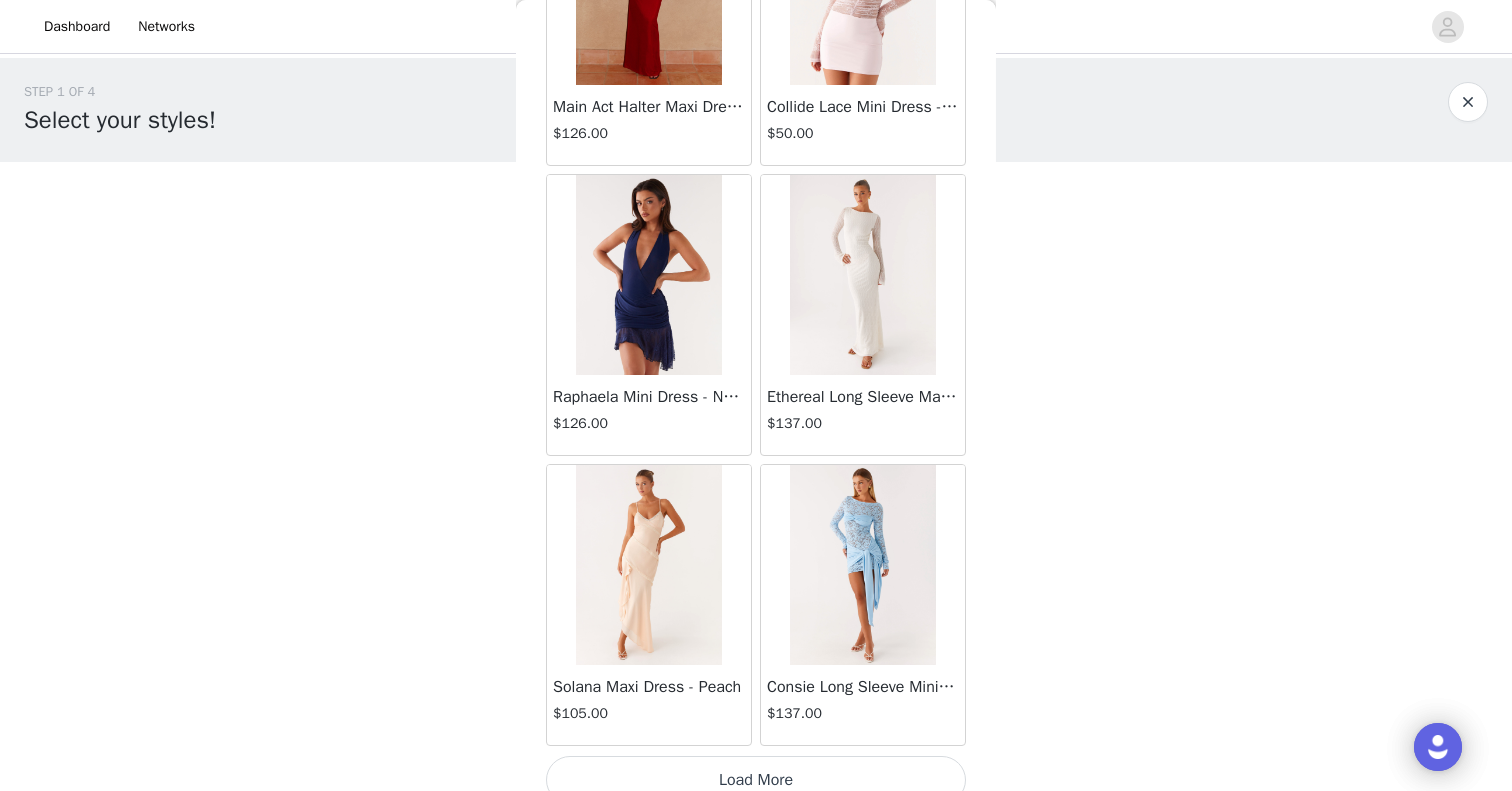 scroll, scrollTop: 66069, scrollLeft: 0, axis: vertical 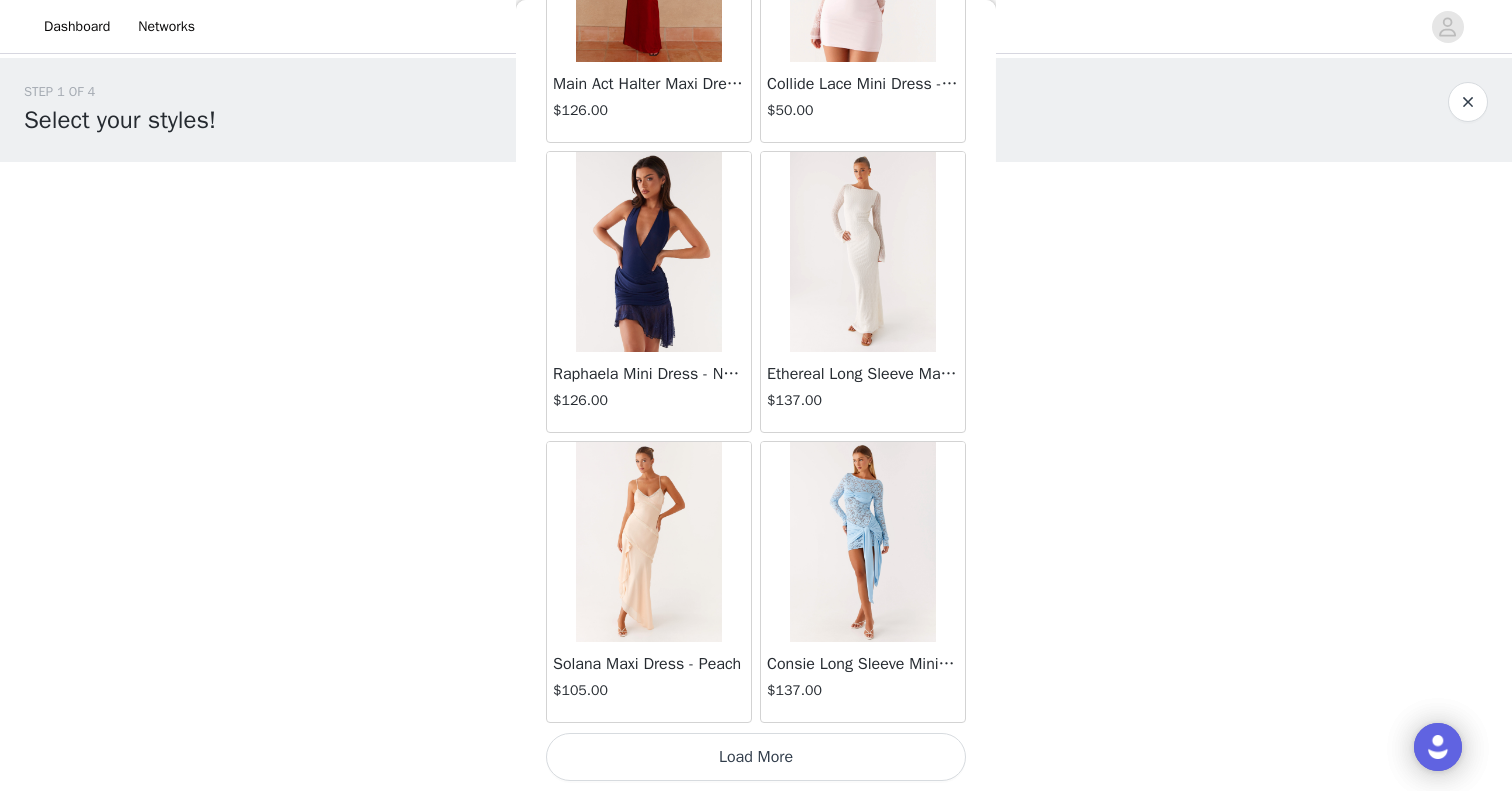 click on "Load More" at bounding box center [756, 757] 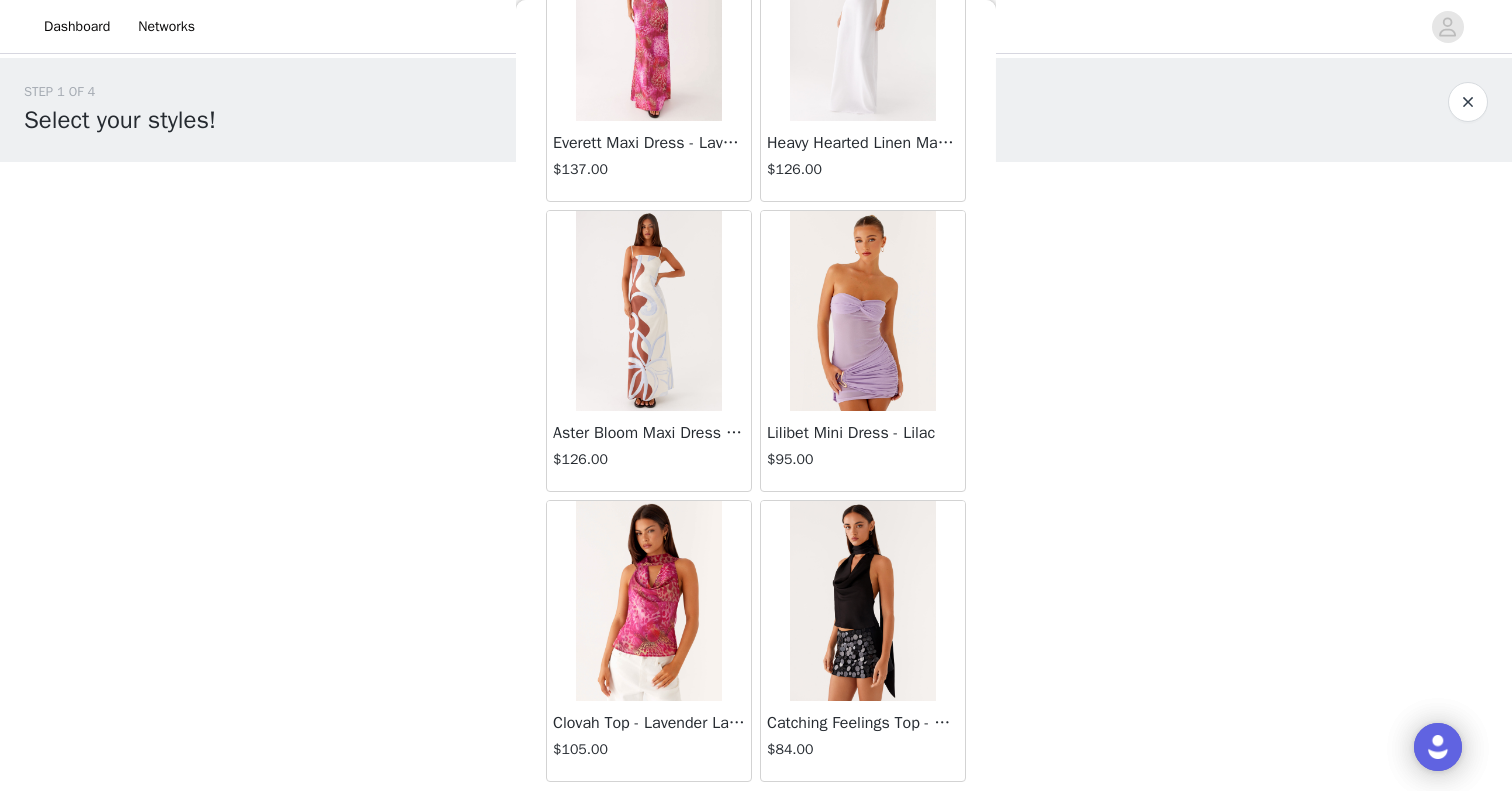 scroll, scrollTop: 68969, scrollLeft: 0, axis: vertical 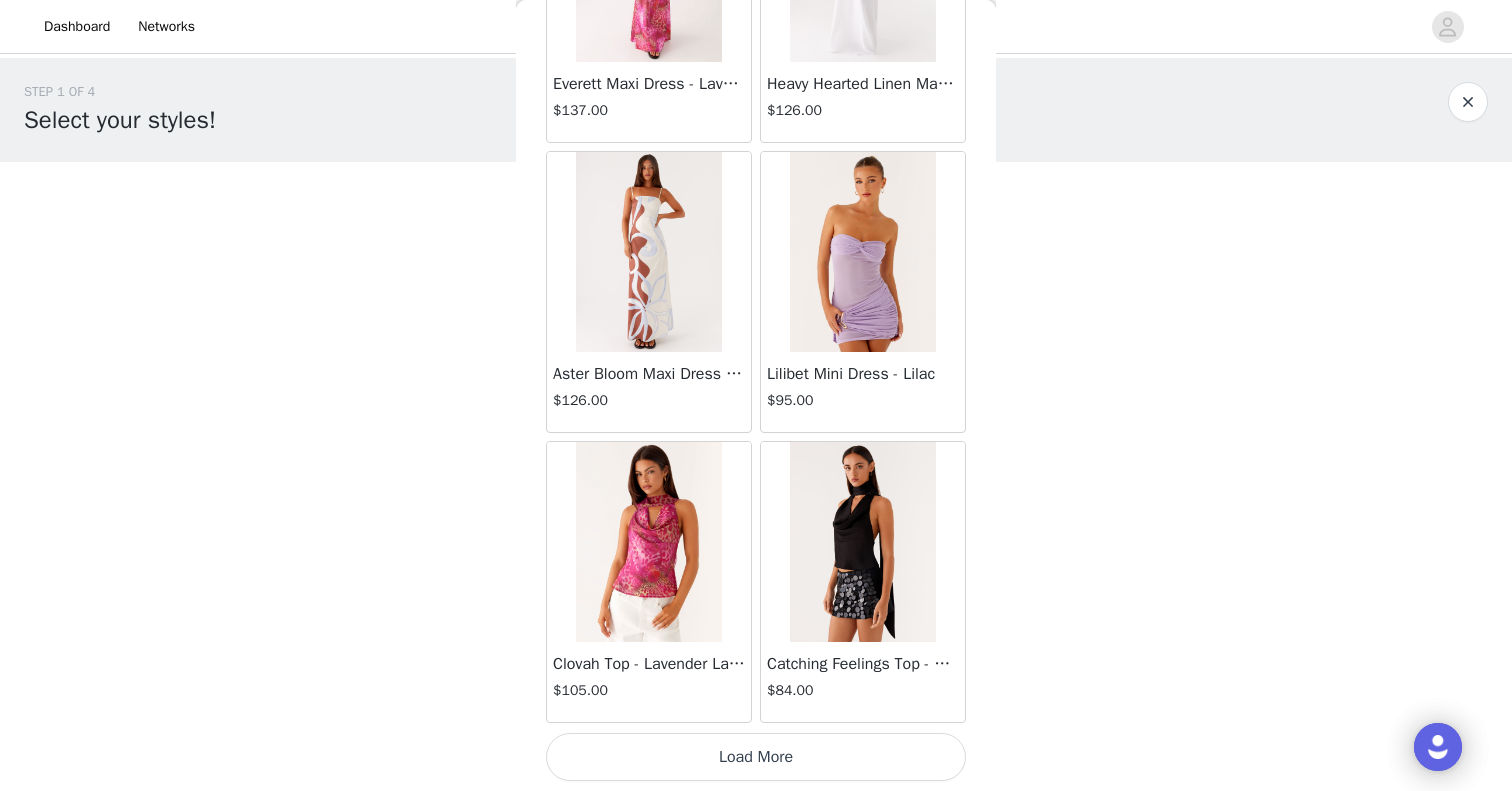 click on "Load More" at bounding box center [756, 757] 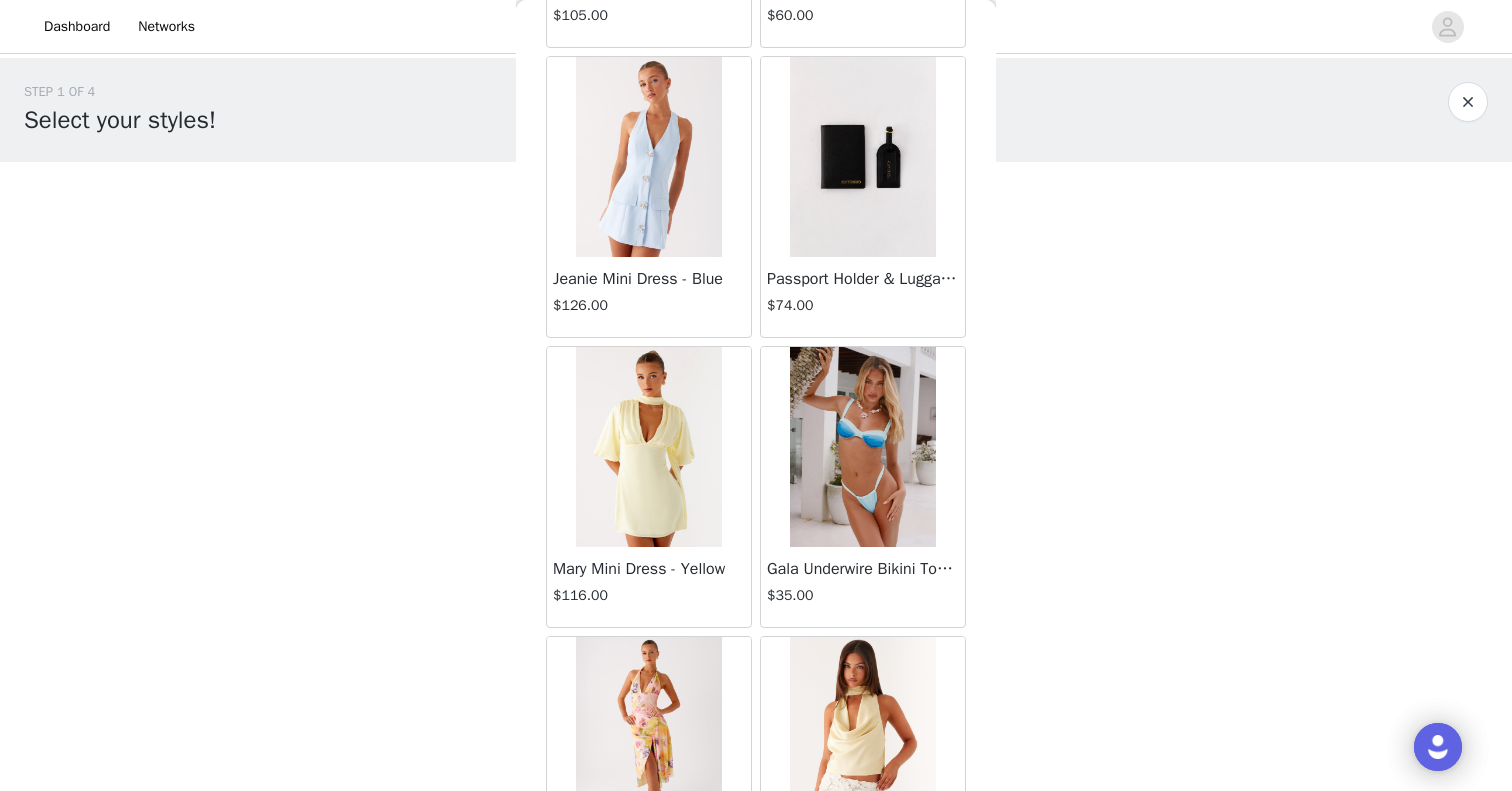 scroll, scrollTop: 71869, scrollLeft: 0, axis: vertical 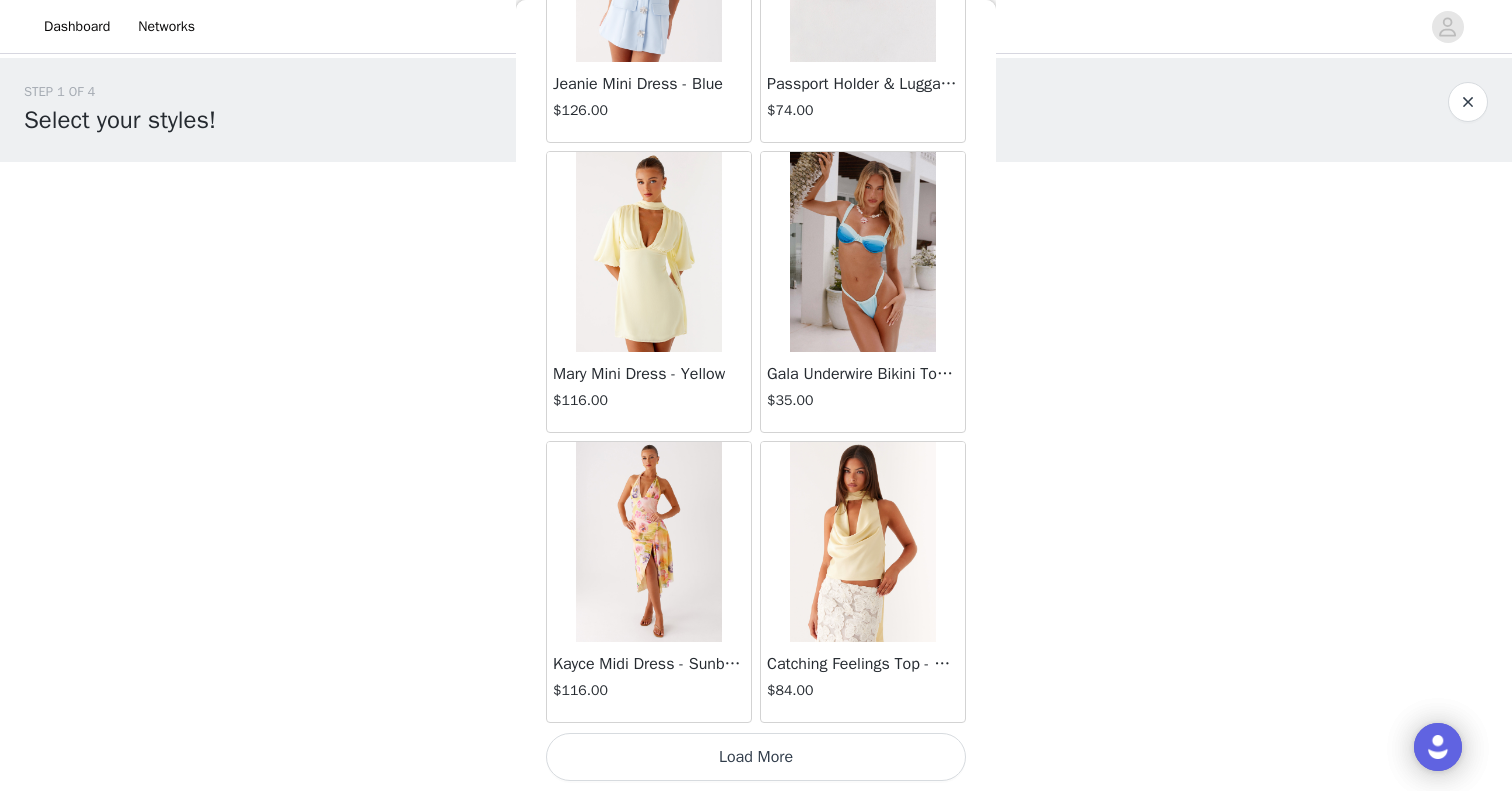 click on "Load More" at bounding box center [756, 757] 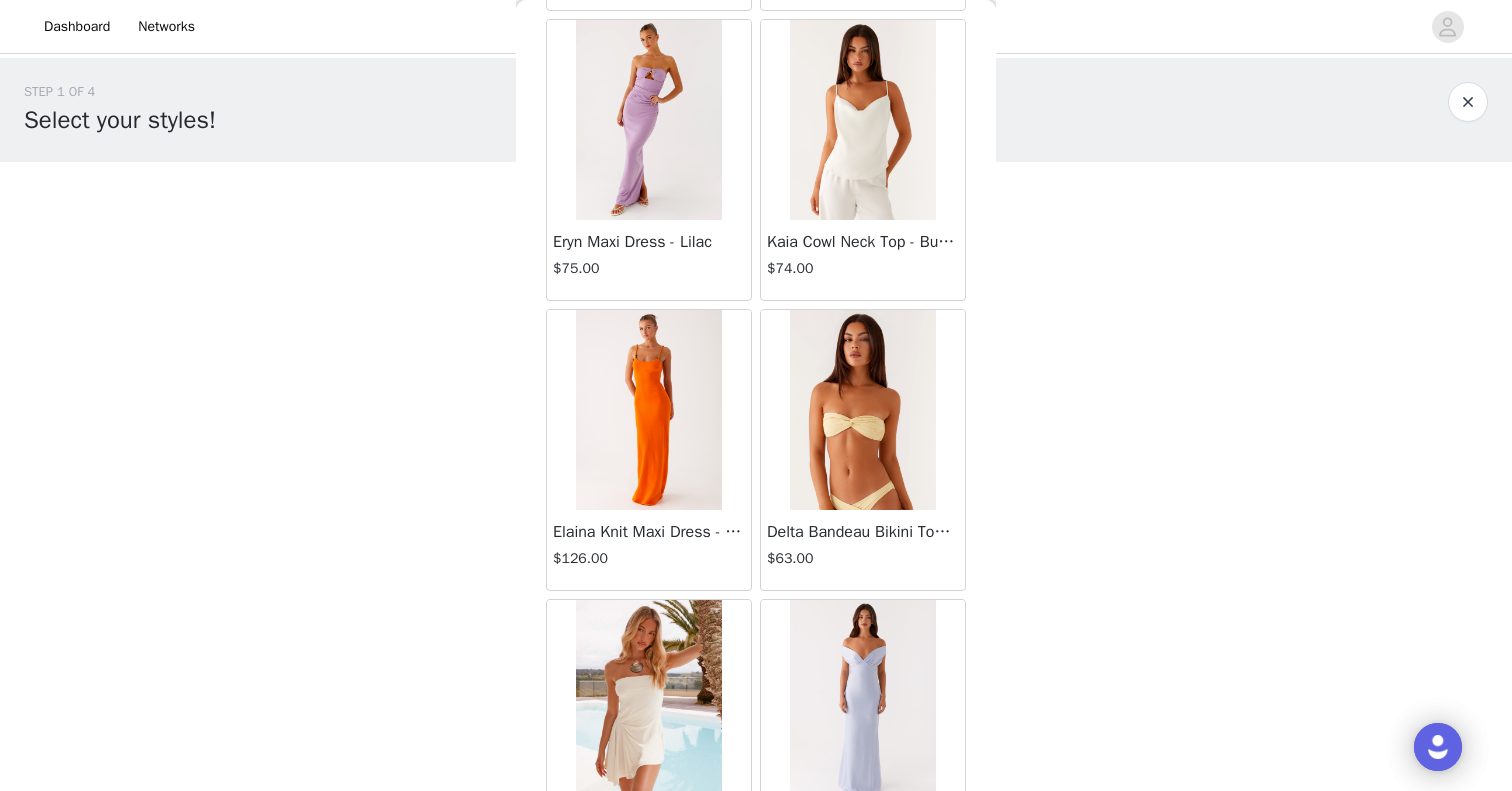 scroll, scrollTop: 74769, scrollLeft: 0, axis: vertical 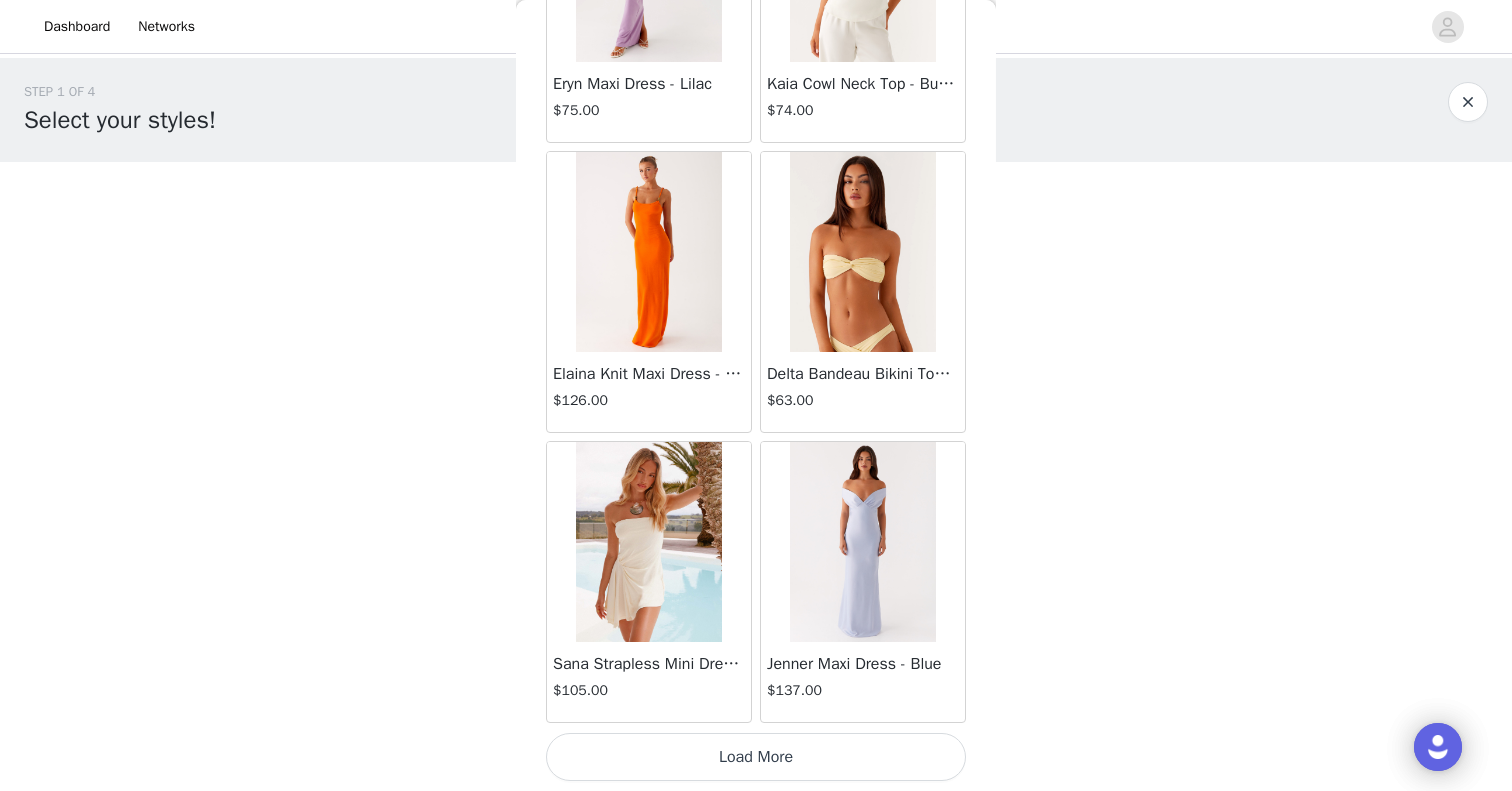 click on "Load More" at bounding box center [756, 757] 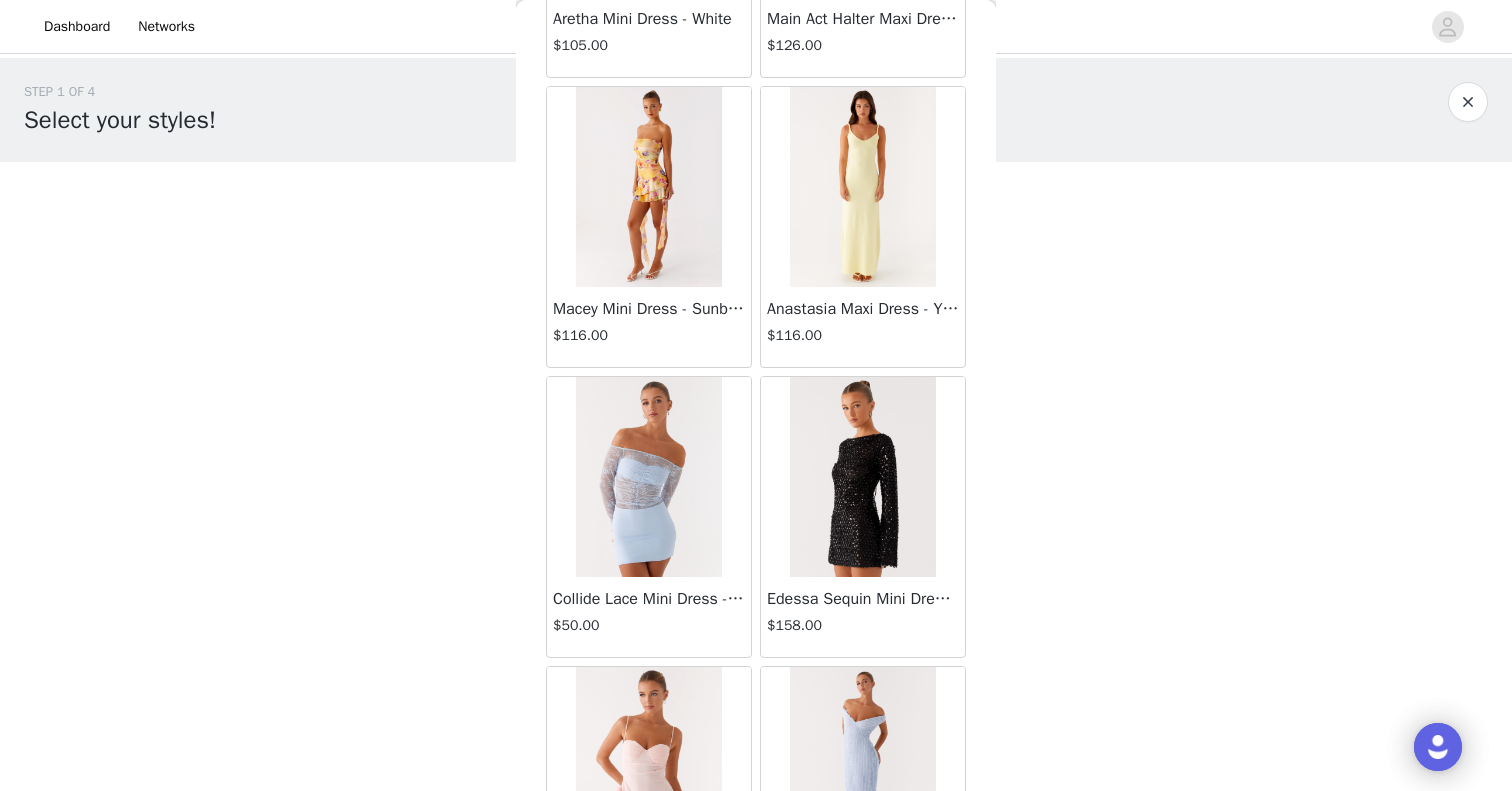 scroll, scrollTop: 77653, scrollLeft: 0, axis: vertical 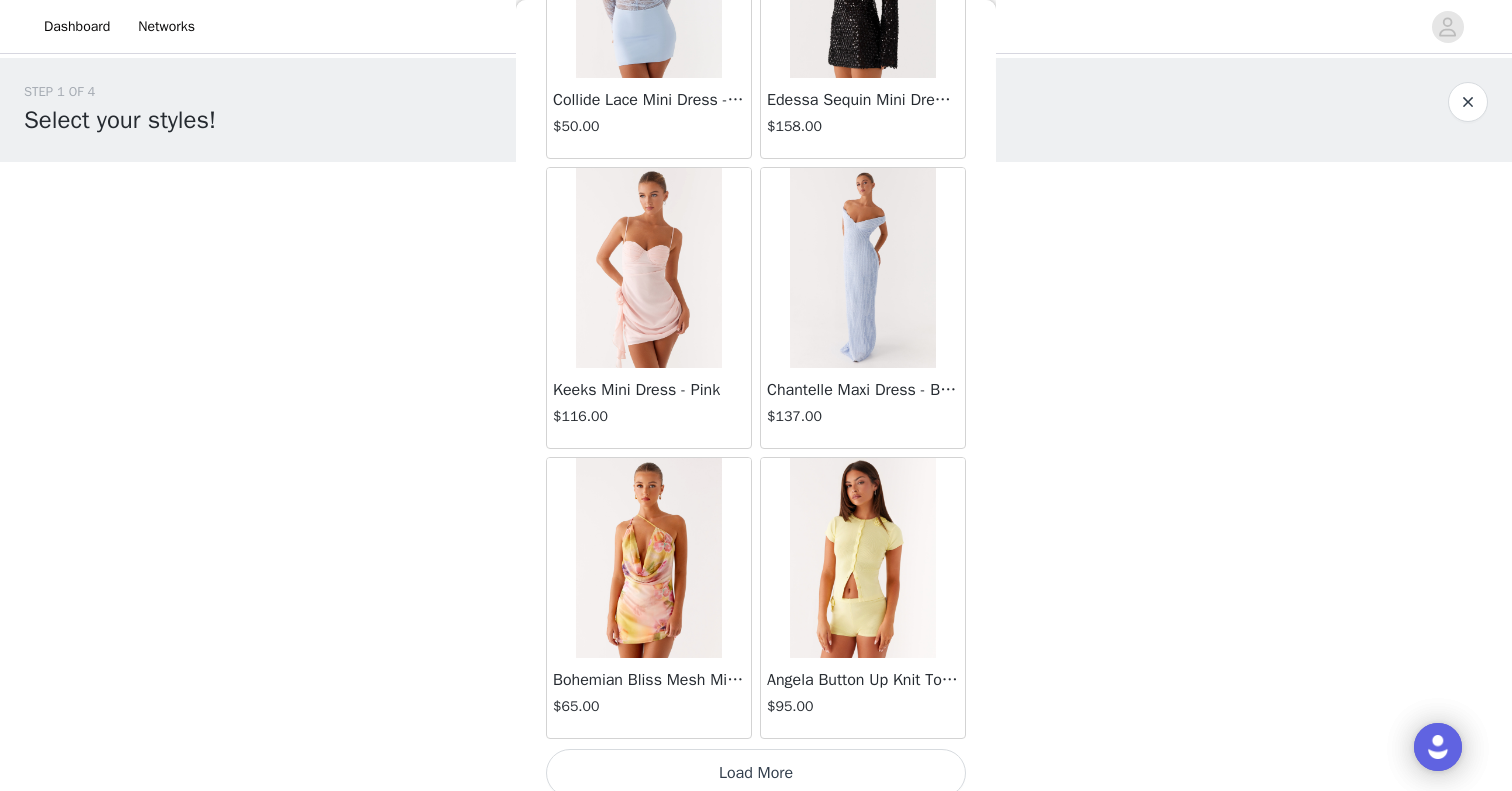 click on "Load More" at bounding box center [756, 773] 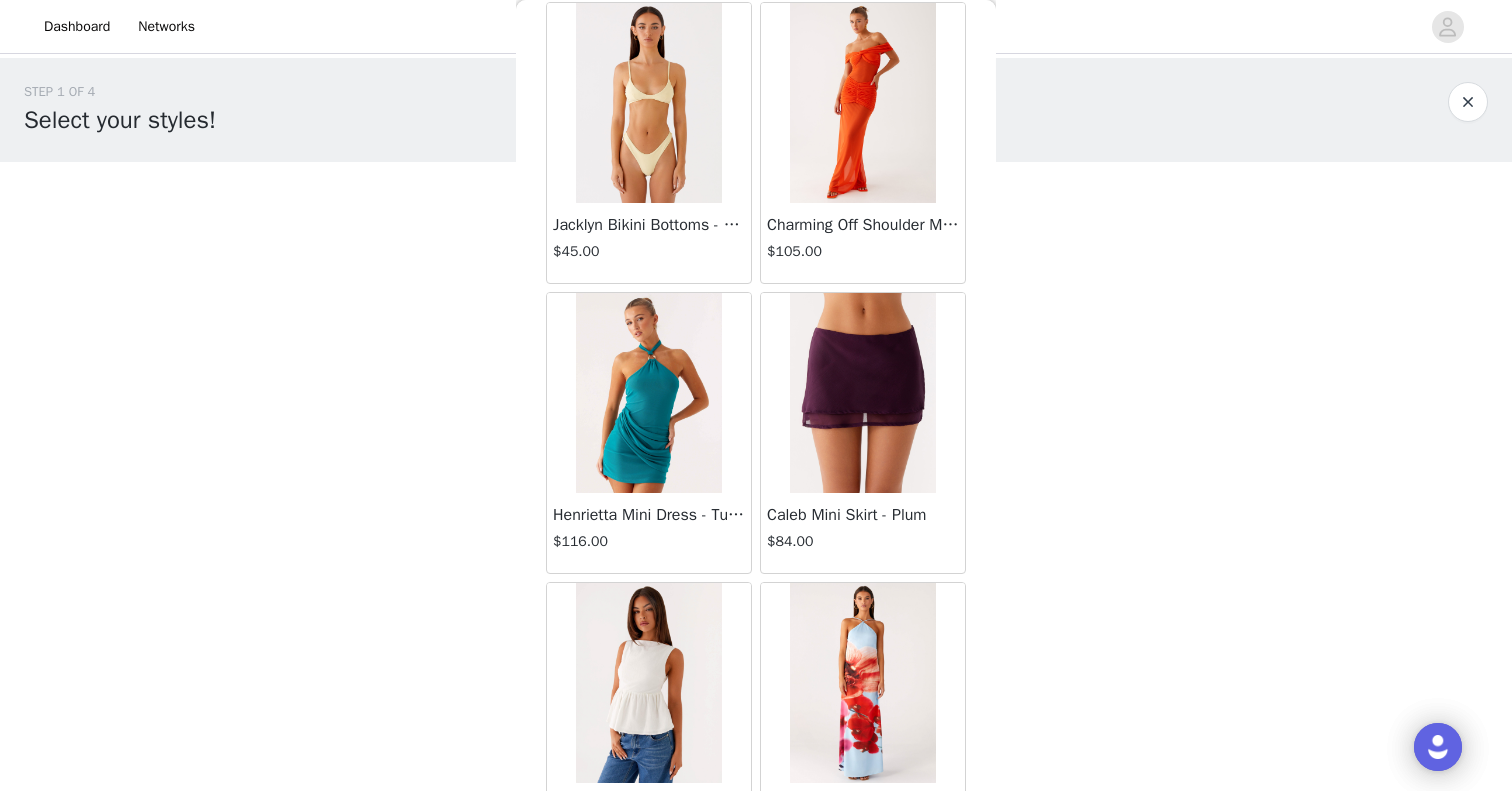 scroll, scrollTop: 80569, scrollLeft: 0, axis: vertical 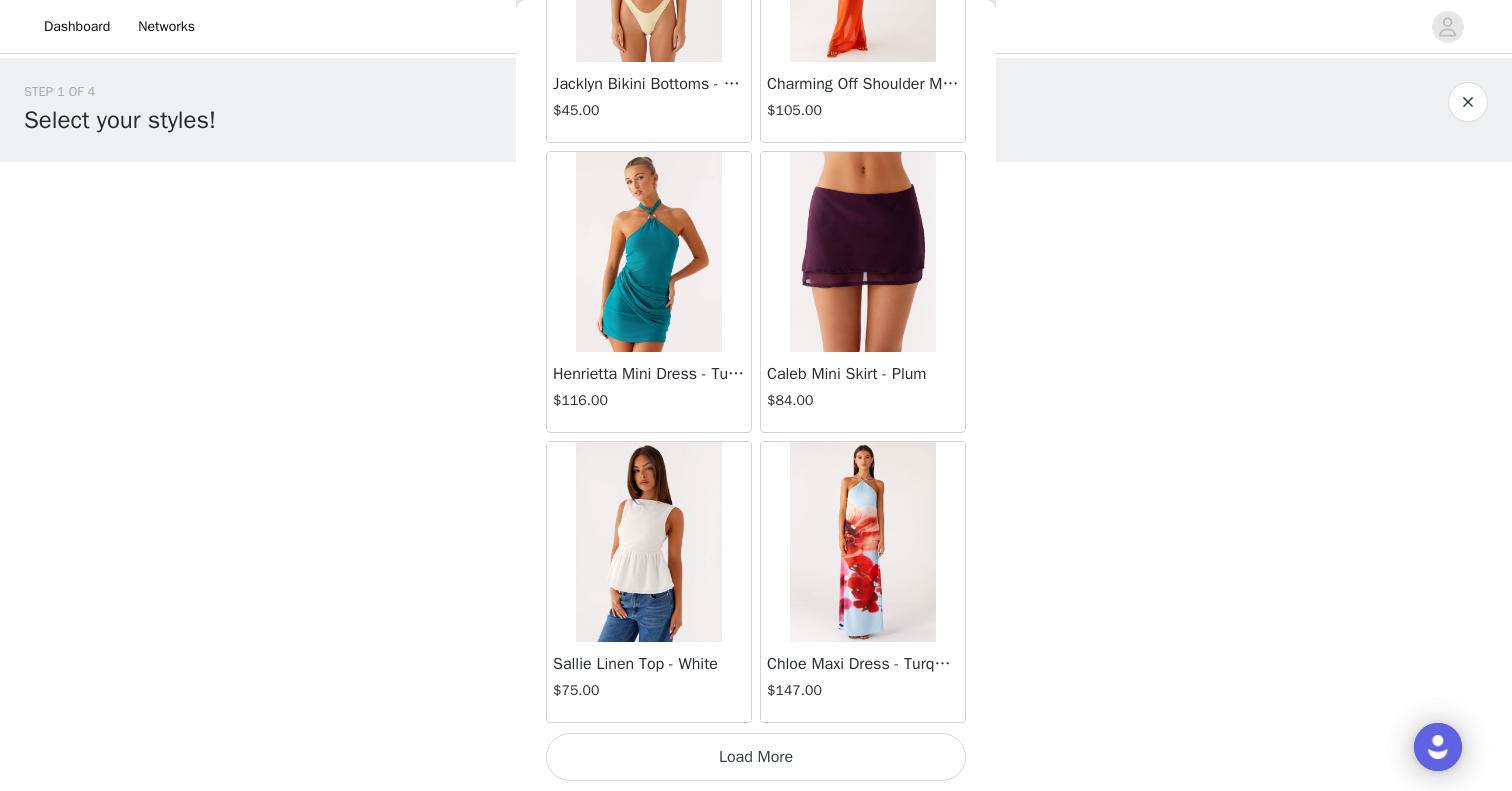 click on "Load More" at bounding box center (756, 757) 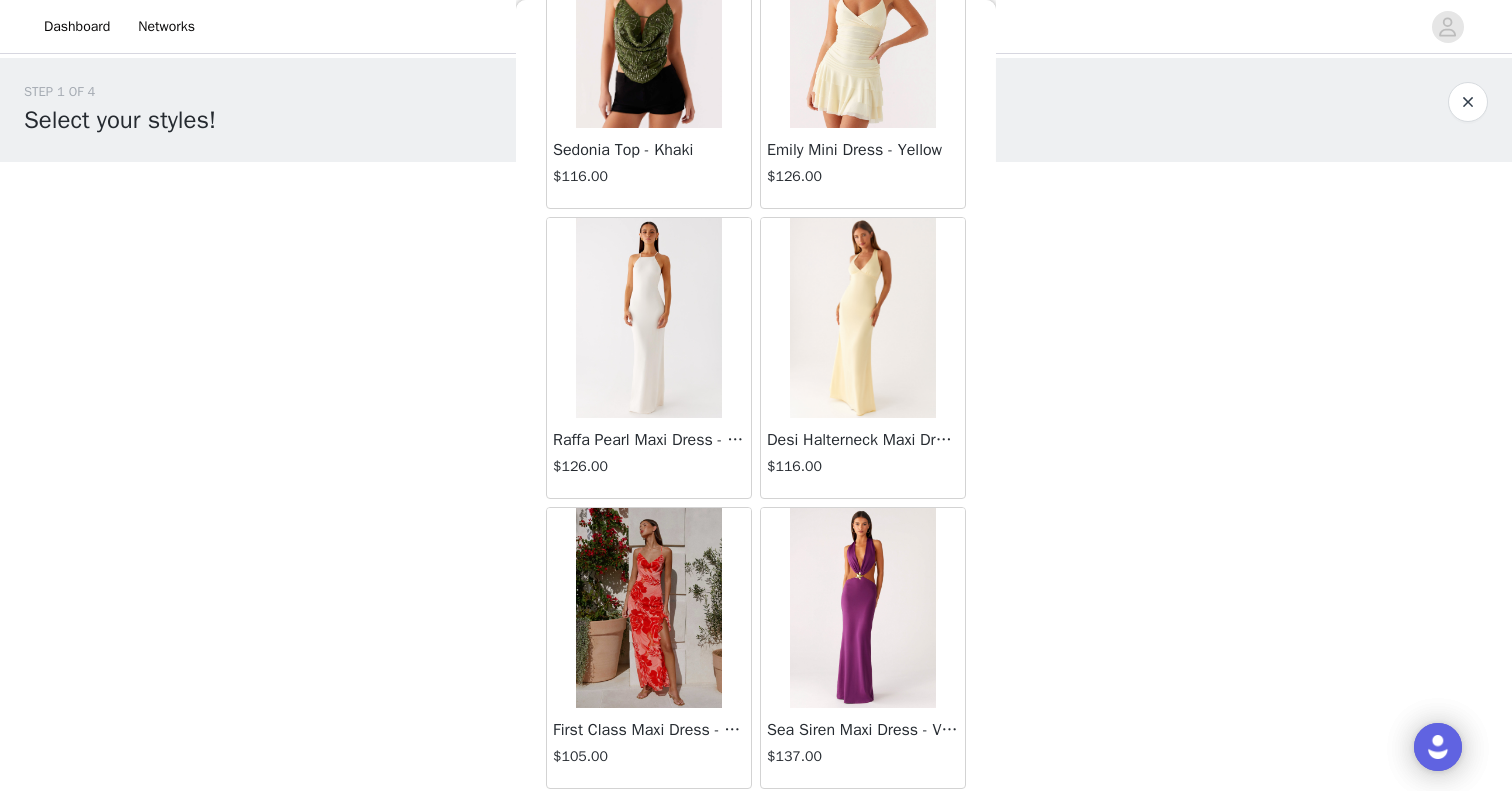 scroll, scrollTop: 83469, scrollLeft: 0, axis: vertical 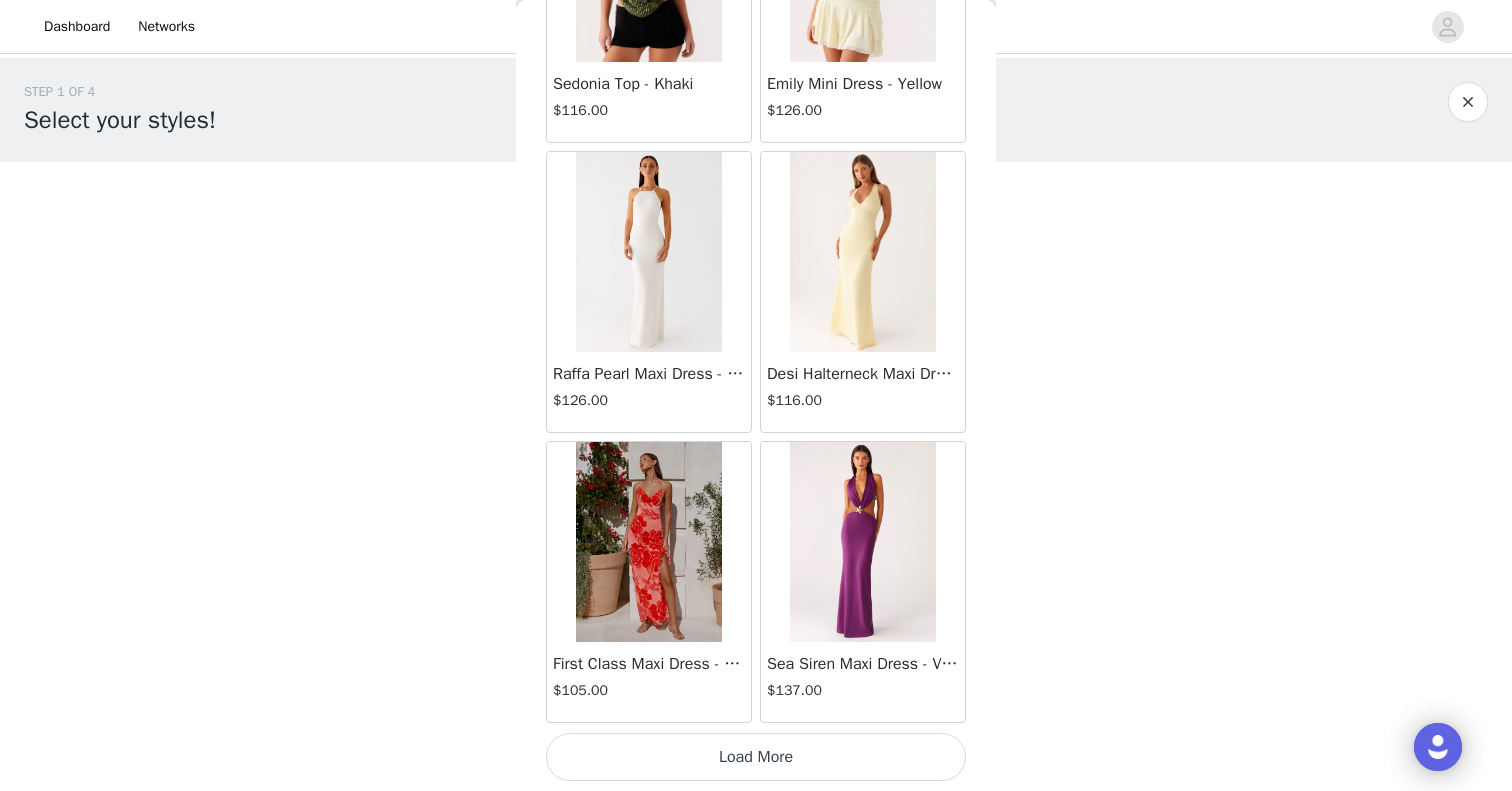 click on "Load More" at bounding box center [756, 757] 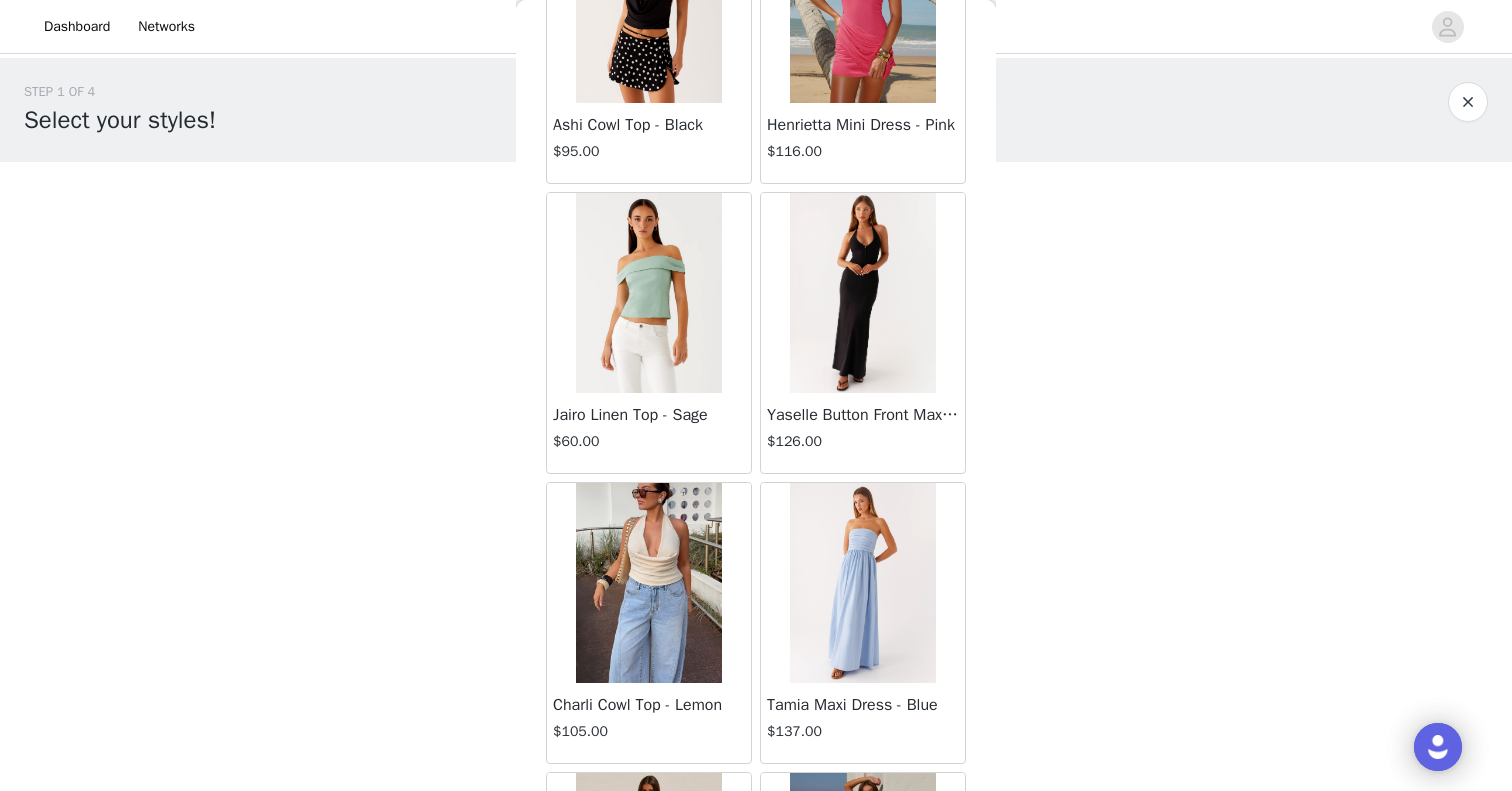 scroll, scrollTop: 86369, scrollLeft: 0, axis: vertical 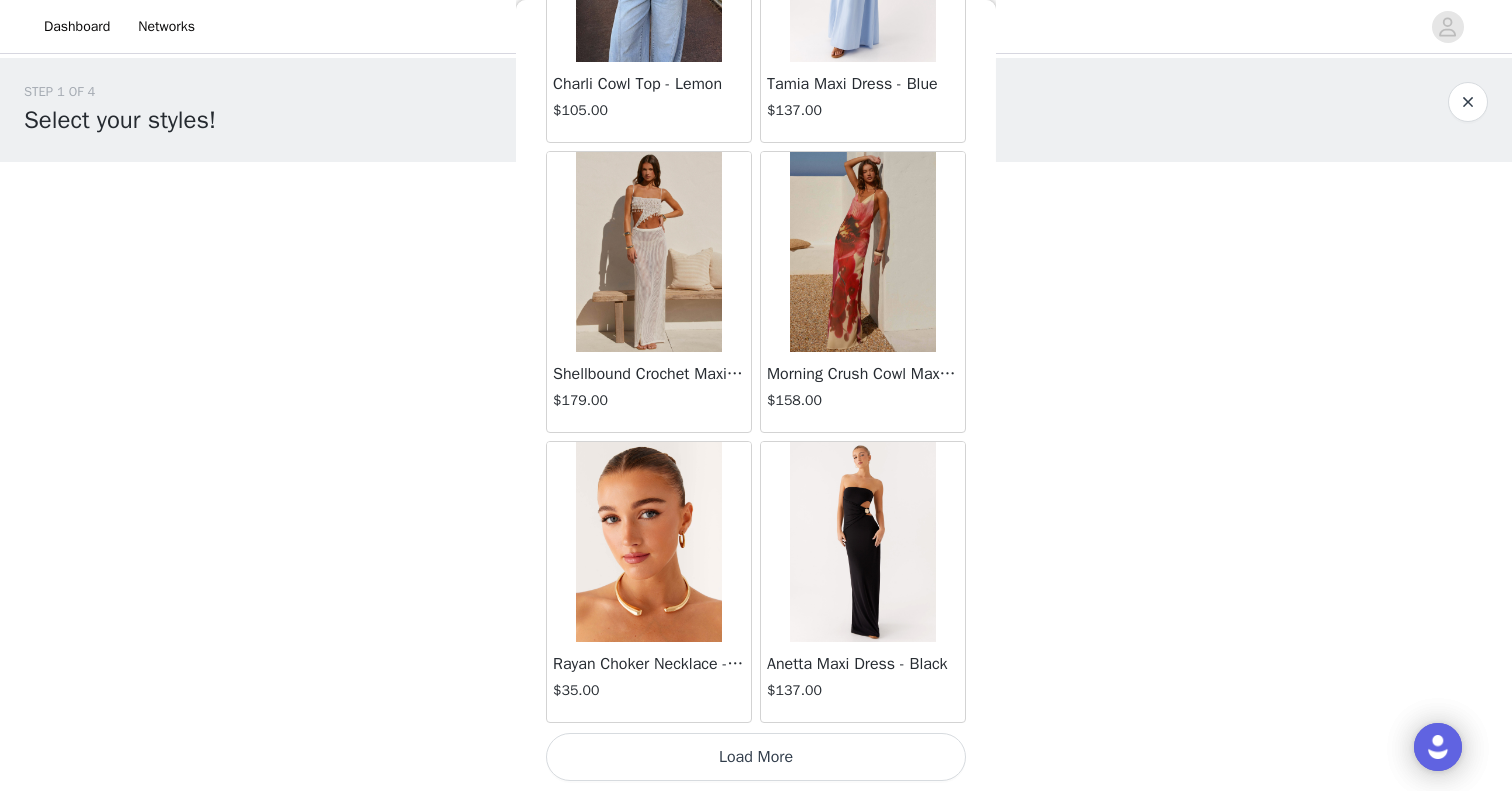 click on "Load More" at bounding box center (756, 757) 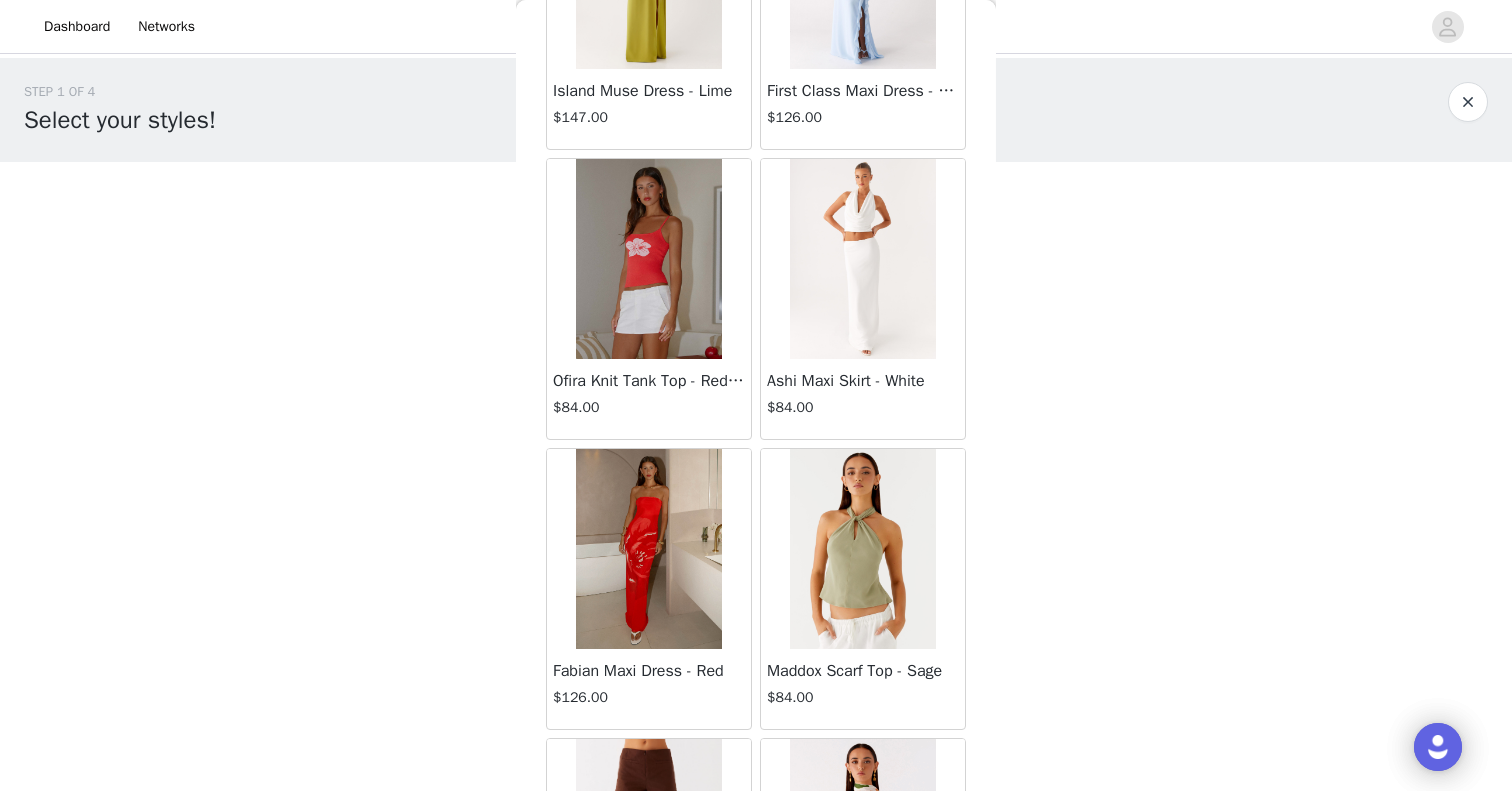 scroll, scrollTop: 89269, scrollLeft: 0, axis: vertical 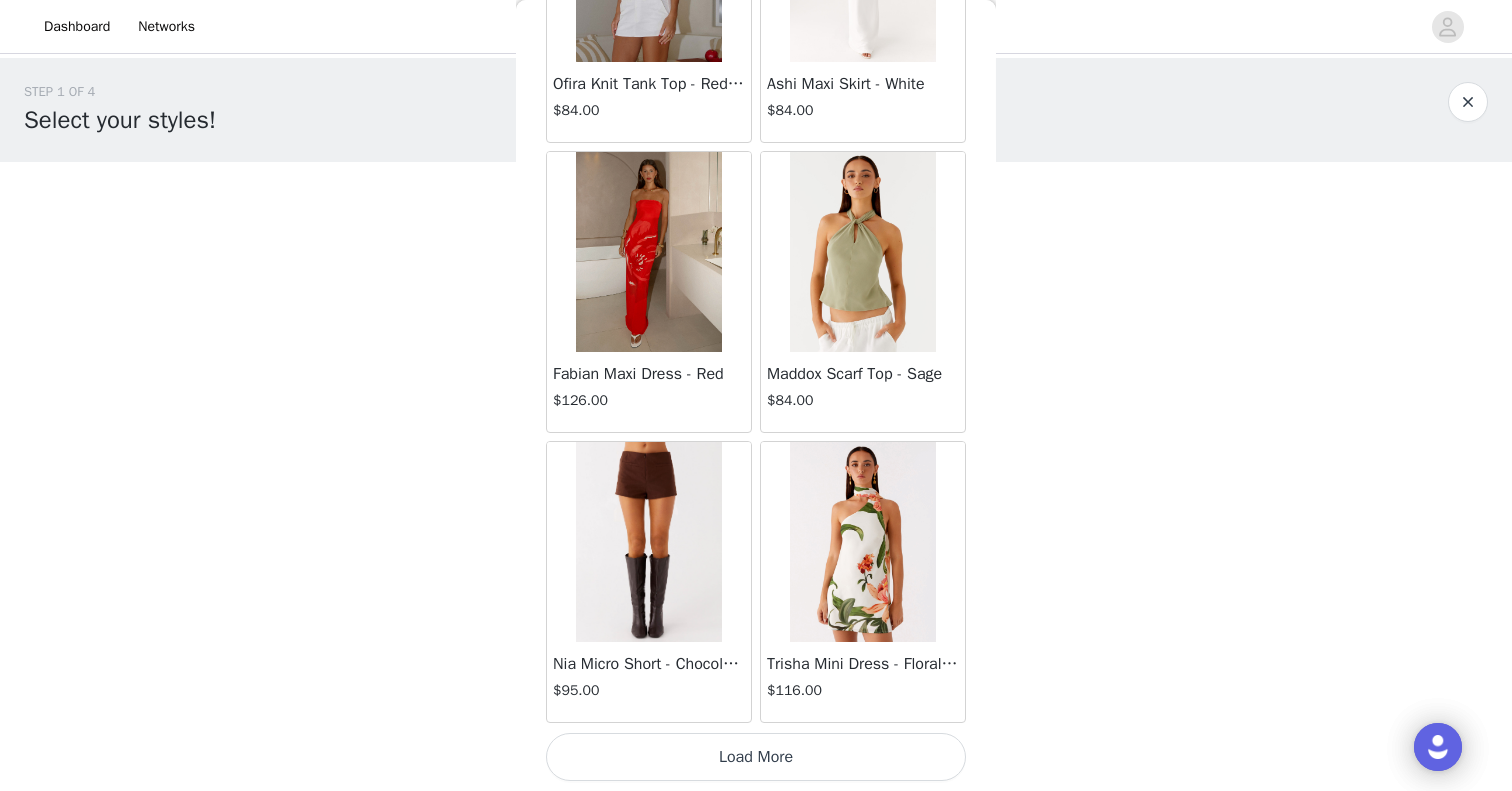 click on "Load More" at bounding box center [756, 757] 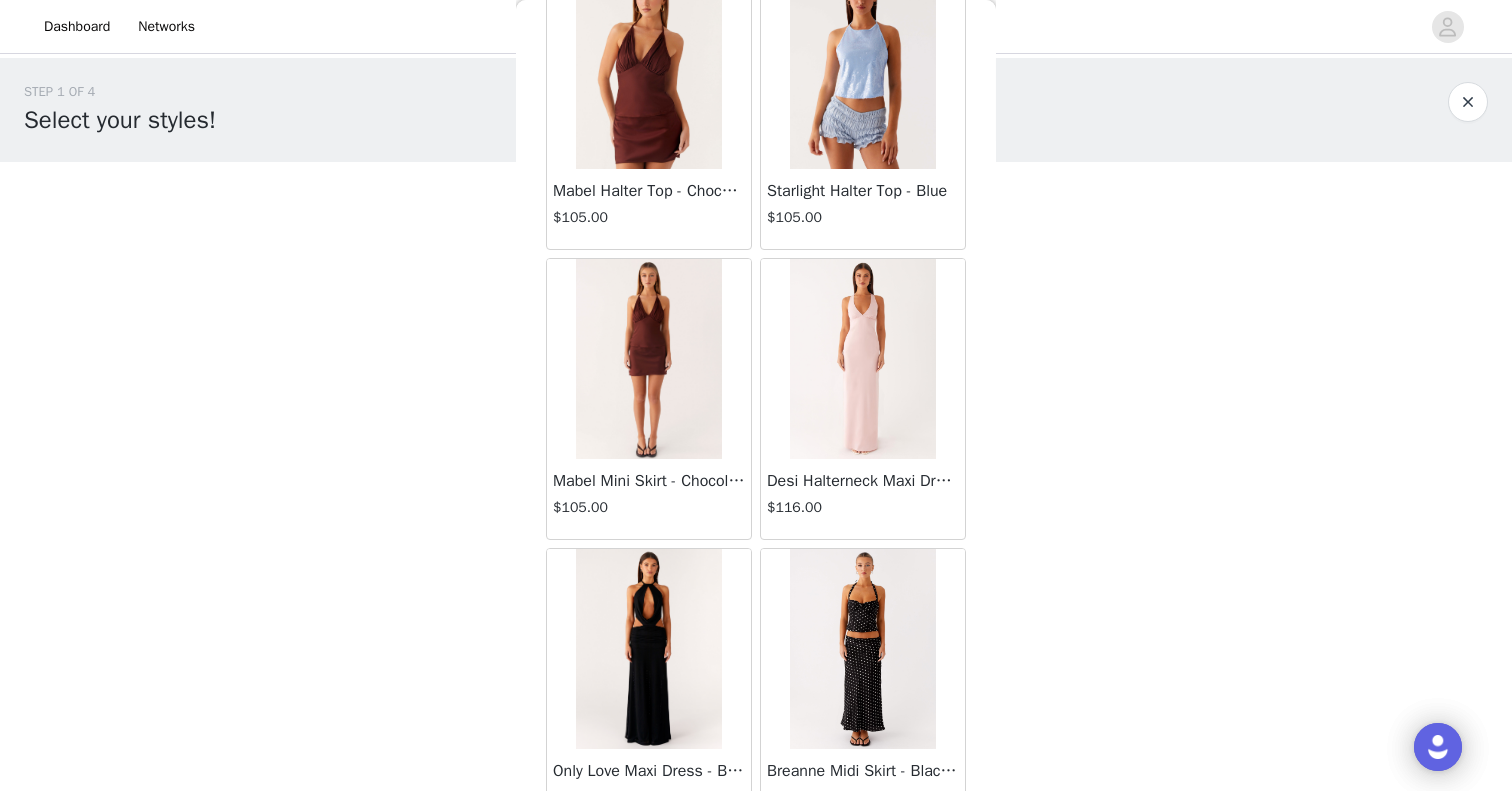 scroll, scrollTop: 92169, scrollLeft: 0, axis: vertical 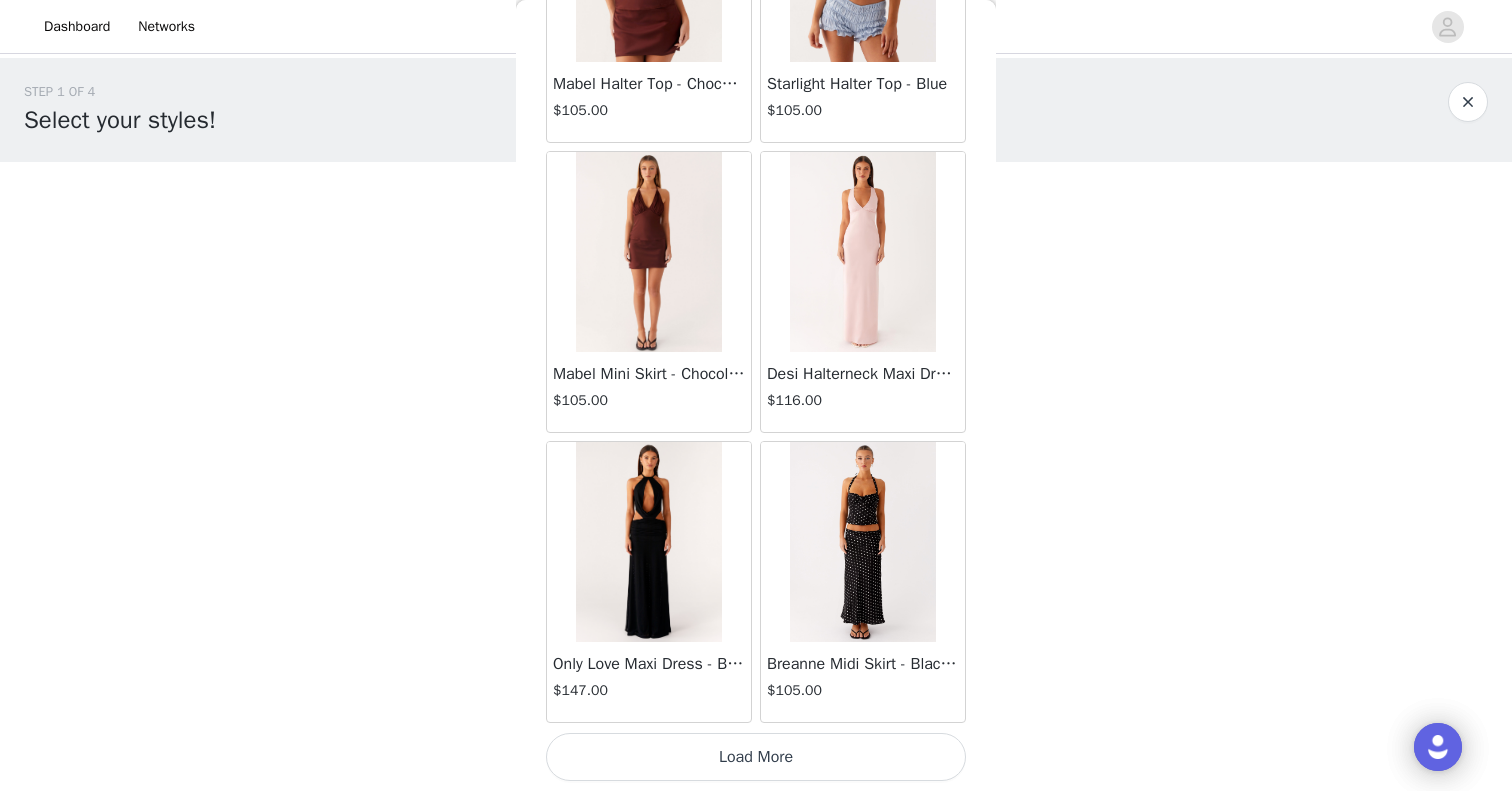 click on "Load More" at bounding box center [756, 757] 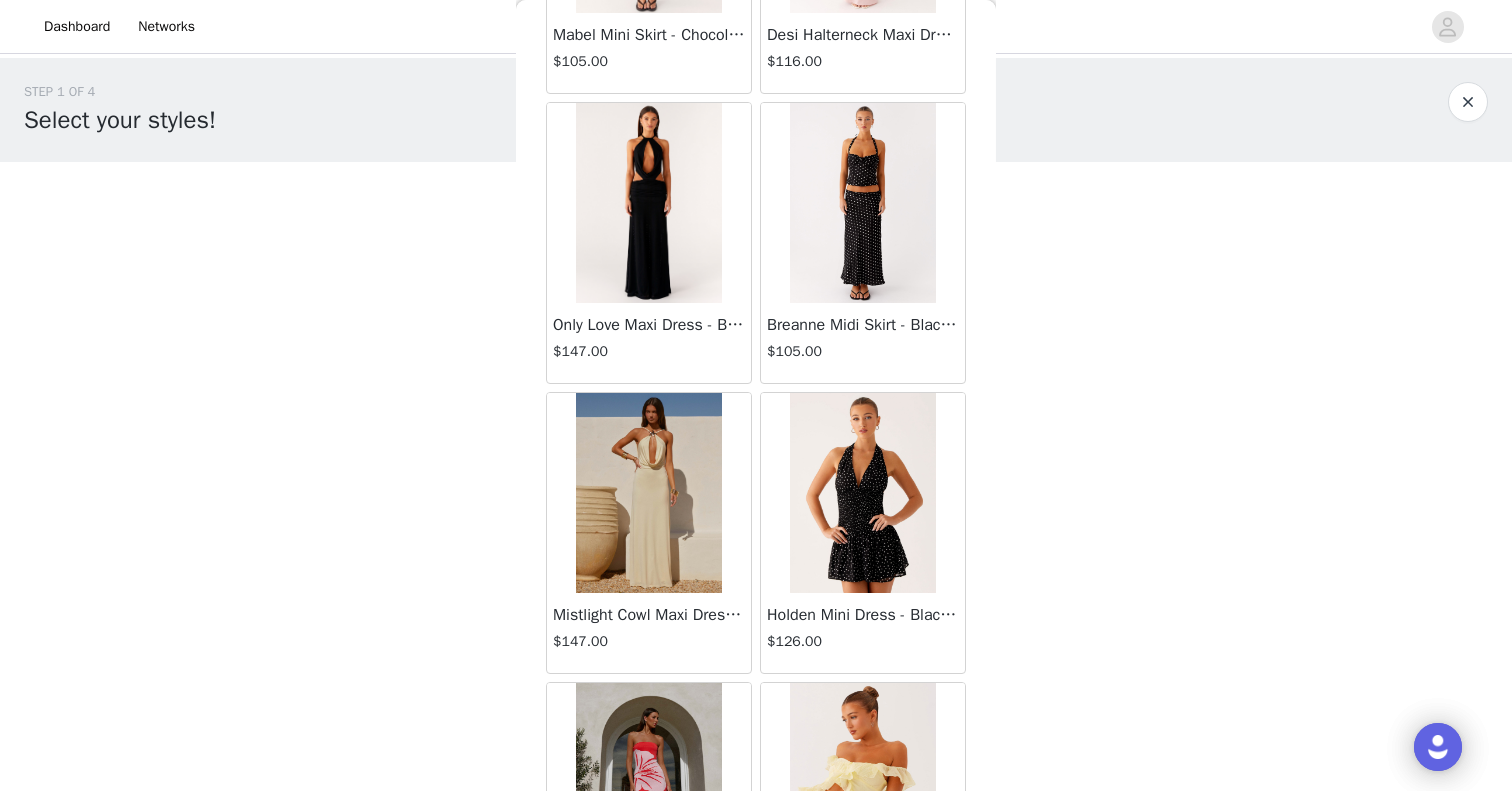 scroll, scrollTop: 92505, scrollLeft: 0, axis: vertical 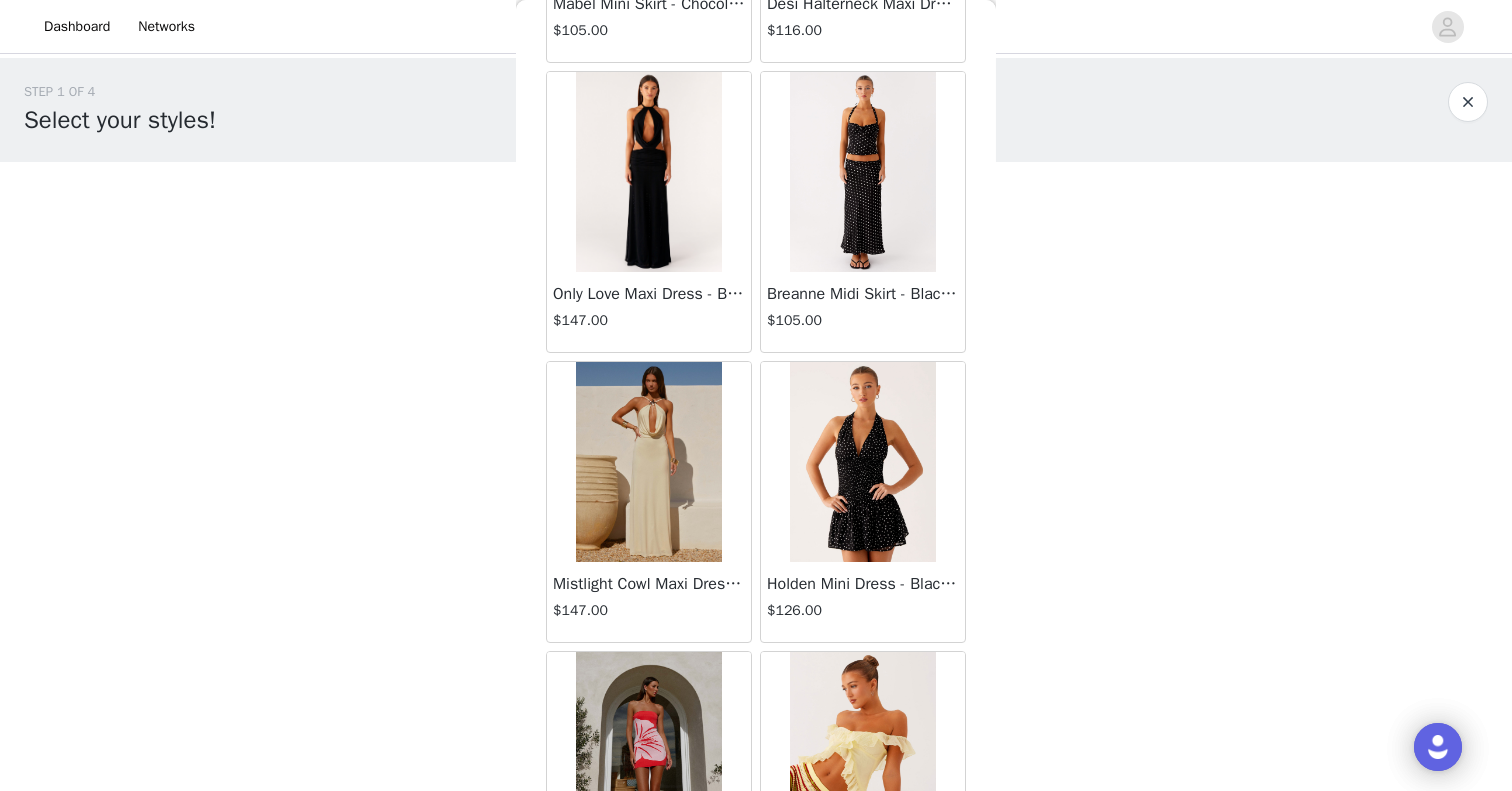 click at bounding box center (862, 172) 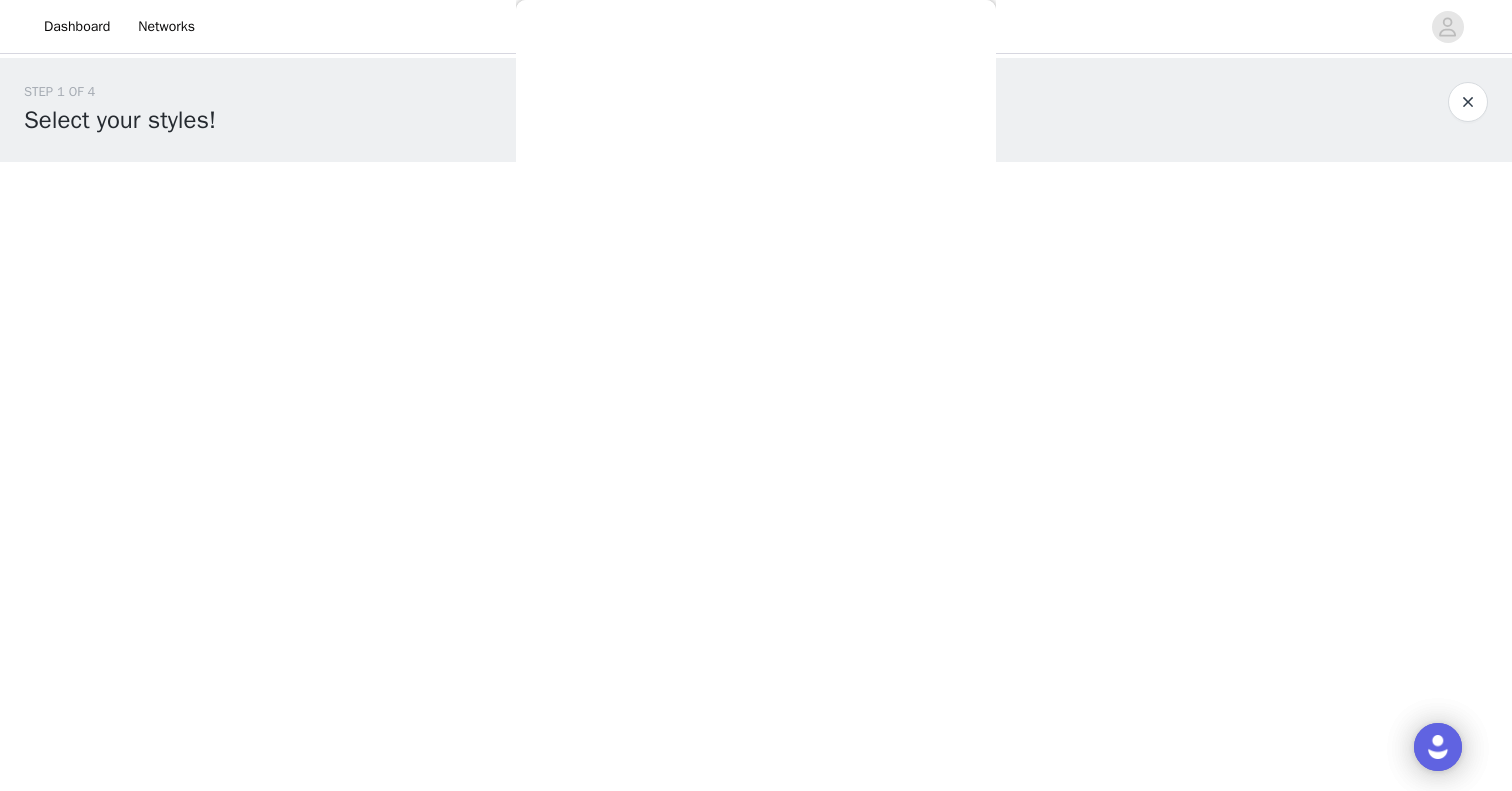 scroll, scrollTop: 0, scrollLeft: 0, axis: both 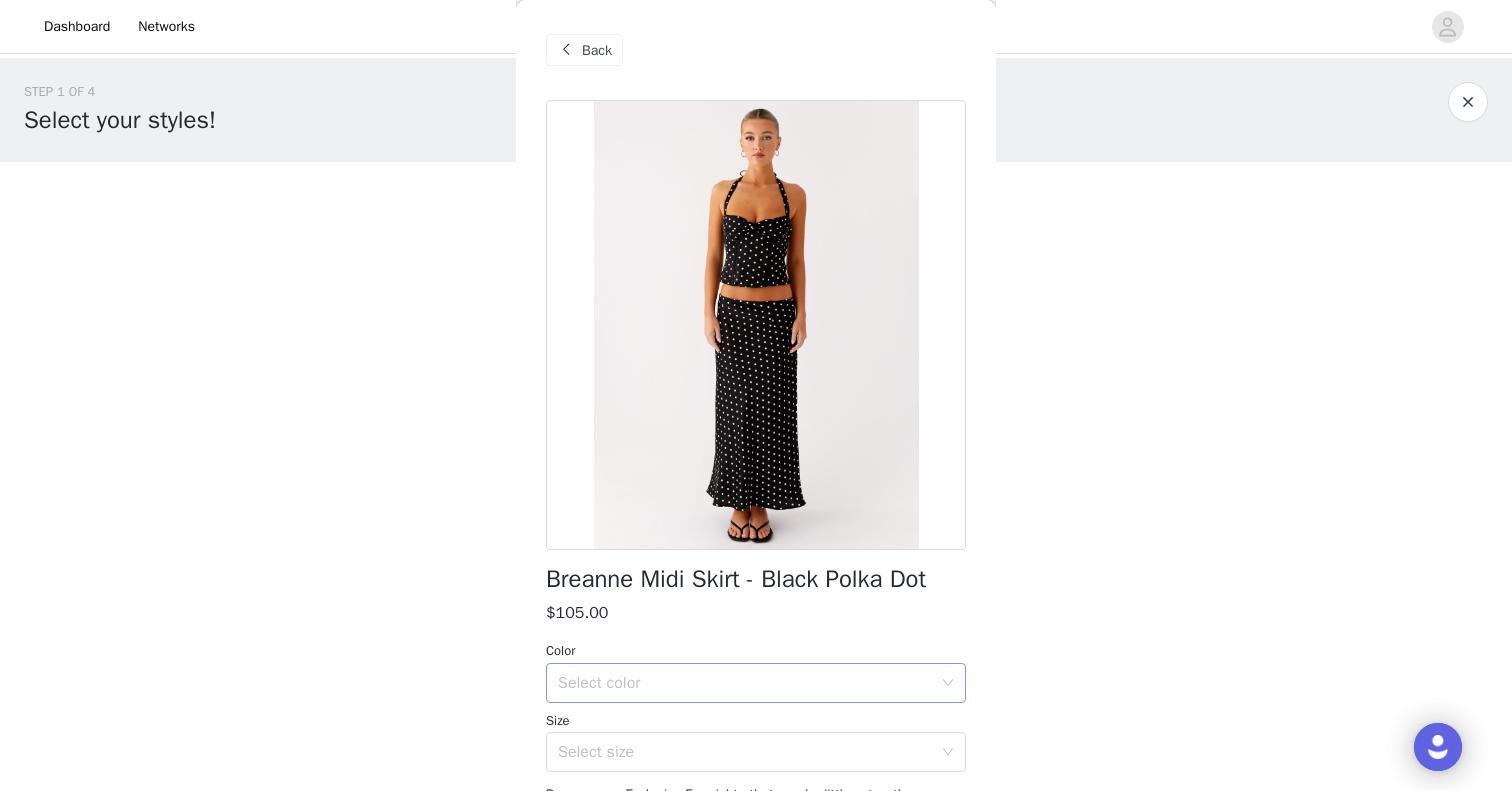 click on "Select color" at bounding box center (745, 683) 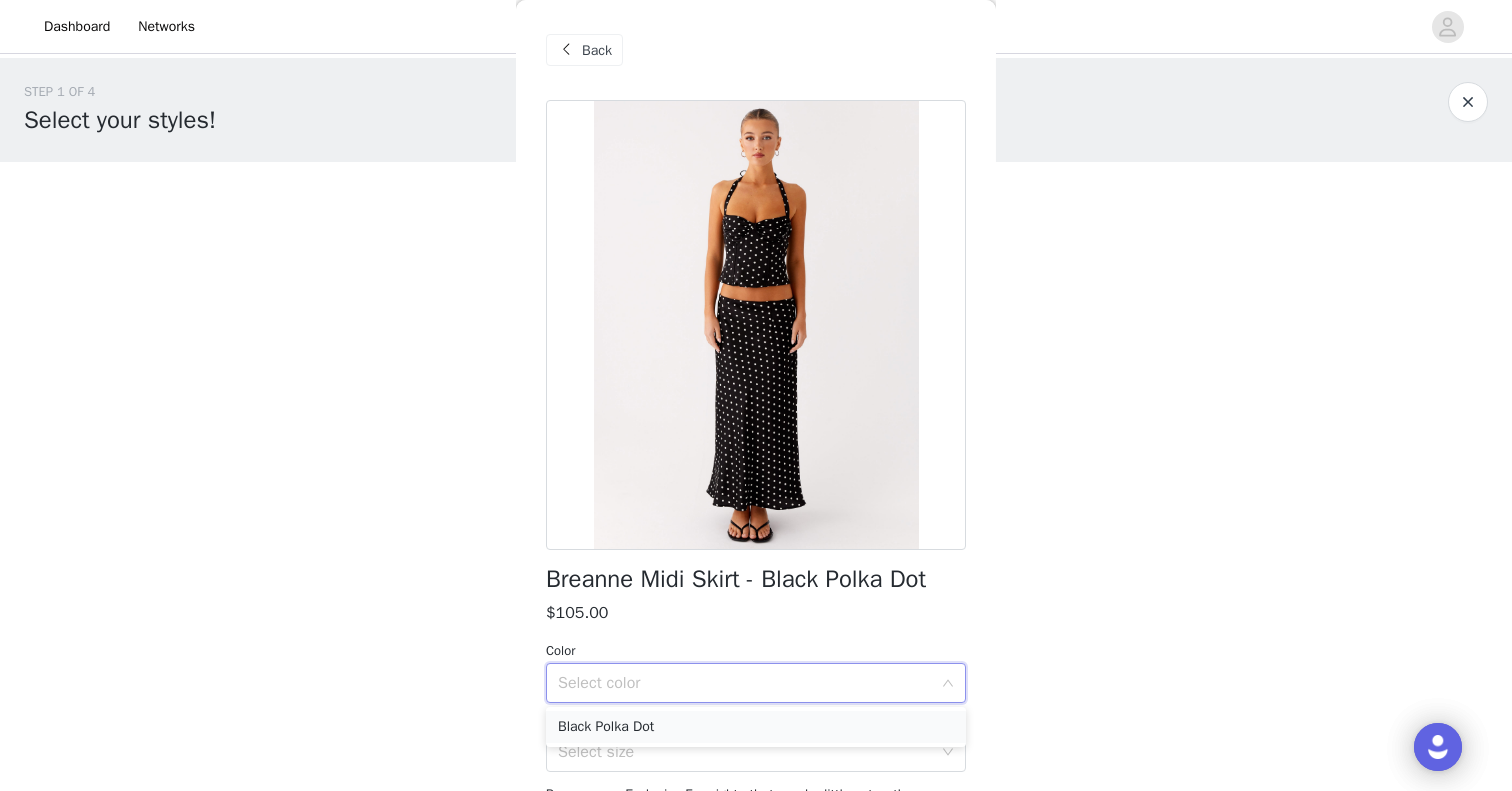 click on "Black Polka Dot" at bounding box center [756, 727] 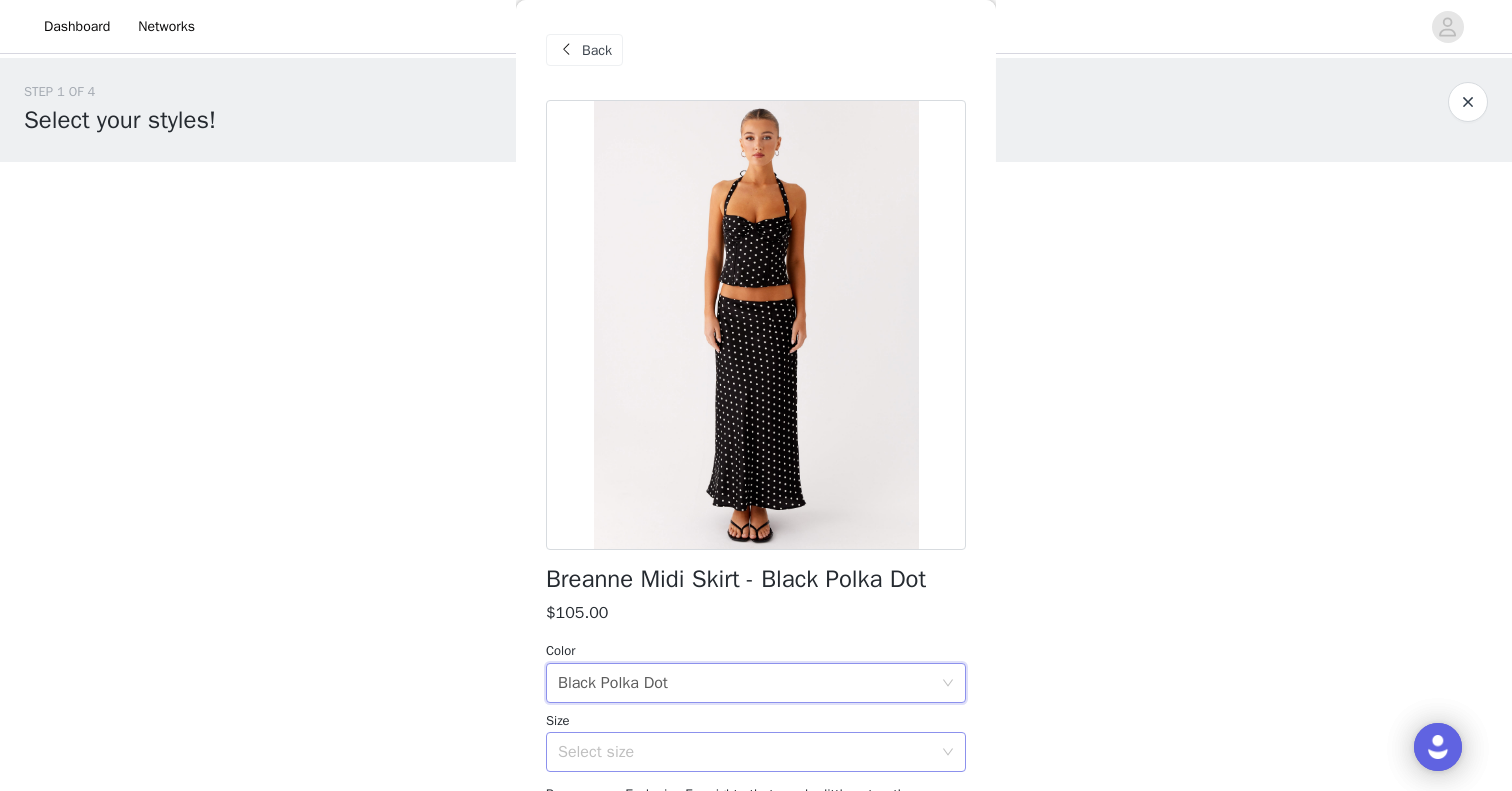 click on "Select size" at bounding box center [745, 752] 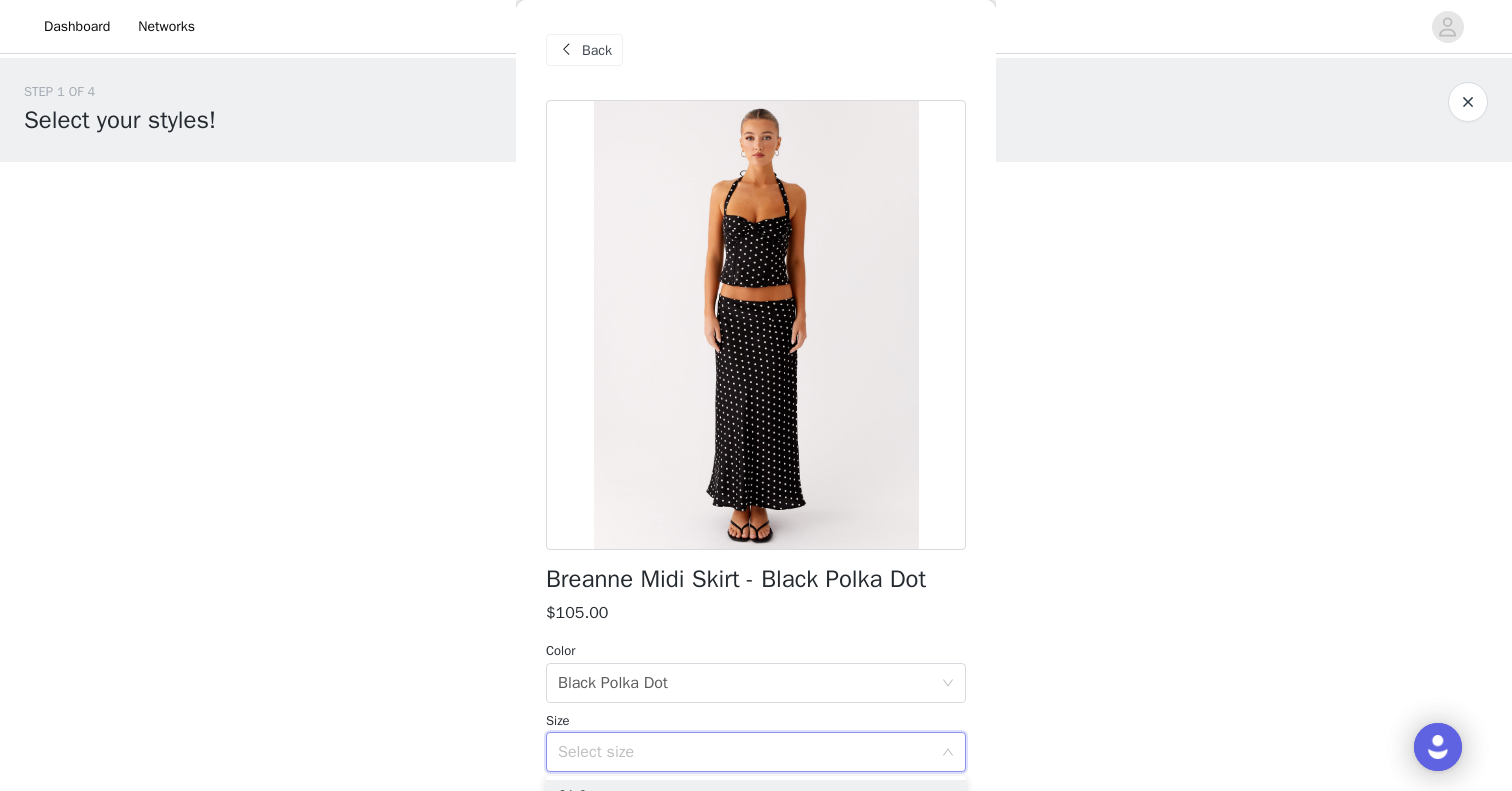 scroll, scrollTop: 212, scrollLeft: 0, axis: vertical 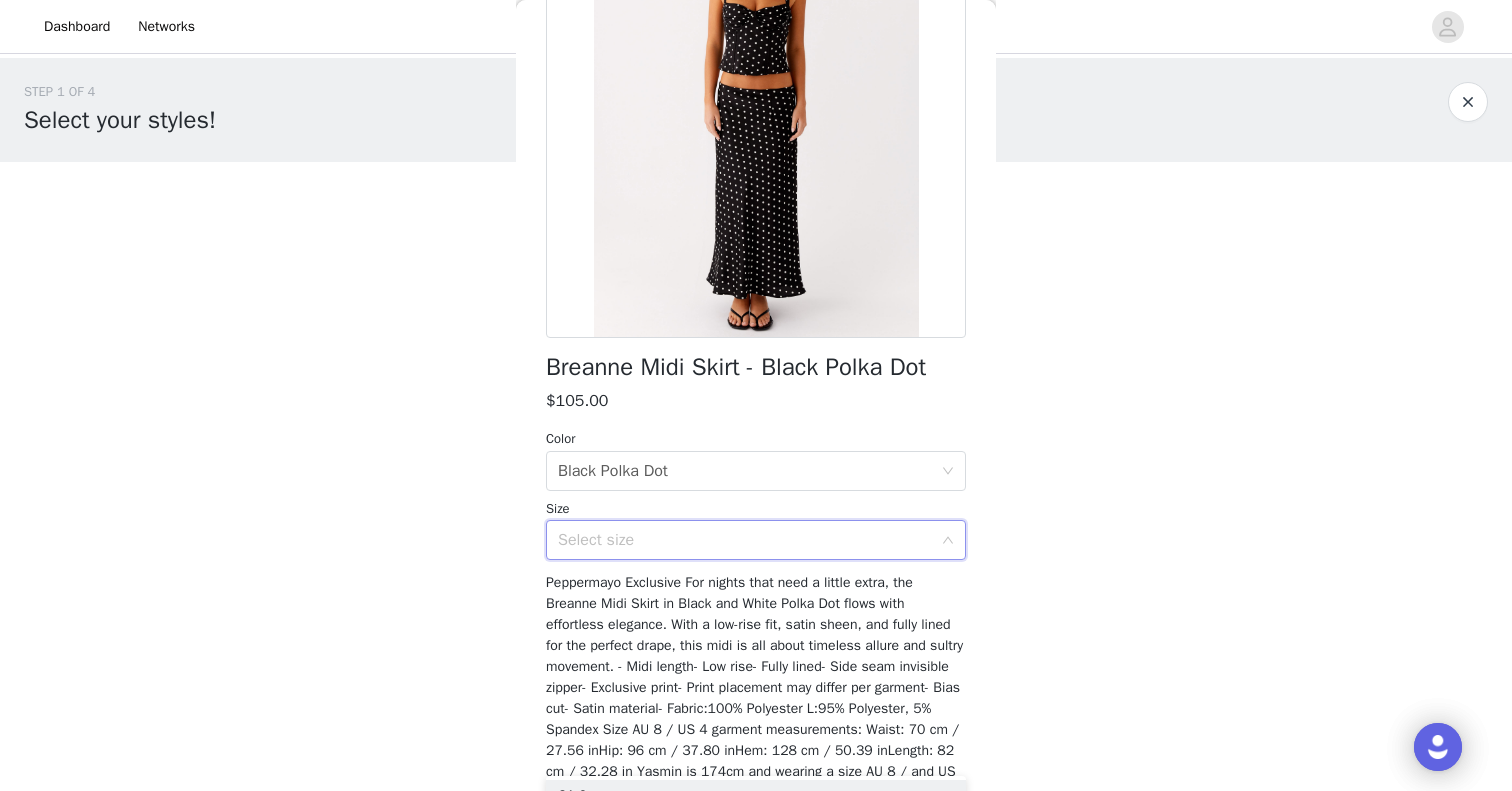 click on "Select size" at bounding box center (749, 540) 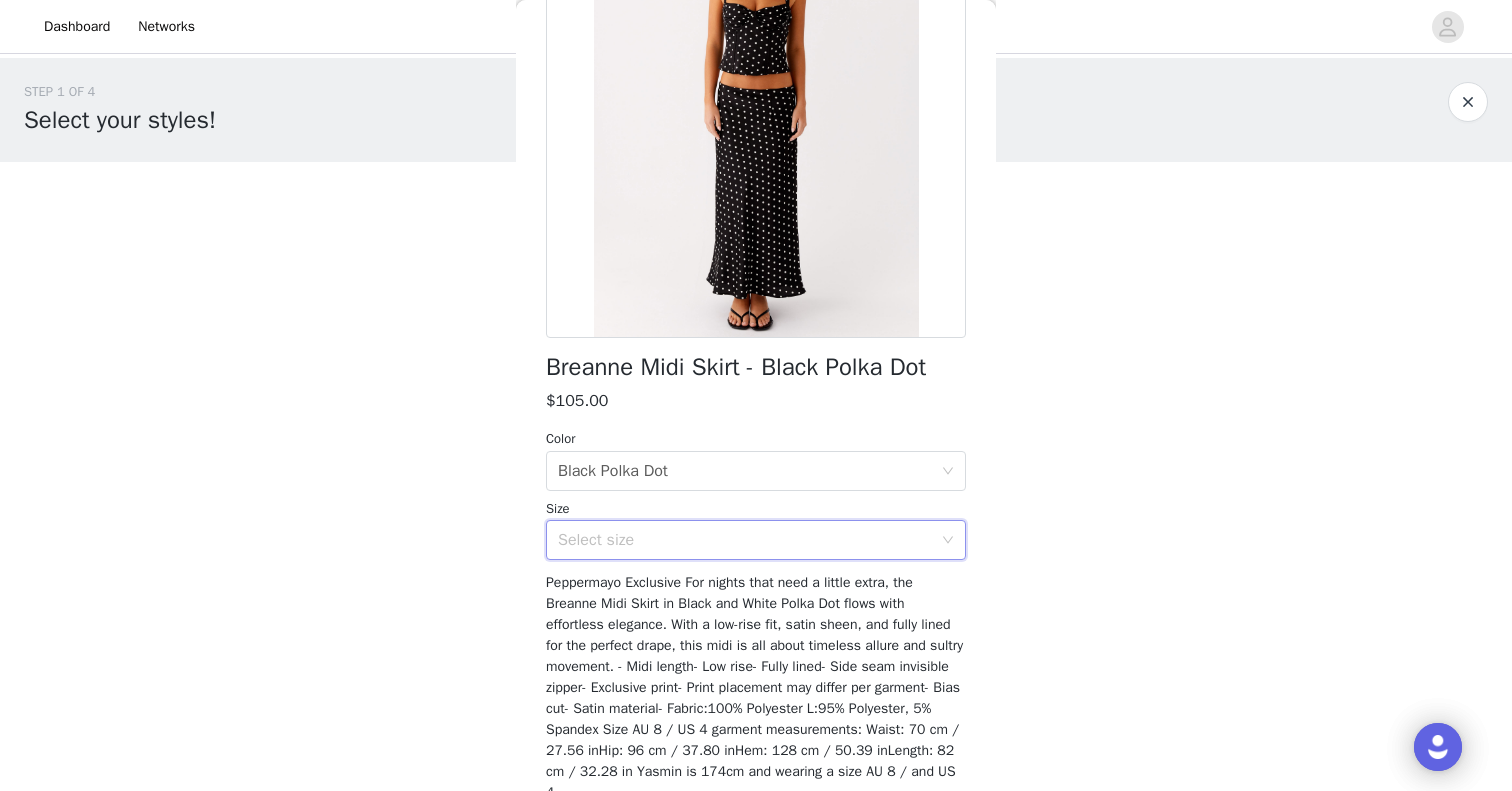 click on "Select size" at bounding box center (745, 540) 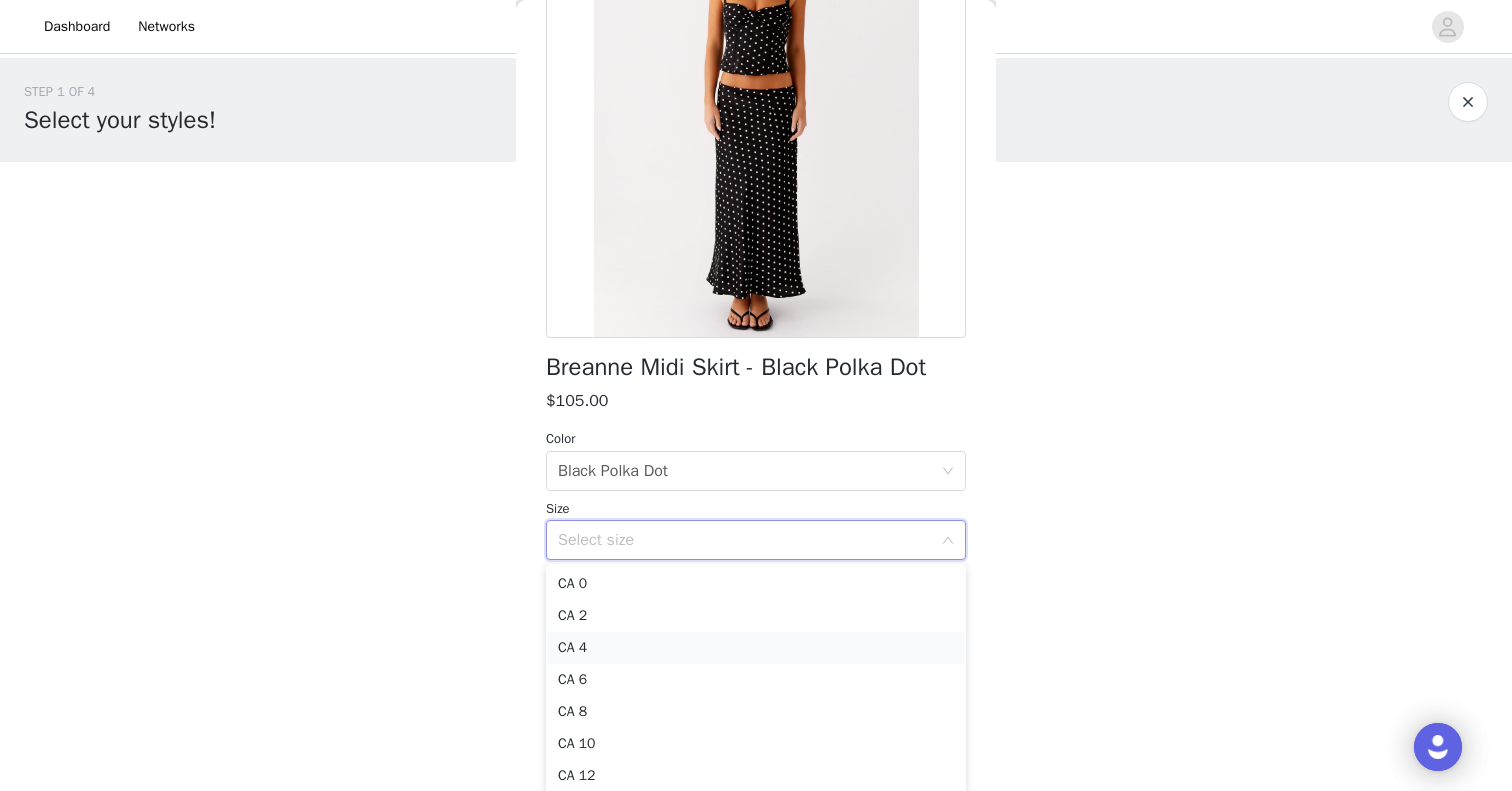 click on "CA 4" at bounding box center [756, 648] 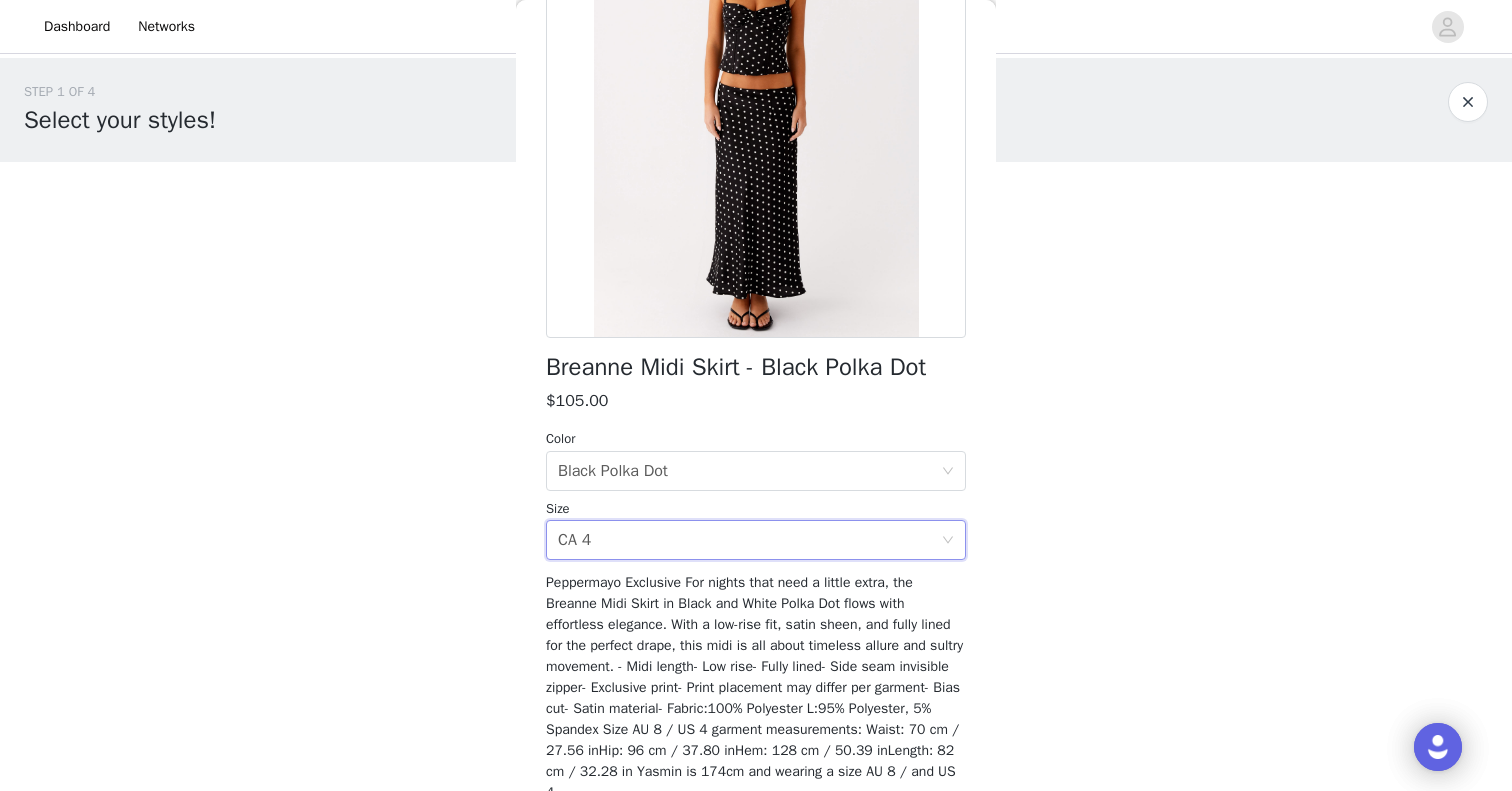 scroll, scrollTop: 308, scrollLeft: 0, axis: vertical 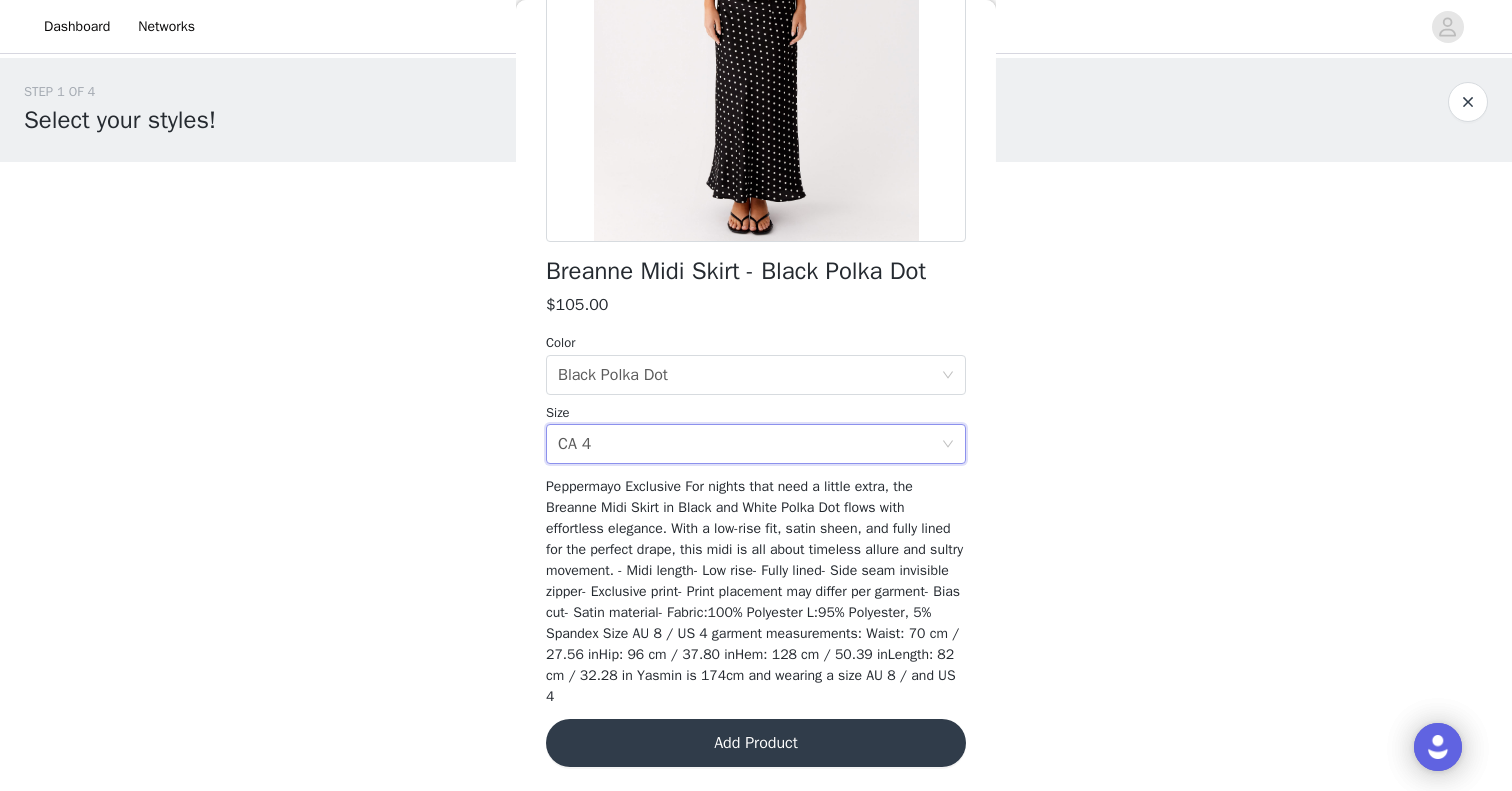 click on "Add Product" at bounding box center (756, 743) 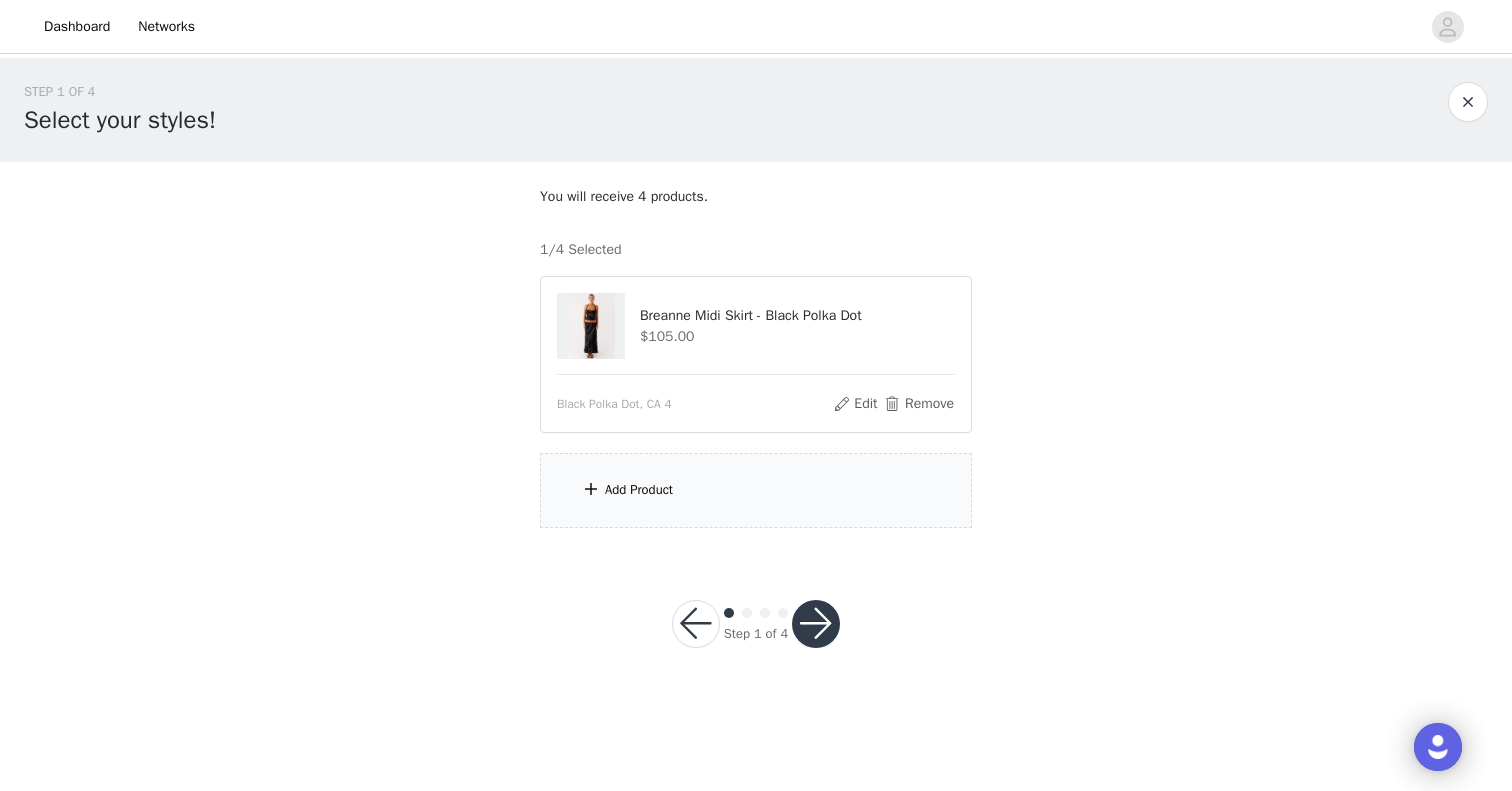 click on "Add Product" at bounding box center [756, 490] 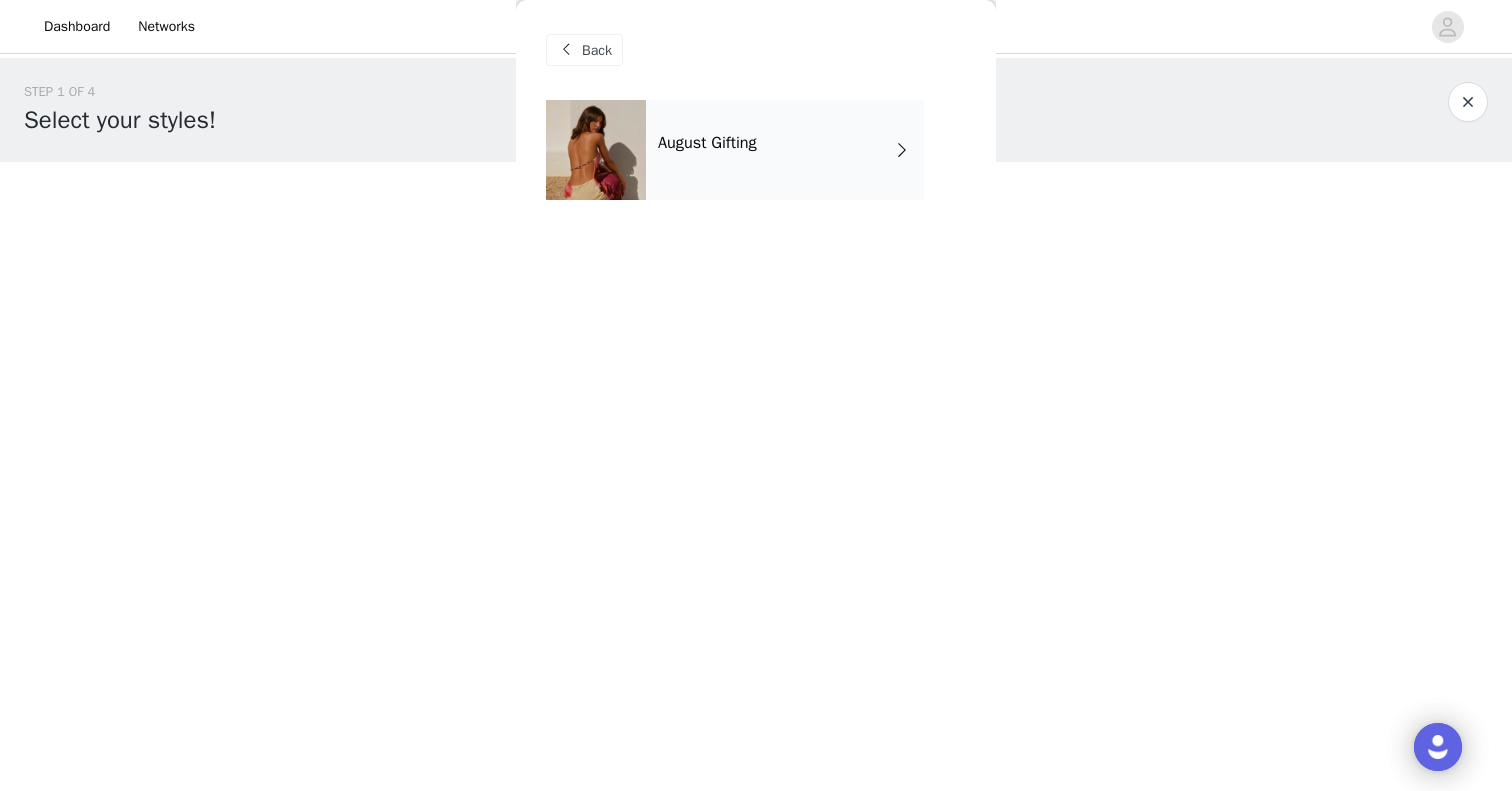 click on "August Gifting" at bounding box center [785, 150] 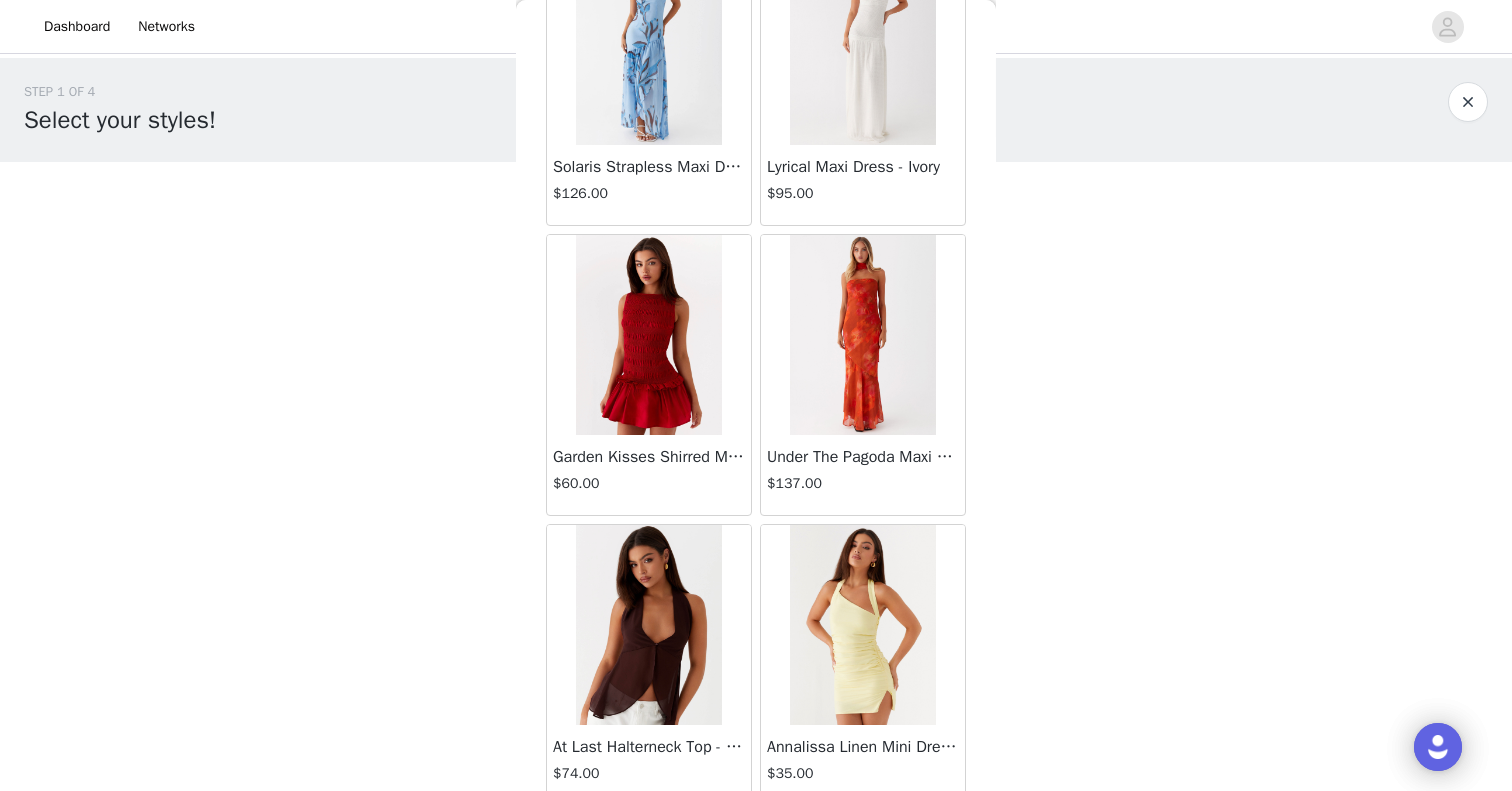 scroll, scrollTop: 2269, scrollLeft: 0, axis: vertical 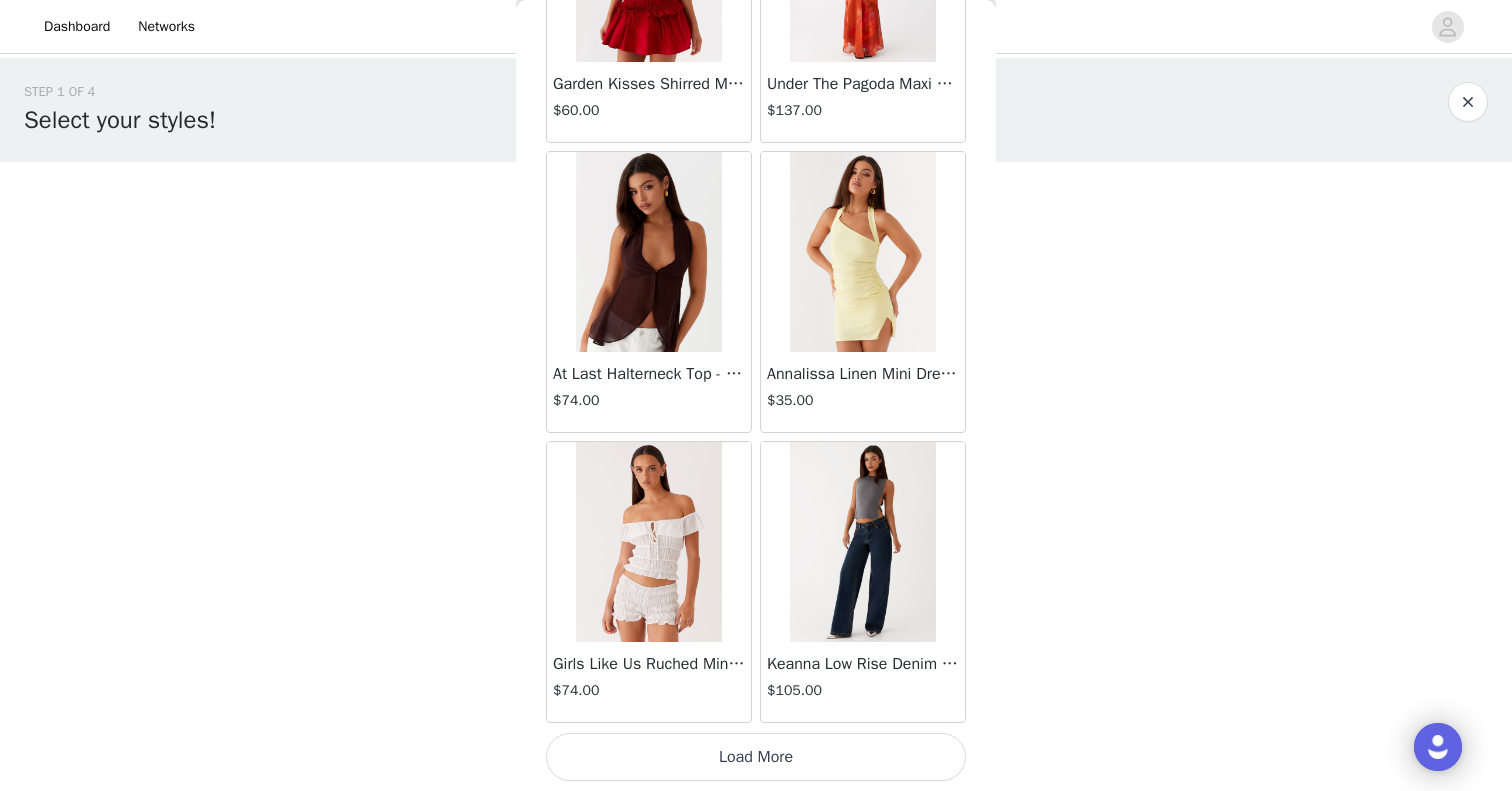 click on "Load More" at bounding box center (756, 757) 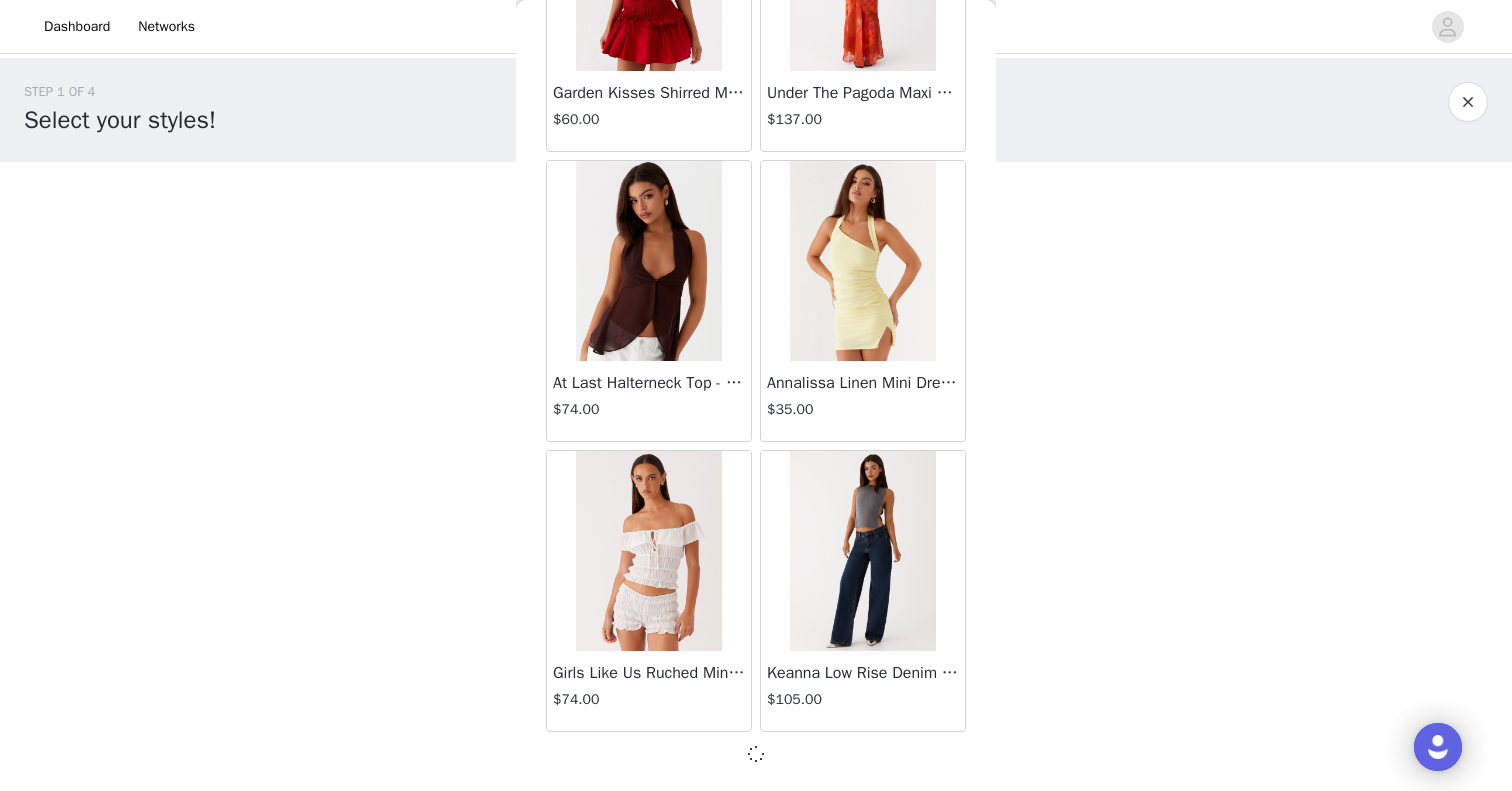 scroll, scrollTop: 2260, scrollLeft: 0, axis: vertical 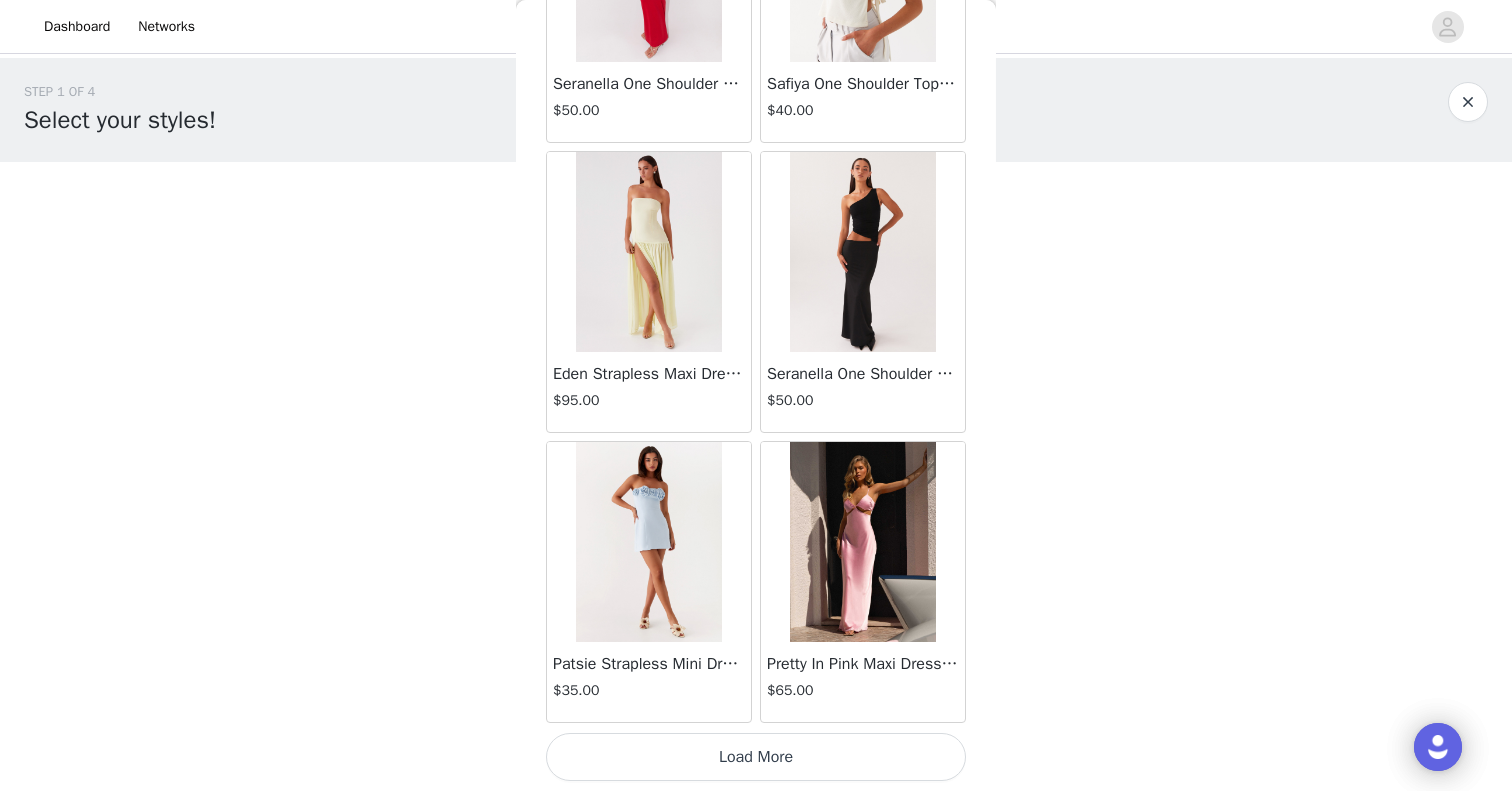 click on "Load More" at bounding box center [756, 757] 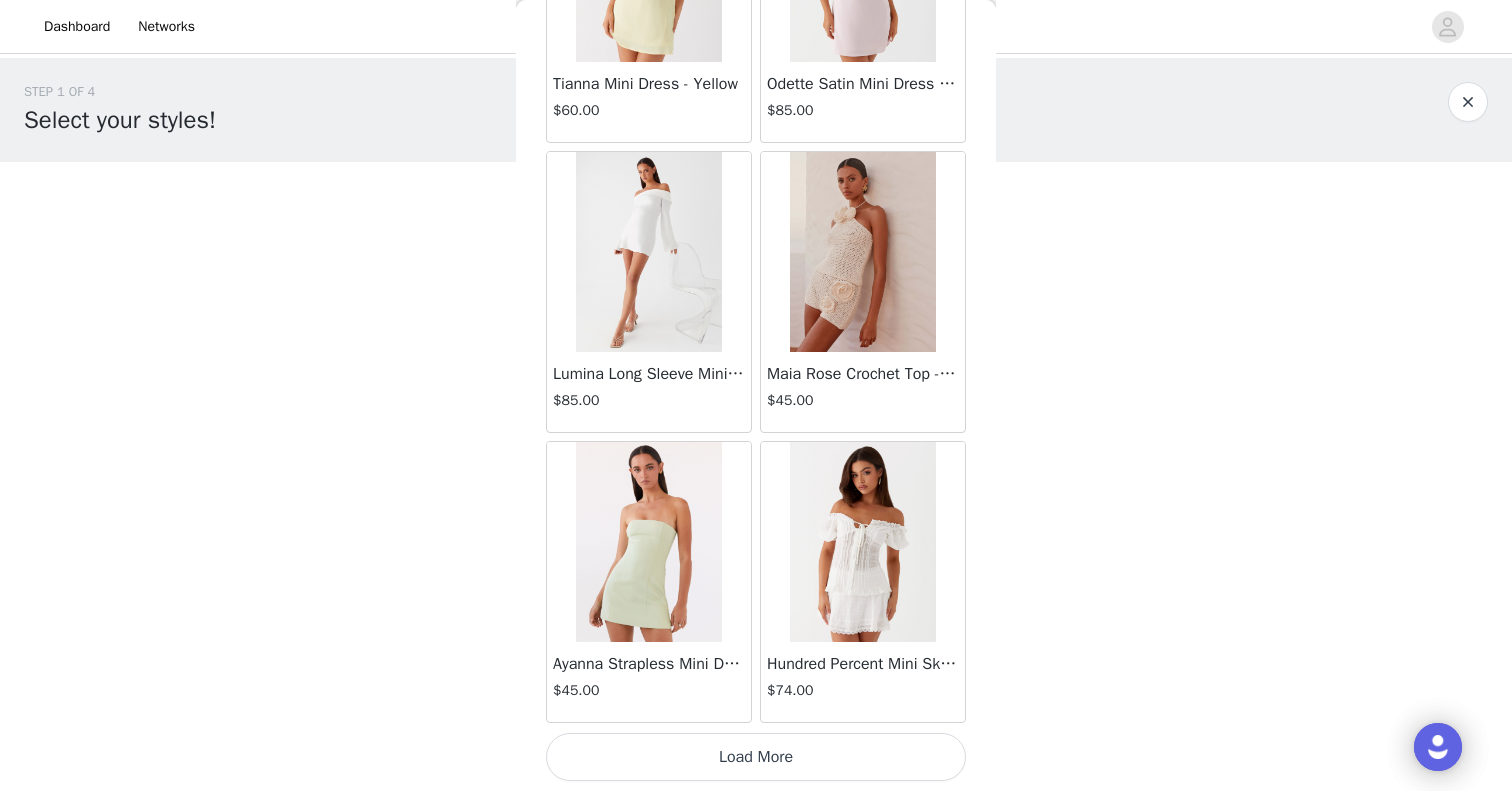 click on "Load More" at bounding box center (756, 757) 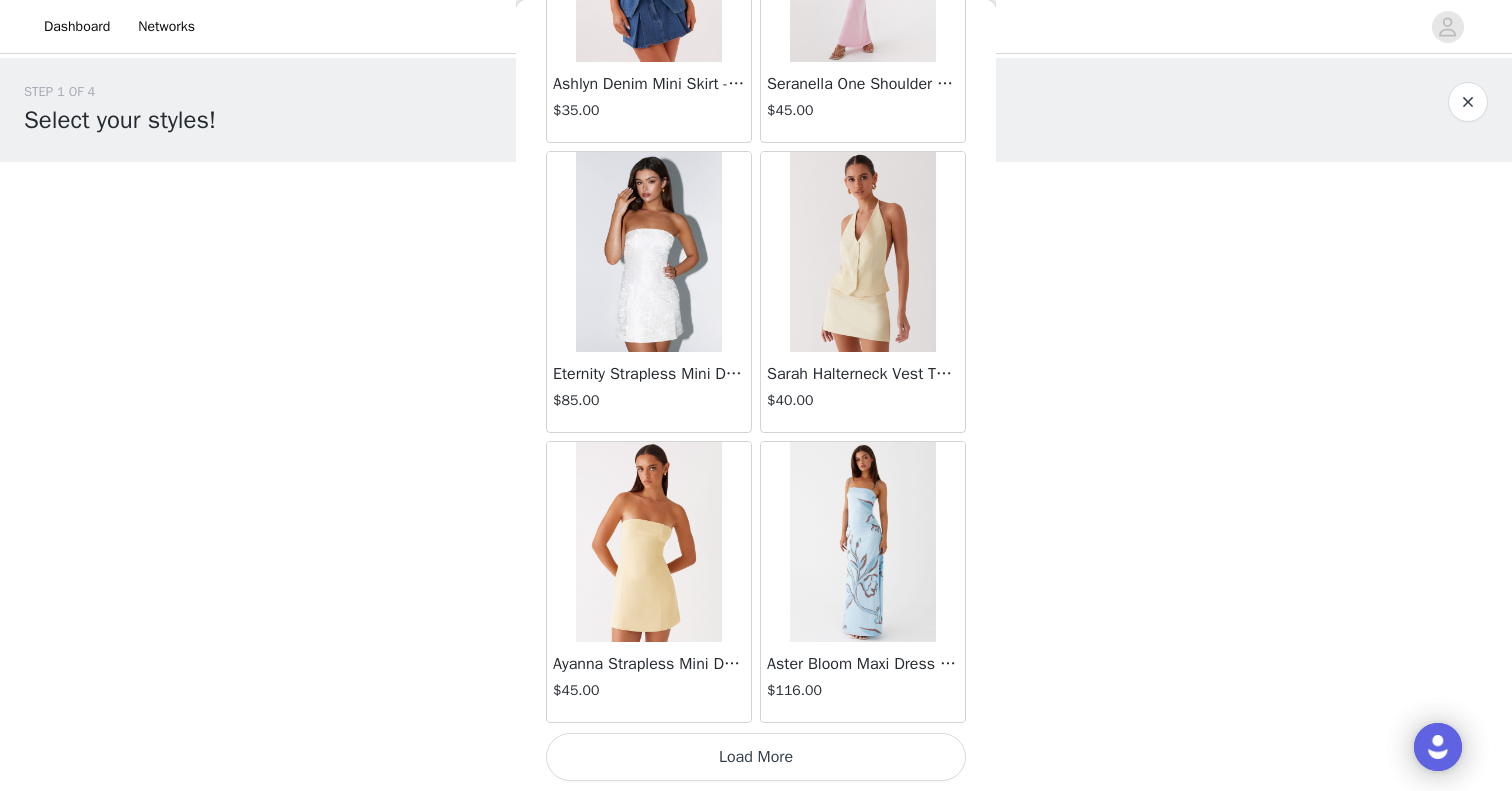 click on "Load More" at bounding box center [756, 757] 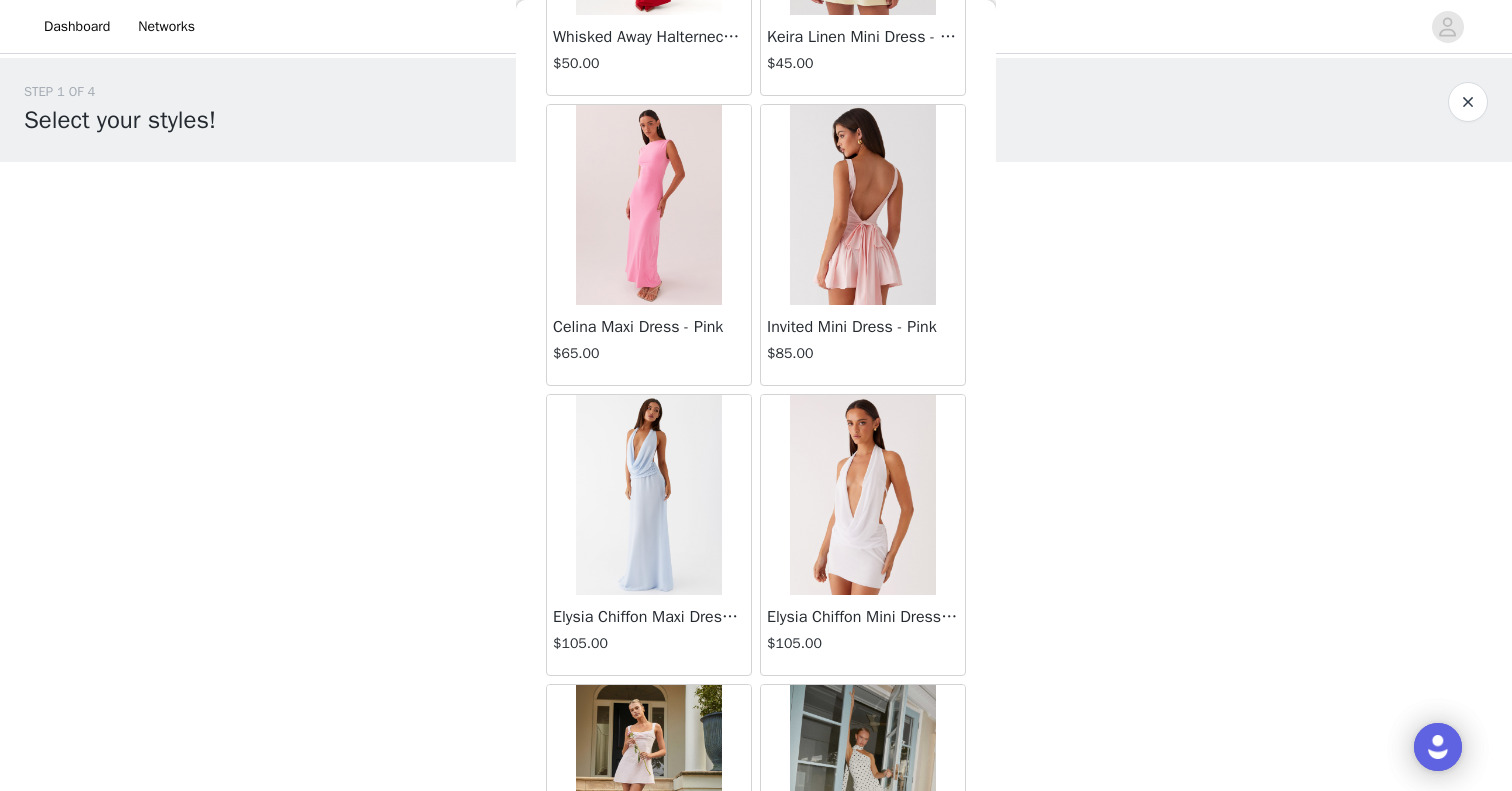 scroll, scrollTop: 13869, scrollLeft: 0, axis: vertical 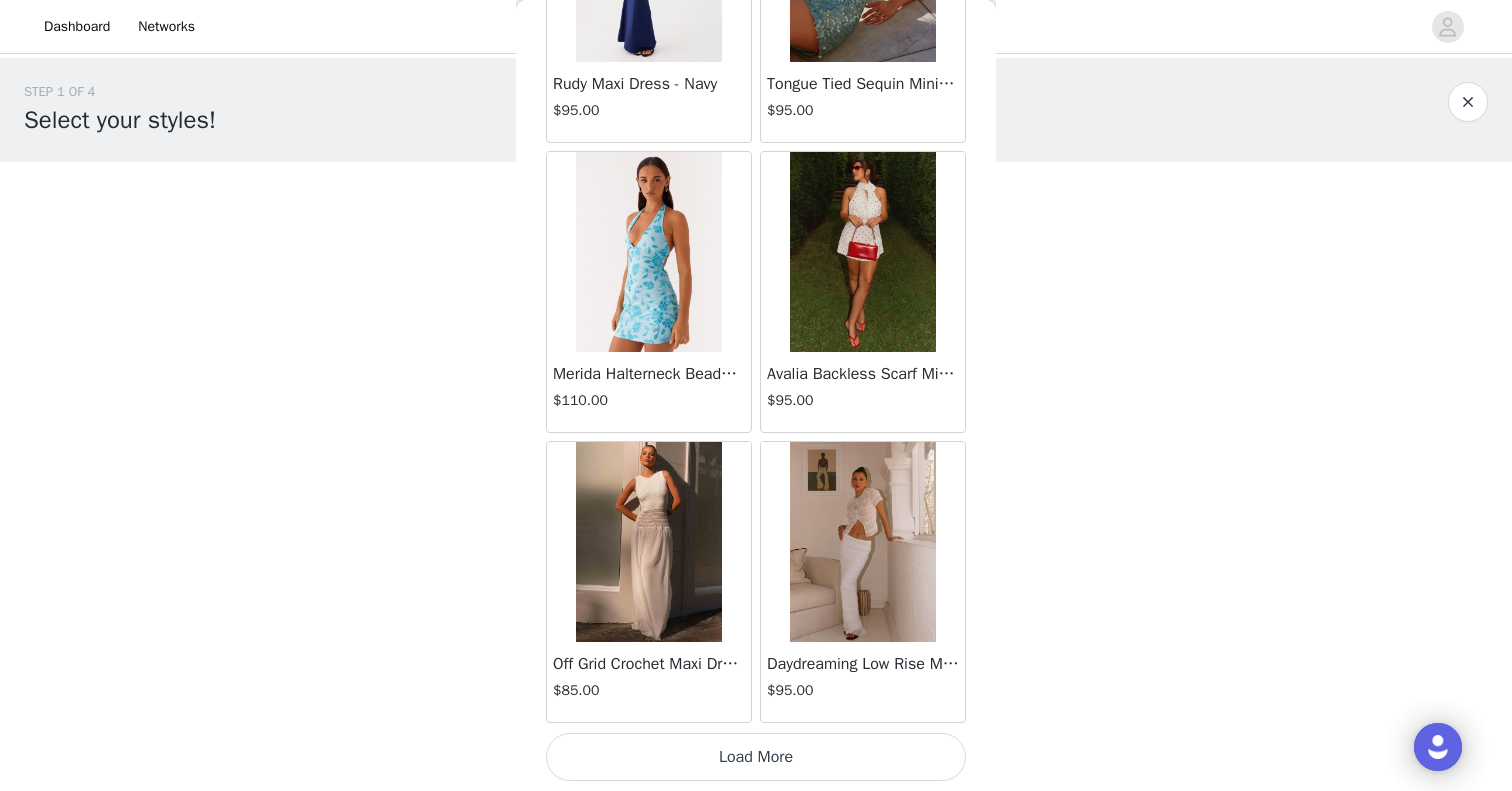 click on "Load More" at bounding box center [756, 757] 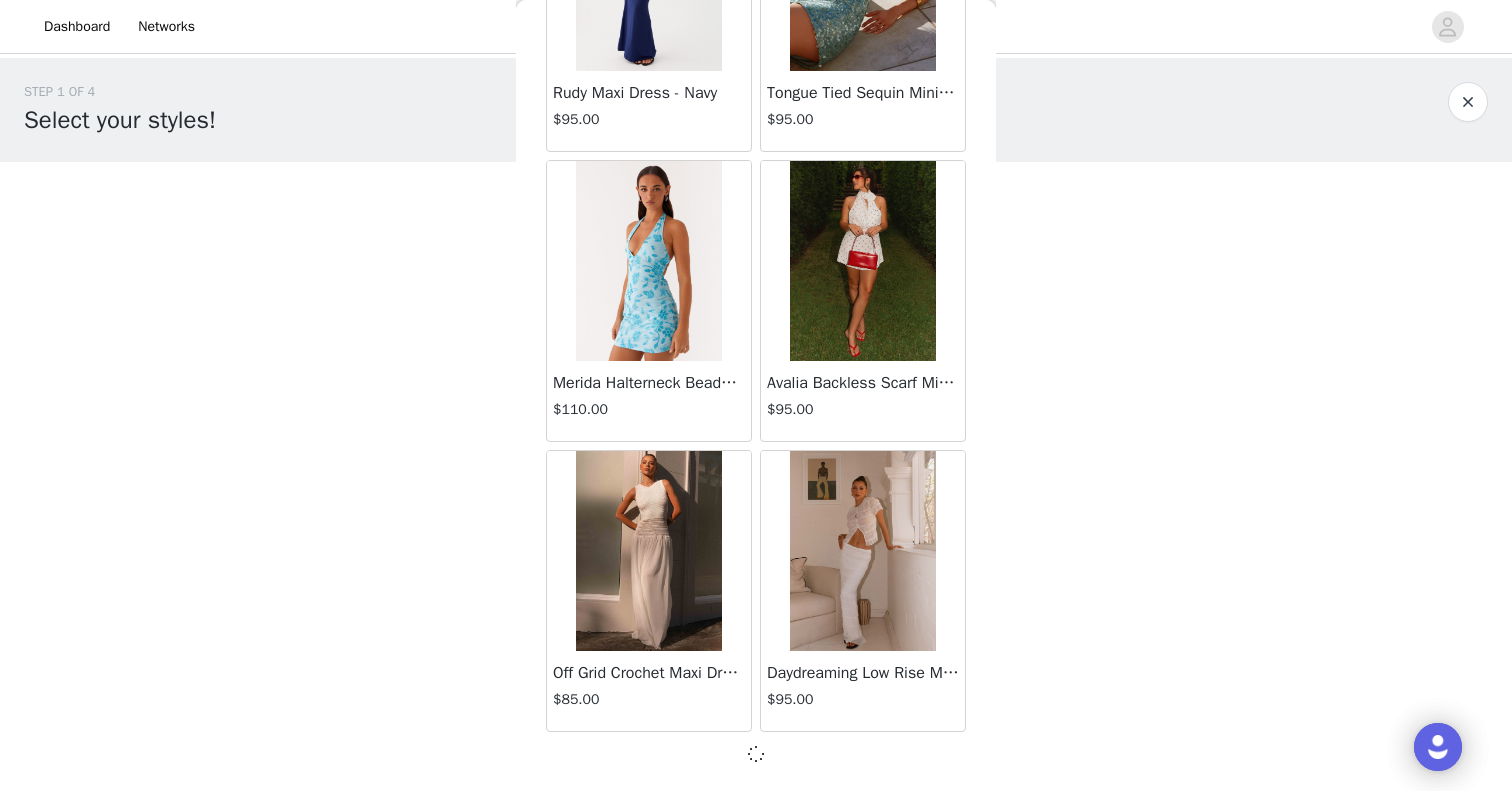 scroll, scrollTop: 13869, scrollLeft: 0, axis: vertical 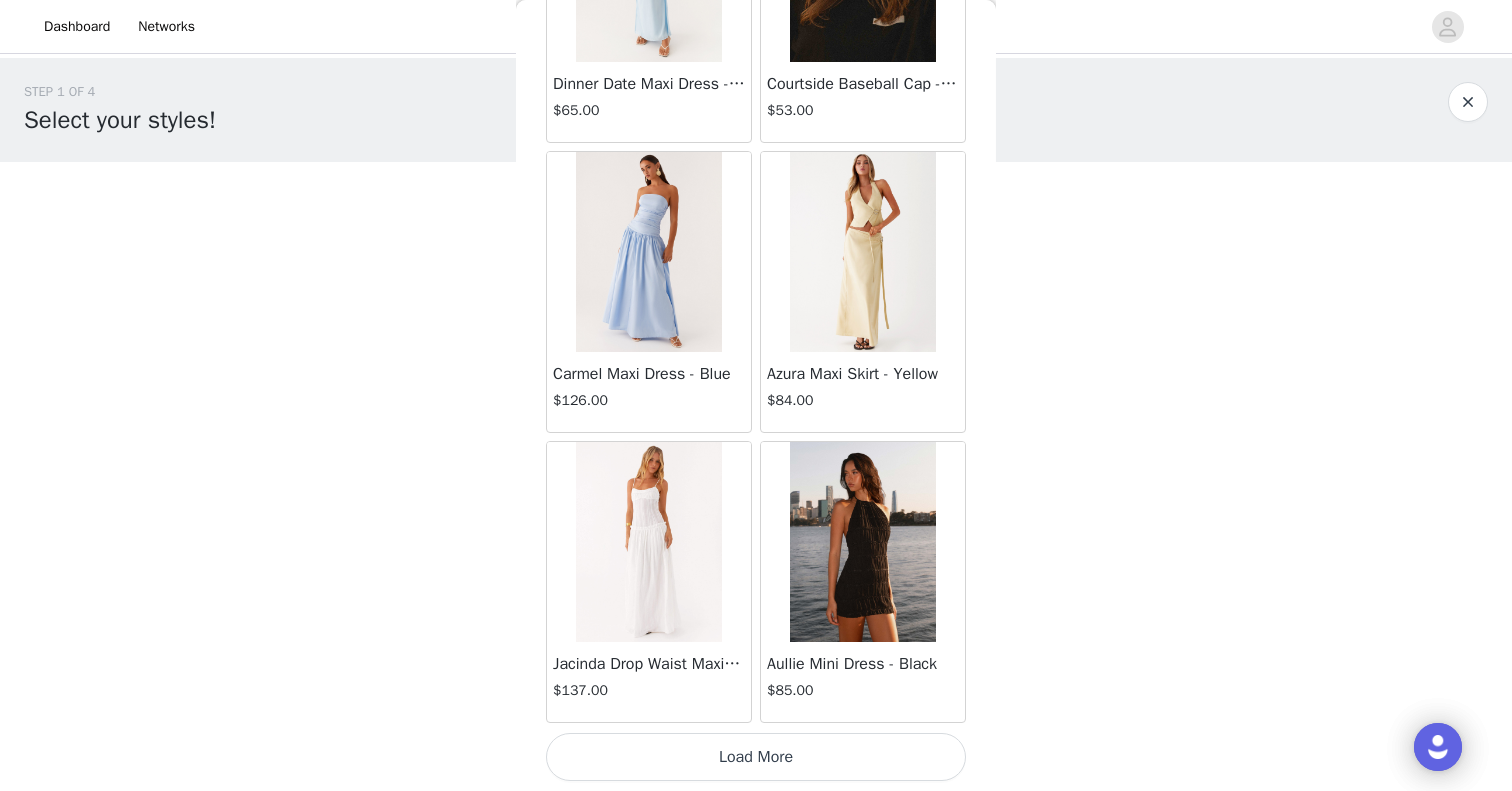 click on "Load More" at bounding box center (756, 757) 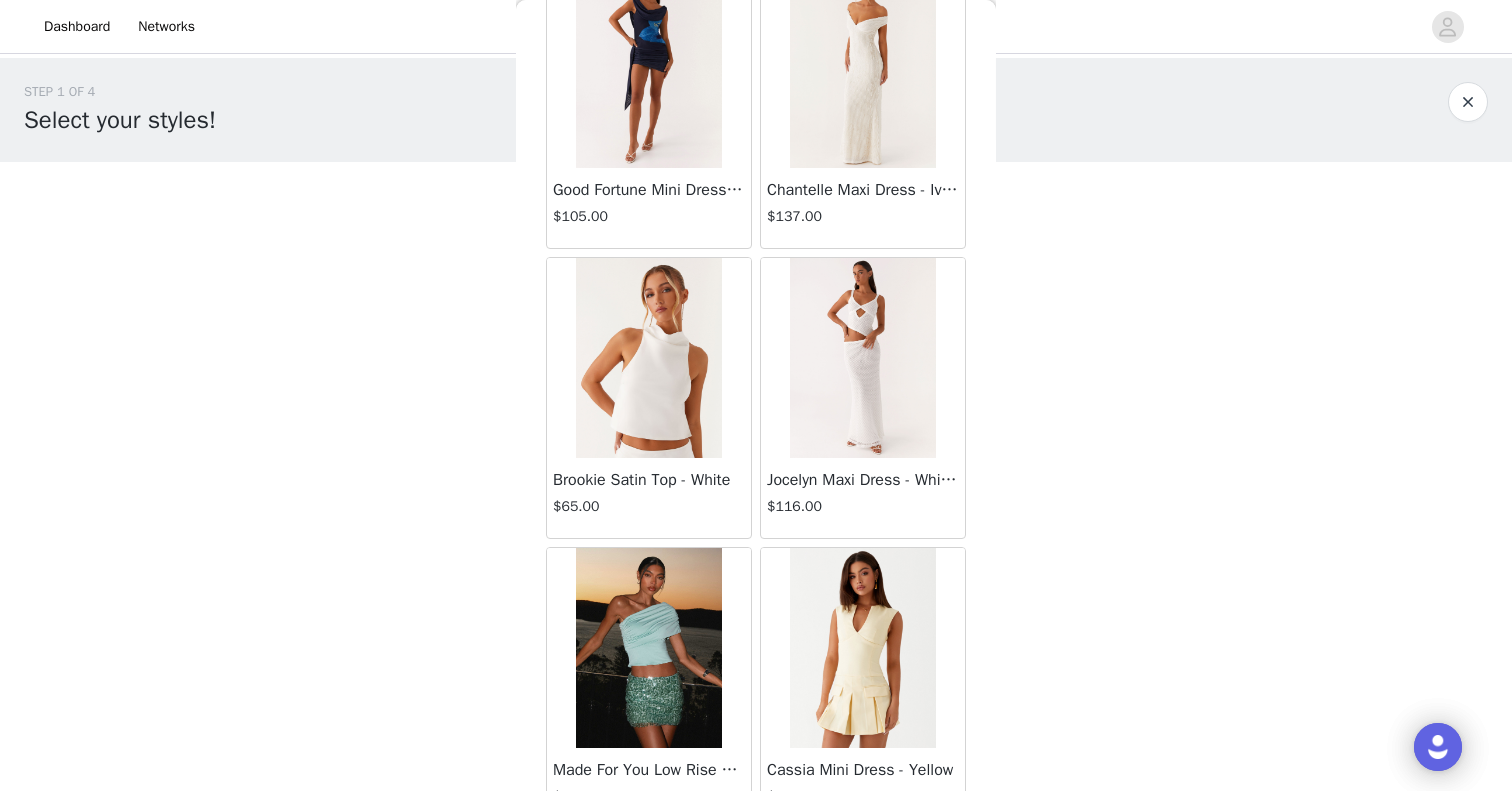 scroll, scrollTop: 19669, scrollLeft: 0, axis: vertical 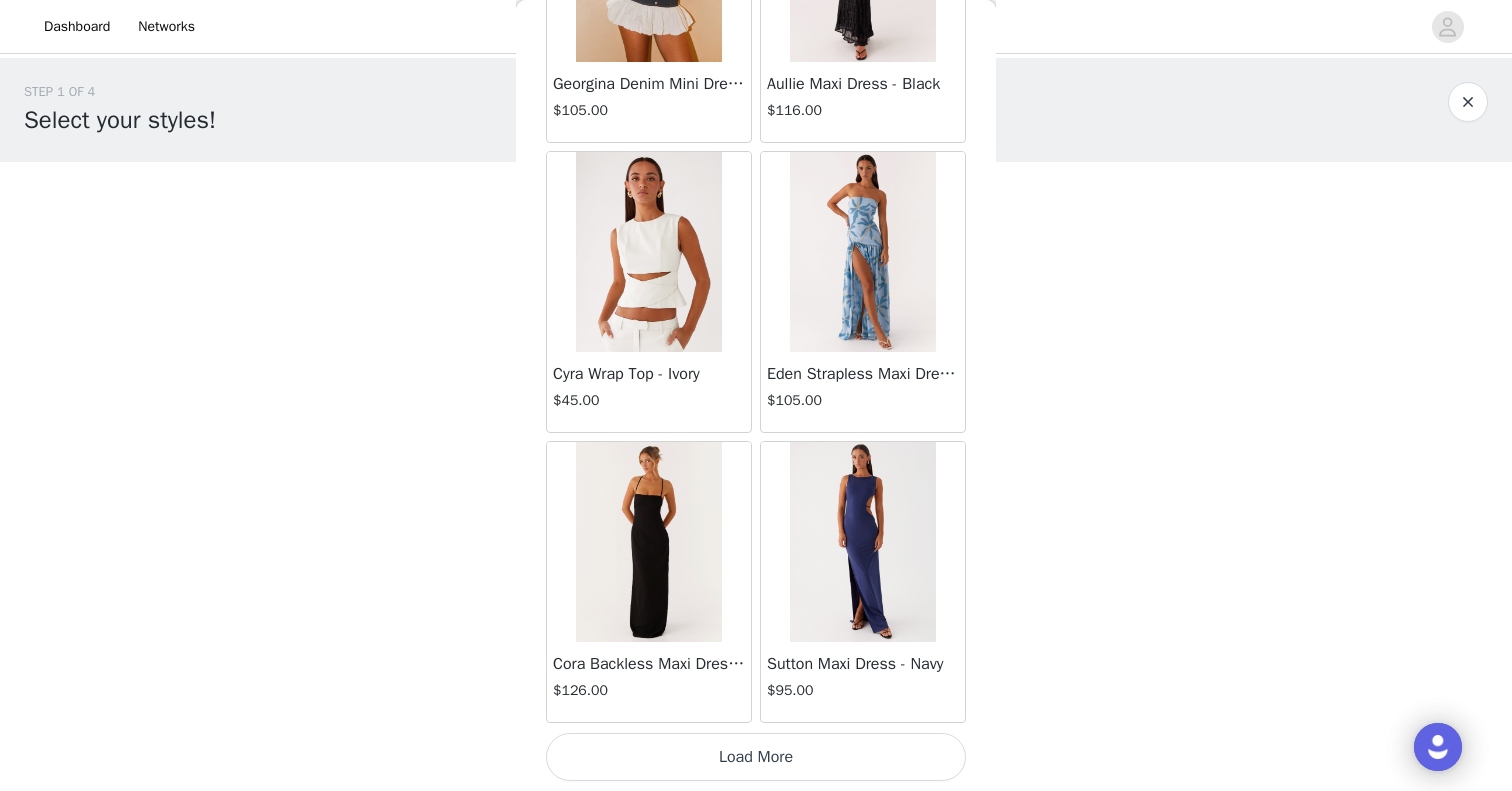 click on "Aullie Mini Dress - White   $60.00       Mira Halter Neck Mini Dress - Black   $85.00       Heavy Hearted Mini Dress - Yellow   $85.00       Hundred Percent Puff Sleeve Top - White   $105.00       Love Seeker Corset Mini Dress - Red   $45.00       Cherish You Buckle Top - Red   $30.00       Ayla Satin Mini Dress - Yellow   $105.00       Rudy Tube Top - Ivory   $30.00       Keira Linen Mini Dress - White   $105.00       Not One Time Knit Mini Dress - Red   $35.00       Carmel Maxi Dress - Brown   $126.00       Moorey Beaded Mini Dress - Blue   $45.00       Solaris Strapless Maxi Dress - Blue Floral   $126.00       Lyrical Maxi Dress - Ivory   $95.00       Garden Kisses Shirred Mini Dress - Red   $60.00       Under The Pagoda Maxi Dress - Amber   $137.00       At Last Halterneck Top - Brown   $74.00       Annalissa Linen Mini Dress - Yellow   $35.00       Girls Like Us Ruched Mini Shorts - White   $74.00       Keanna Low Rise Denim Jeans - Washed Denim   $105.00       Jocelyn Maxi Dress - Sage   $95.00" at bounding box center (756, -9391) 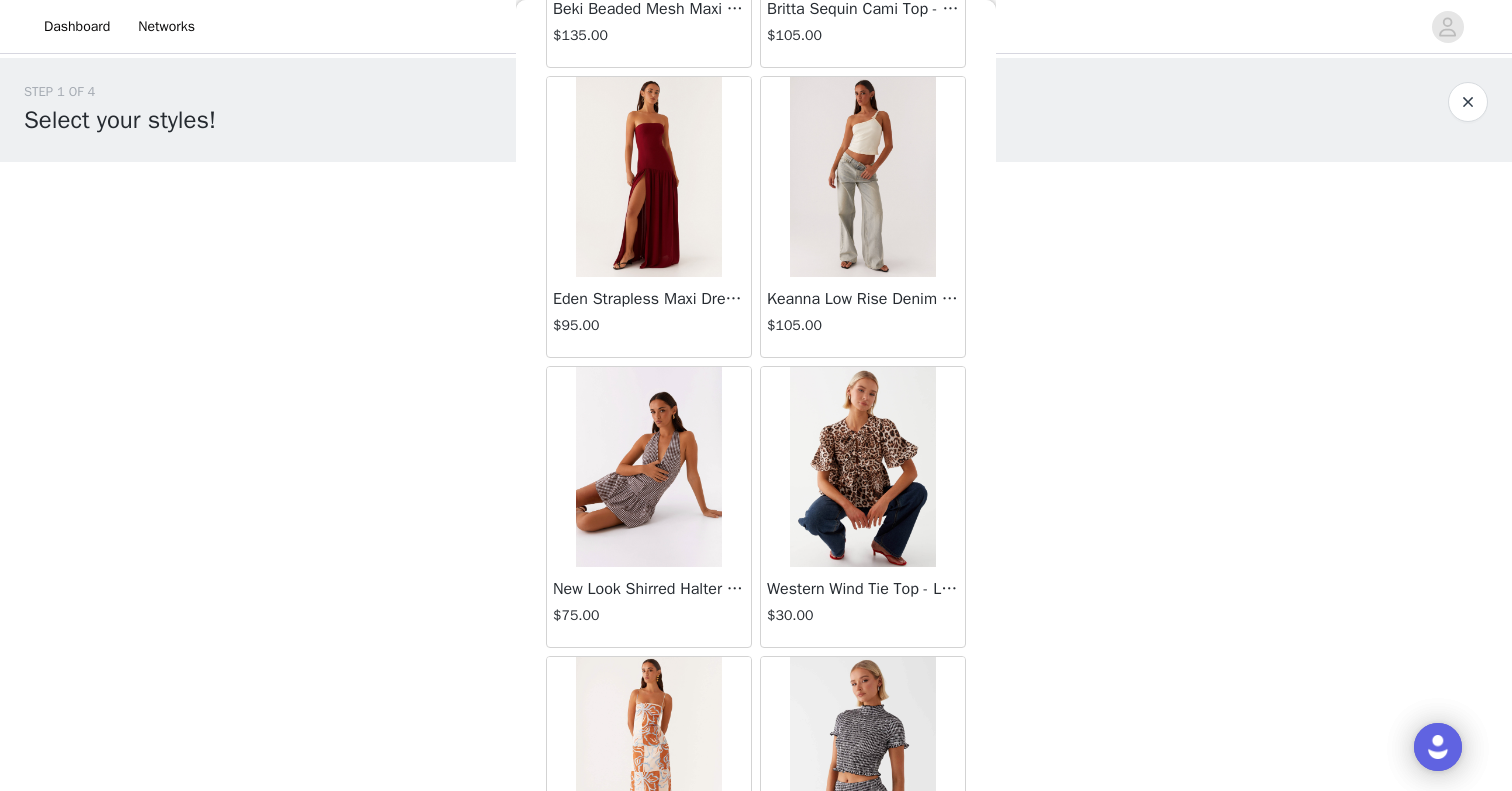 scroll, scrollTop: 22569, scrollLeft: 0, axis: vertical 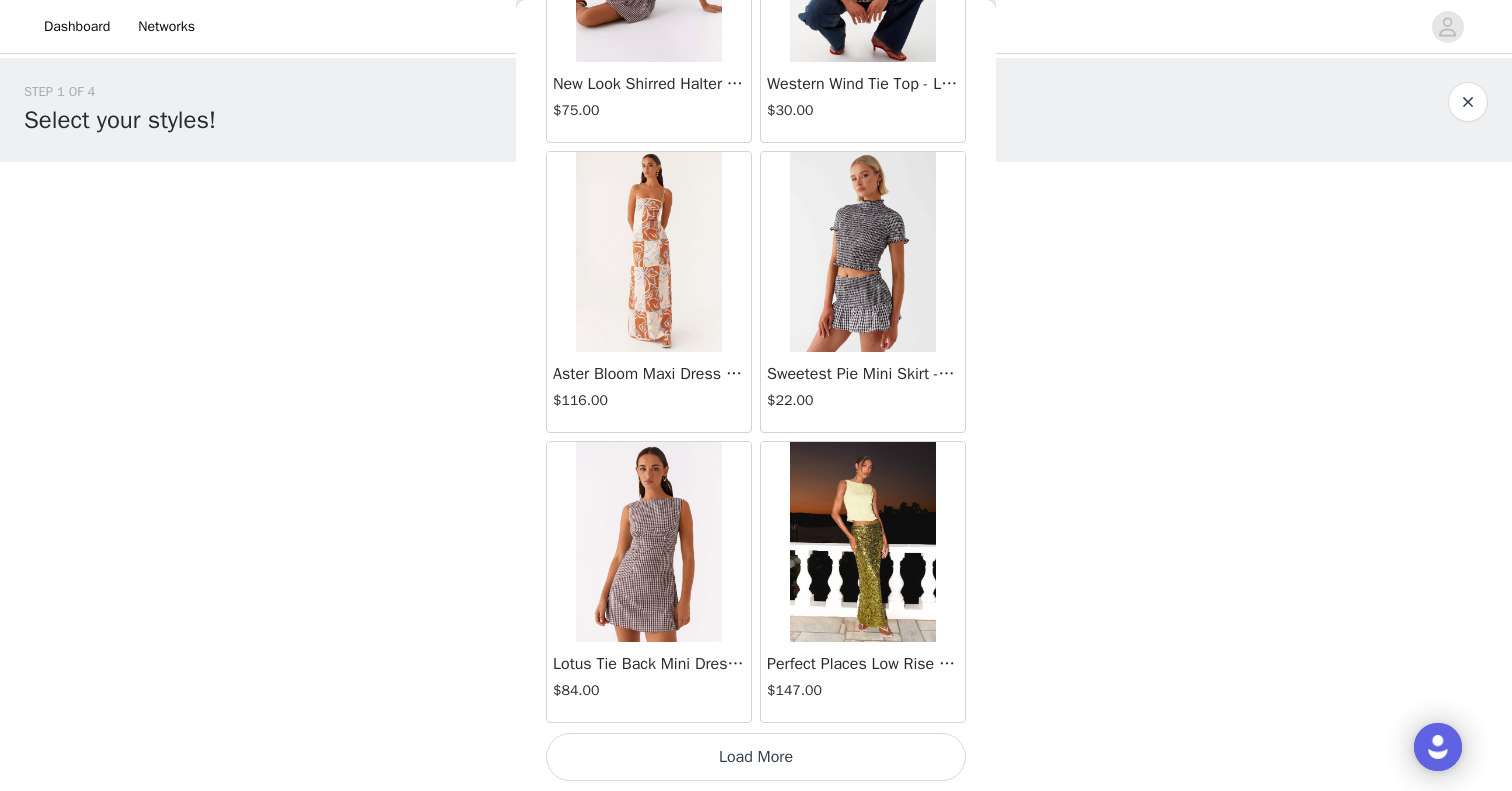 click on "Load More" at bounding box center [756, 757] 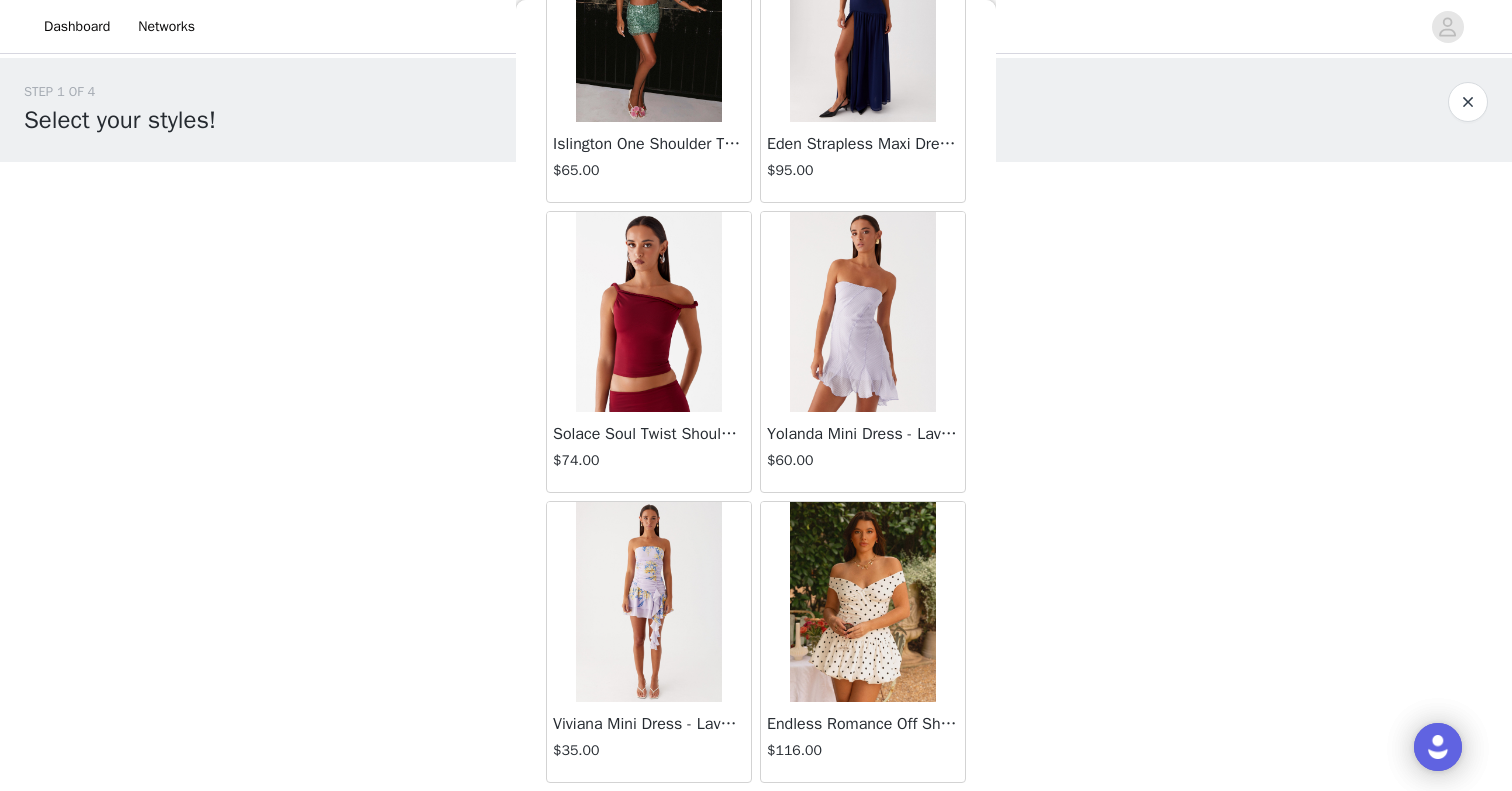 scroll, scrollTop: 25469, scrollLeft: 0, axis: vertical 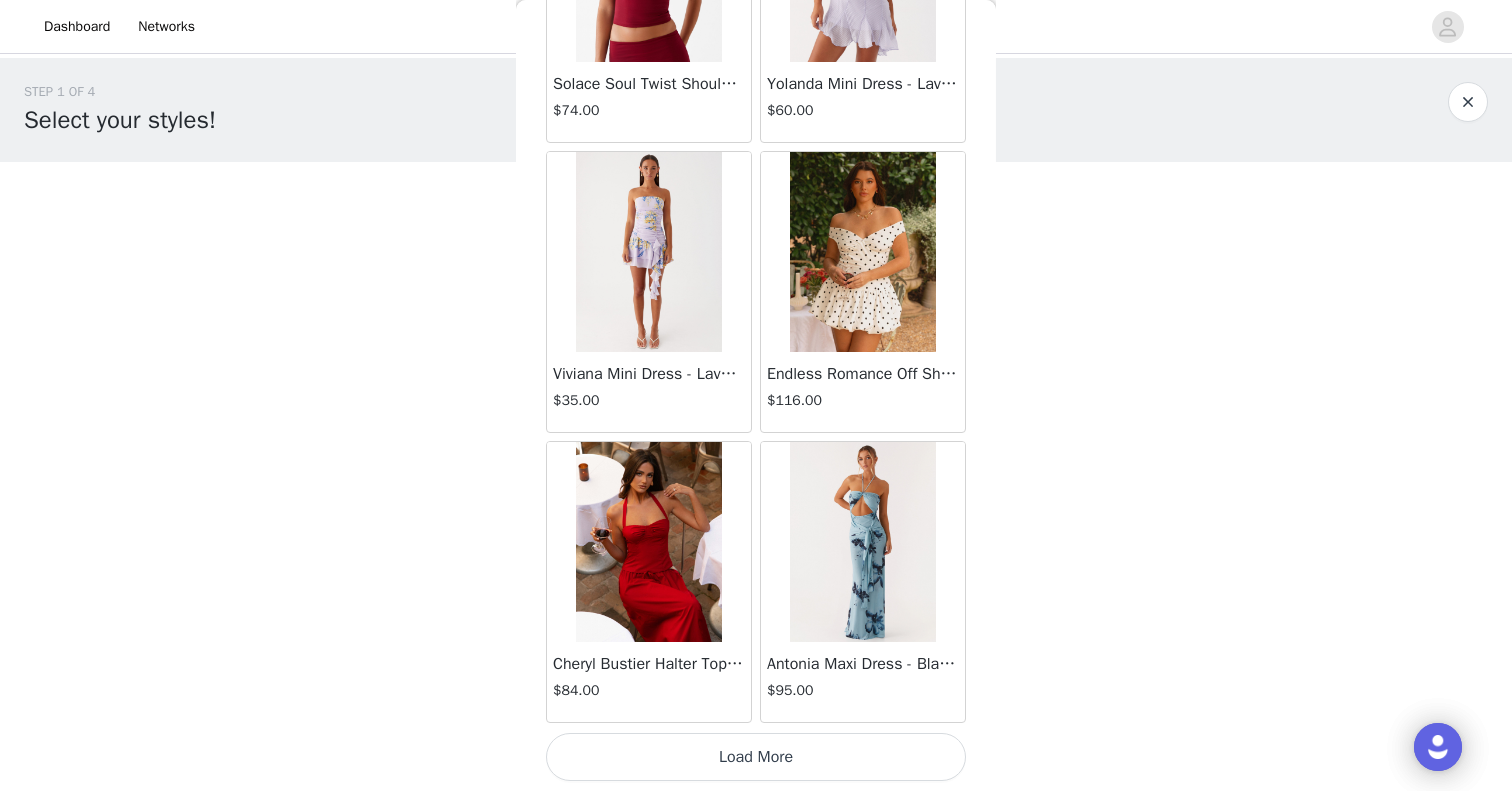 click on "Load More" at bounding box center (756, 757) 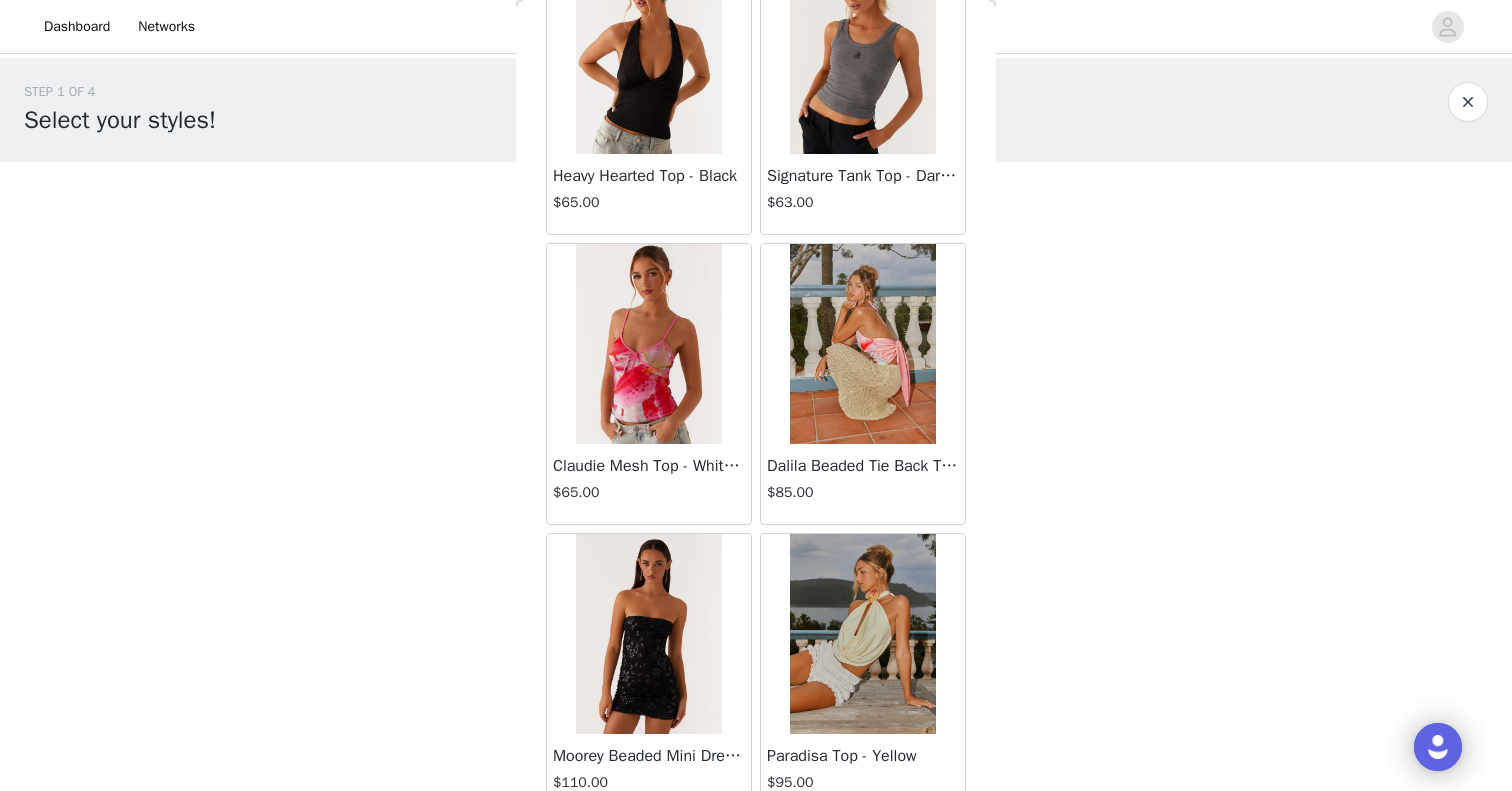 scroll, scrollTop: 28369, scrollLeft: 0, axis: vertical 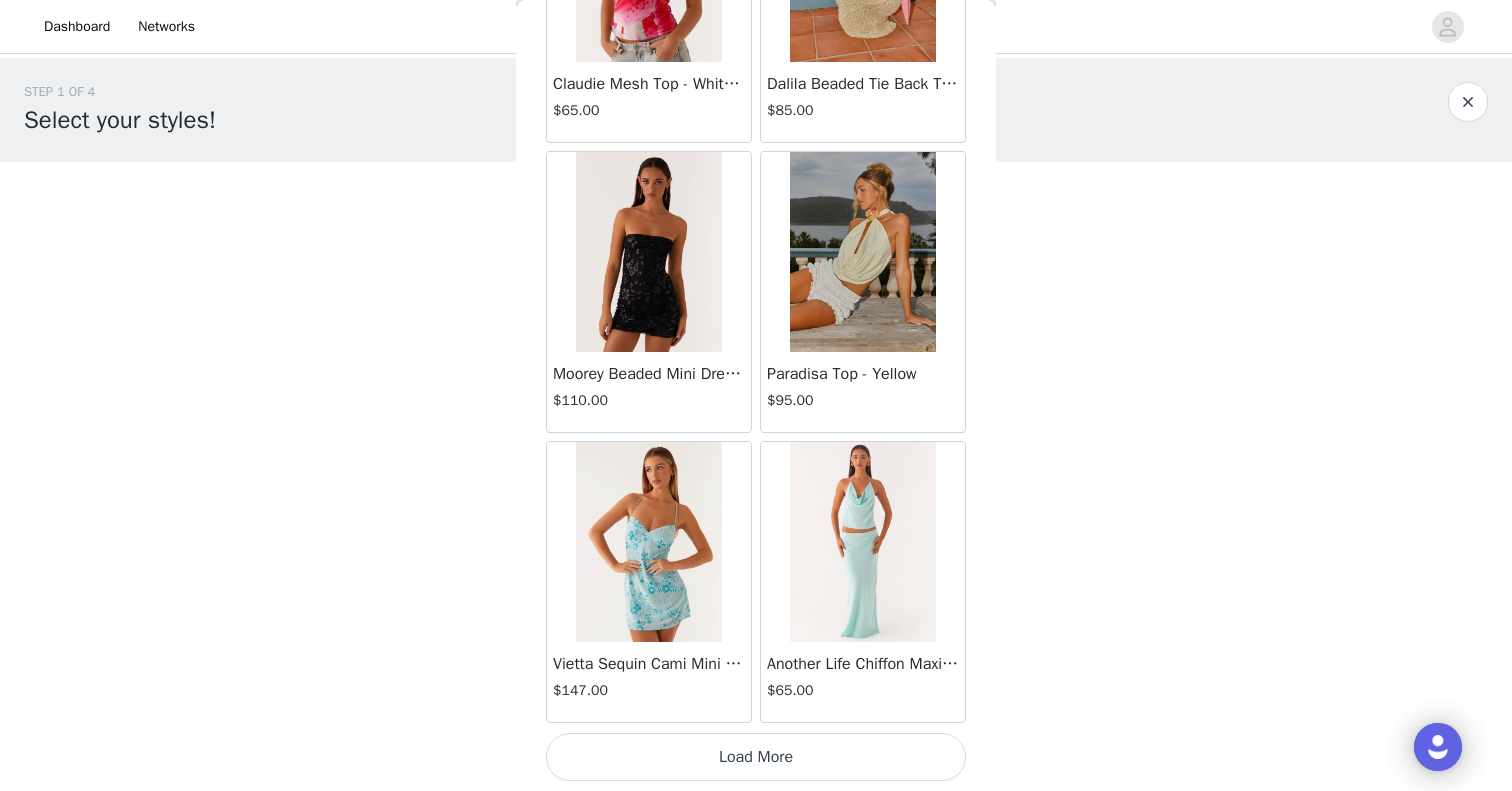 click on "Load More" at bounding box center (756, 757) 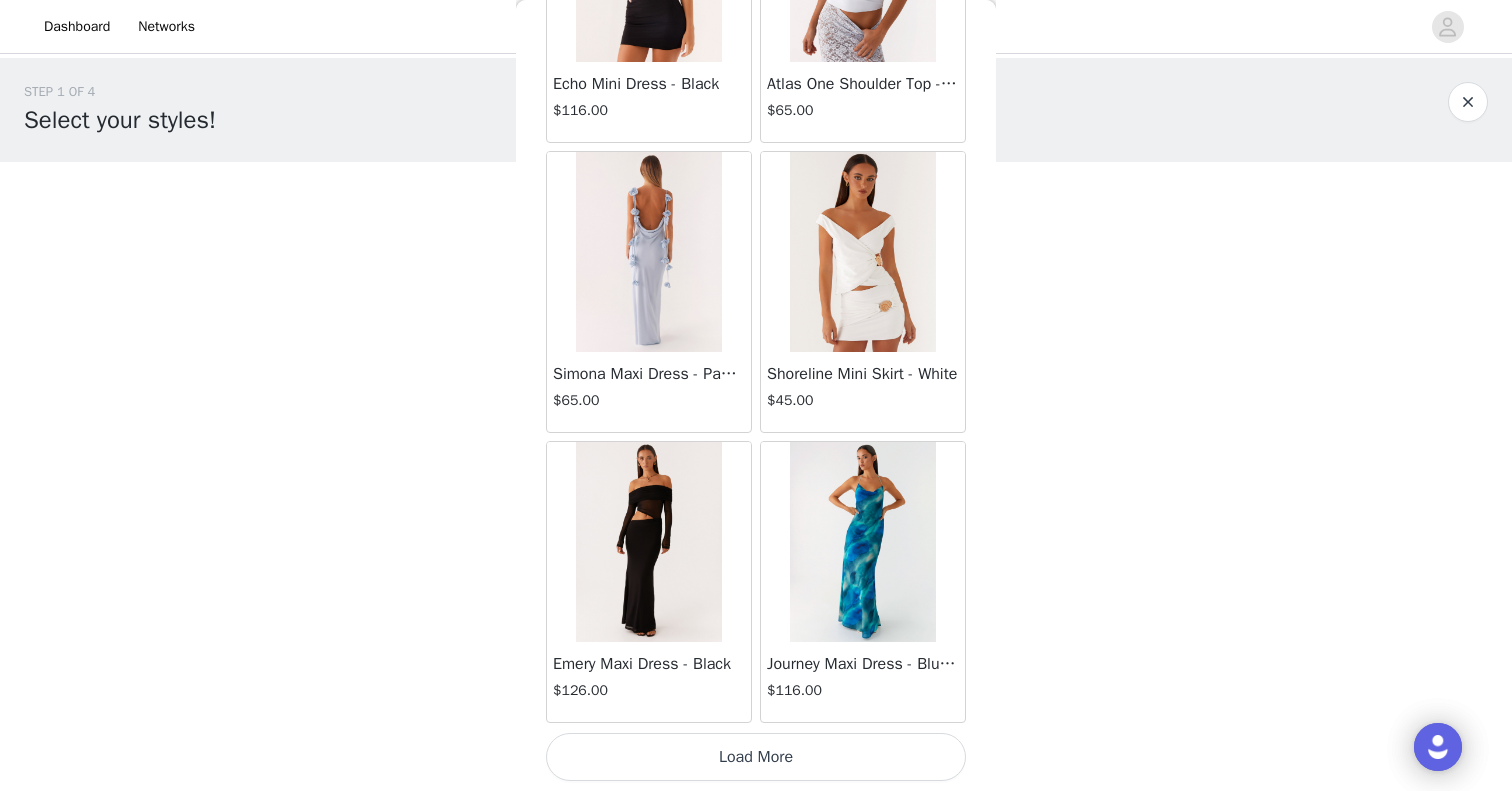 click on "Load More" at bounding box center (756, 757) 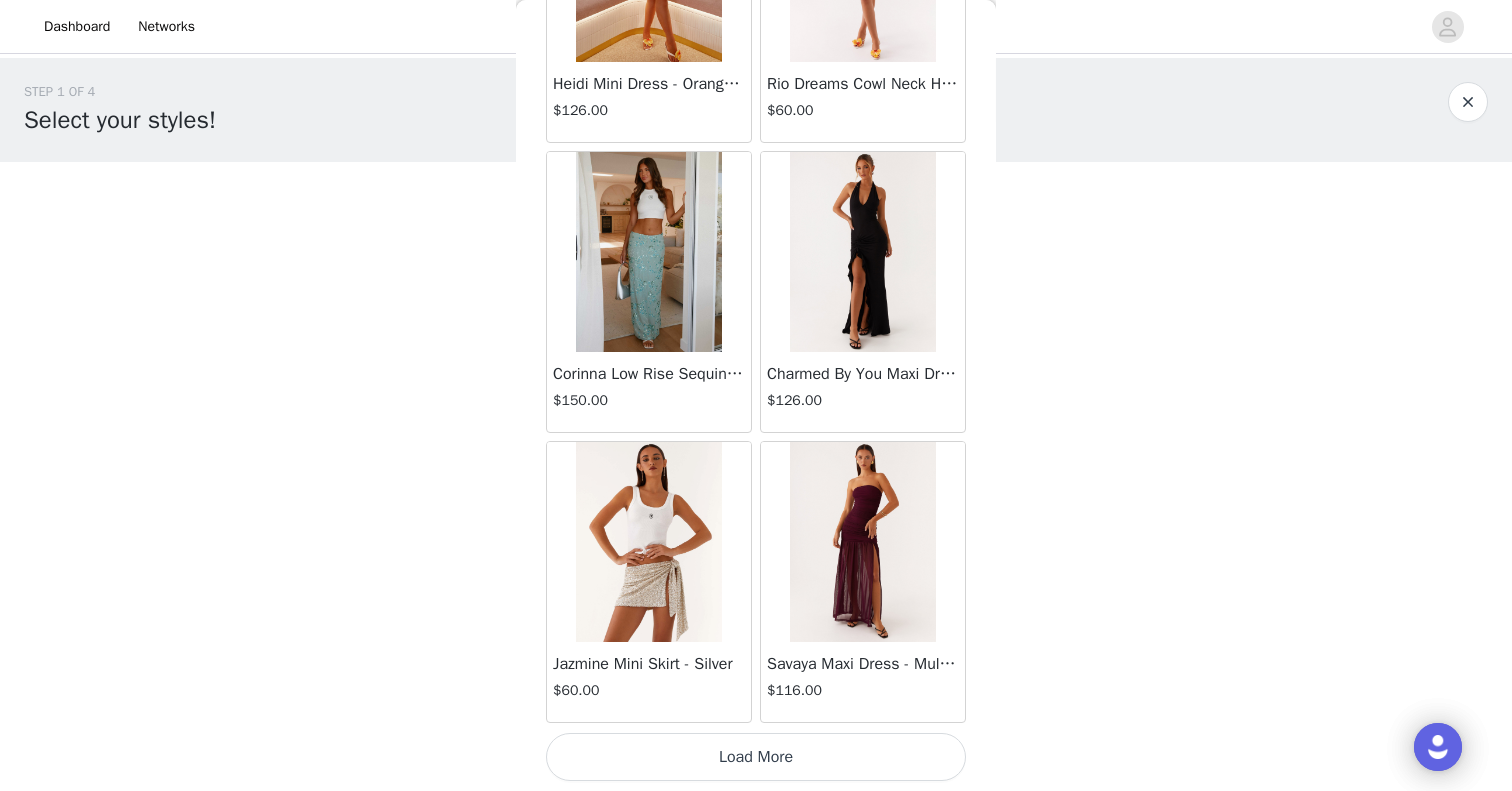 click on "Load More" at bounding box center [756, 757] 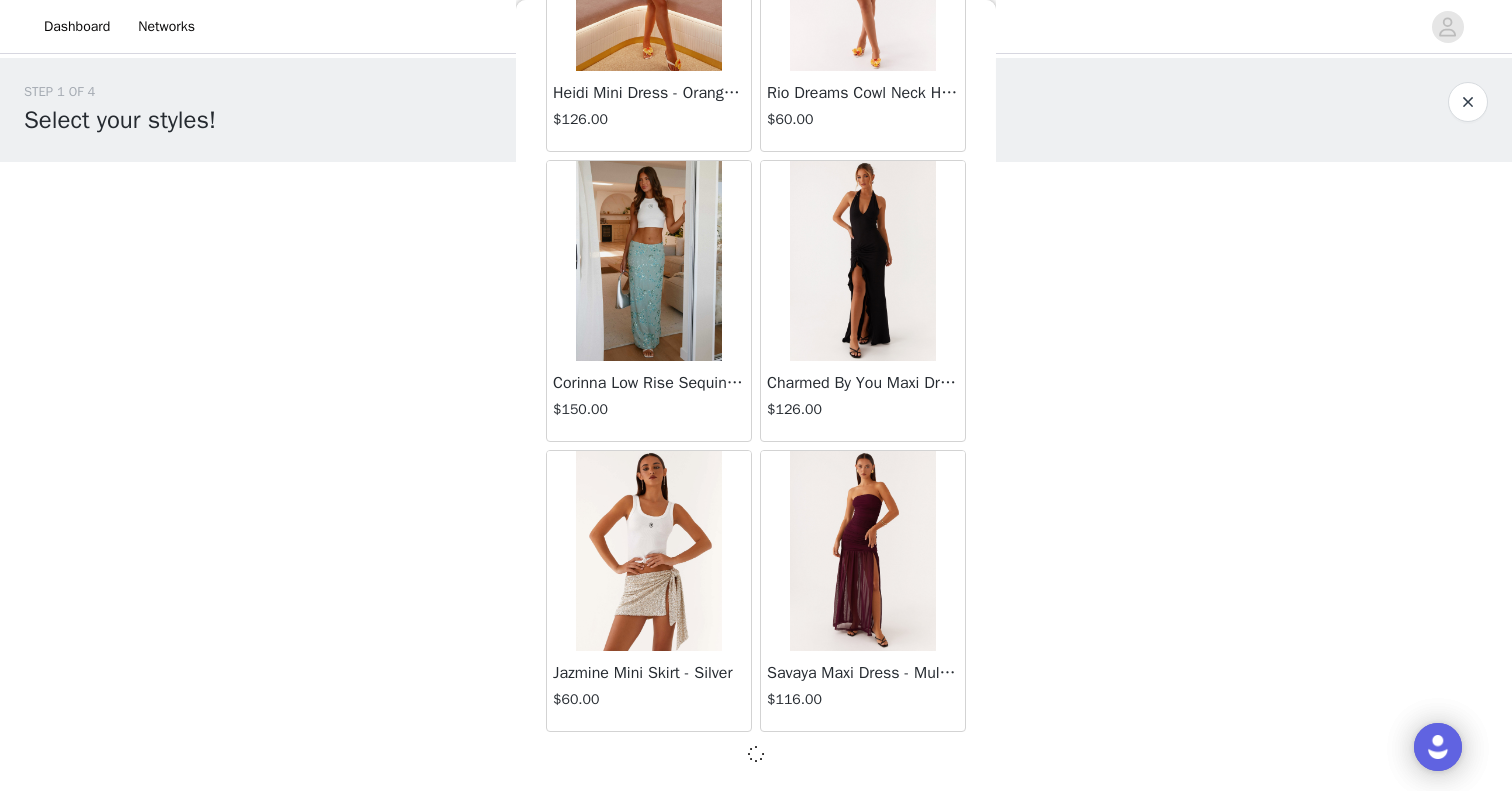 scroll, scrollTop: 34160, scrollLeft: 0, axis: vertical 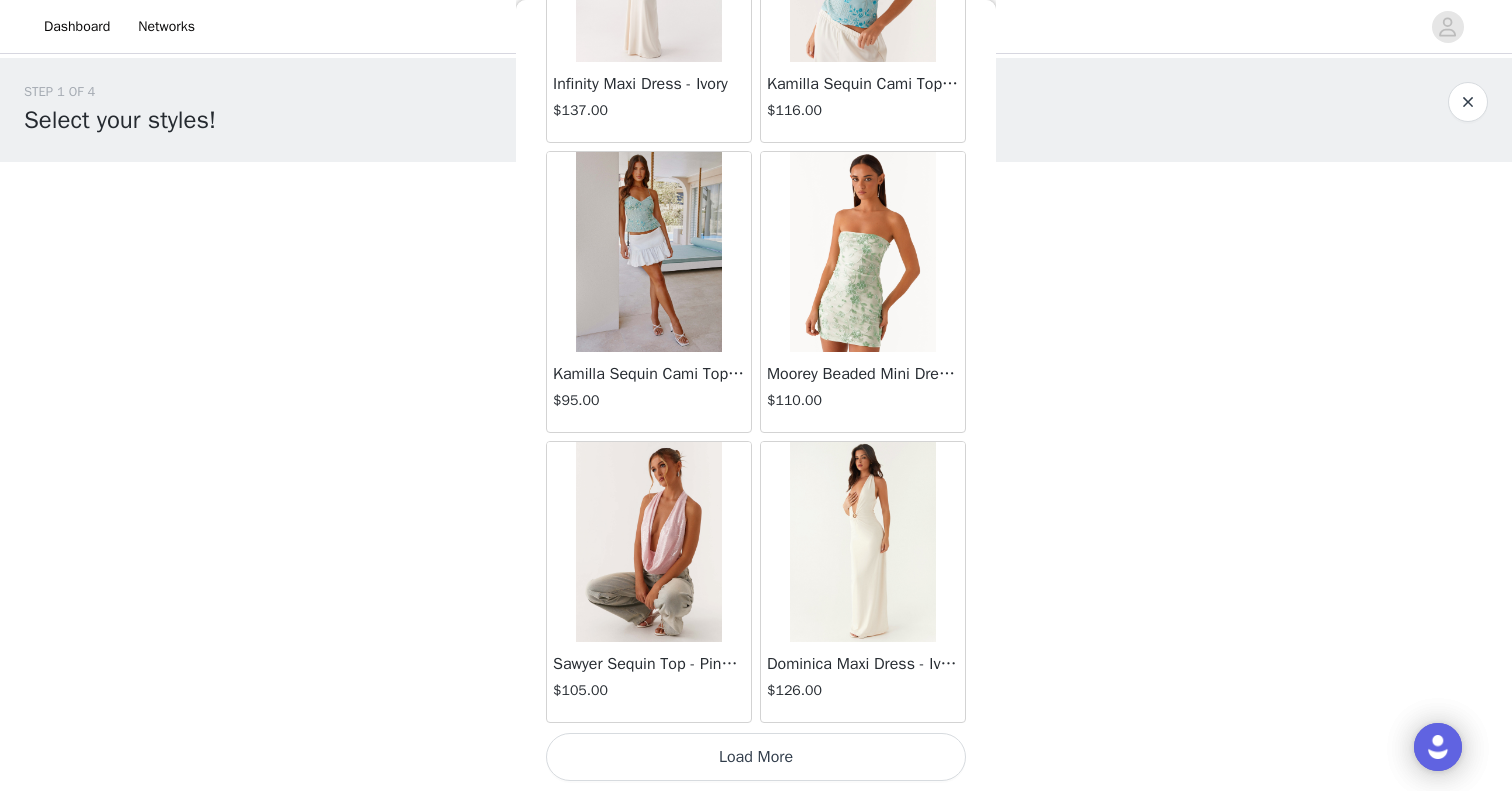 click on "Load More" at bounding box center [756, 757] 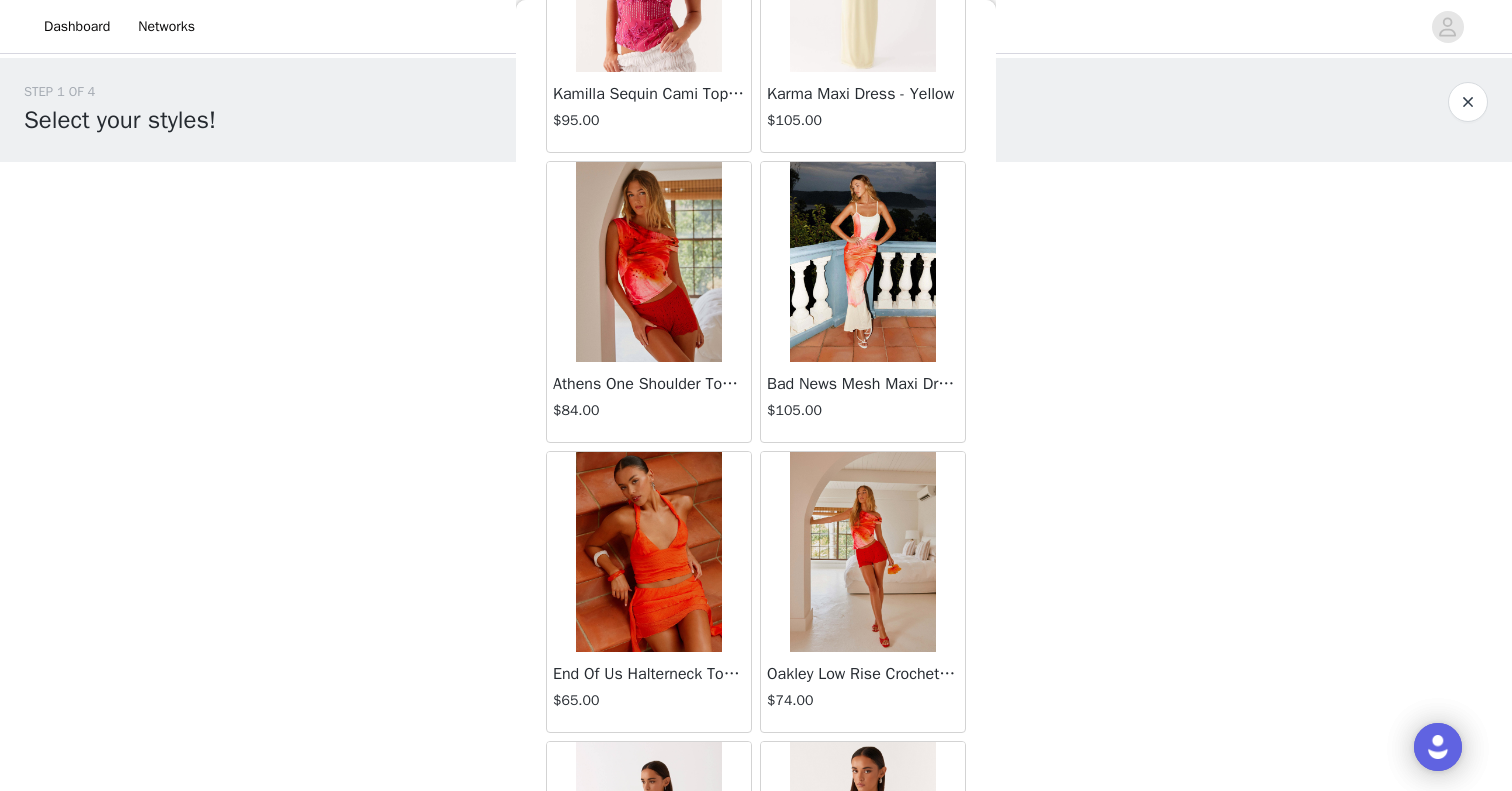 scroll, scrollTop: 39969, scrollLeft: 0, axis: vertical 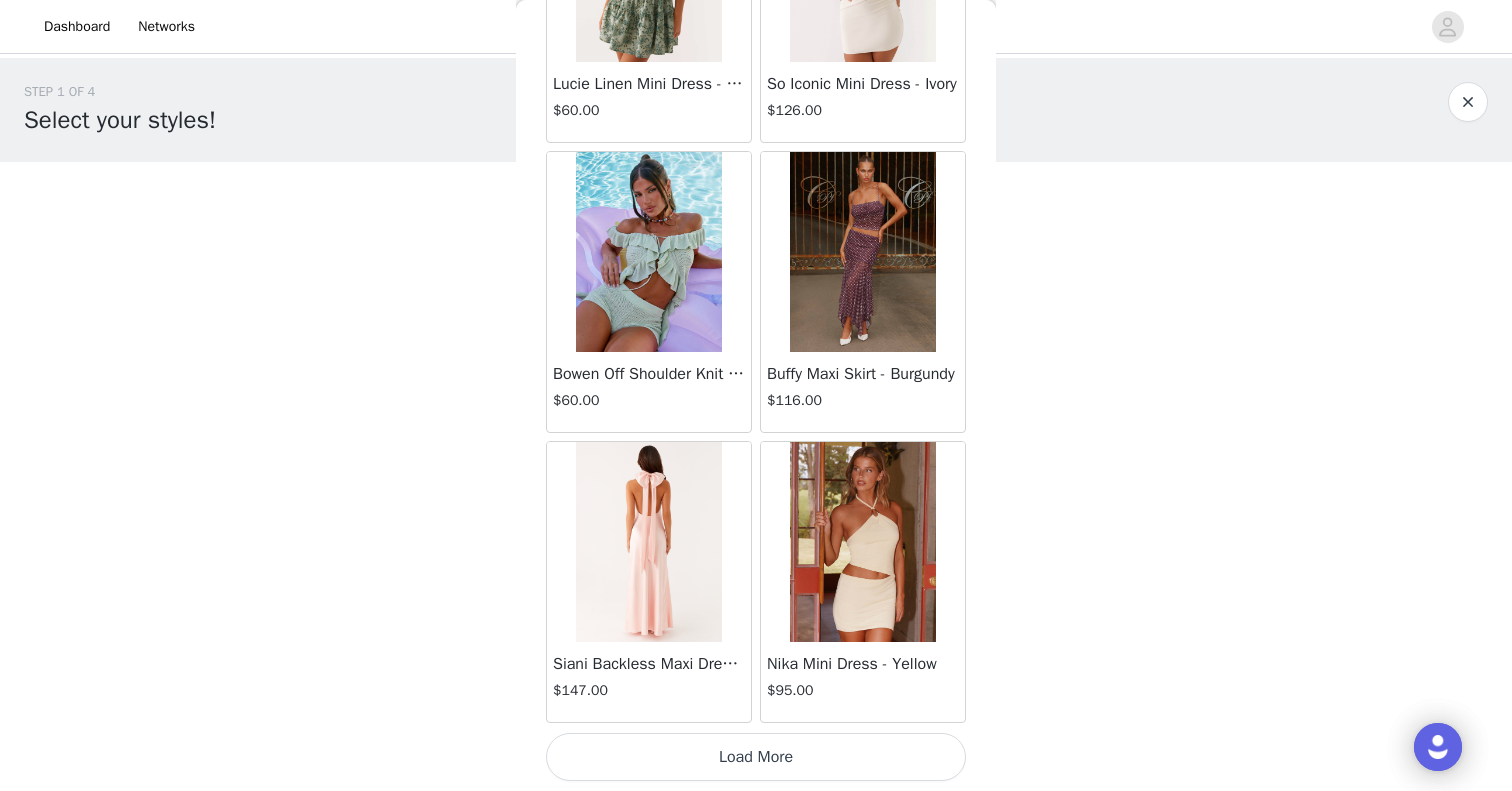 click on "Load More" at bounding box center (756, 757) 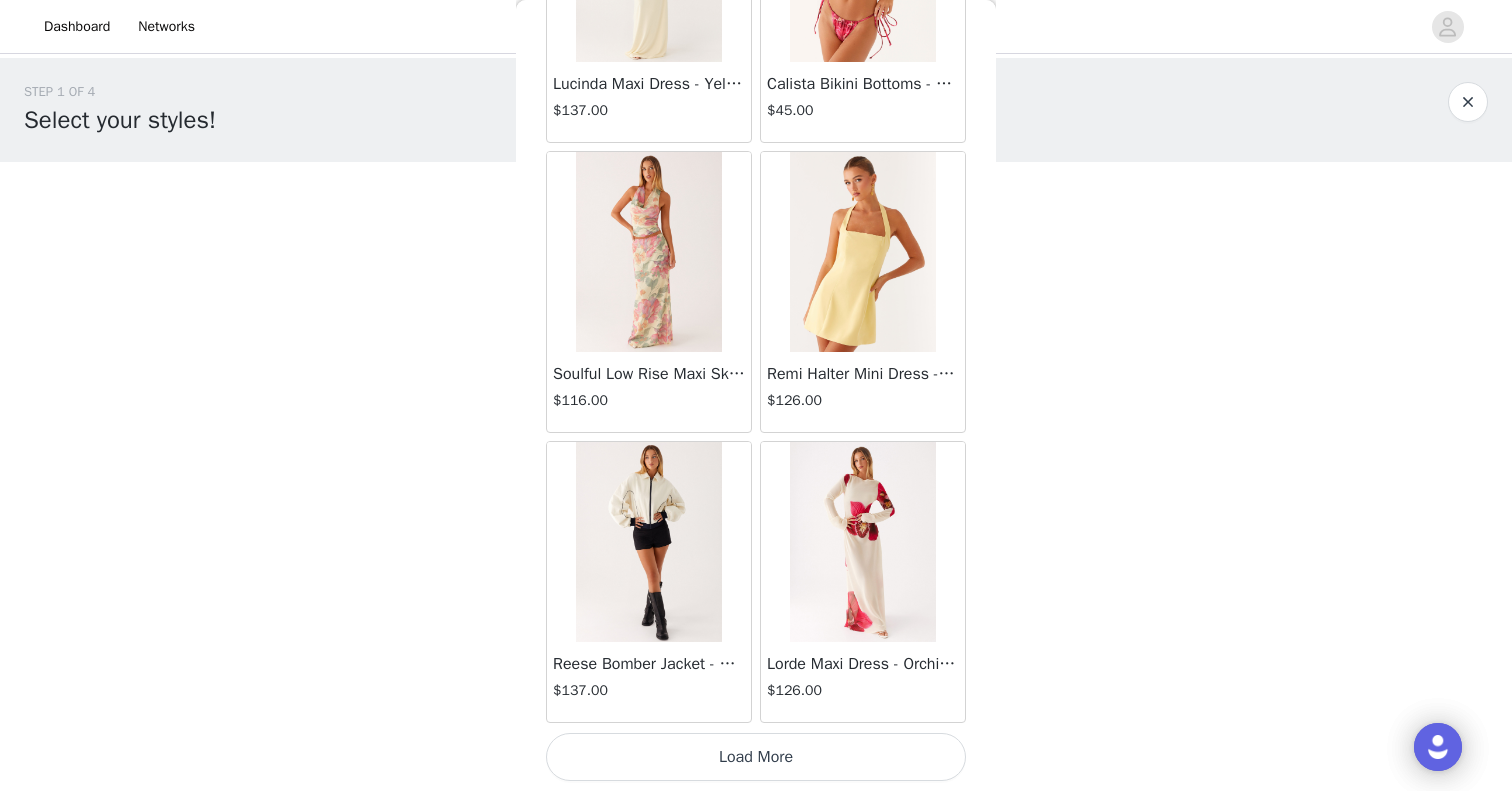 click on "Load More" at bounding box center (756, 757) 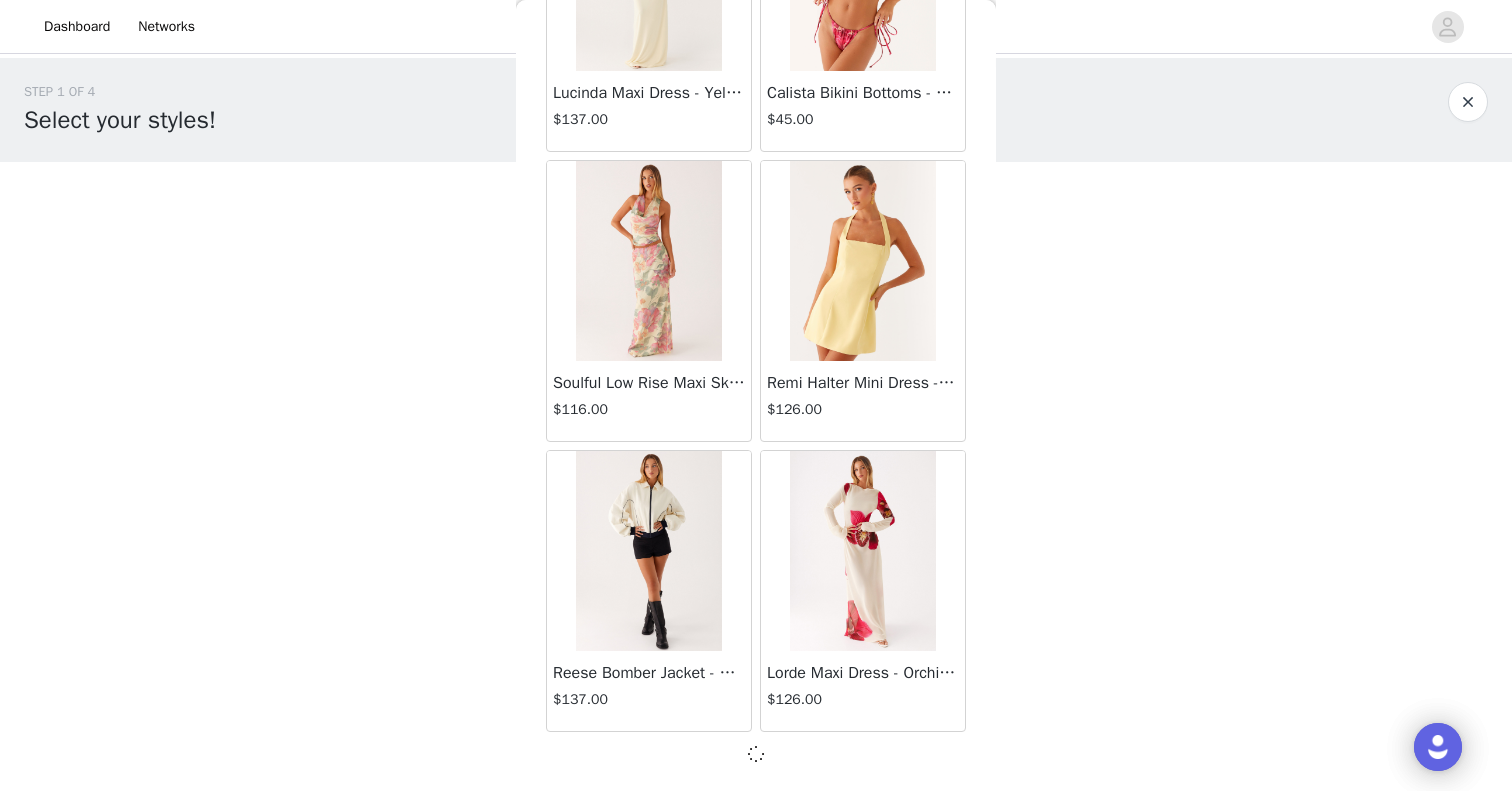 scroll, scrollTop: 42860, scrollLeft: 0, axis: vertical 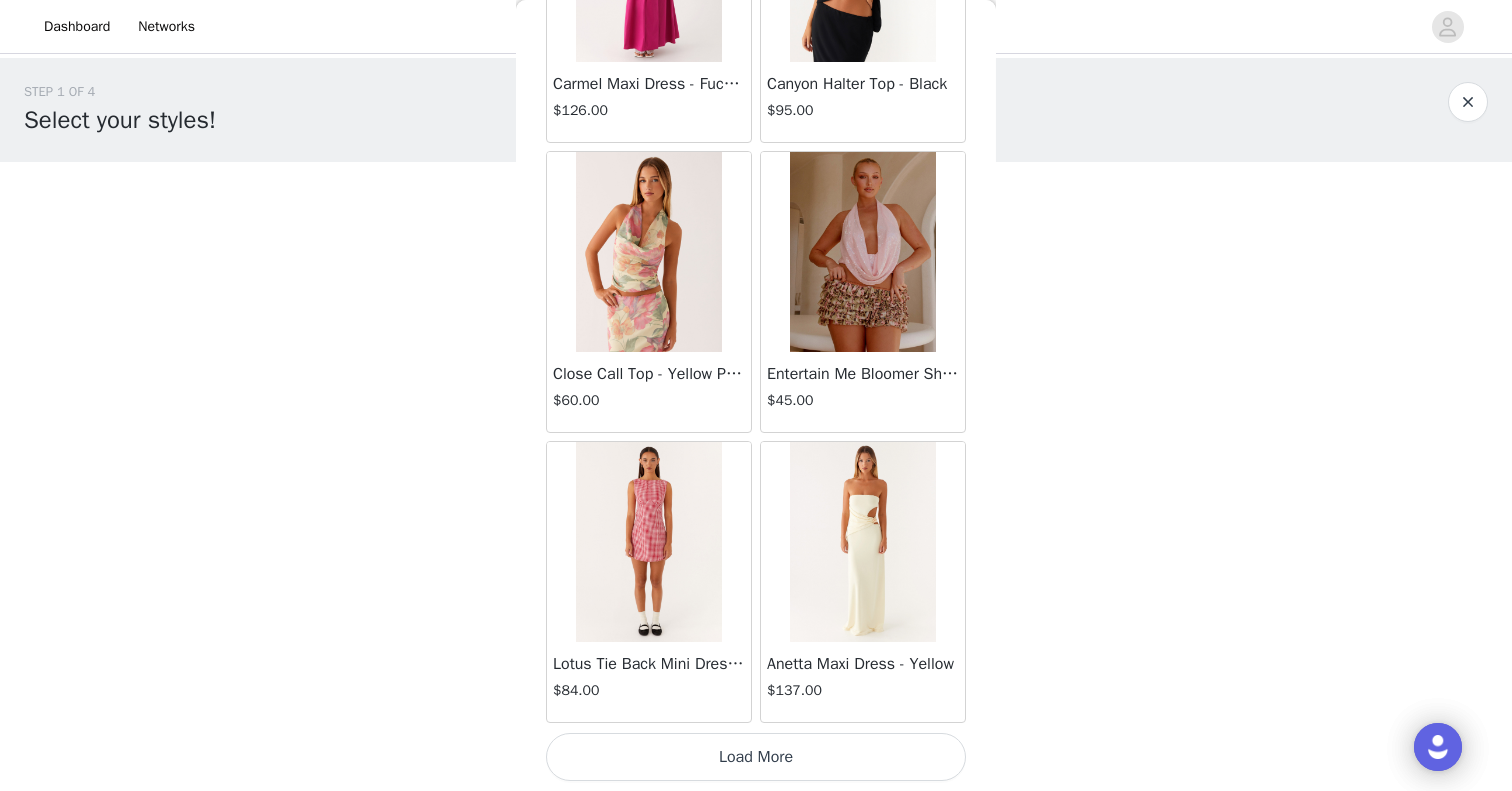 click on "Load More" at bounding box center [756, 757] 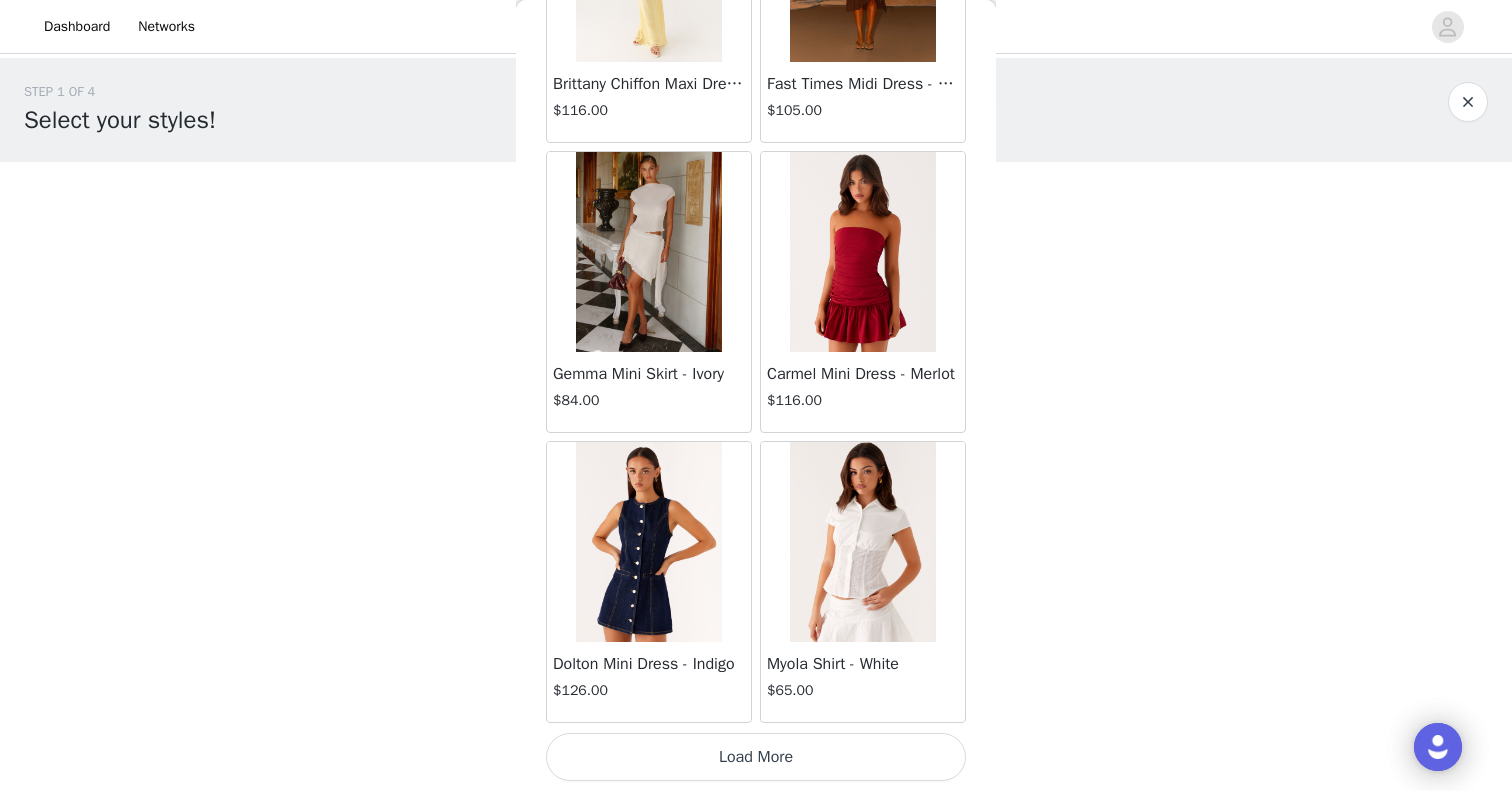 click on "Load More" at bounding box center (756, 757) 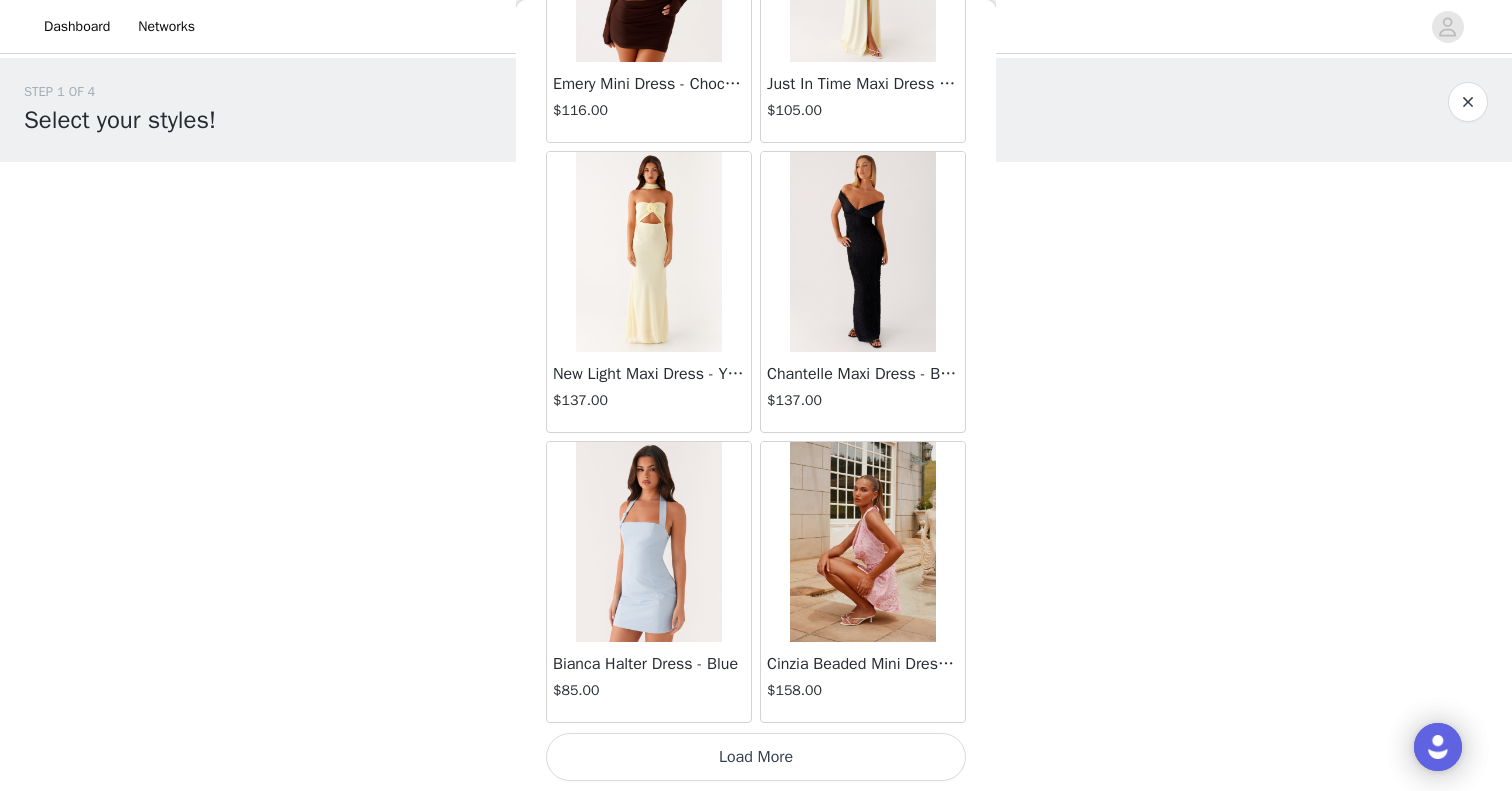 click on "Load More" at bounding box center [756, 757] 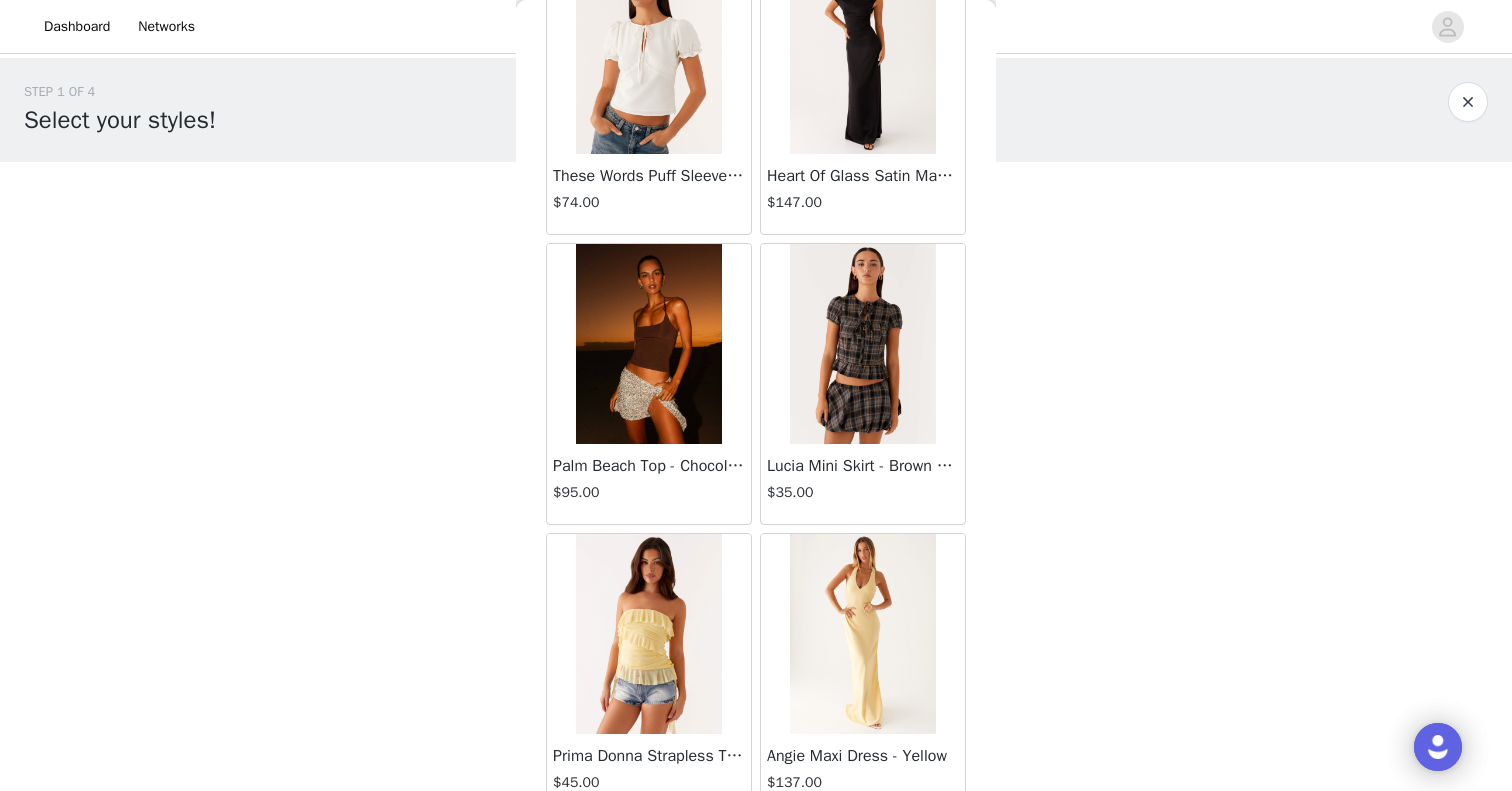 scroll, scrollTop: 54469, scrollLeft: 0, axis: vertical 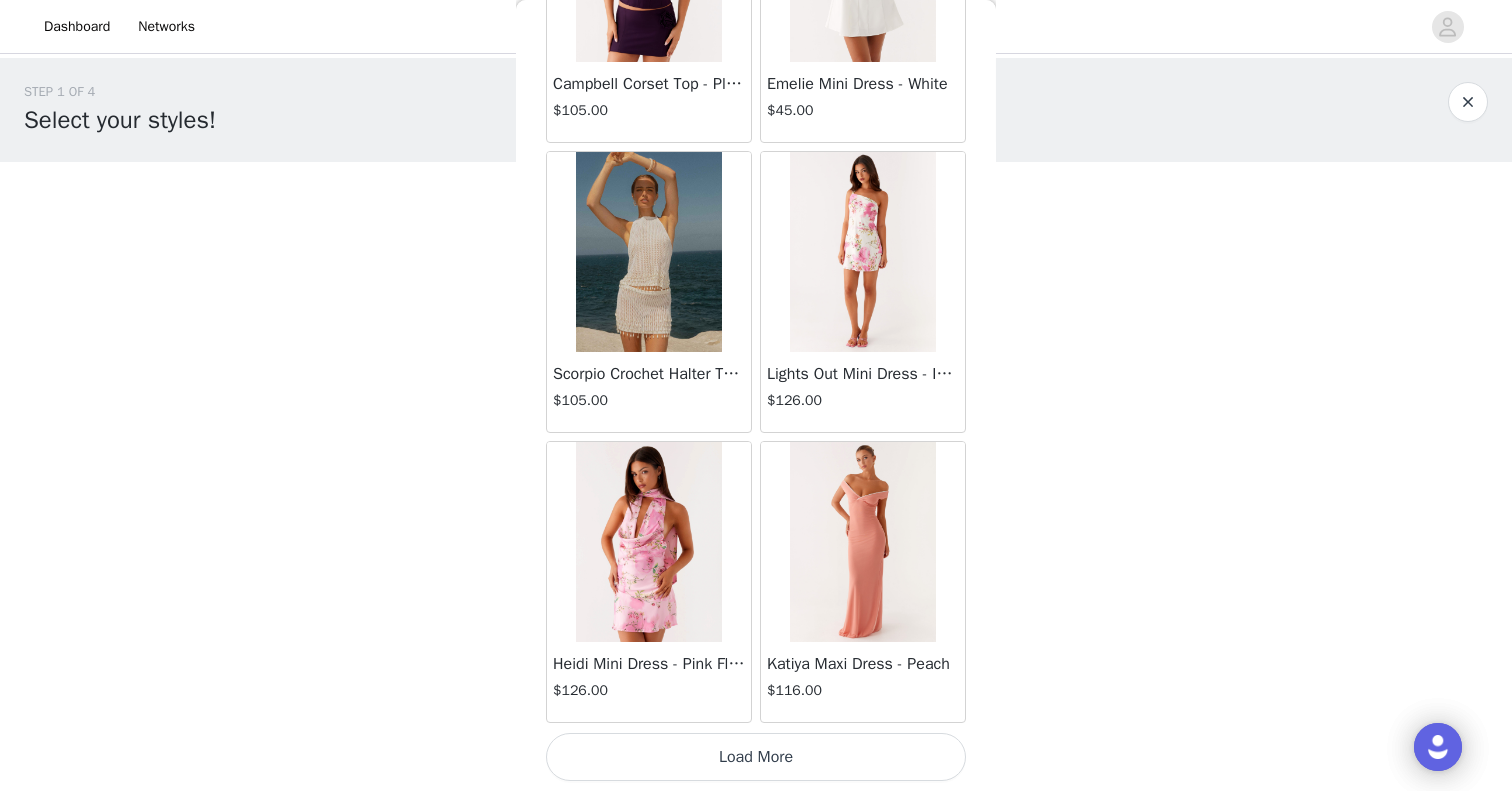 click on "Load More" at bounding box center [756, 757] 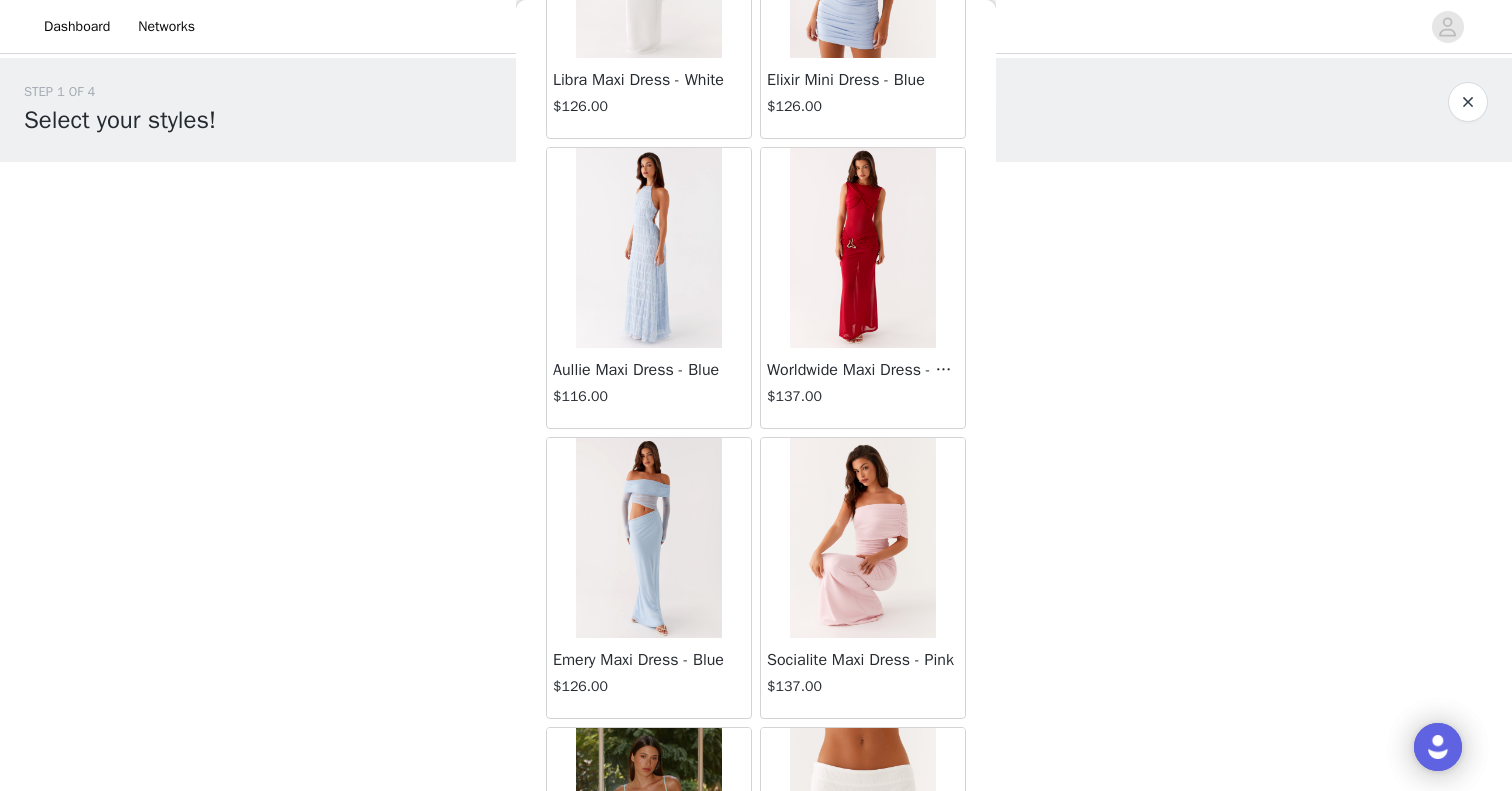scroll, scrollTop: 57369, scrollLeft: 0, axis: vertical 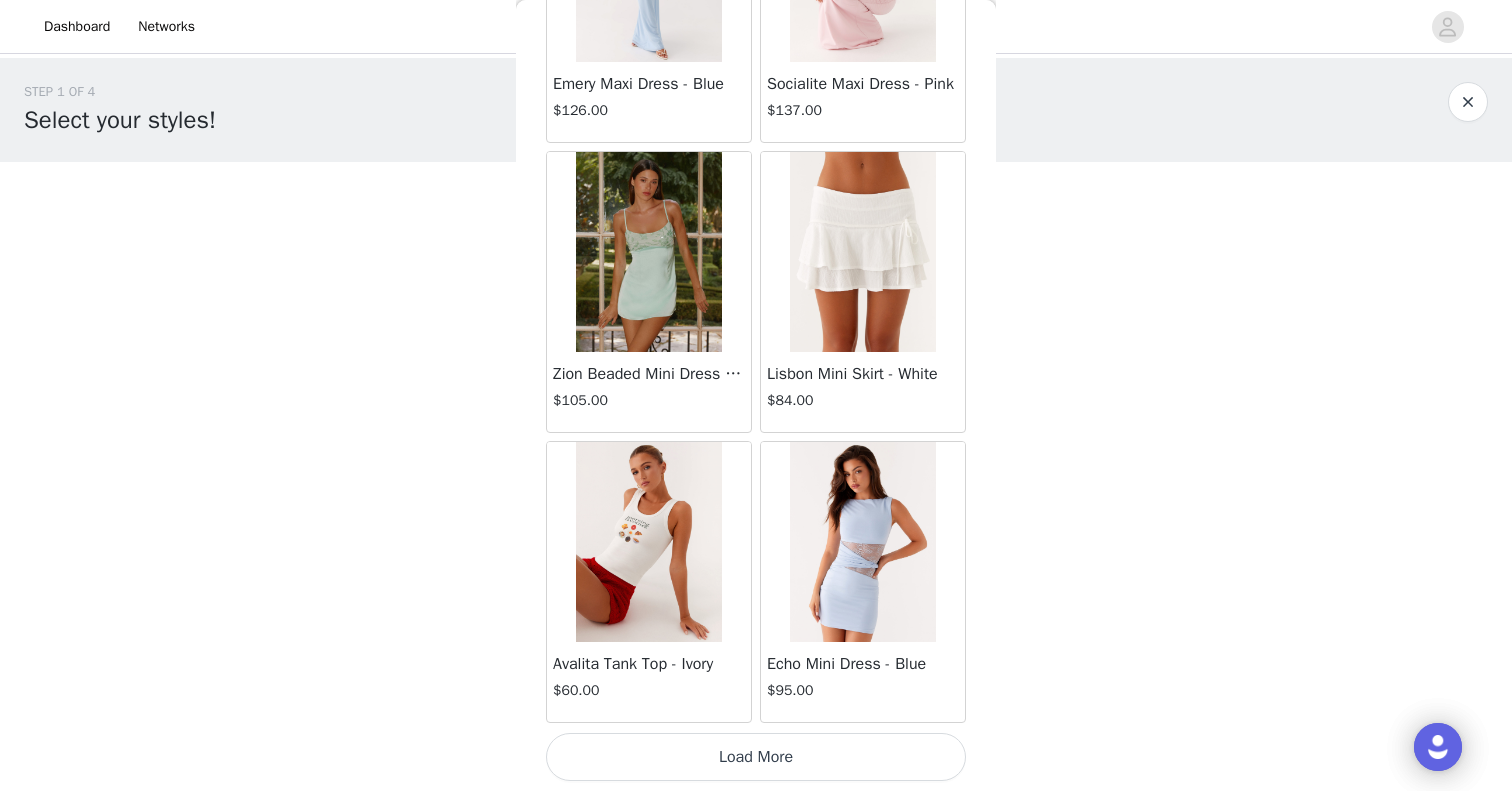click on "Load More" at bounding box center [756, 757] 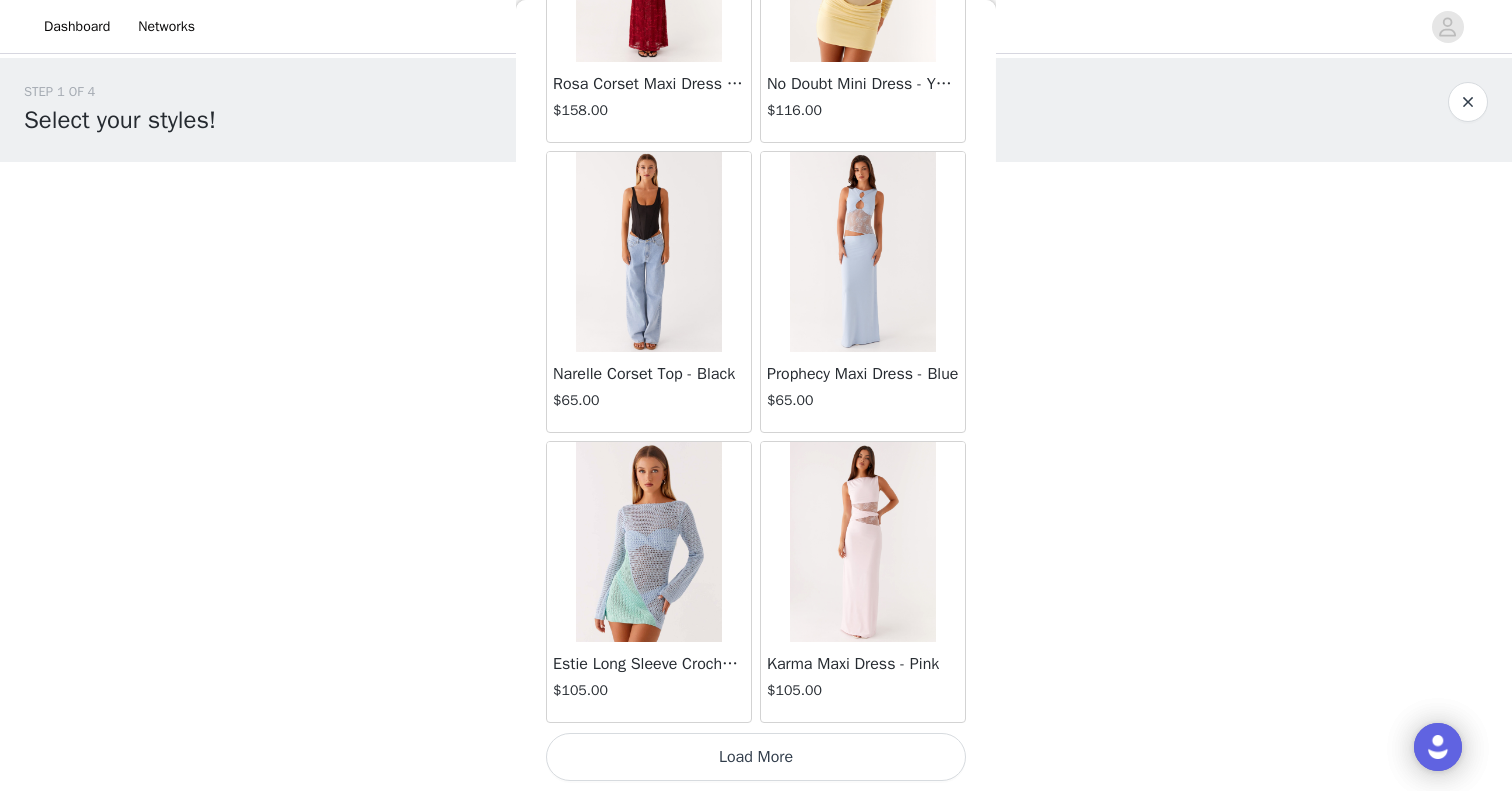click on "Load More" at bounding box center (756, 757) 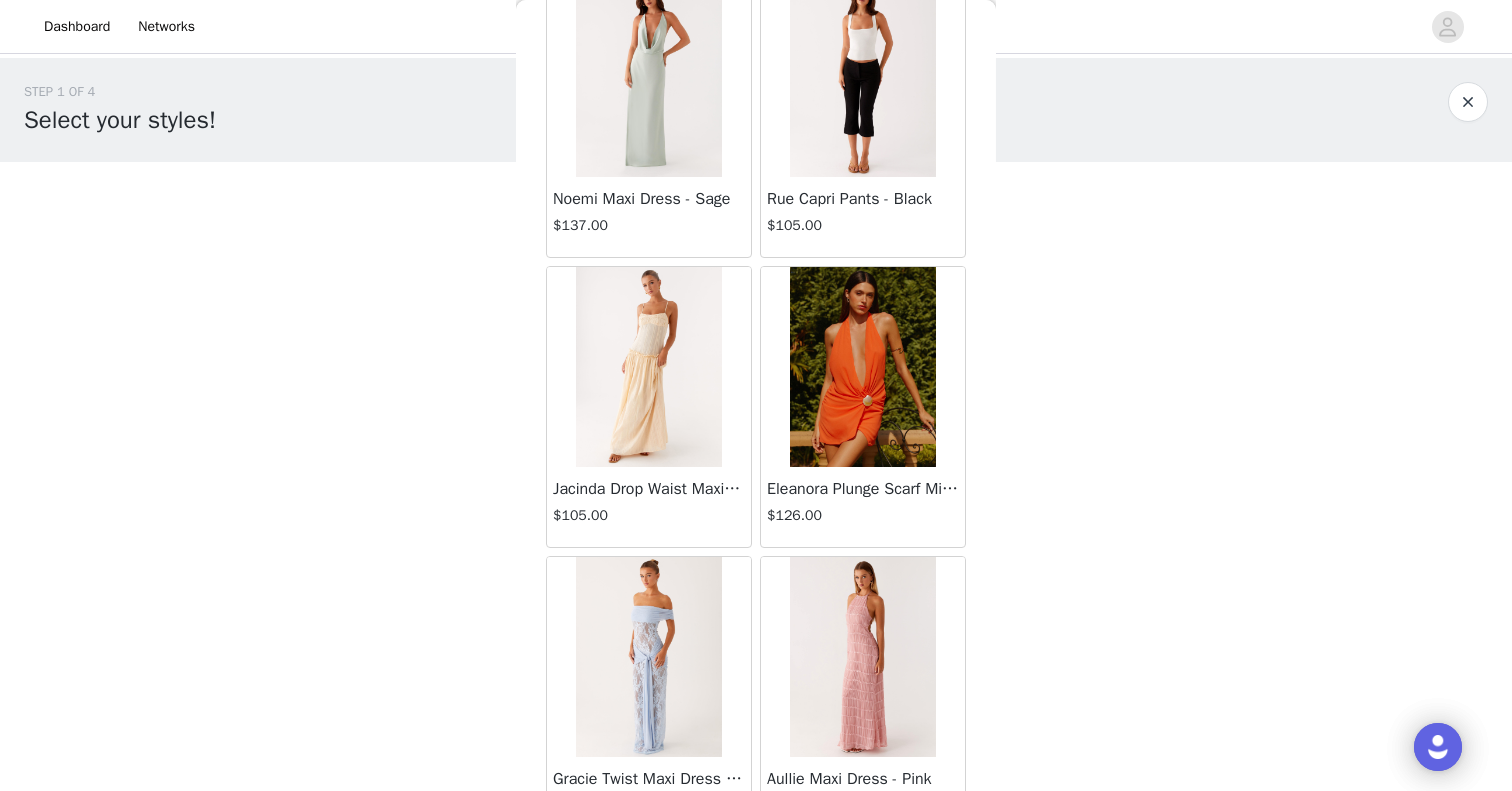 scroll, scrollTop: 63169, scrollLeft: 0, axis: vertical 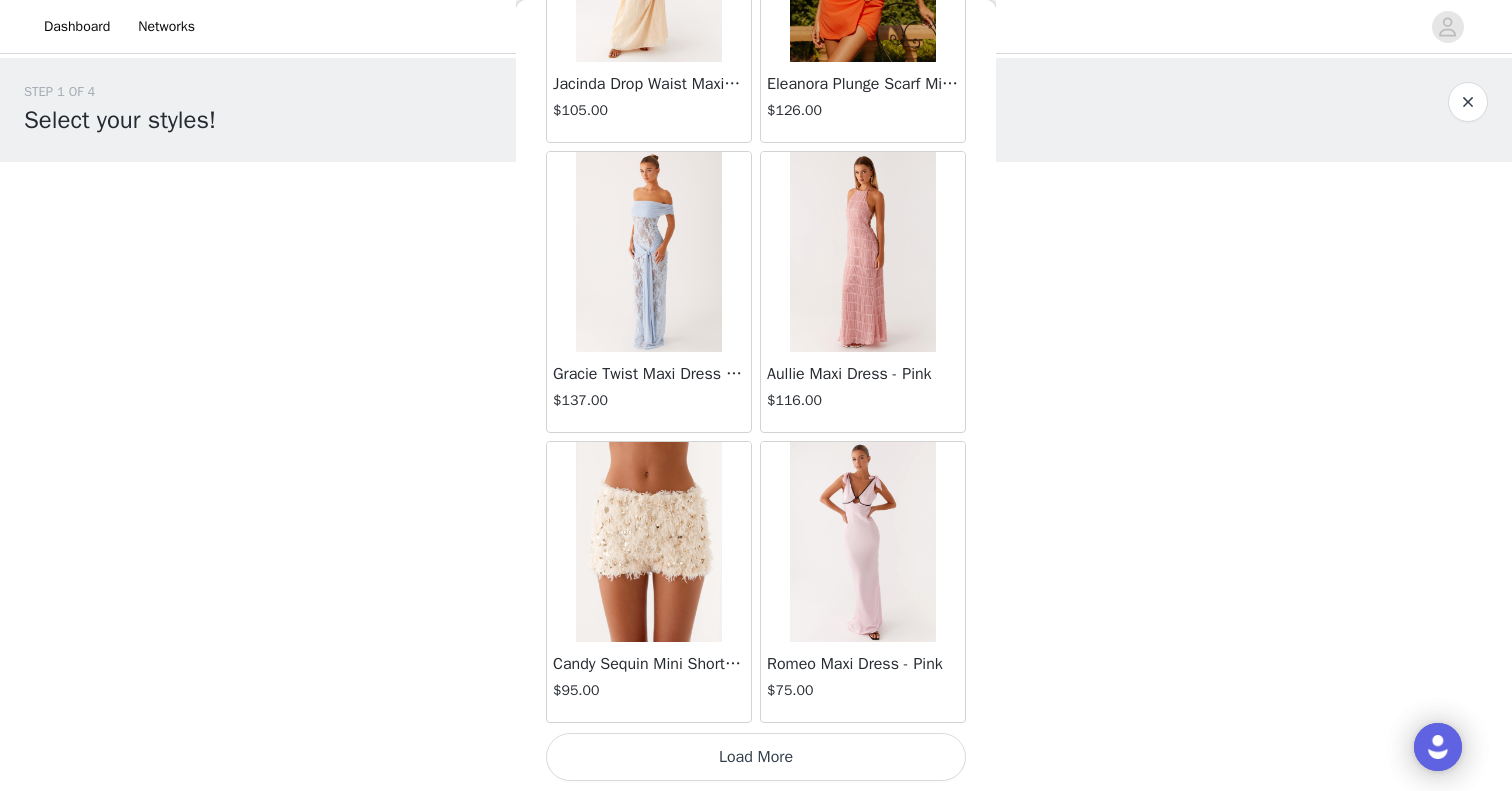 click on "Load More" at bounding box center [756, 757] 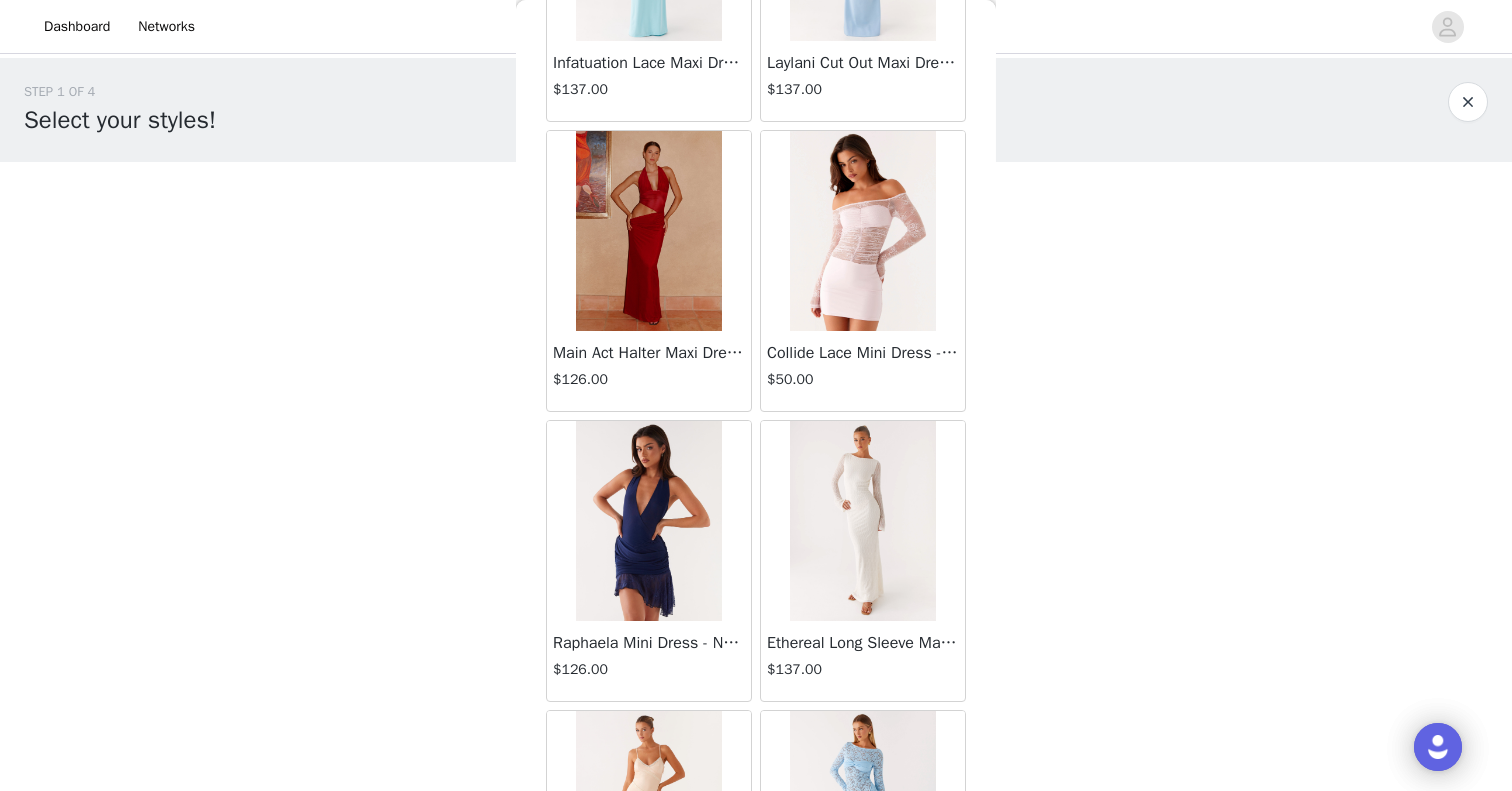 scroll, scrollTop: 66069, scrollLeft: 0, axis: vertical 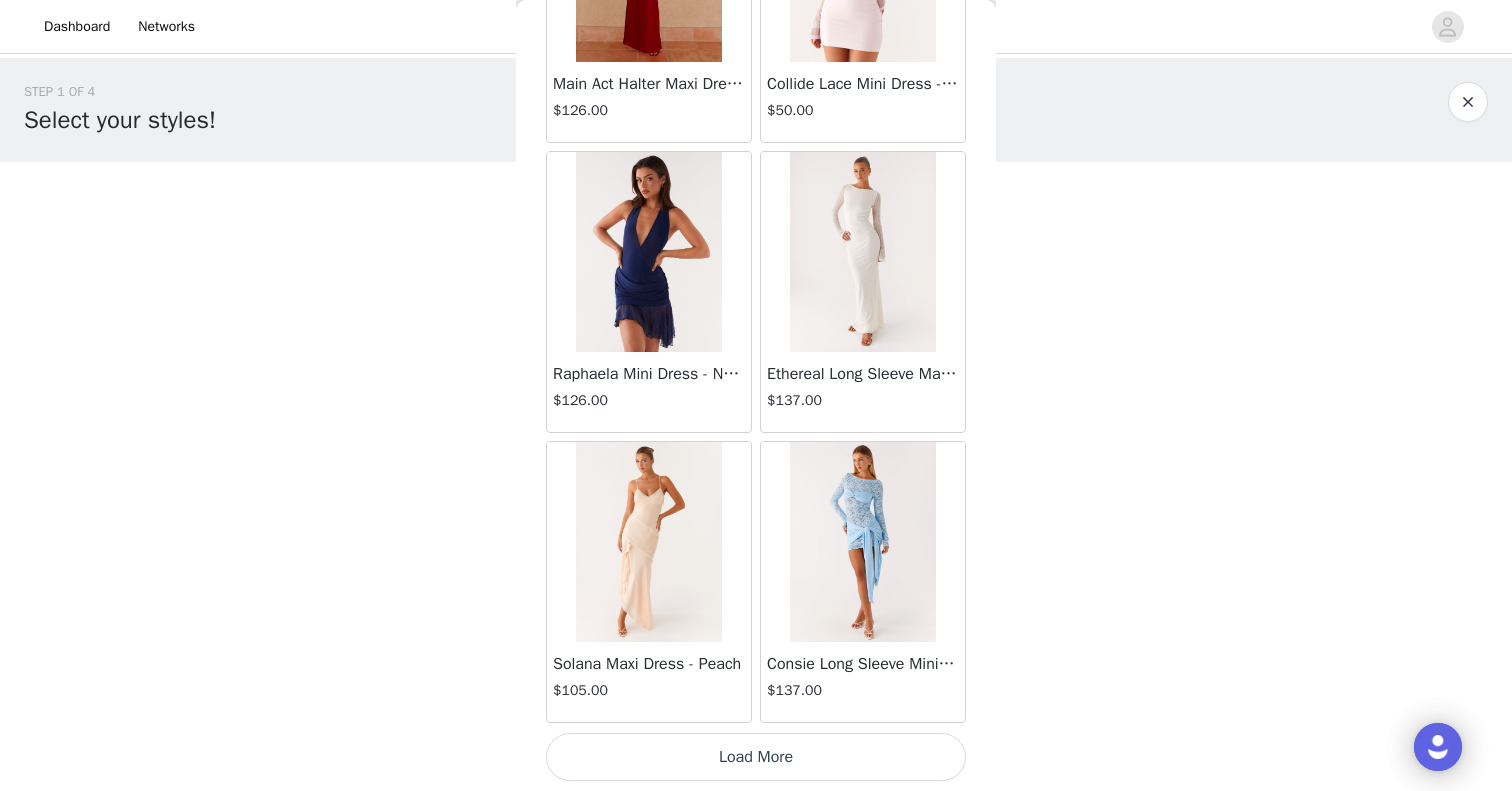click on "Load More" at bounding box center (756, 757) 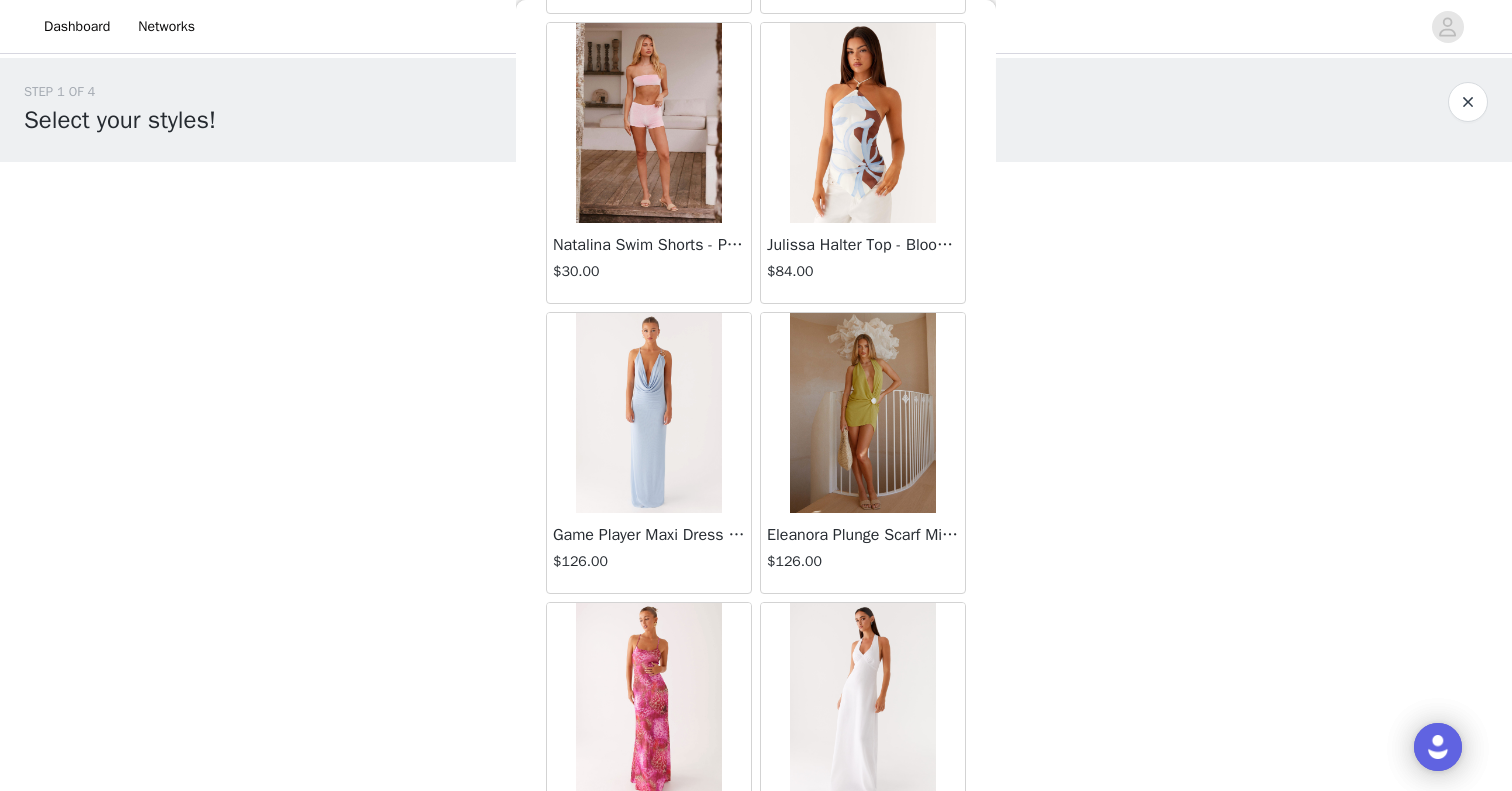 scroll, scrollTop: 68969, scrollLeft: 0, axis: vertical 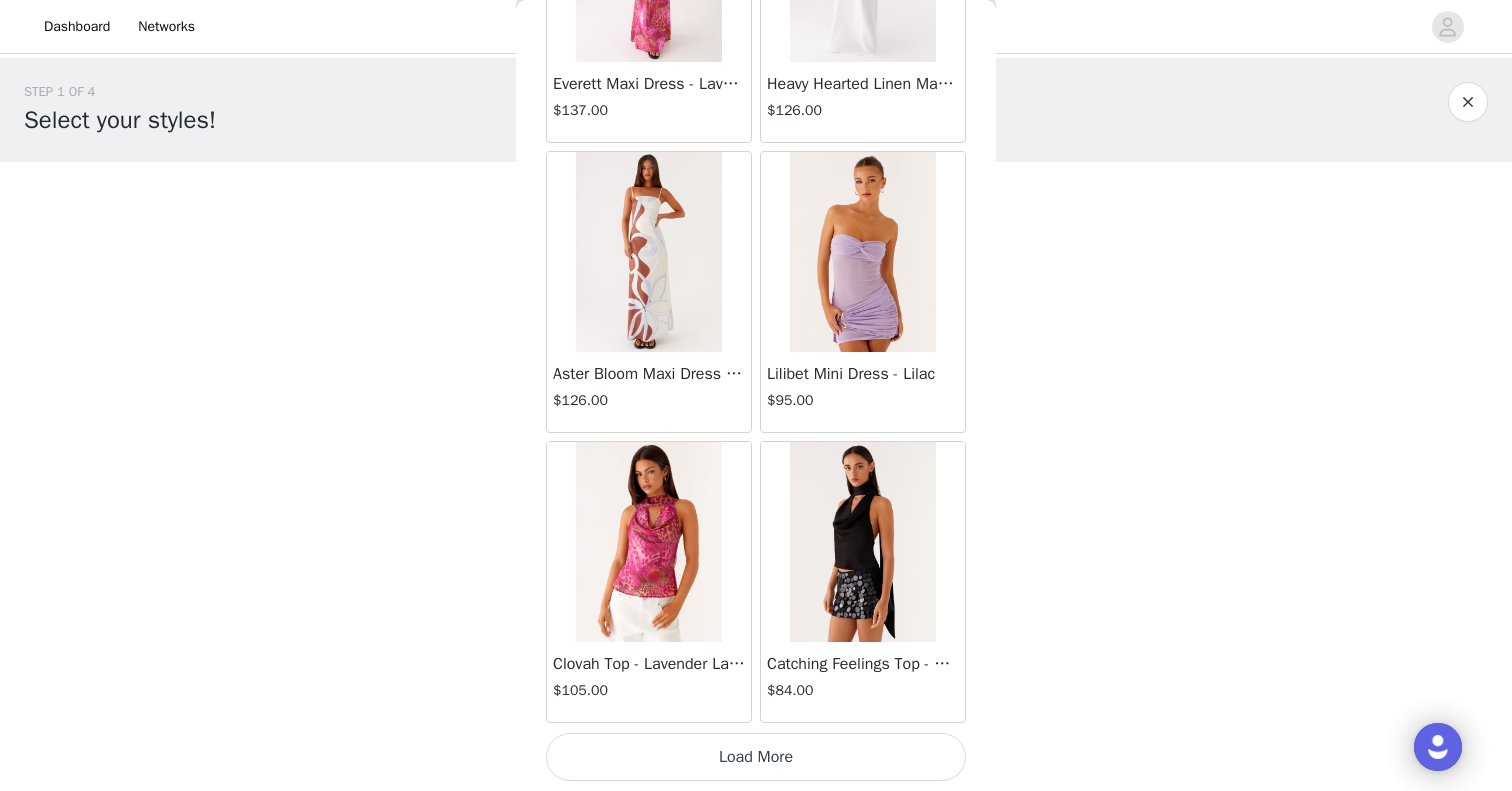 click on "Load More" at bounding box center (756, 757) 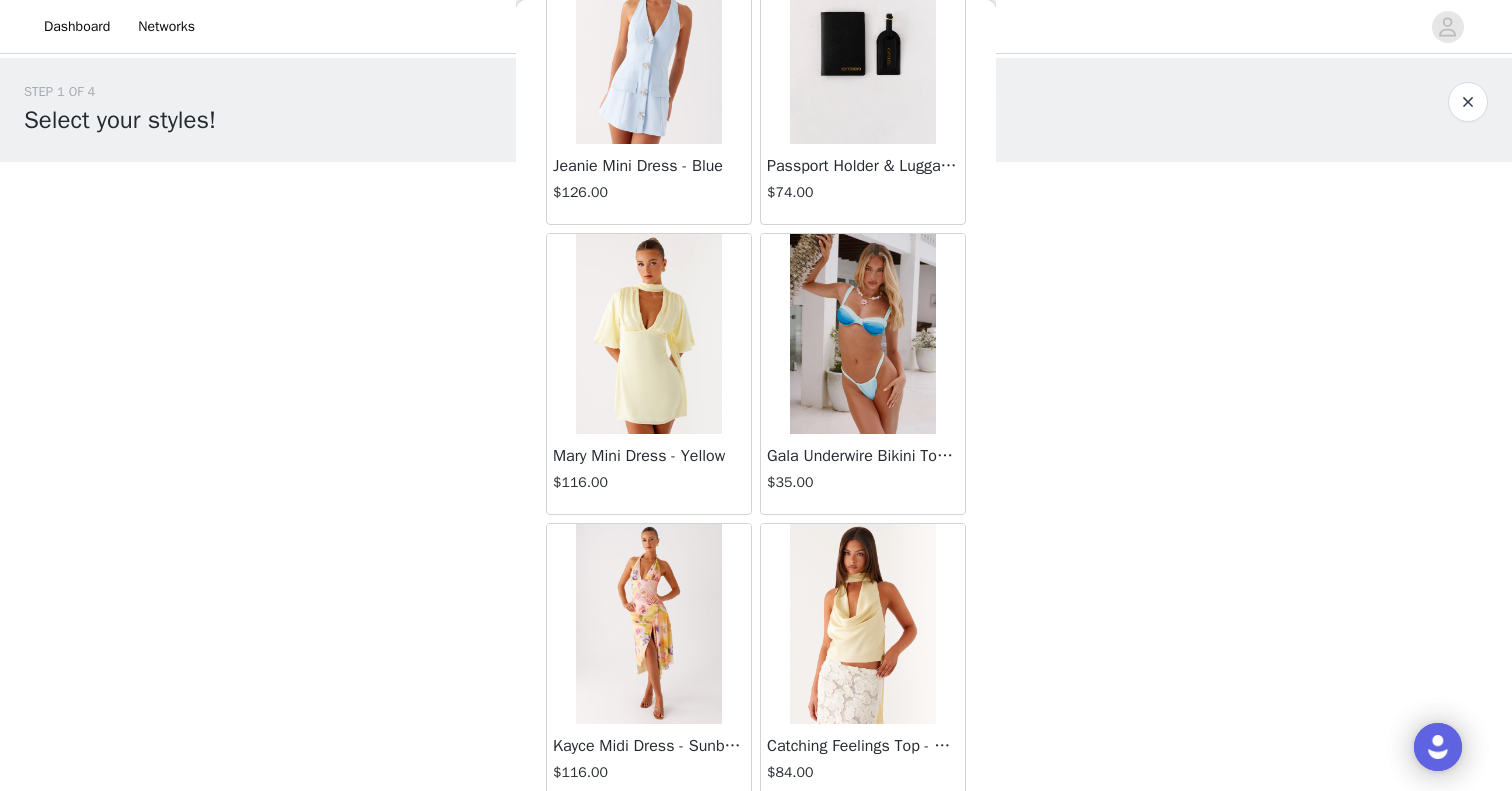scroll, scrollTop: 71869, scrollLeft: 0, axis: vertical 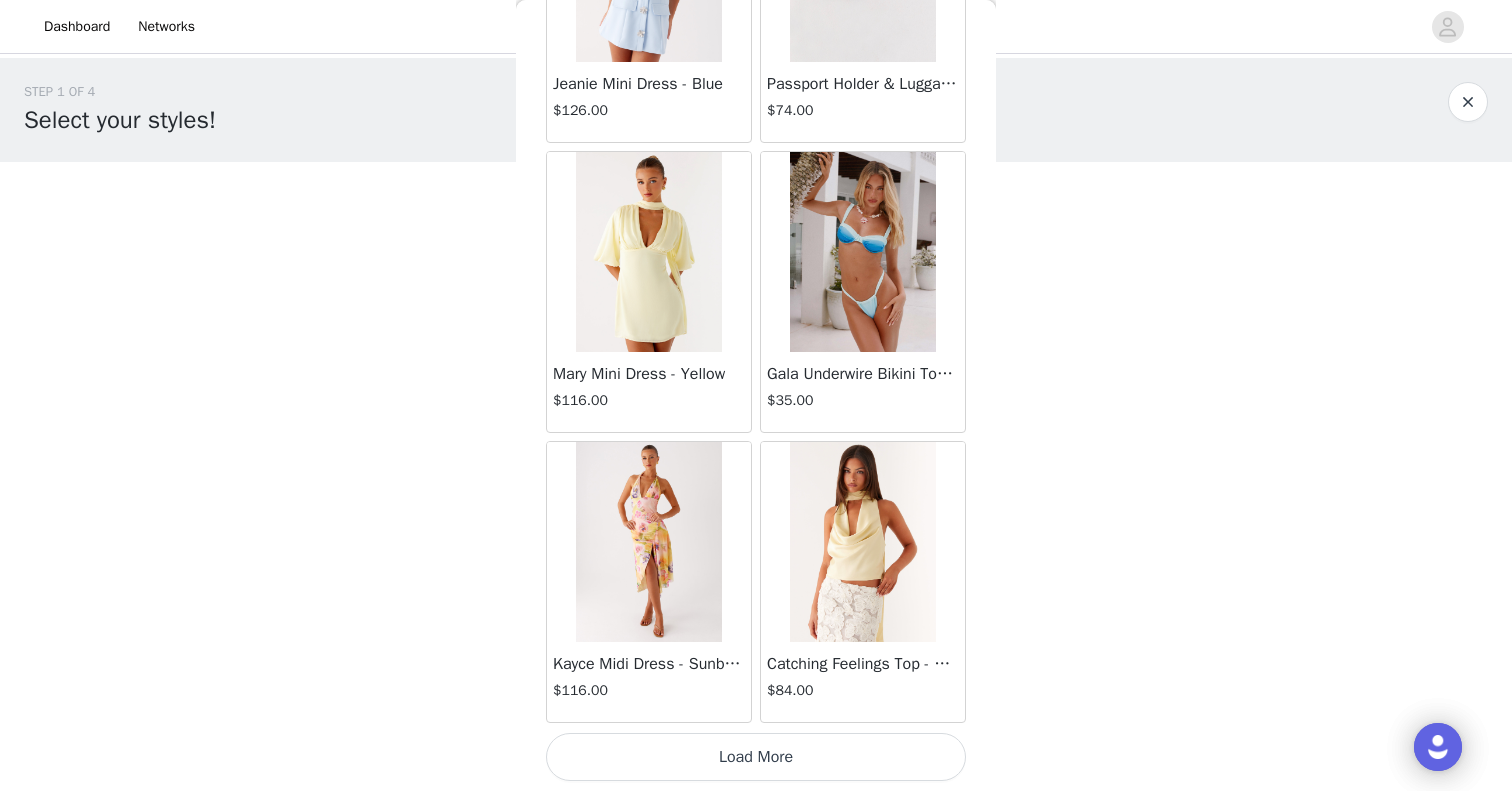 click on "Load More" at bounding box center (756, 757) 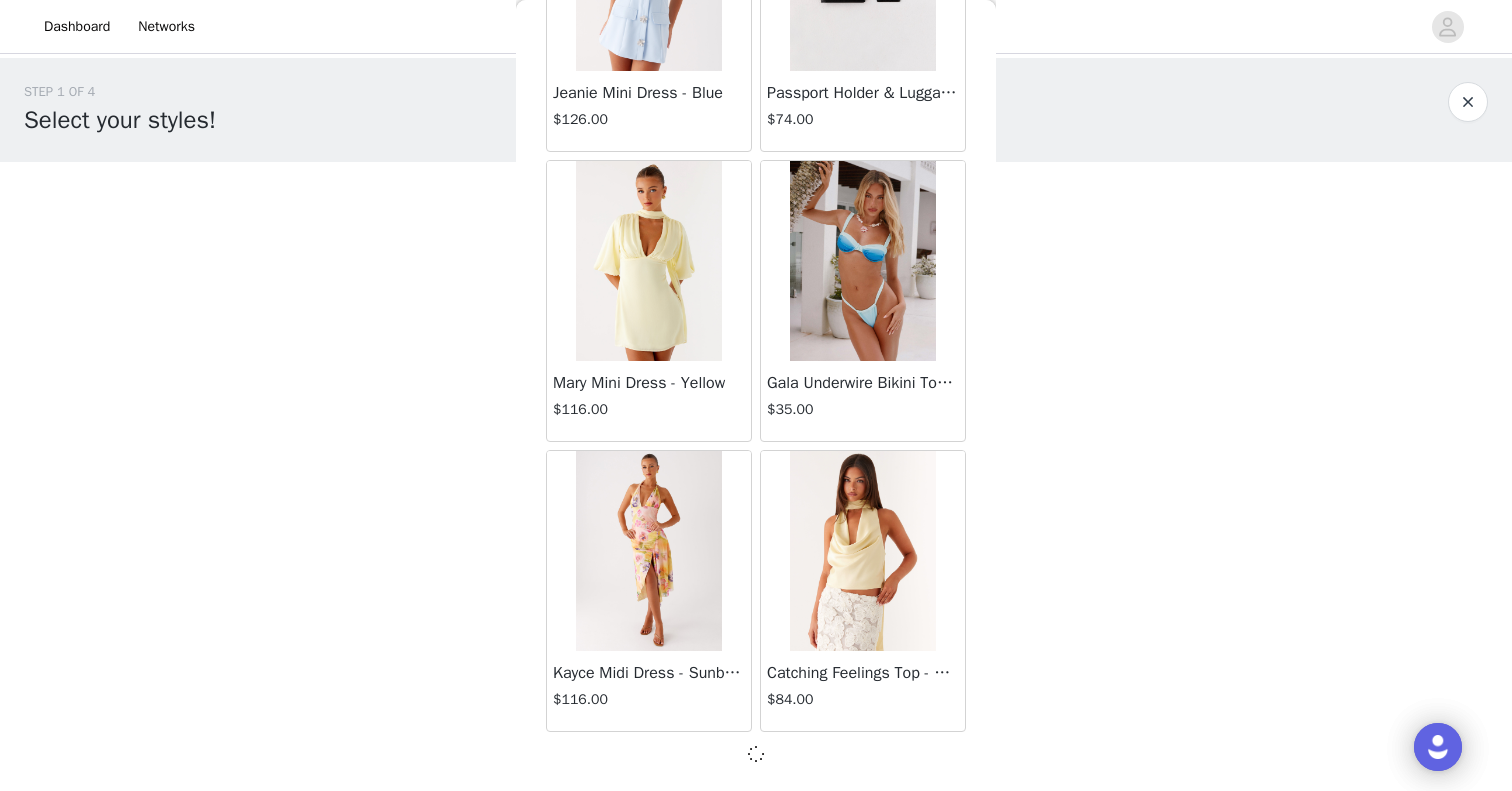 scroll, scrollTop: 71860, scrollLeft: 0, axis: vertical 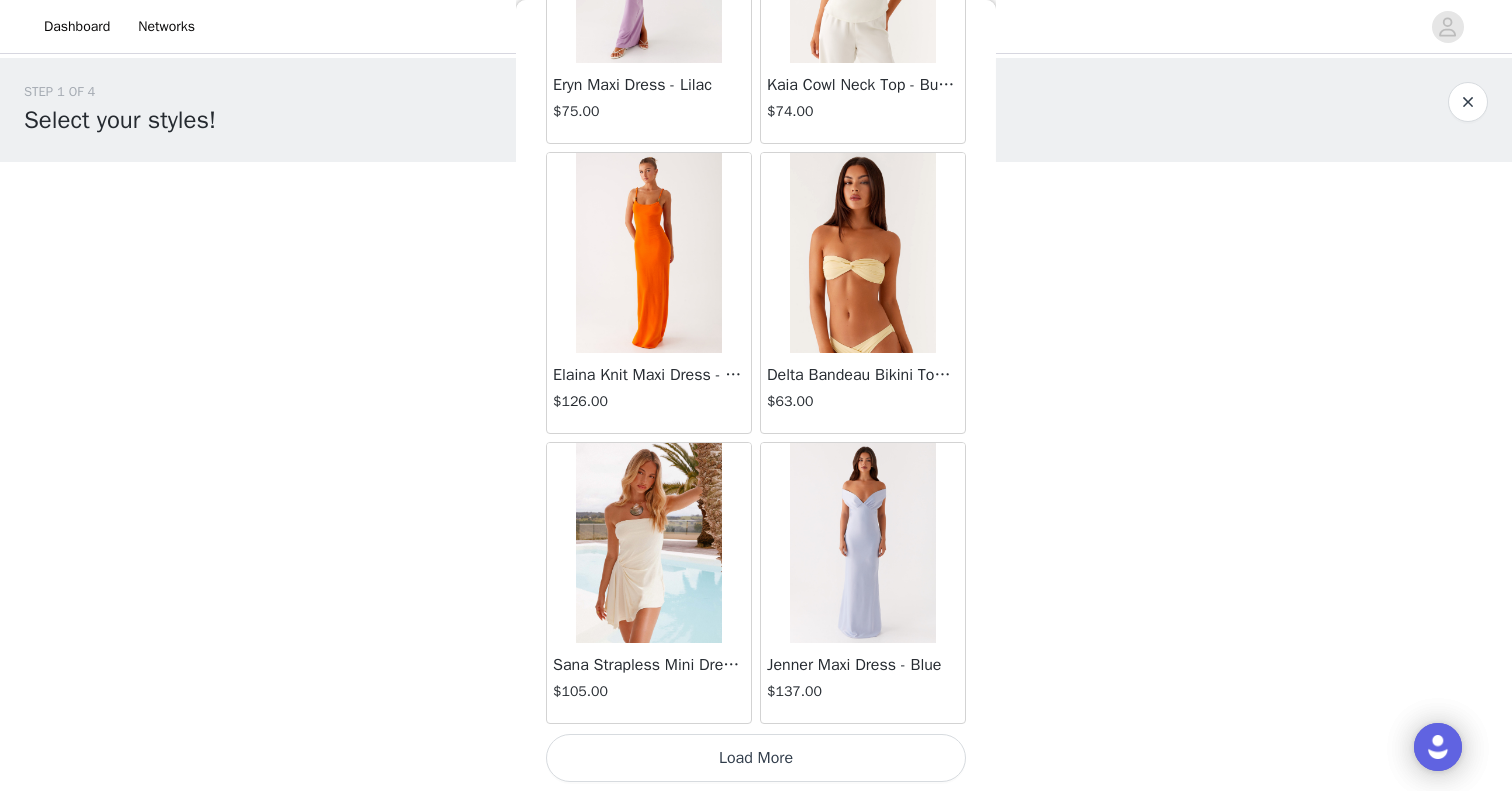 click on "Load More" at bounding box center [756, 758] 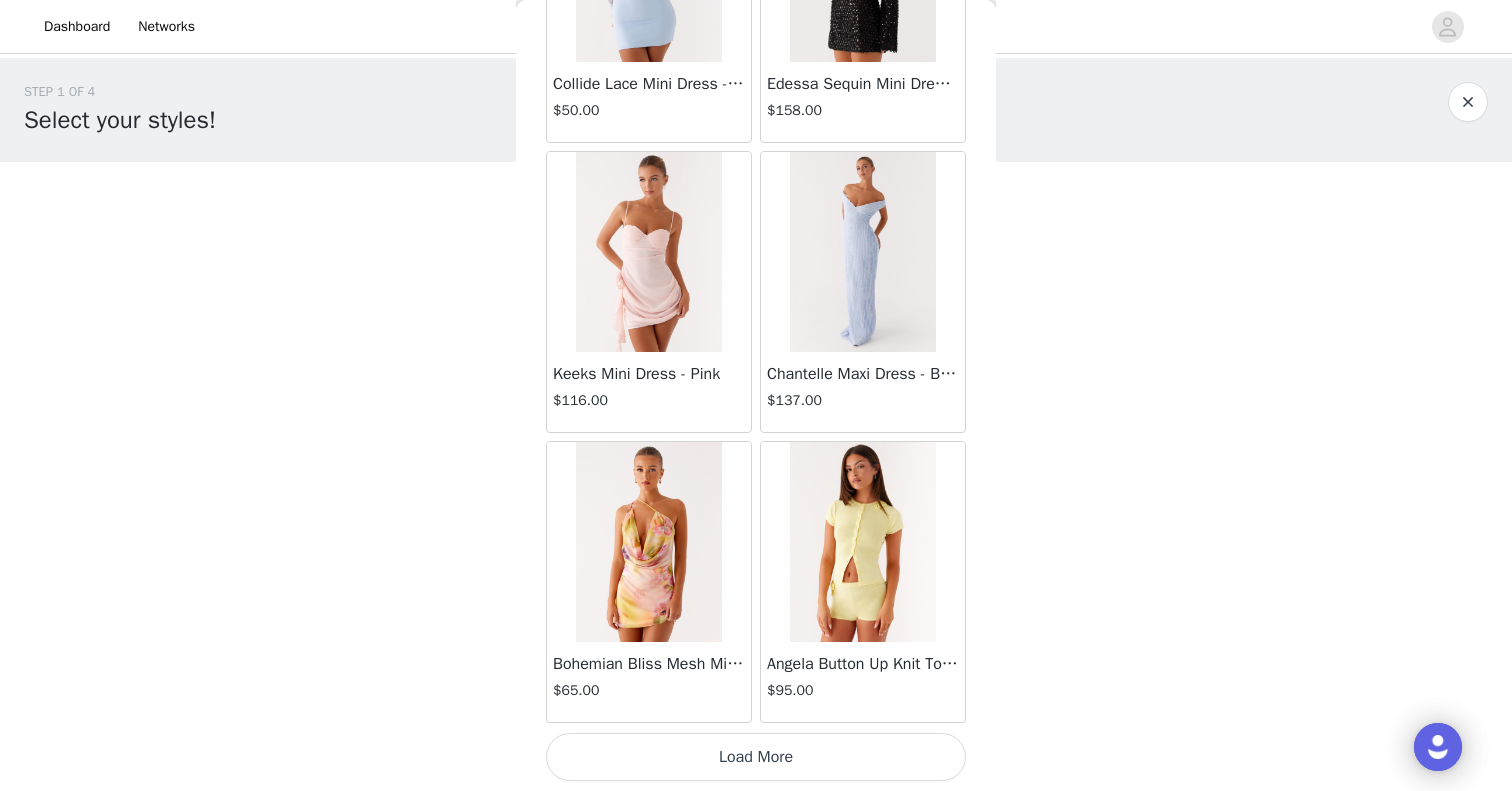 click on "Load More" at bounding box center (756, 757) 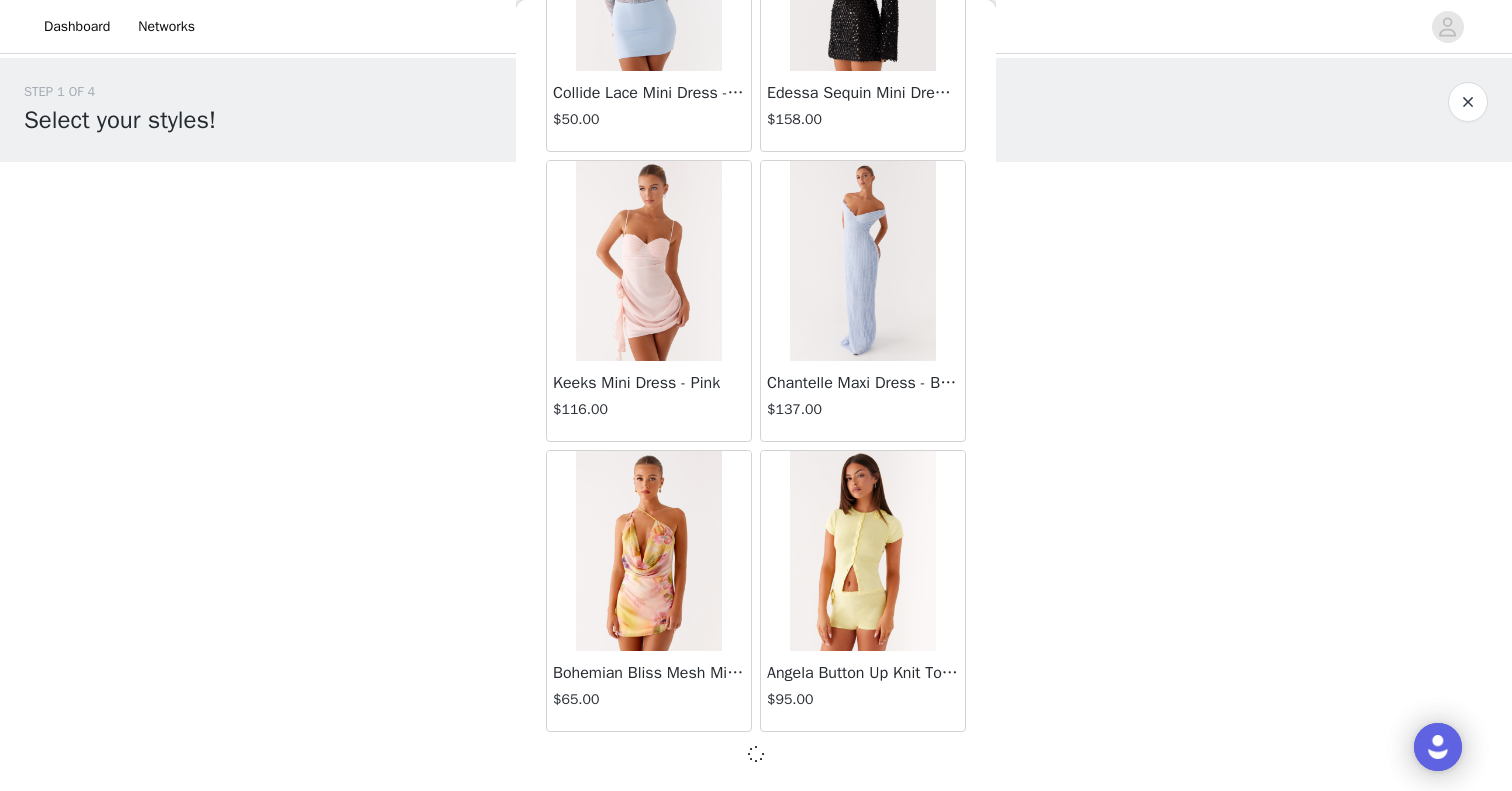 scroll, scrollTop: 77660, scrollLeft: 0, axis: vertical 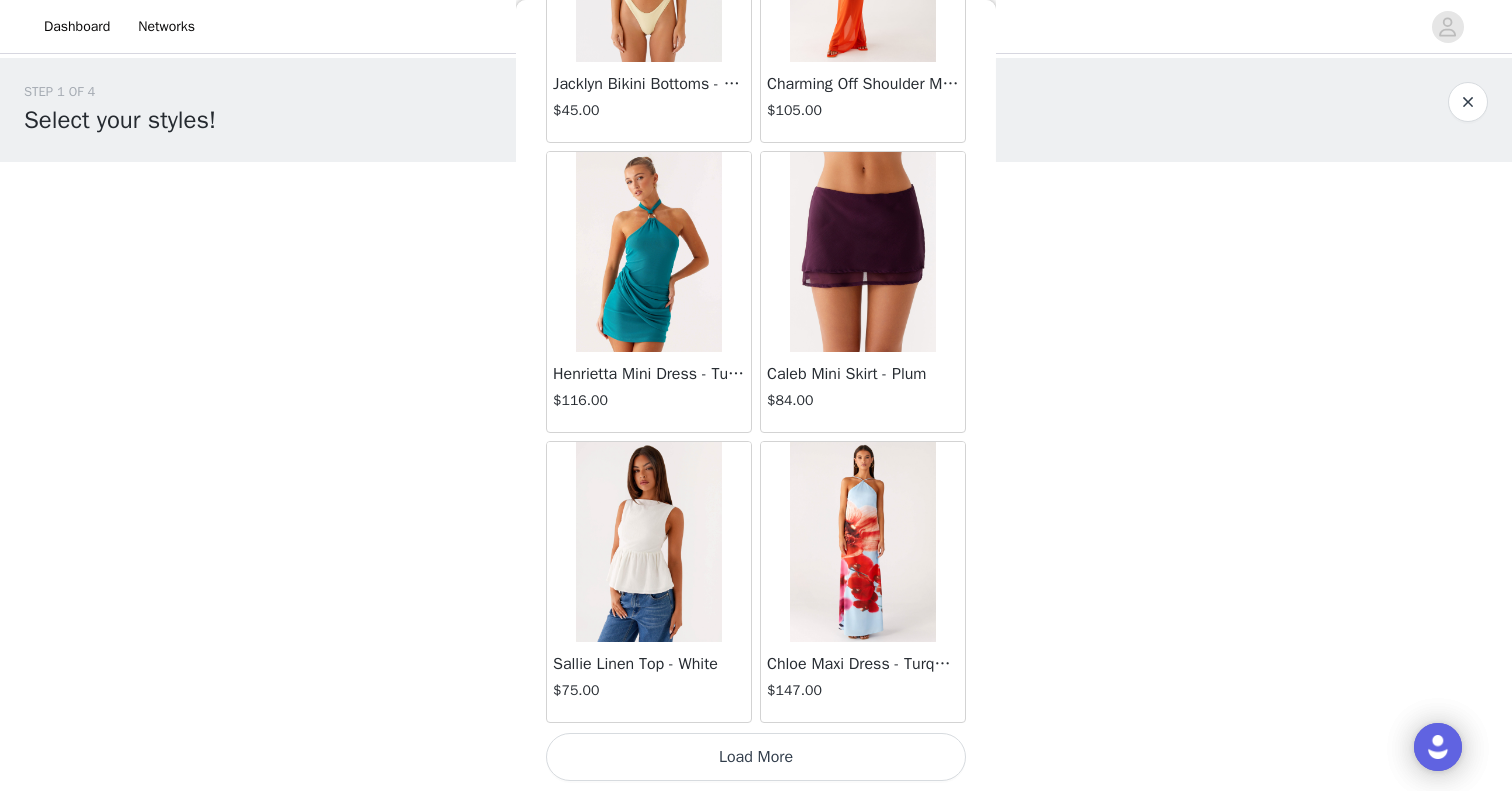click on "Load More" at bounding box center (756, 757) 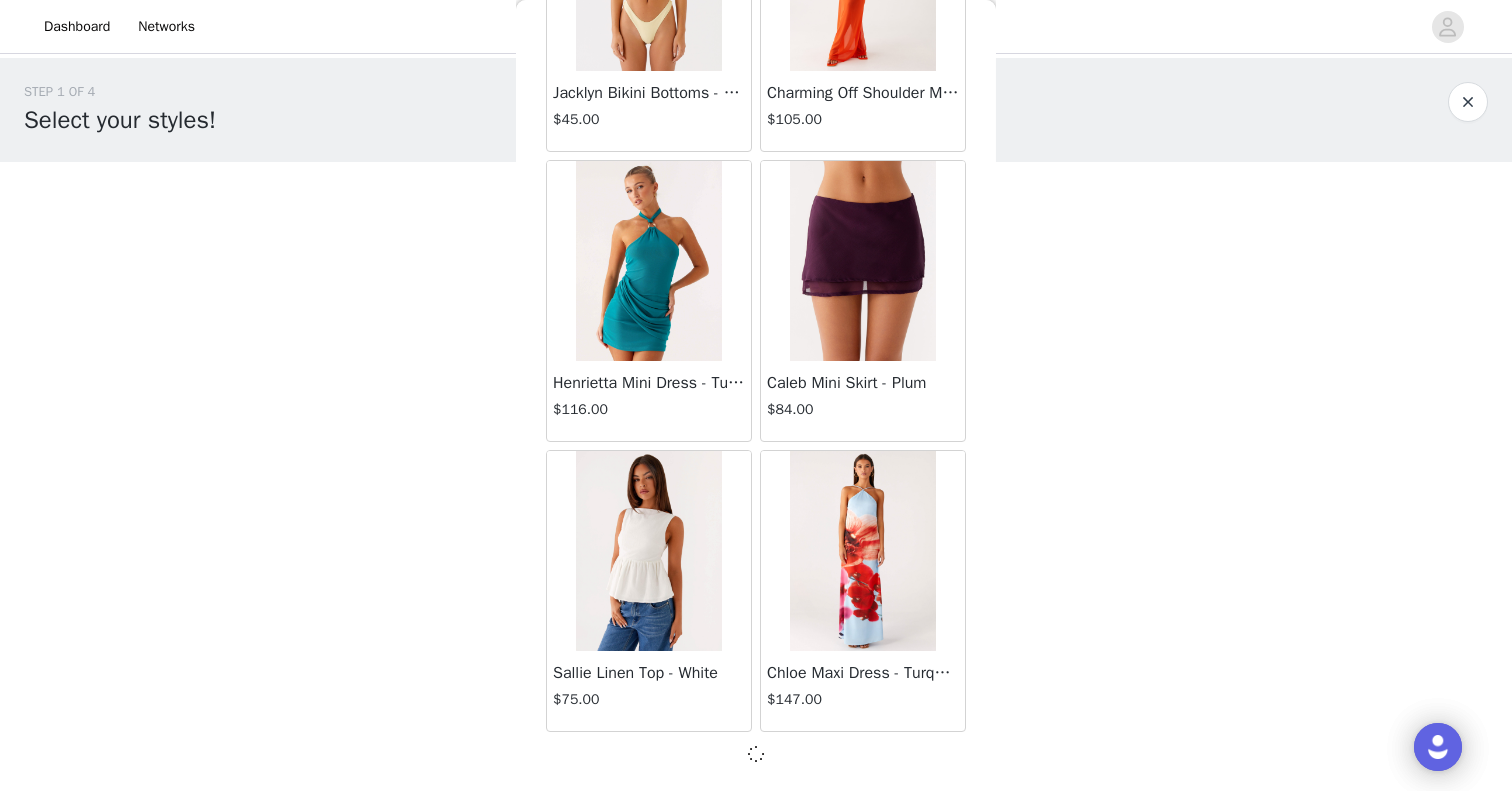 scroll, scrollTop: 80560, scrollLeft: 0, axis: vertical 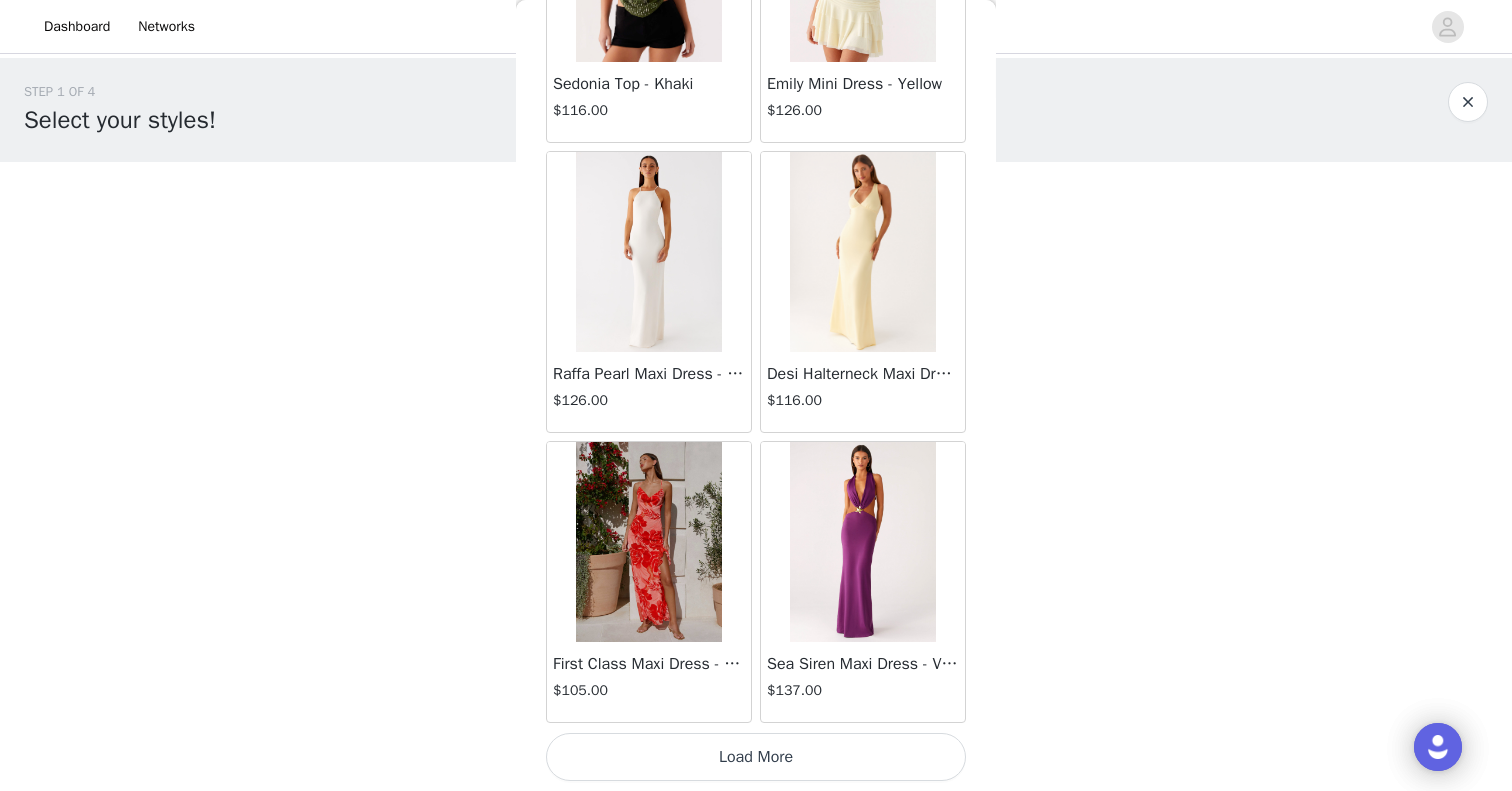 click on "Load More" at bounding box center [756, 757] 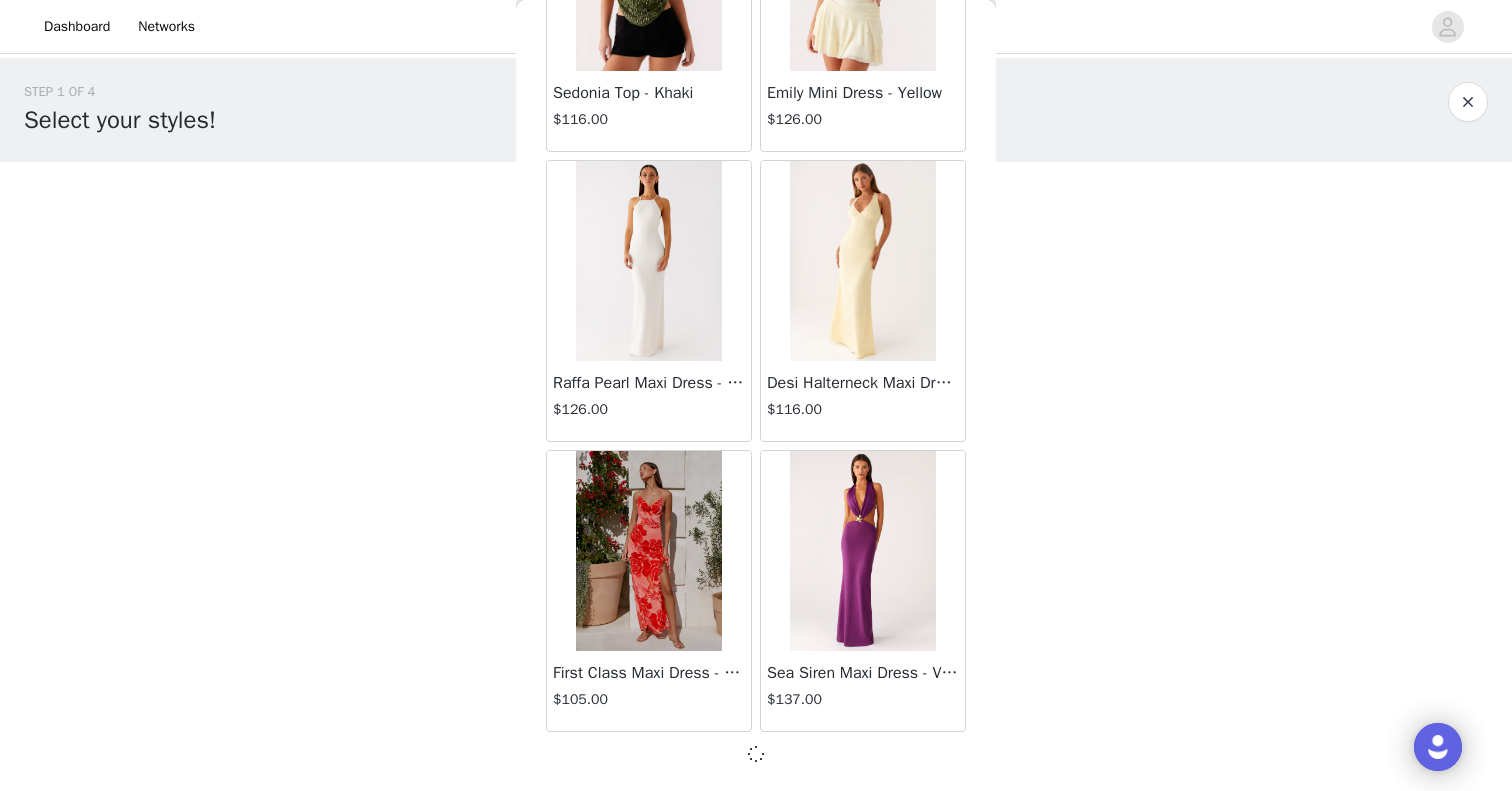 scroll, scrollTop: 83460, scrollLeft: 0, axis: vertical 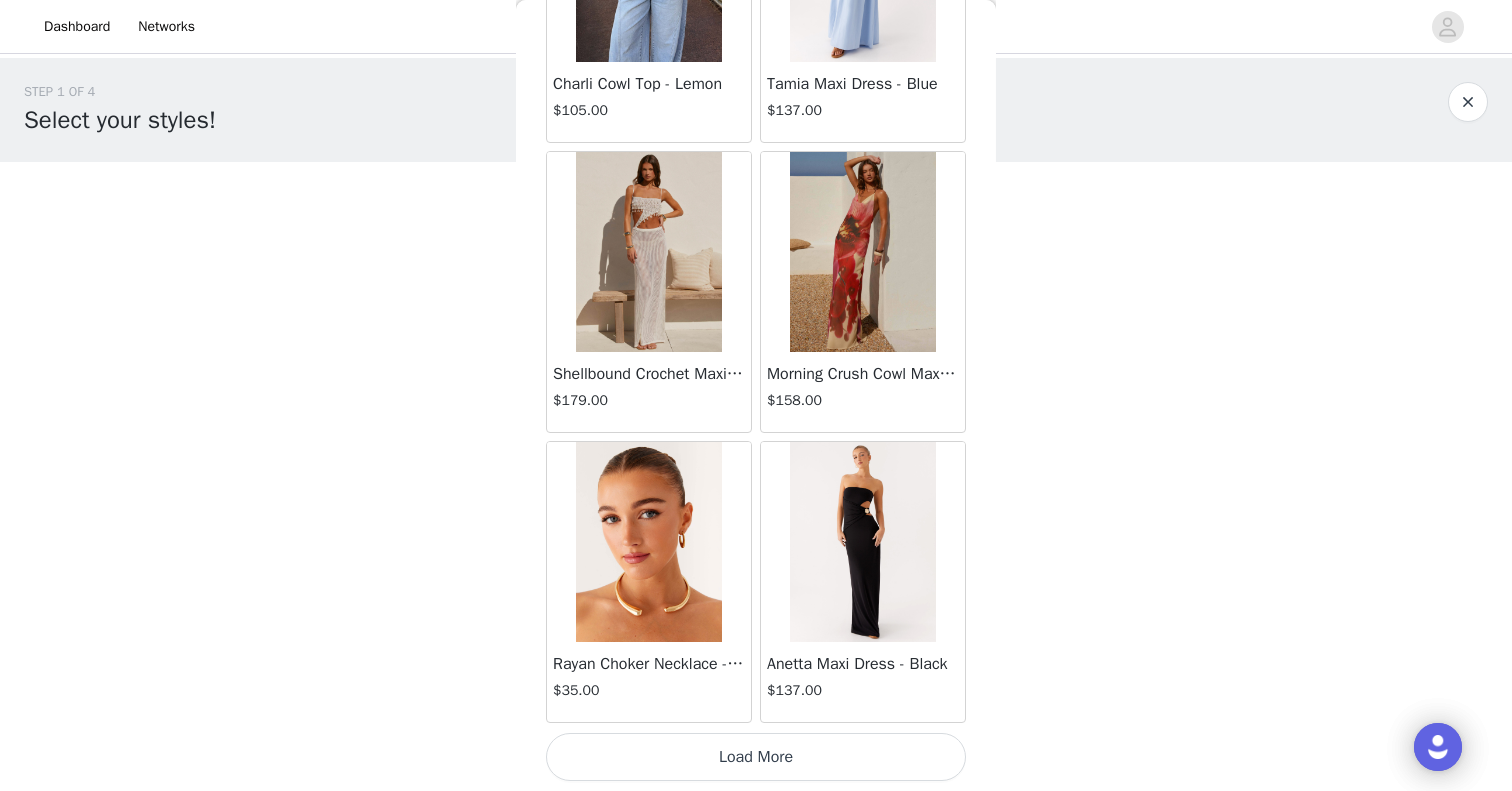 click on "Load More" at bounding box center [756, 757] 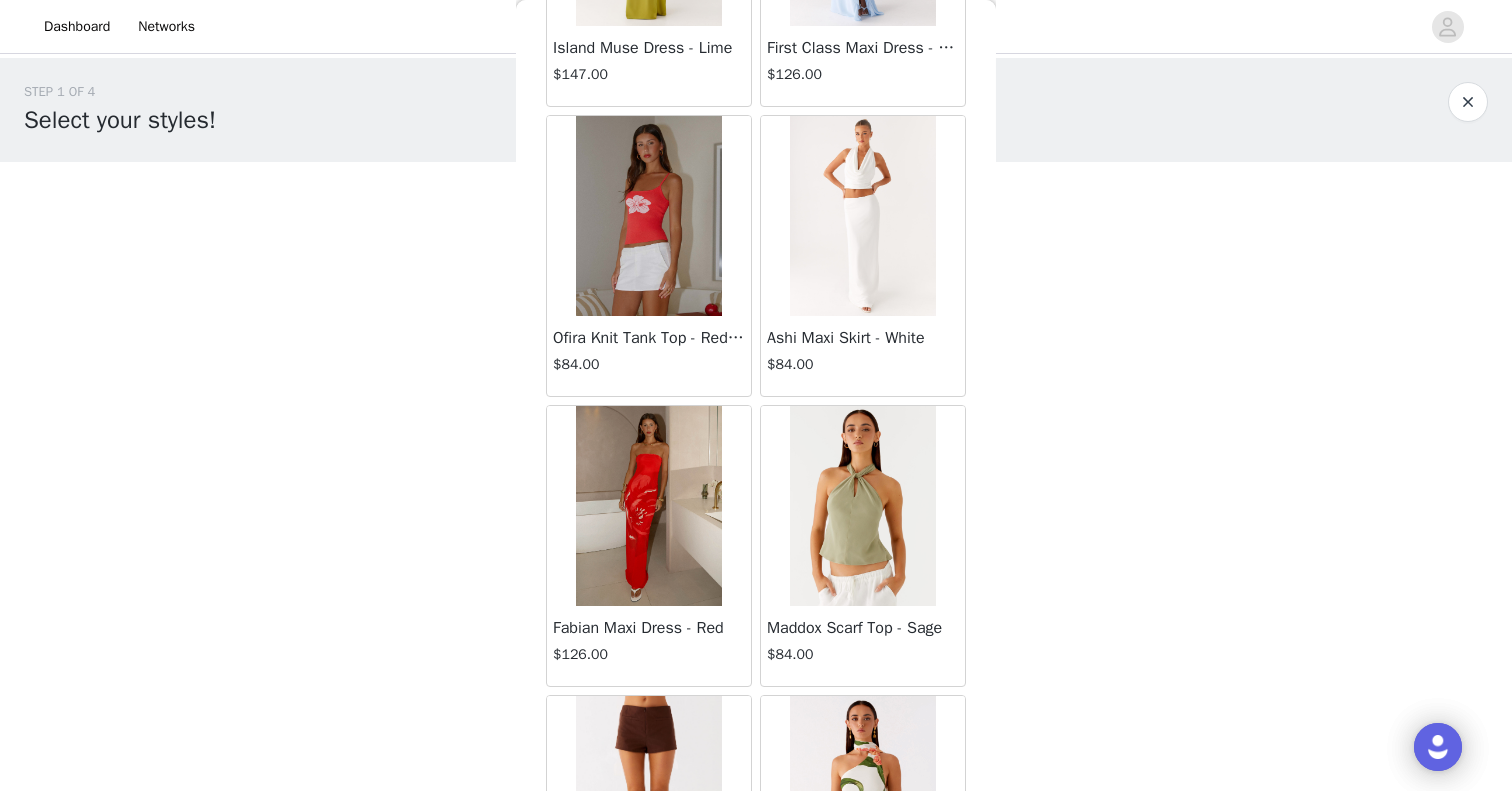scroll, scrollTop: 89269, scrollLeft: 0, axis: vertical 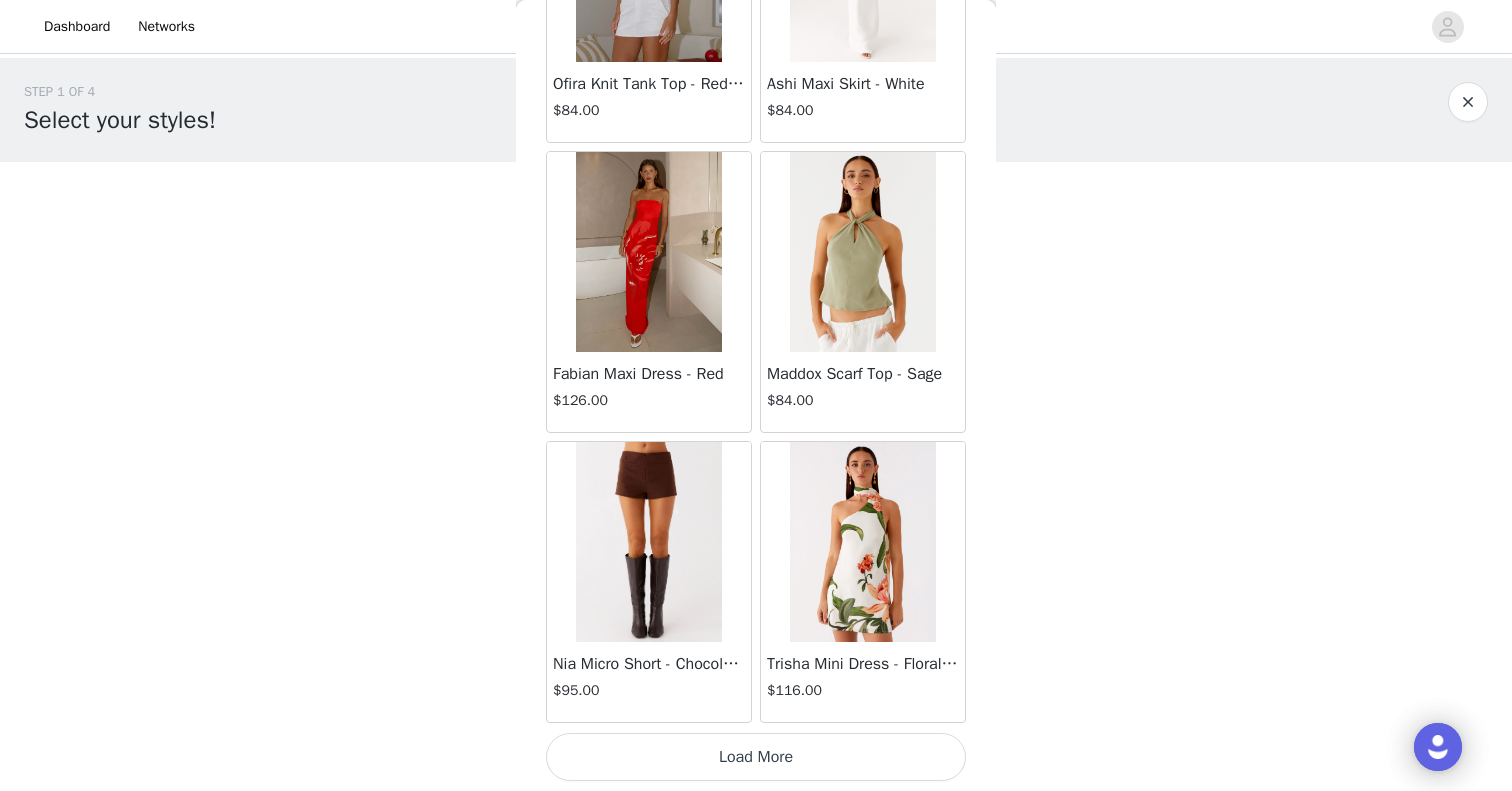 click on "Load More" at bounding box center [756, 757] 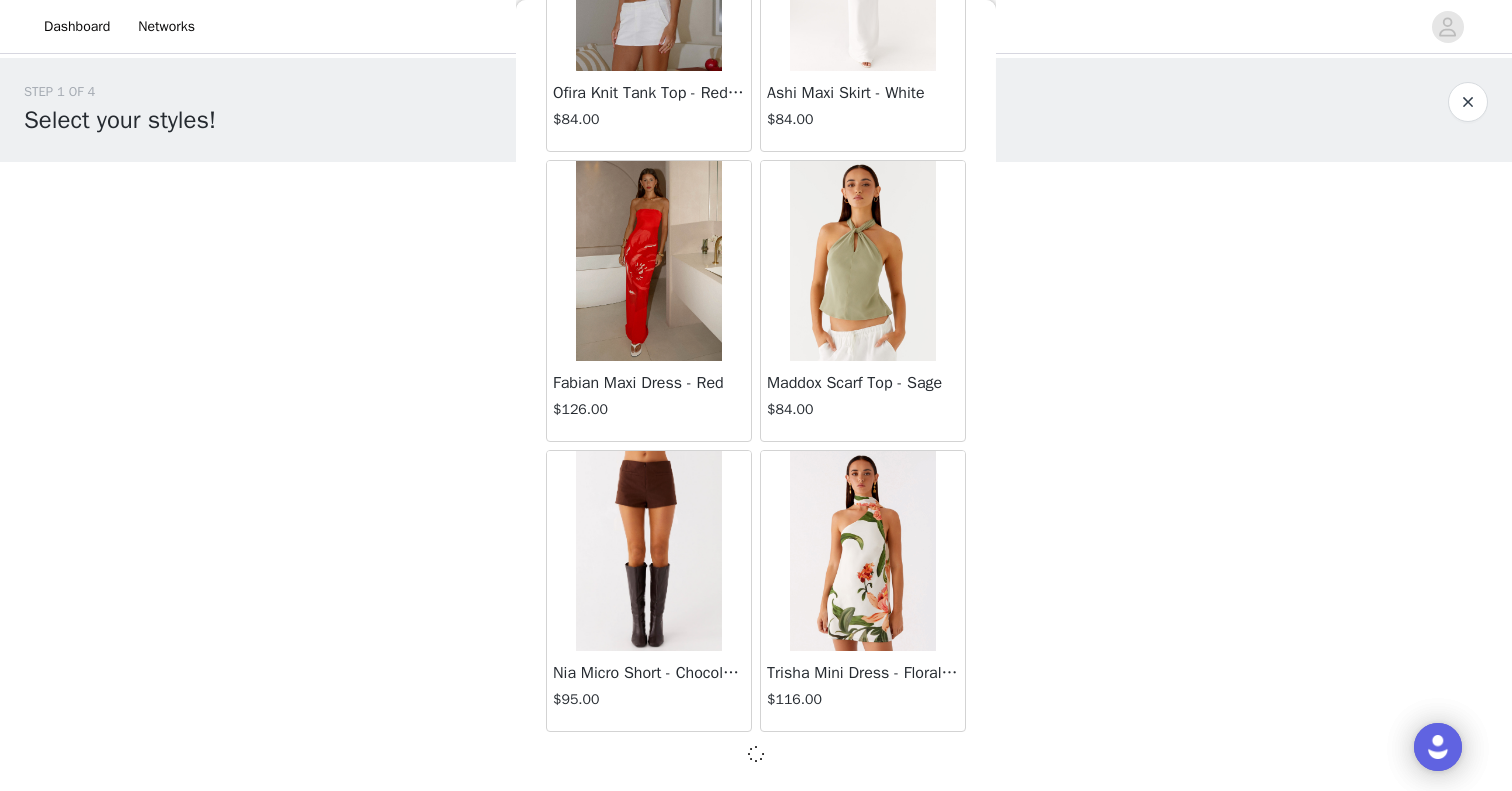 scroll, scrollTop: 89260, scrollLeft: 0, axis: vertical 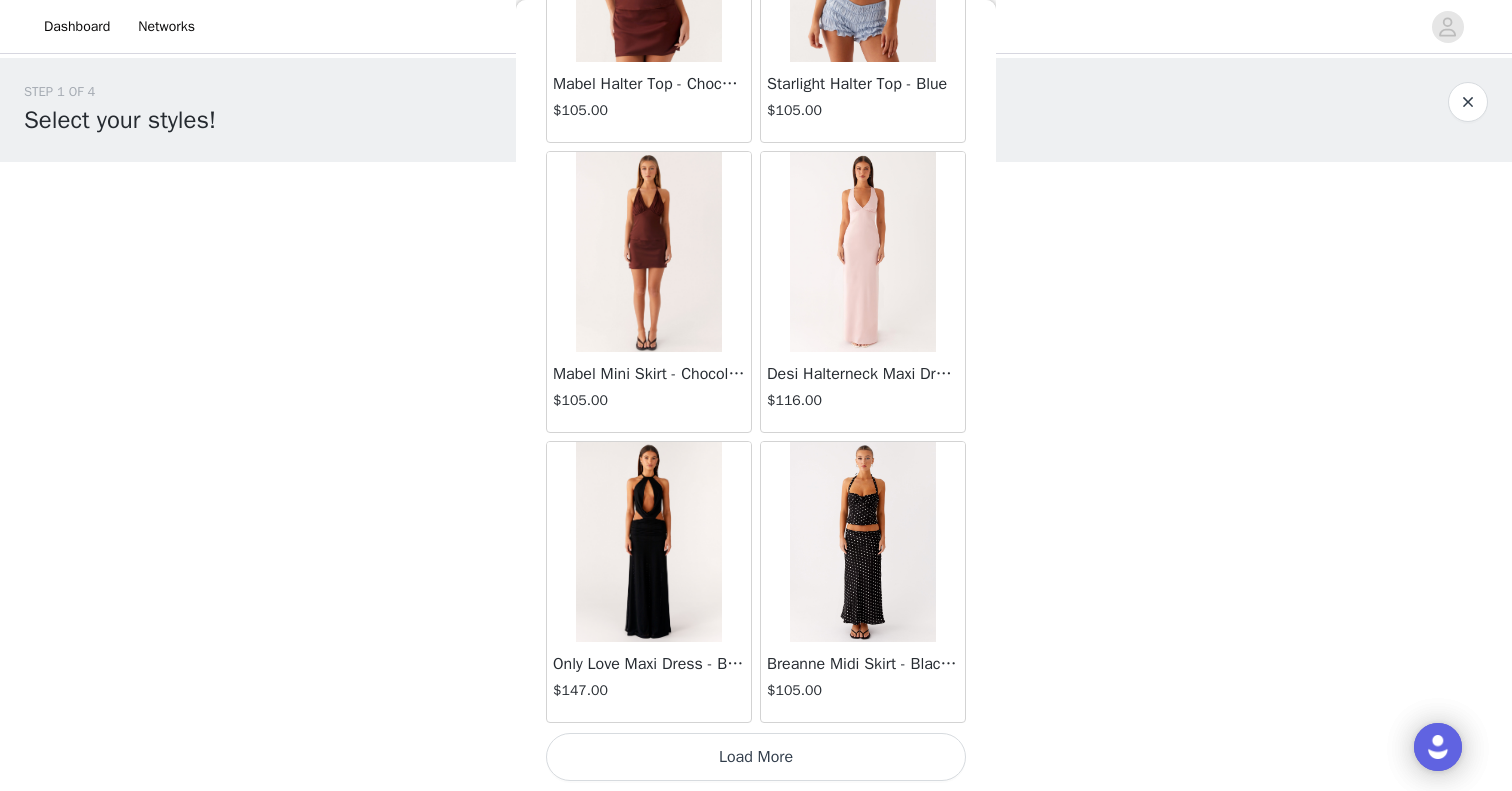 click on "Load More" at bounding box center (756, 757) 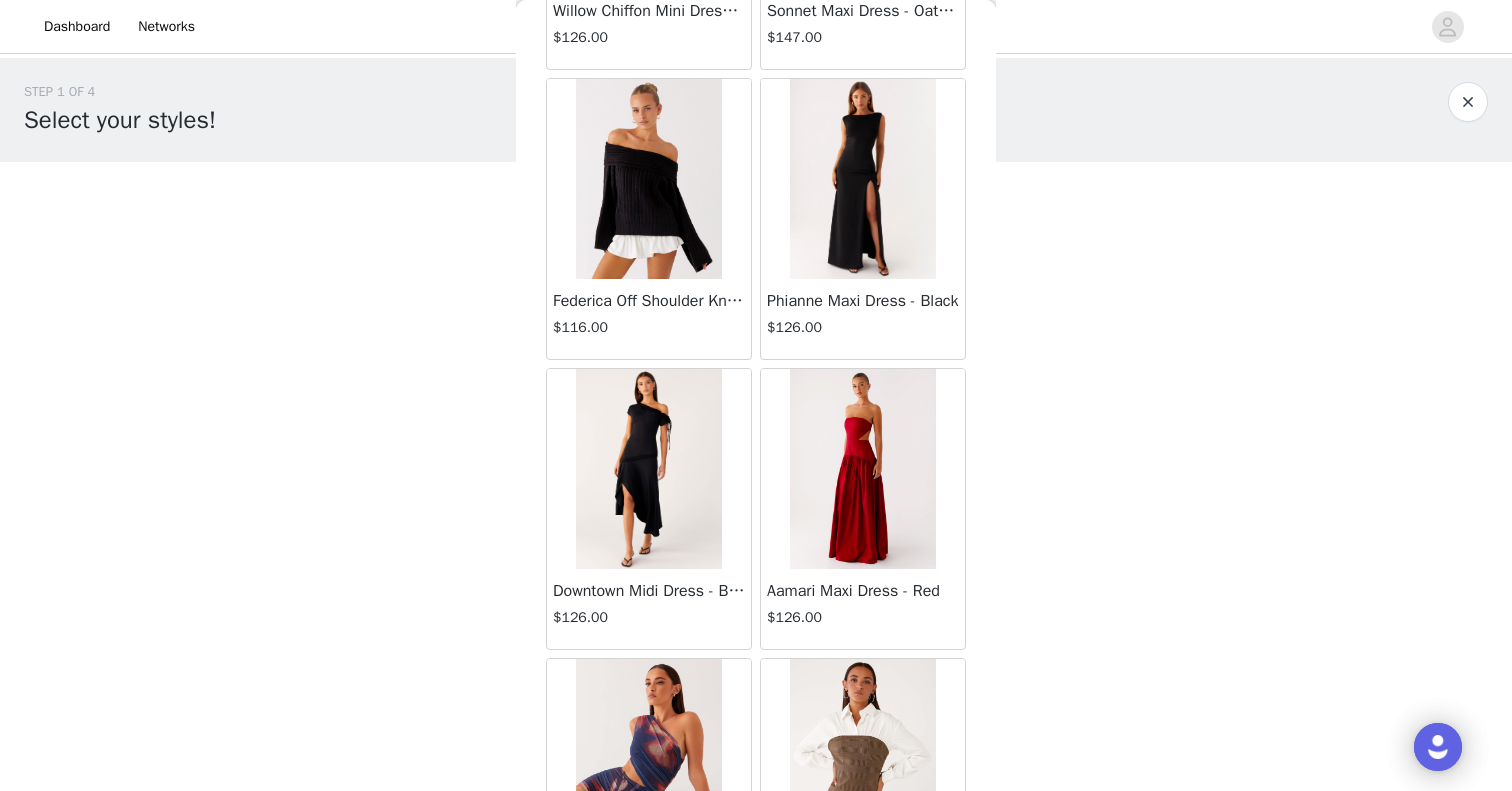 scroll, scrollTop: 95069, scrollLeft: 0, axis: vertical 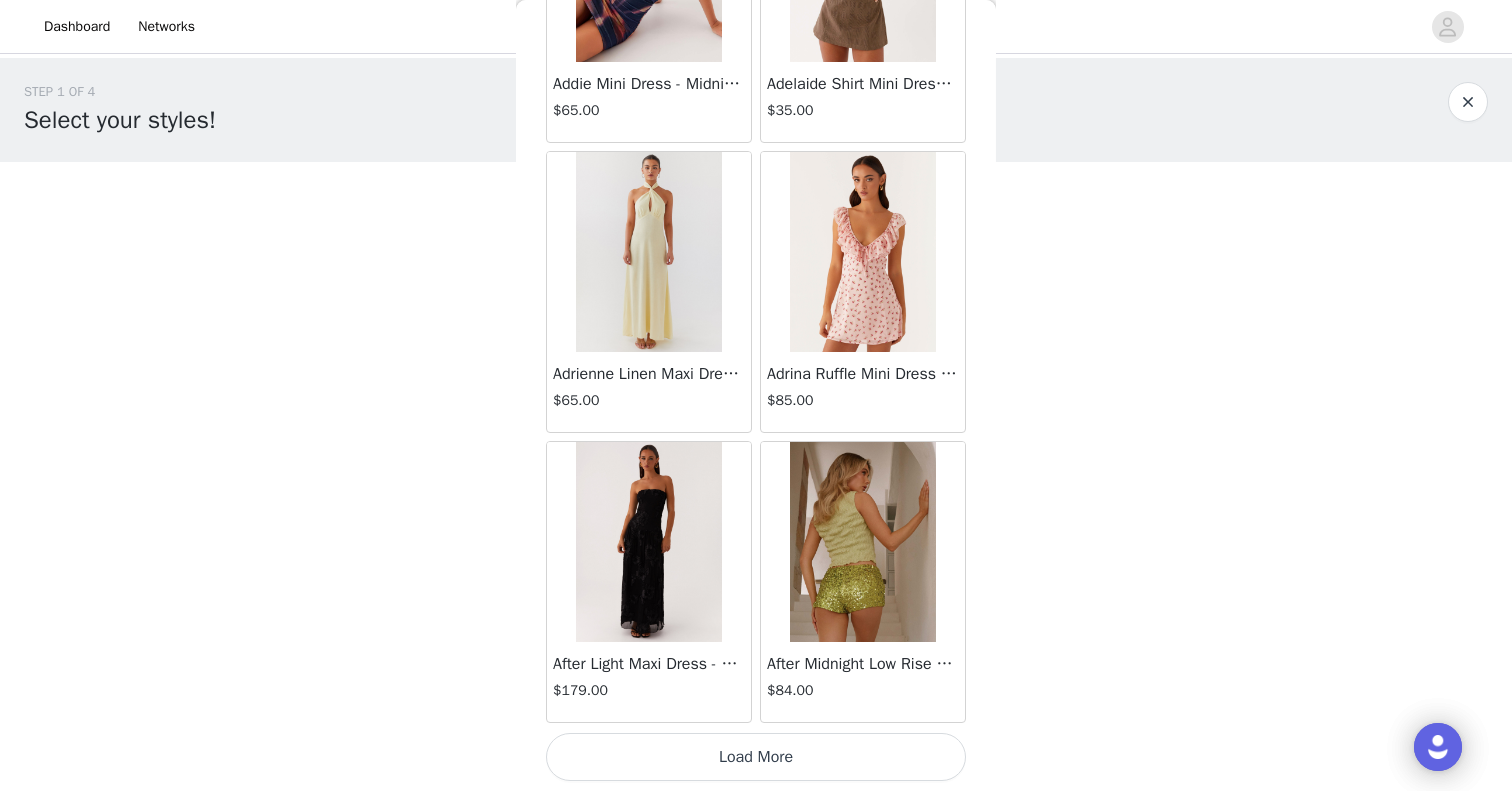 click on "Load More" at bounding box center [756, 757] 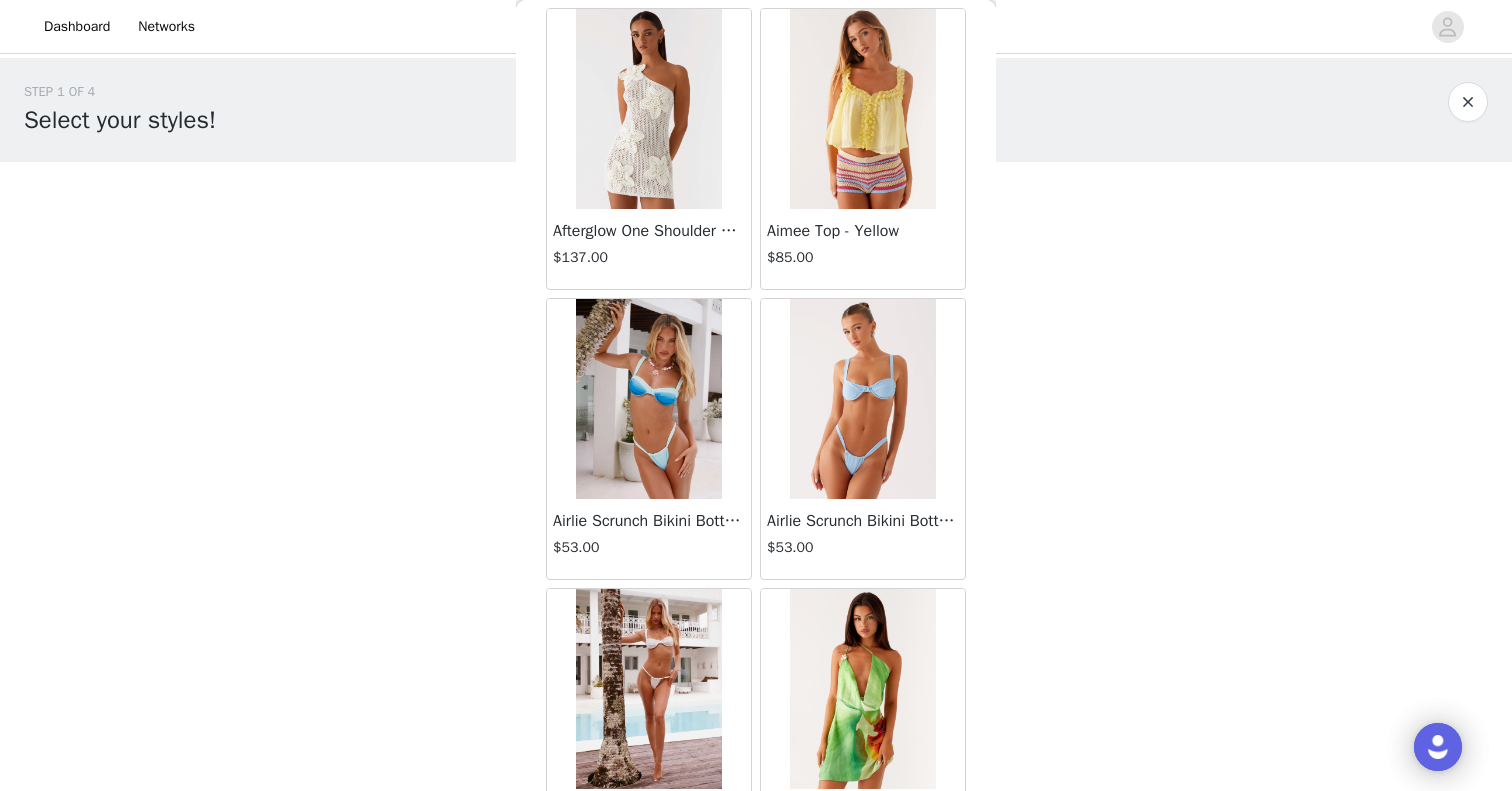 scroll, scrollTop: 97969, scrollLeft: 0, axis: vertical 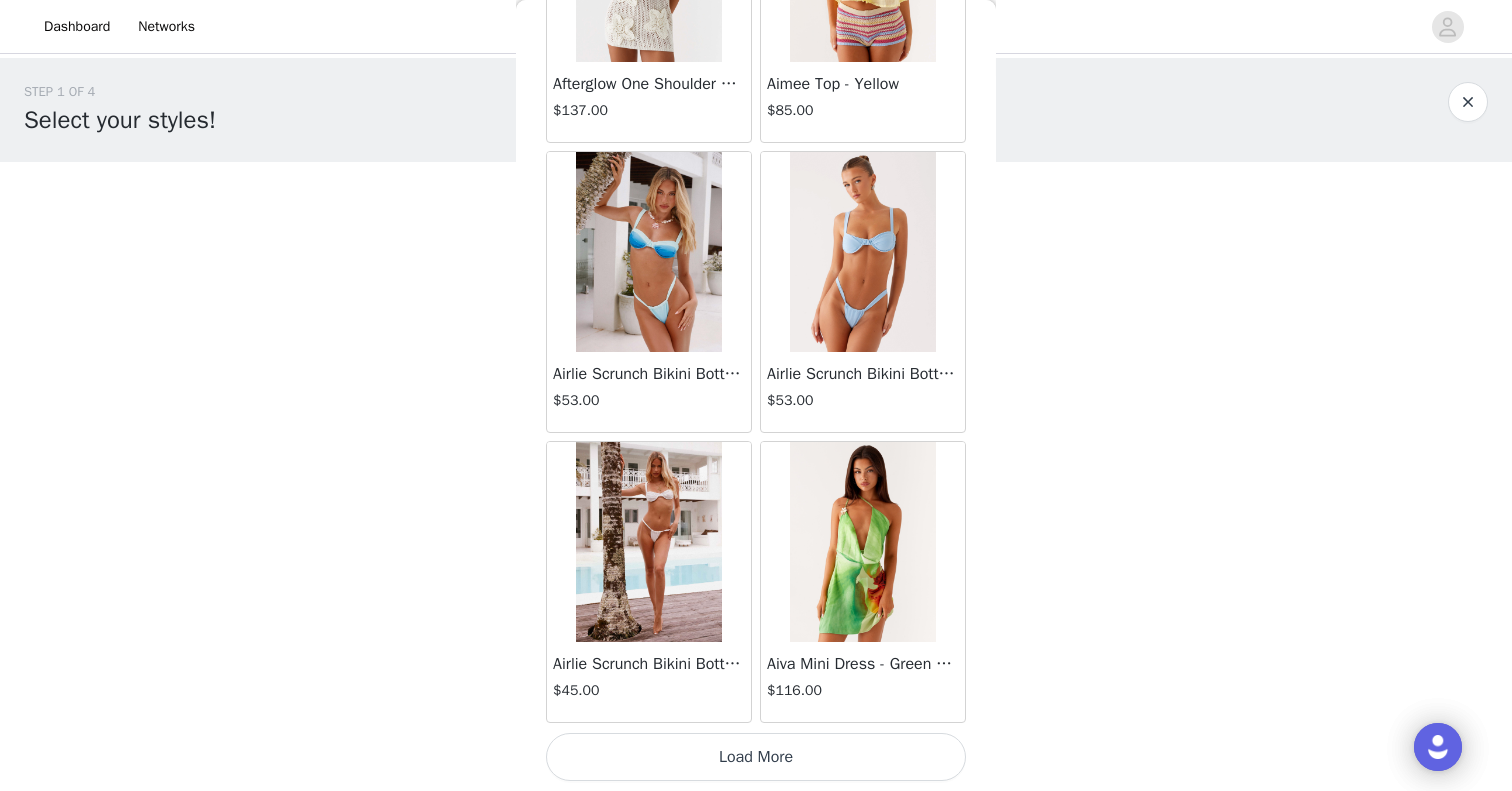 click on "Load More" at bounding box center (756, 757) 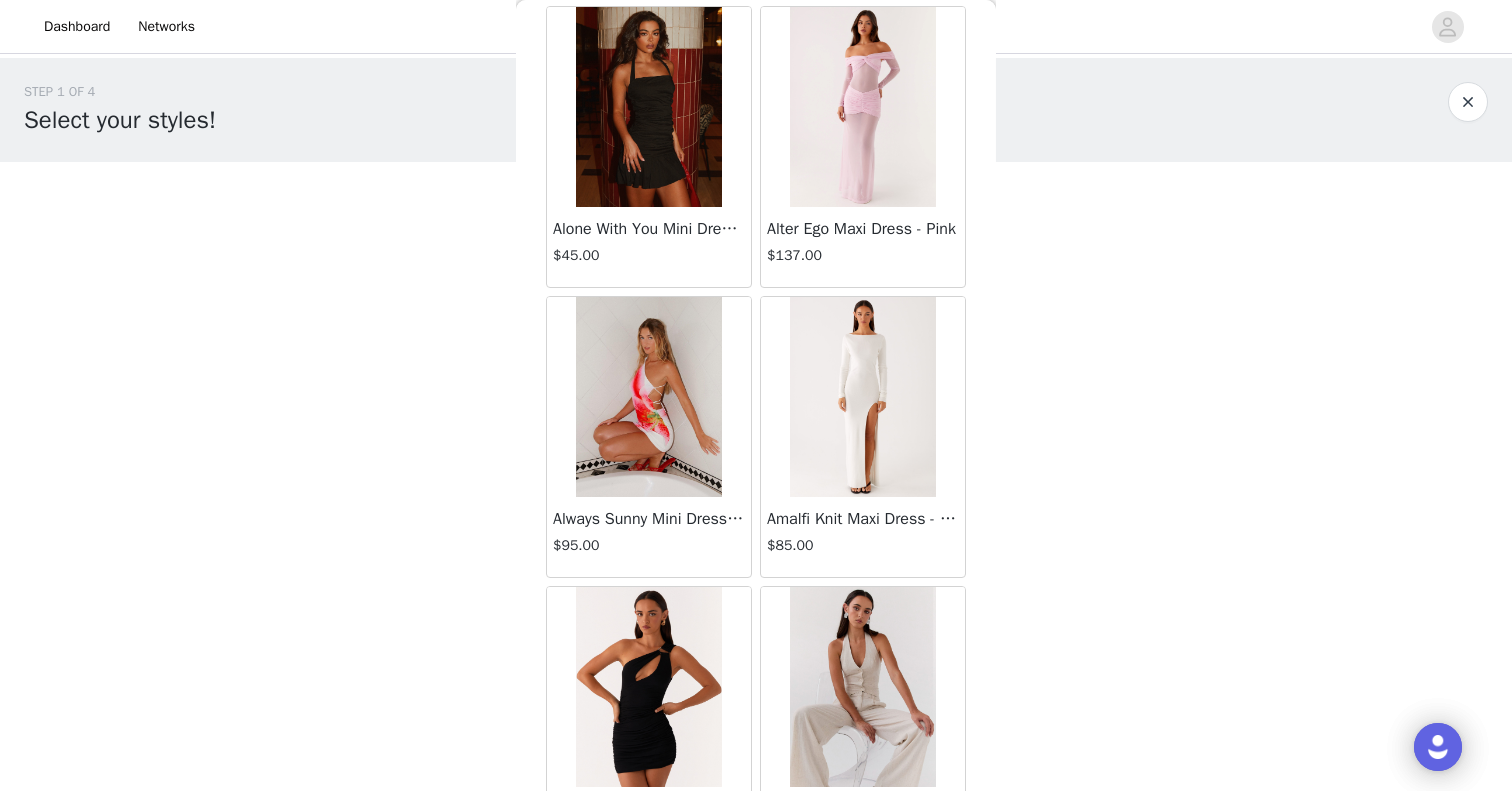 scroll, scrollTop: 100869, scrollLeft: 0, axis: vertical 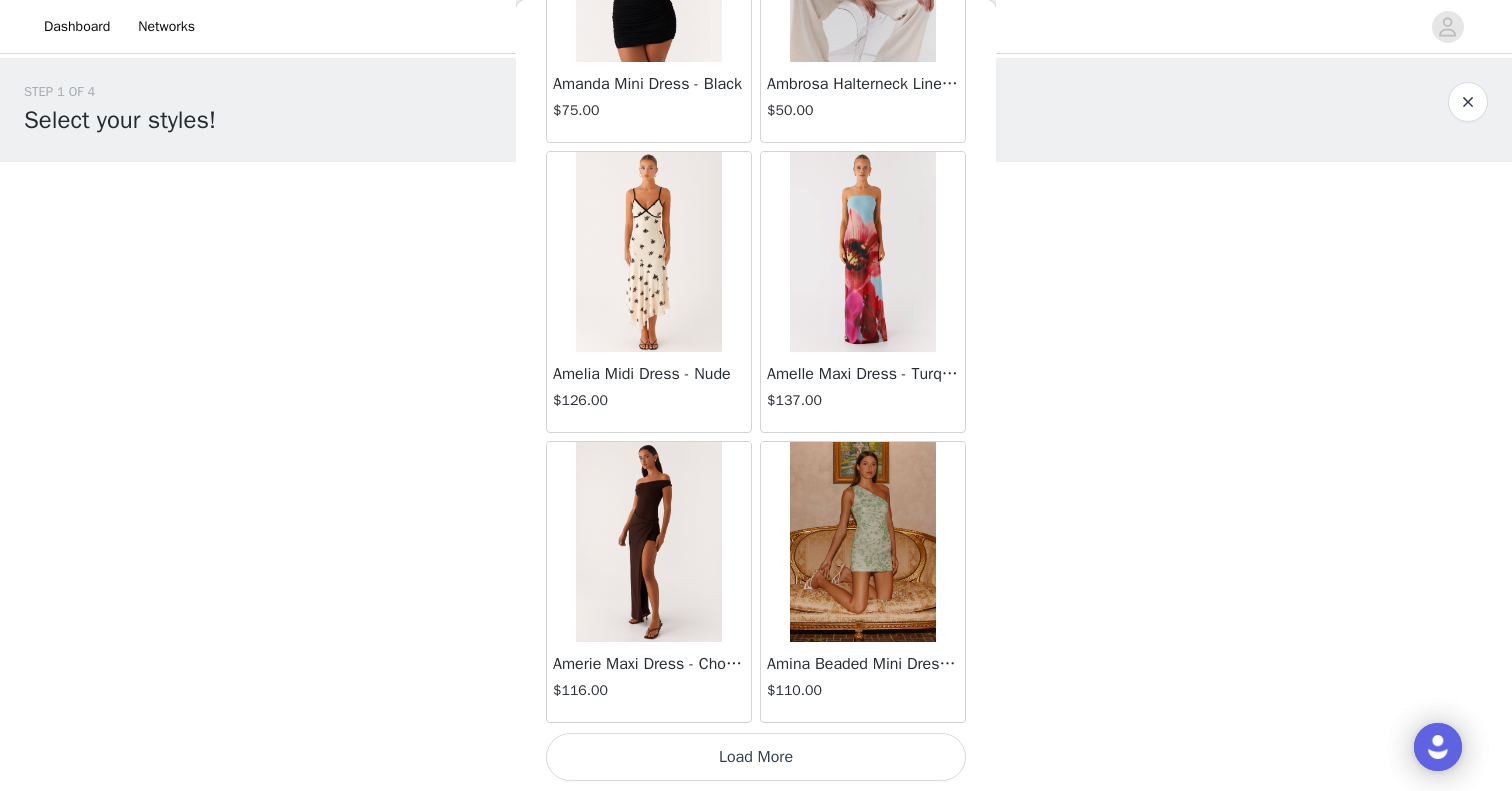 click on "Load More" at bounding box center (756, 757) 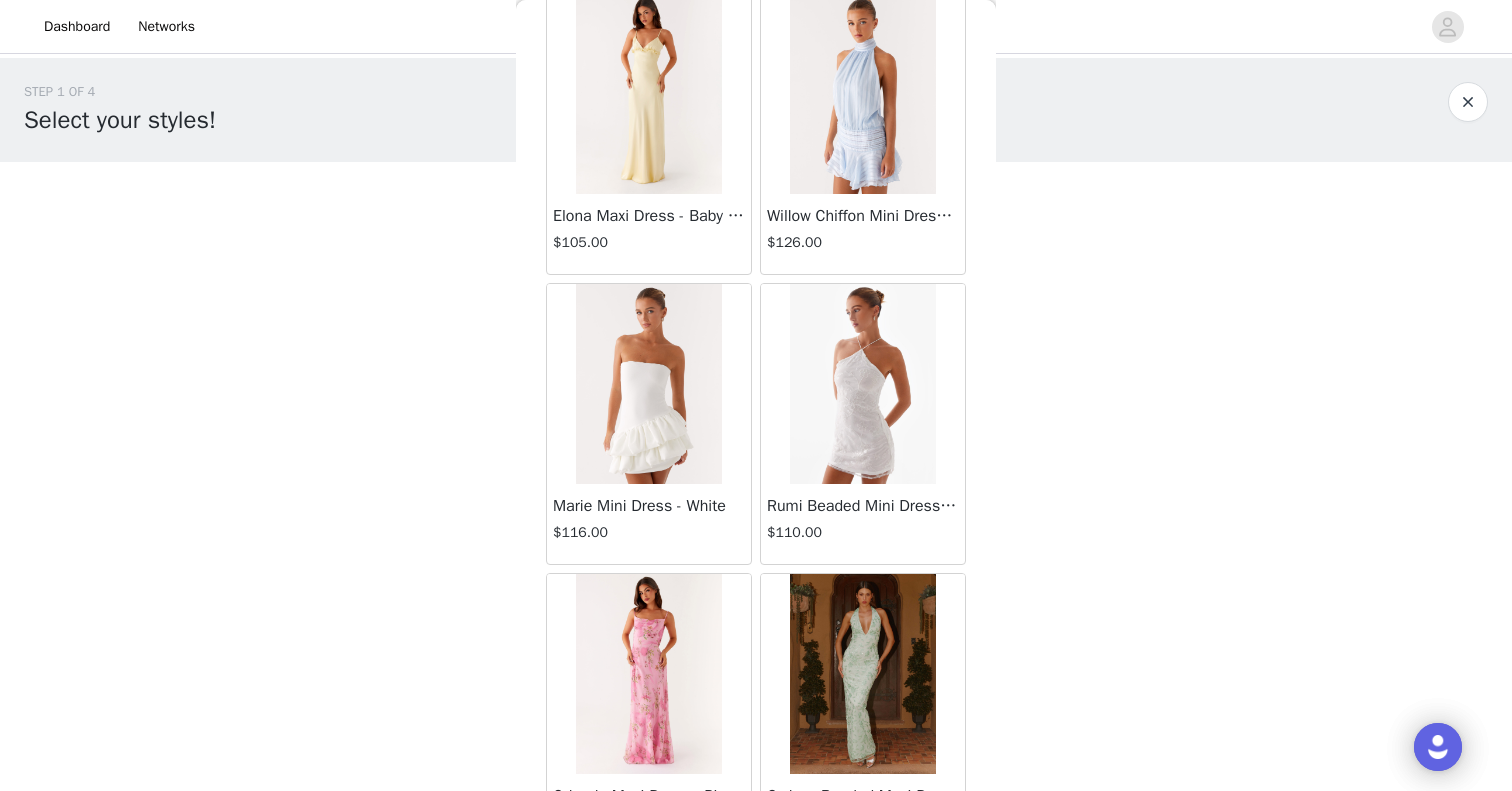 scroll, scrollTop: 58963, scrollLeft: 0, axis: vertical 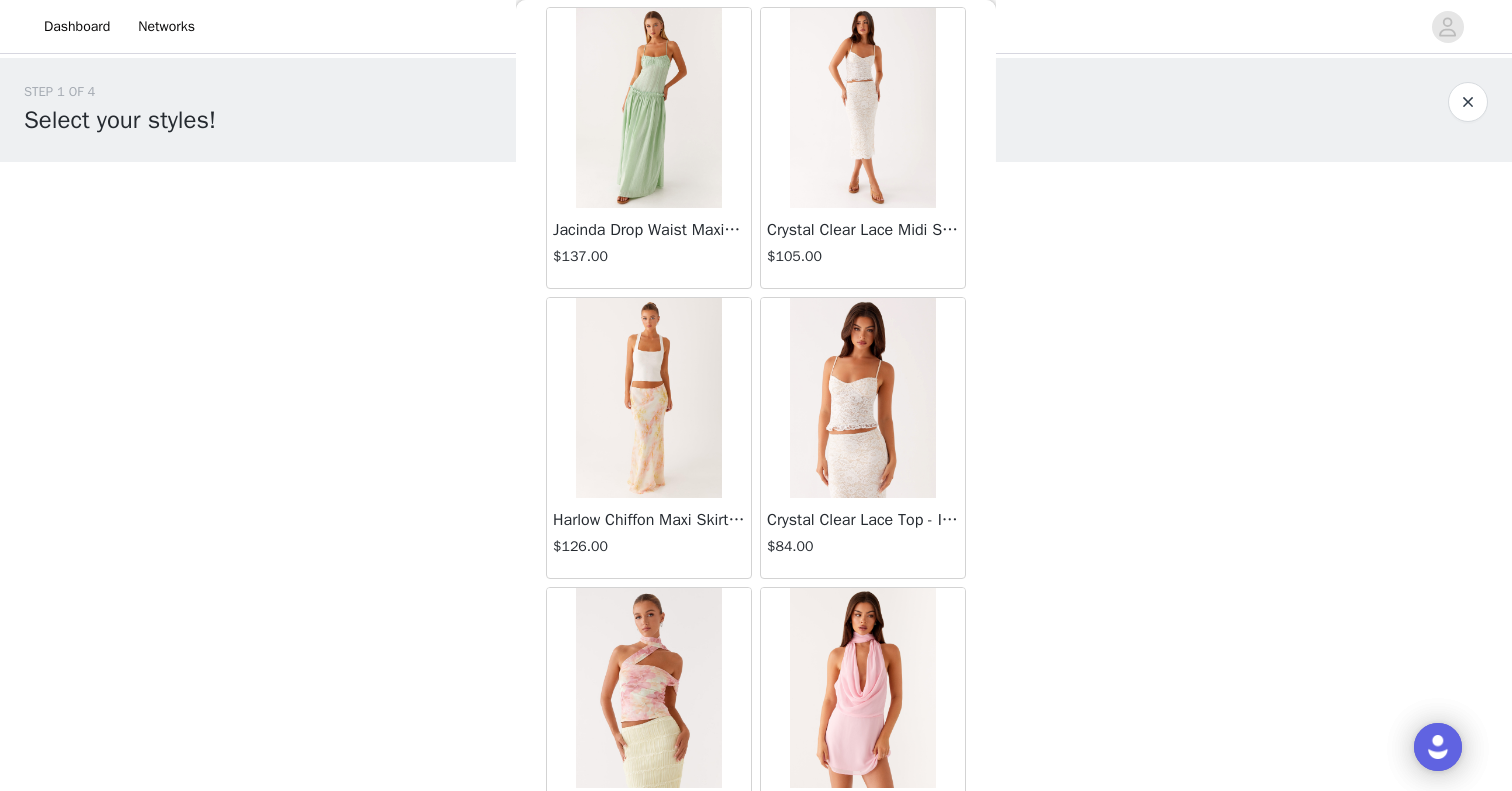 click at bounding box center [648, 398] 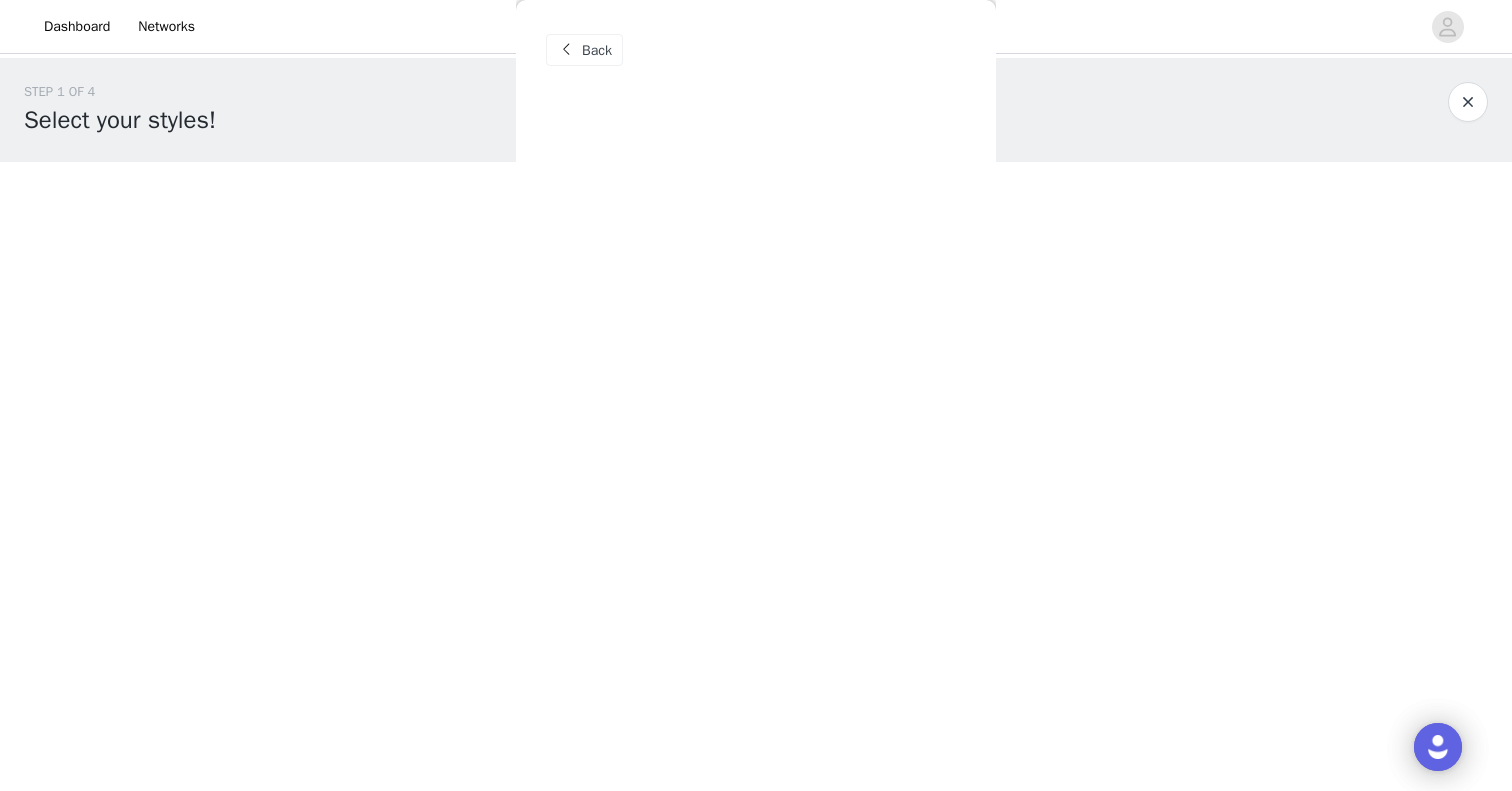 scroll, scrollTop: 0, scrollLeft: 0, axis: both 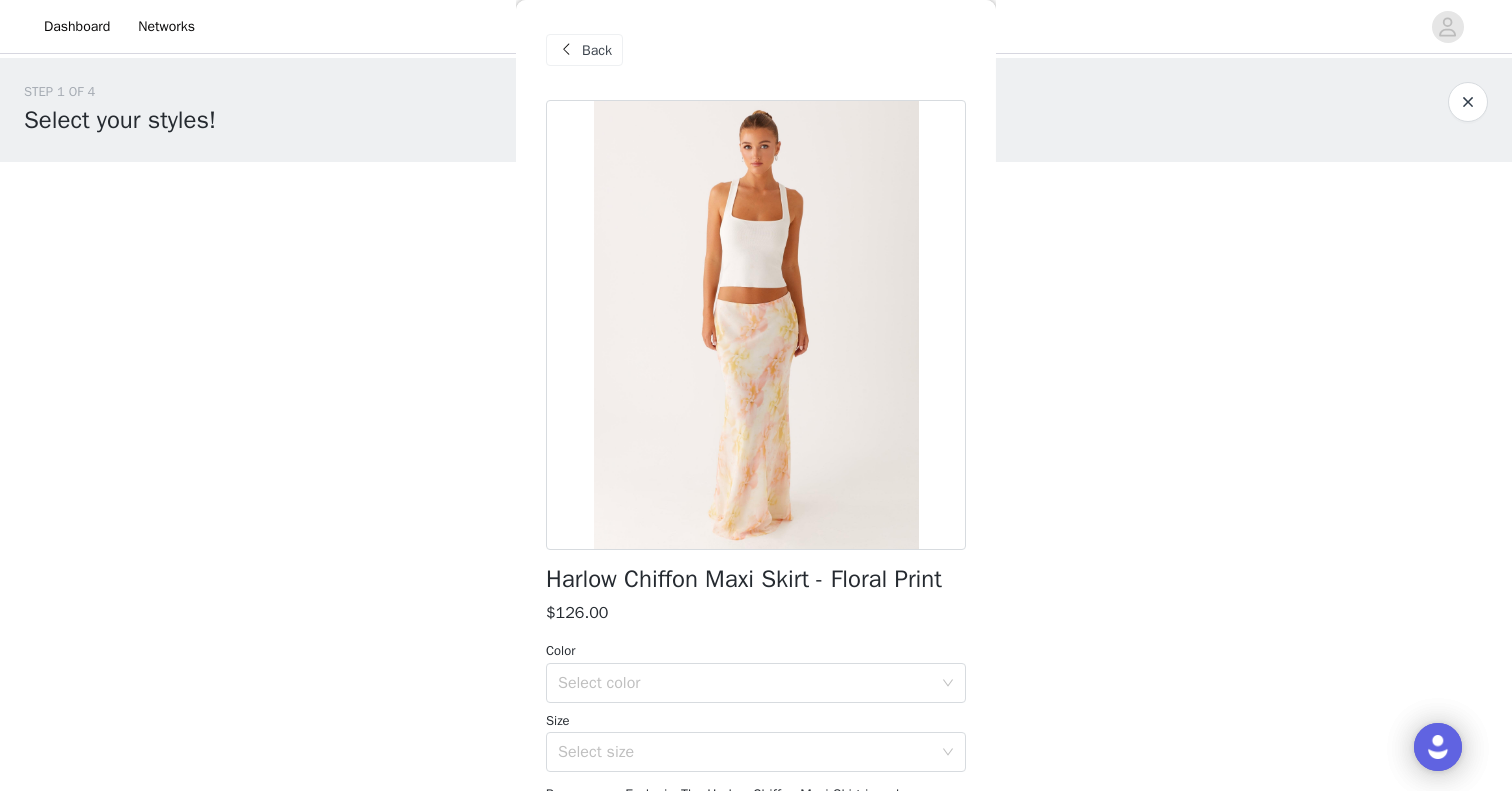 click at bounding box center [756, 325] 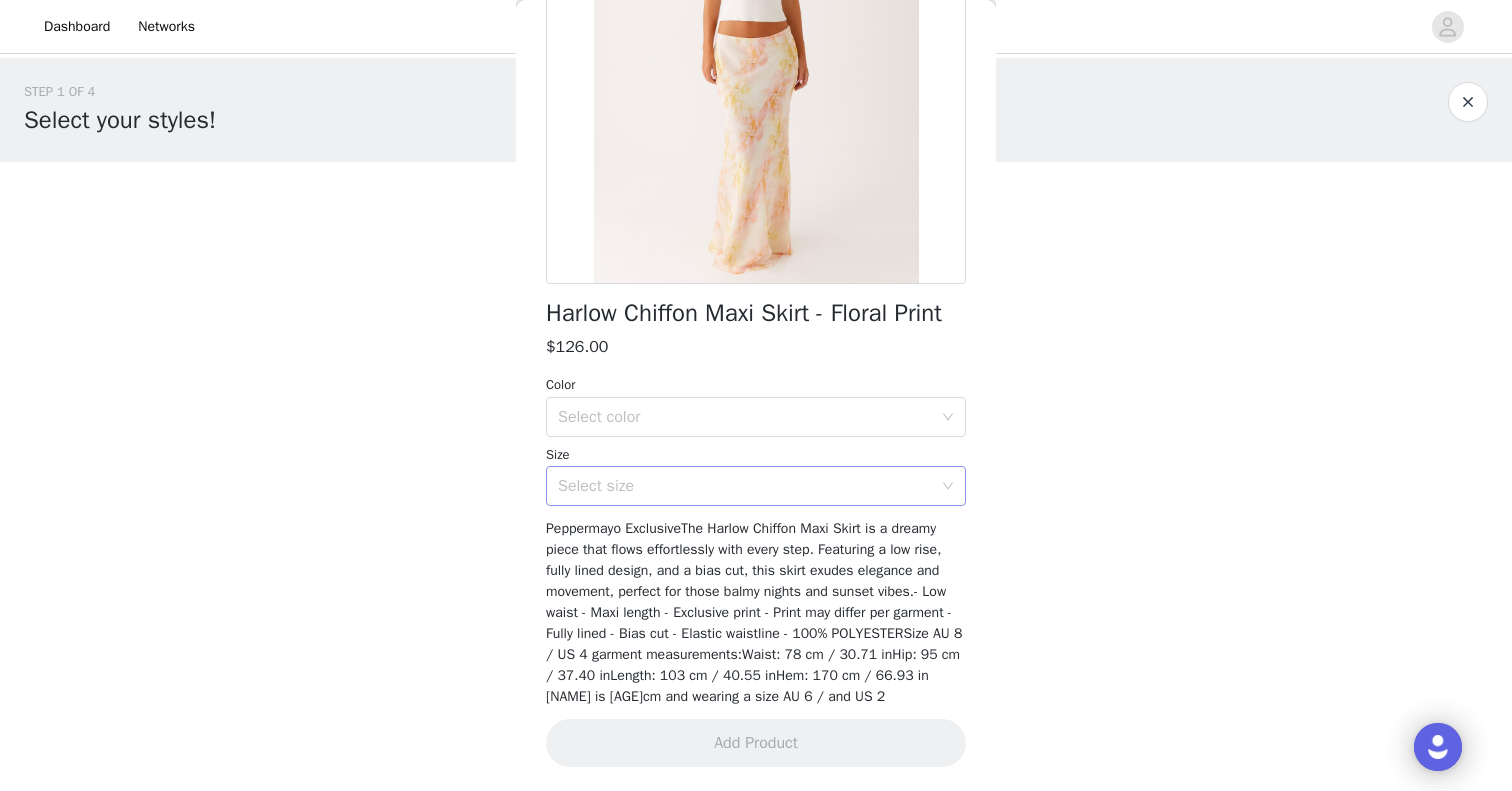 scroll, scrollTop: 0, scrollLeft: 0, axis: both 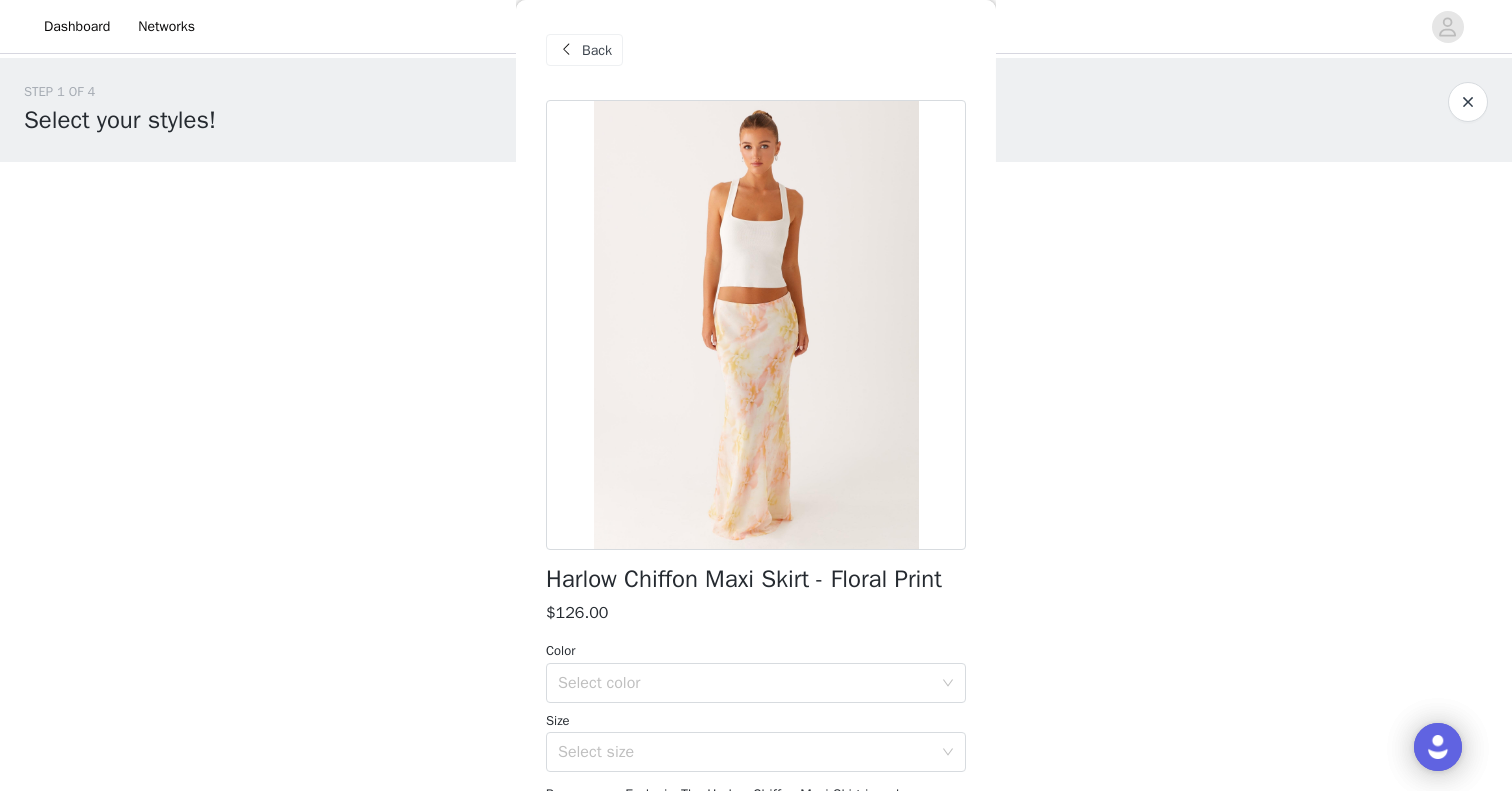 click at bounding box center (566, 50) 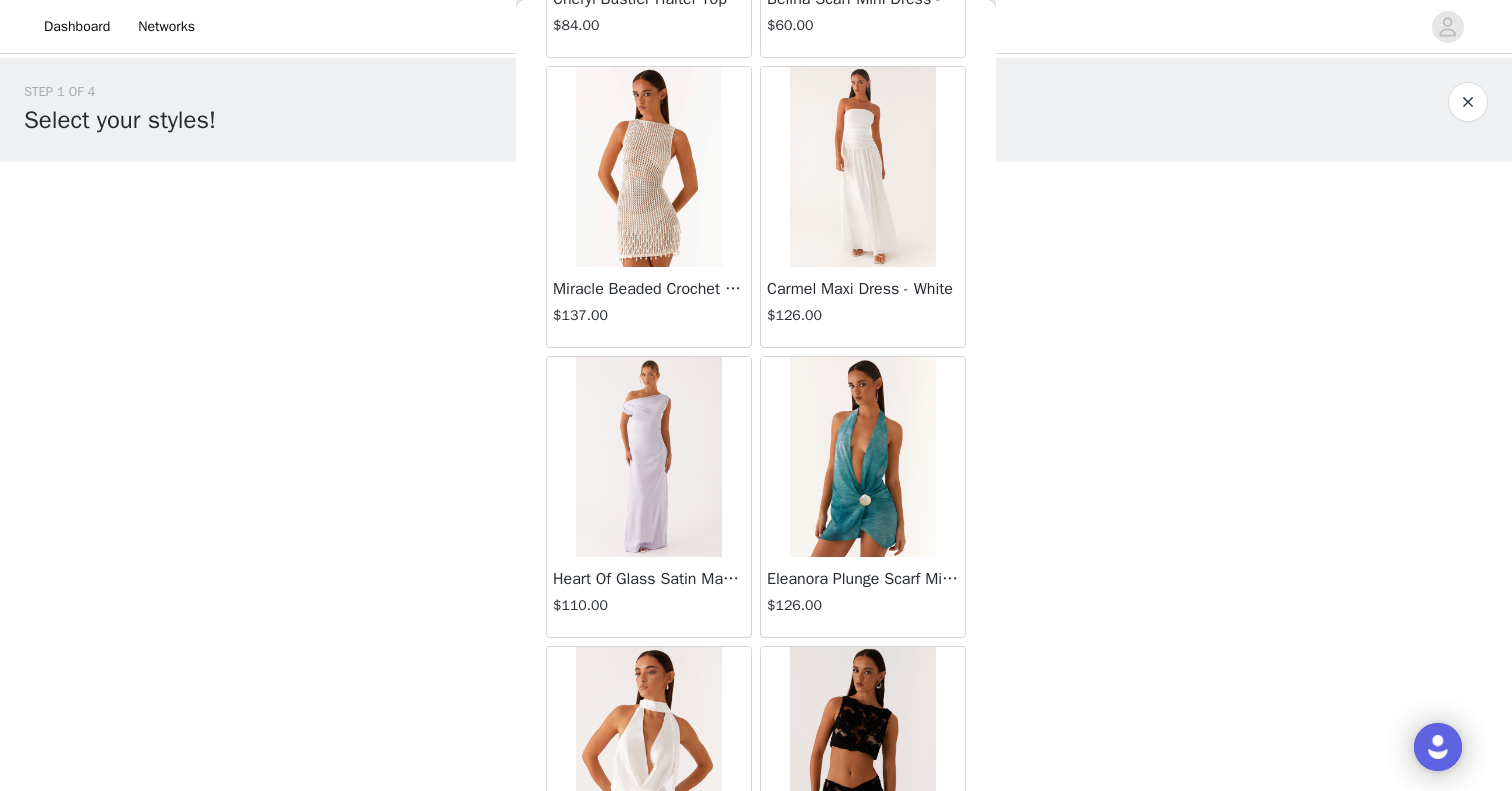 scroll, scrollTop: 29900, scrollLeft: 0, axis: vertical 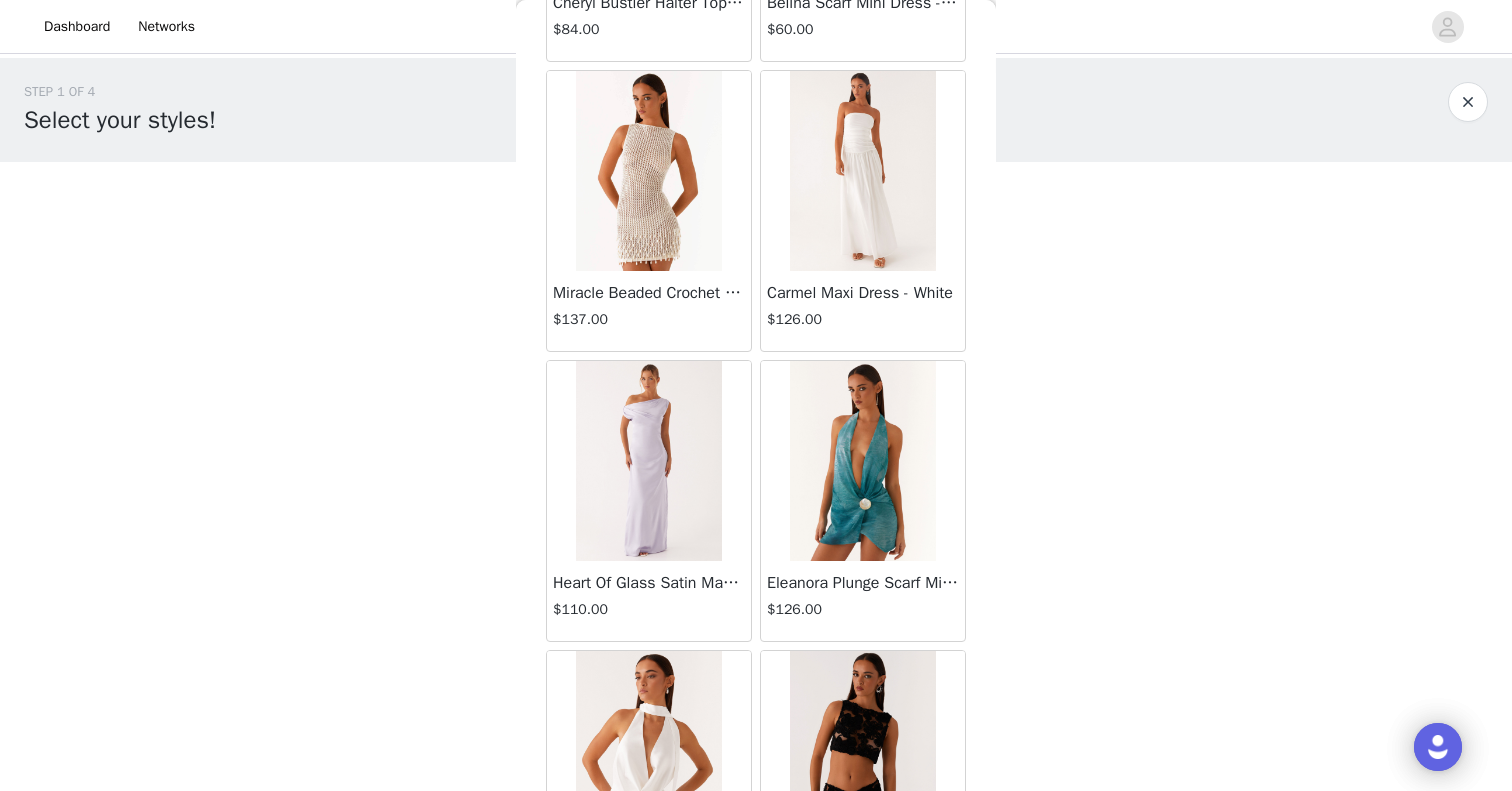 click at bounding box center (649, 171) 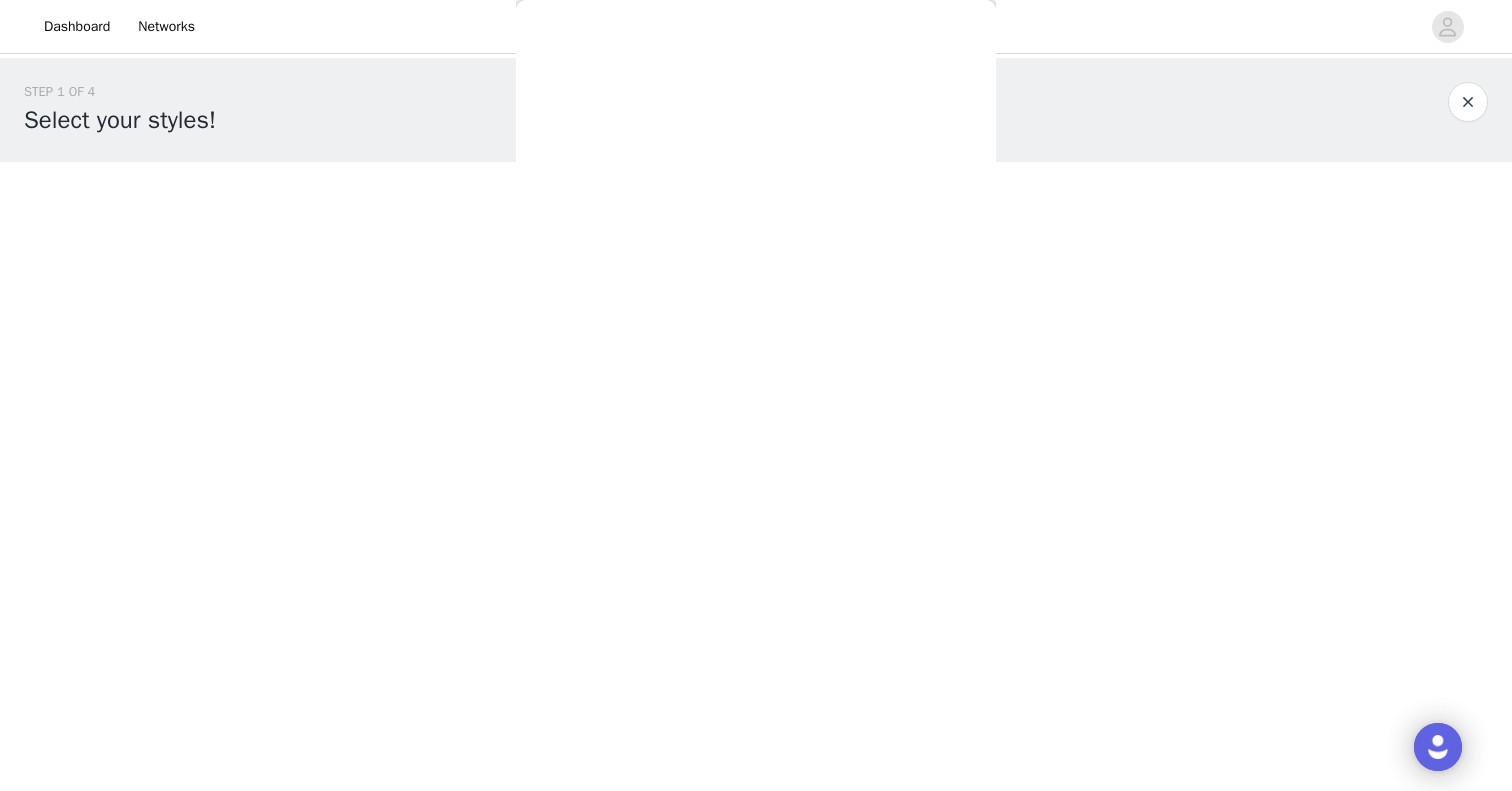scroll, scrollTop: 335, scrollLeft: 0, axis: vertical 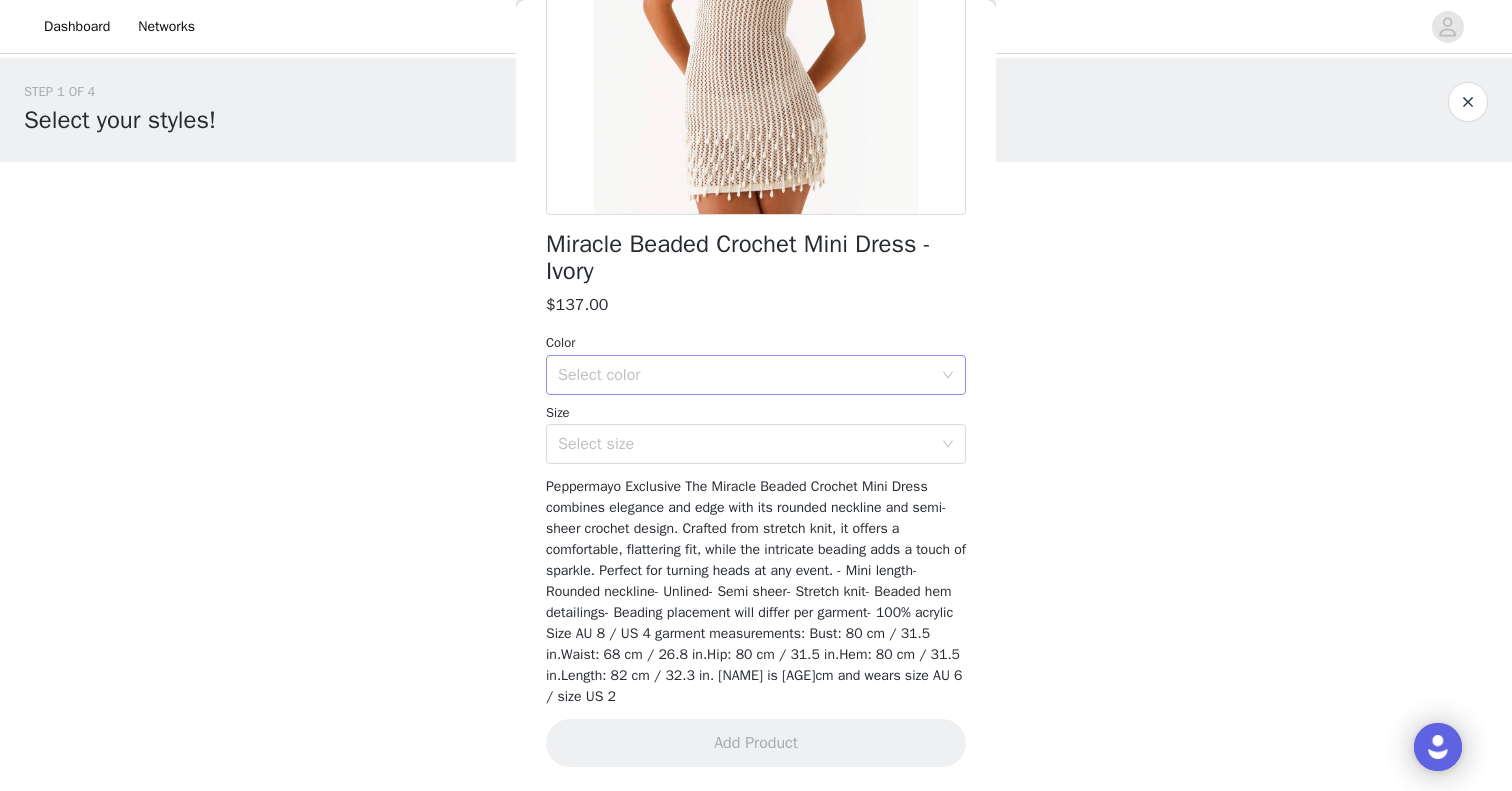 click on "Select color" at bounding box center (749, 375) 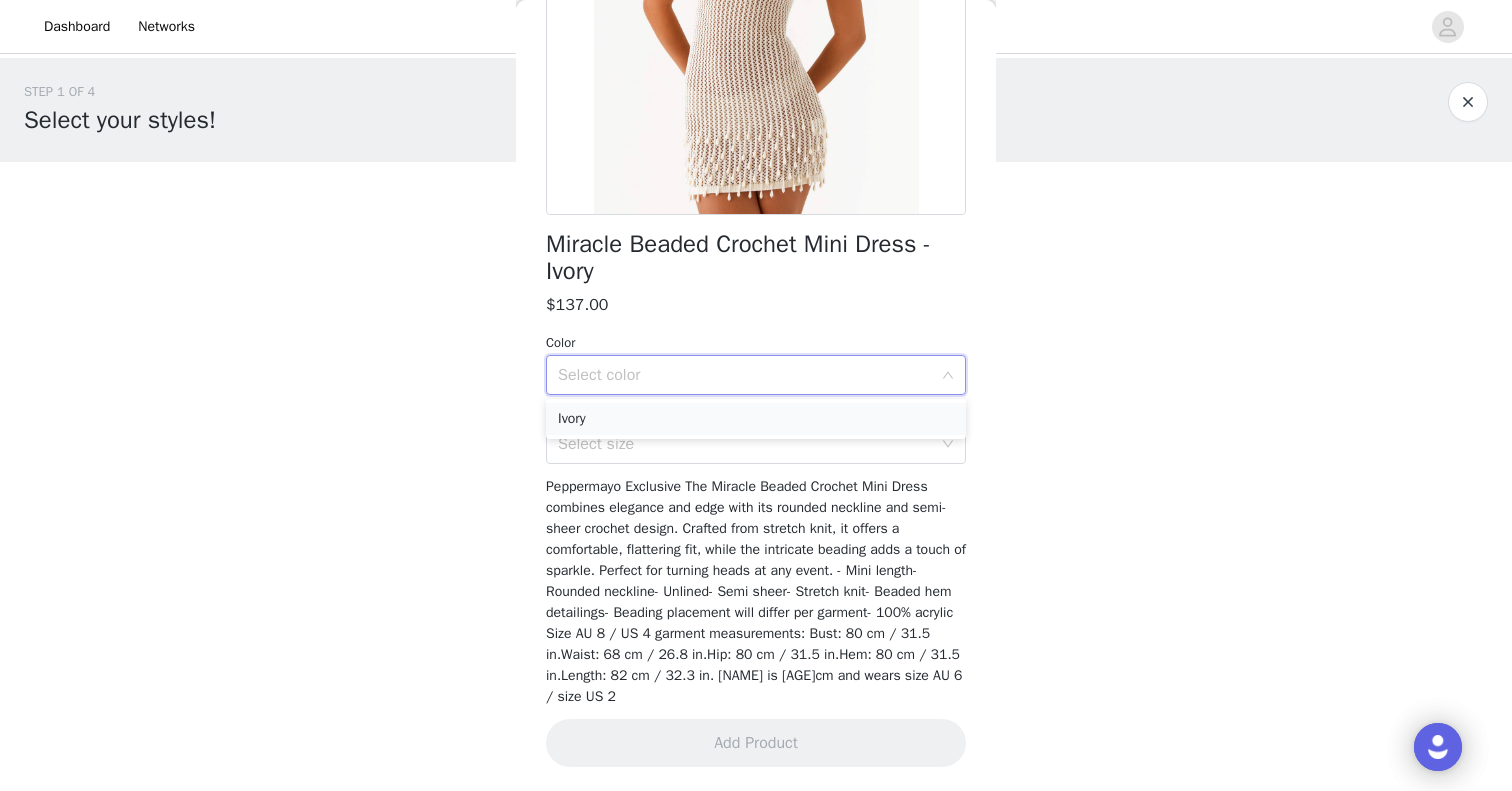 click on "Ivory" at bounding box center (756, 419) 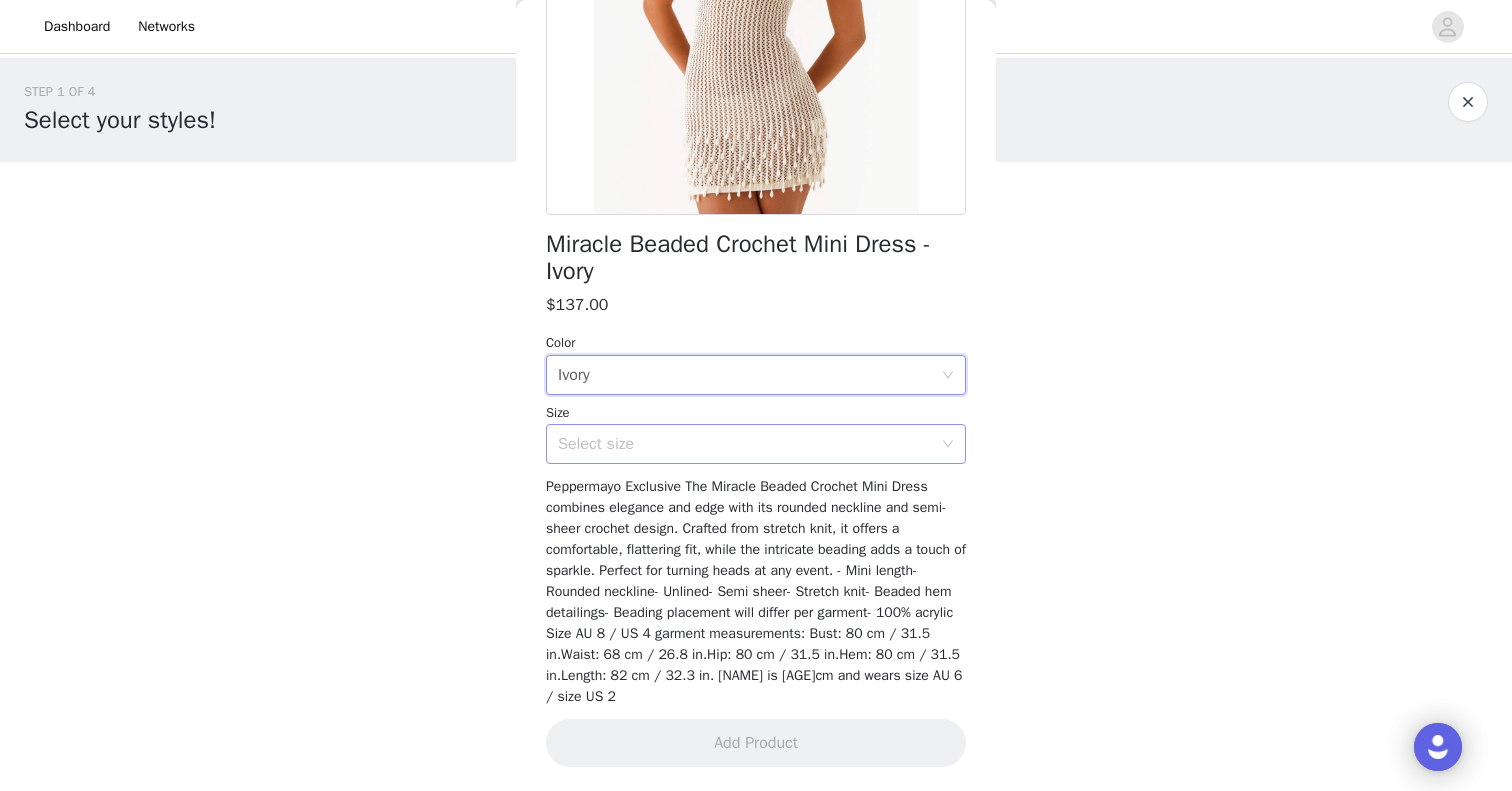 click on "Select size" at bounding box center (745, 444) 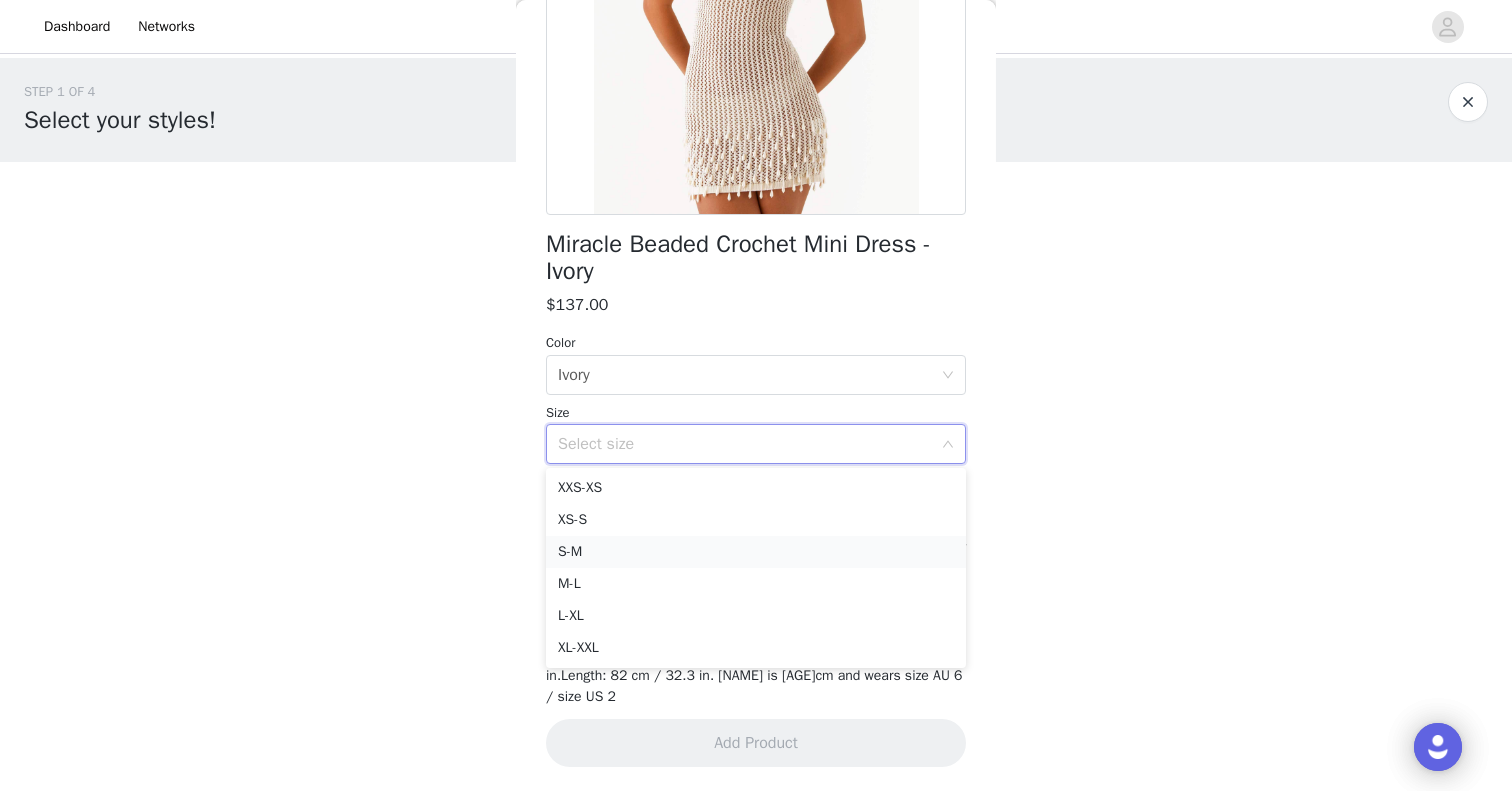 click on "S-M" at bounding box center (756, 552) 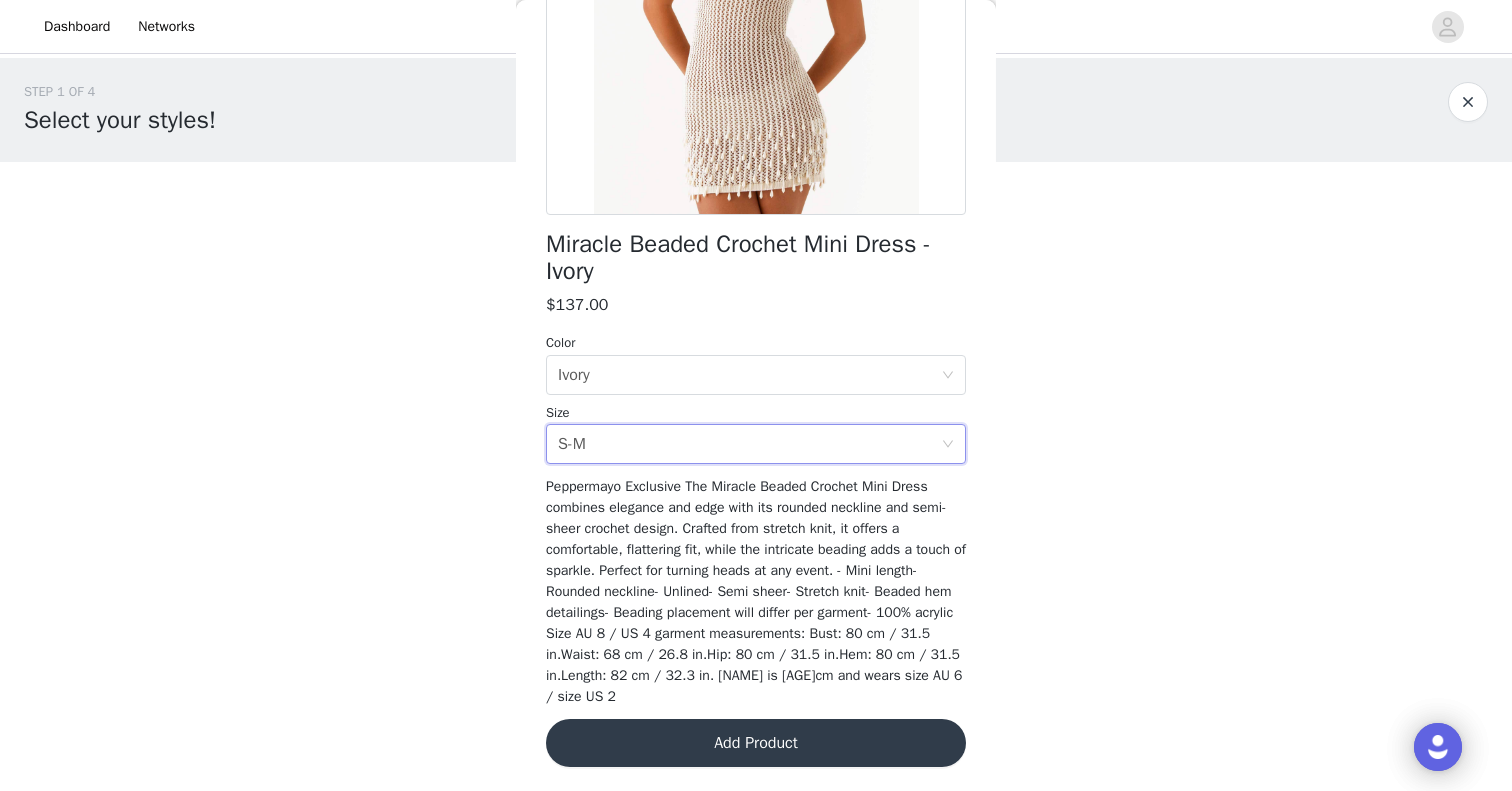 click on "Add Product" at bounding box center (756, 743) 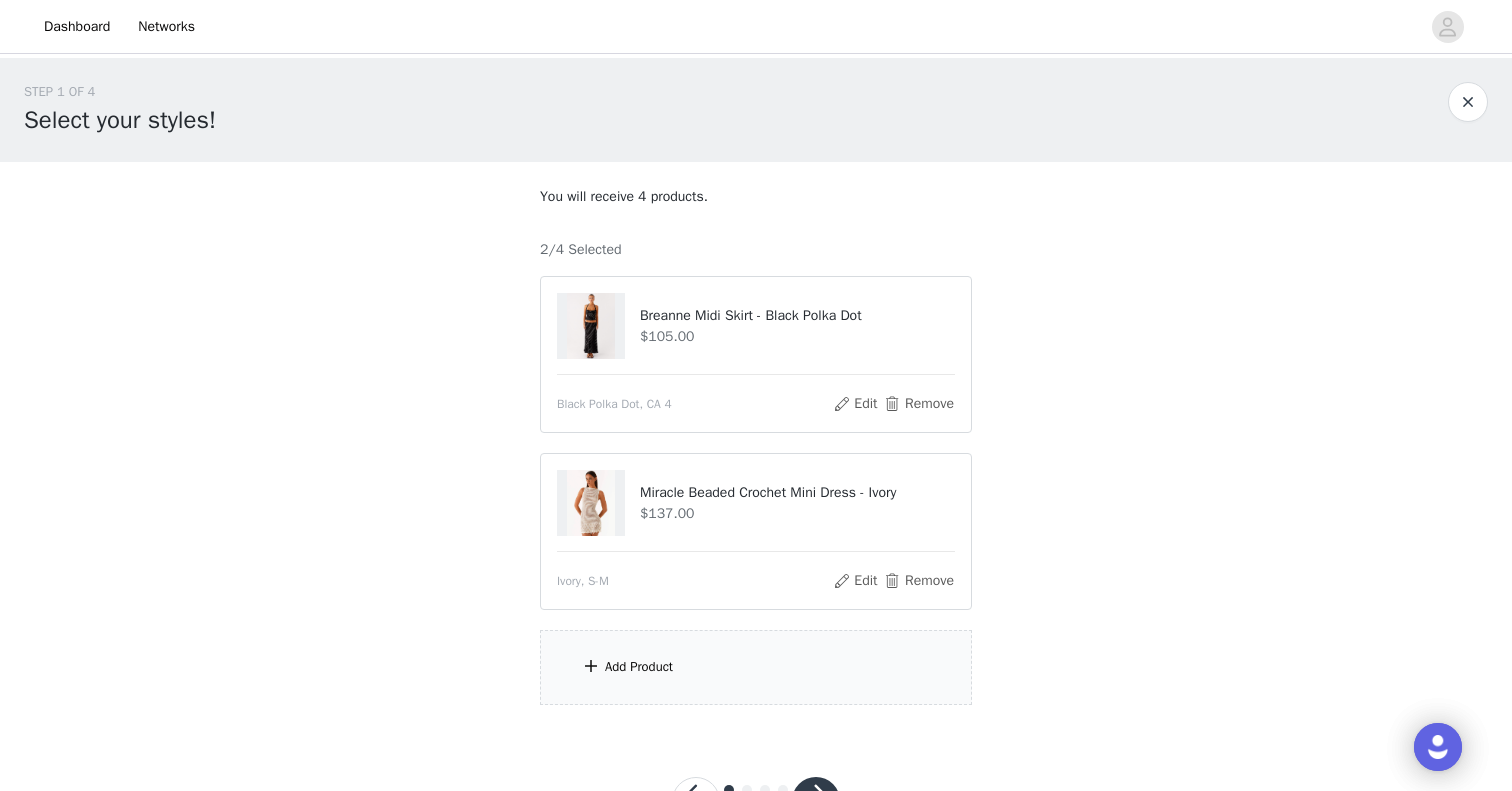 click on "Add Product" at bounding box center [756, 667] 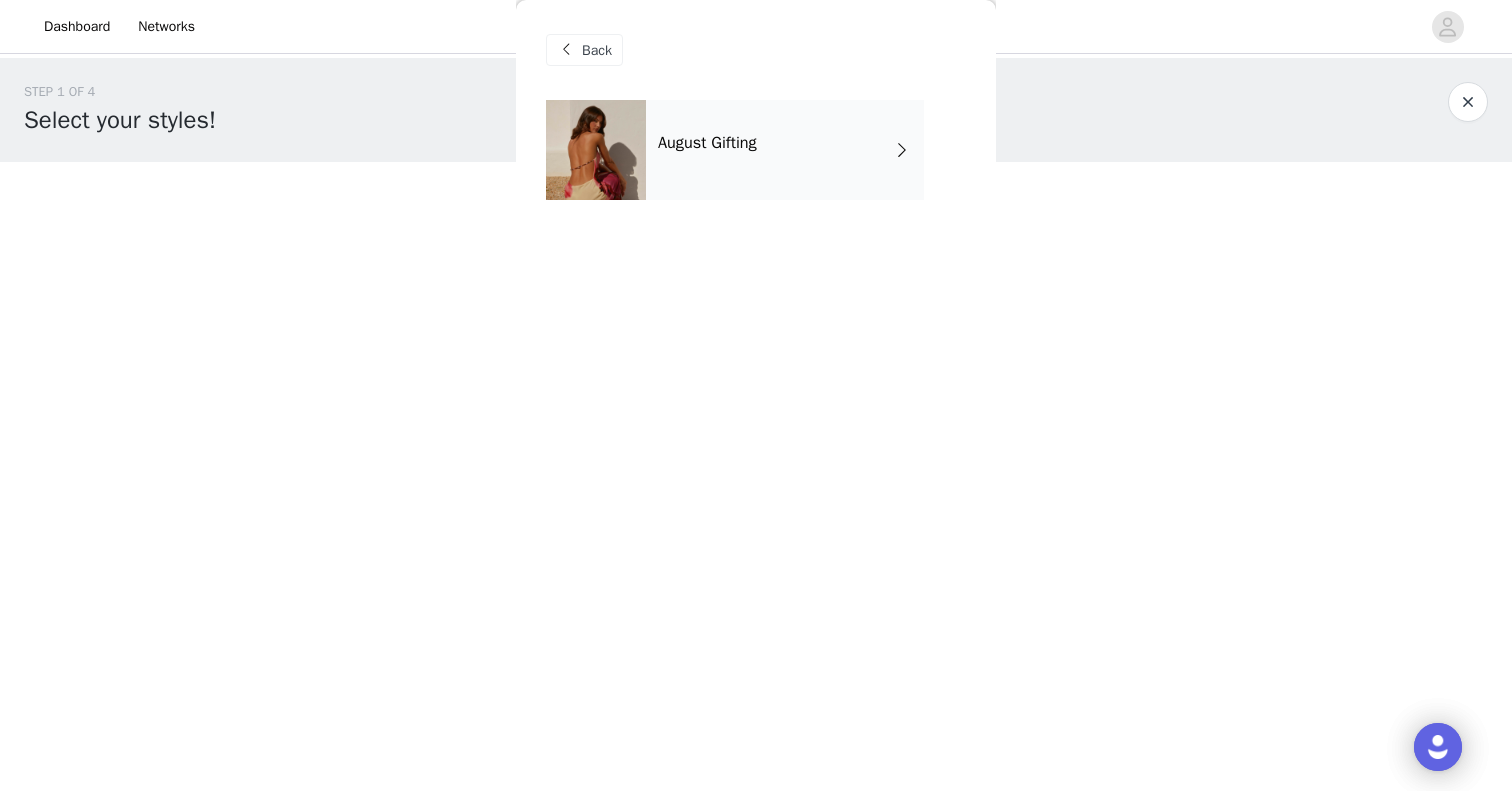 click on "August Gifting" at bounding box center [785, 150] 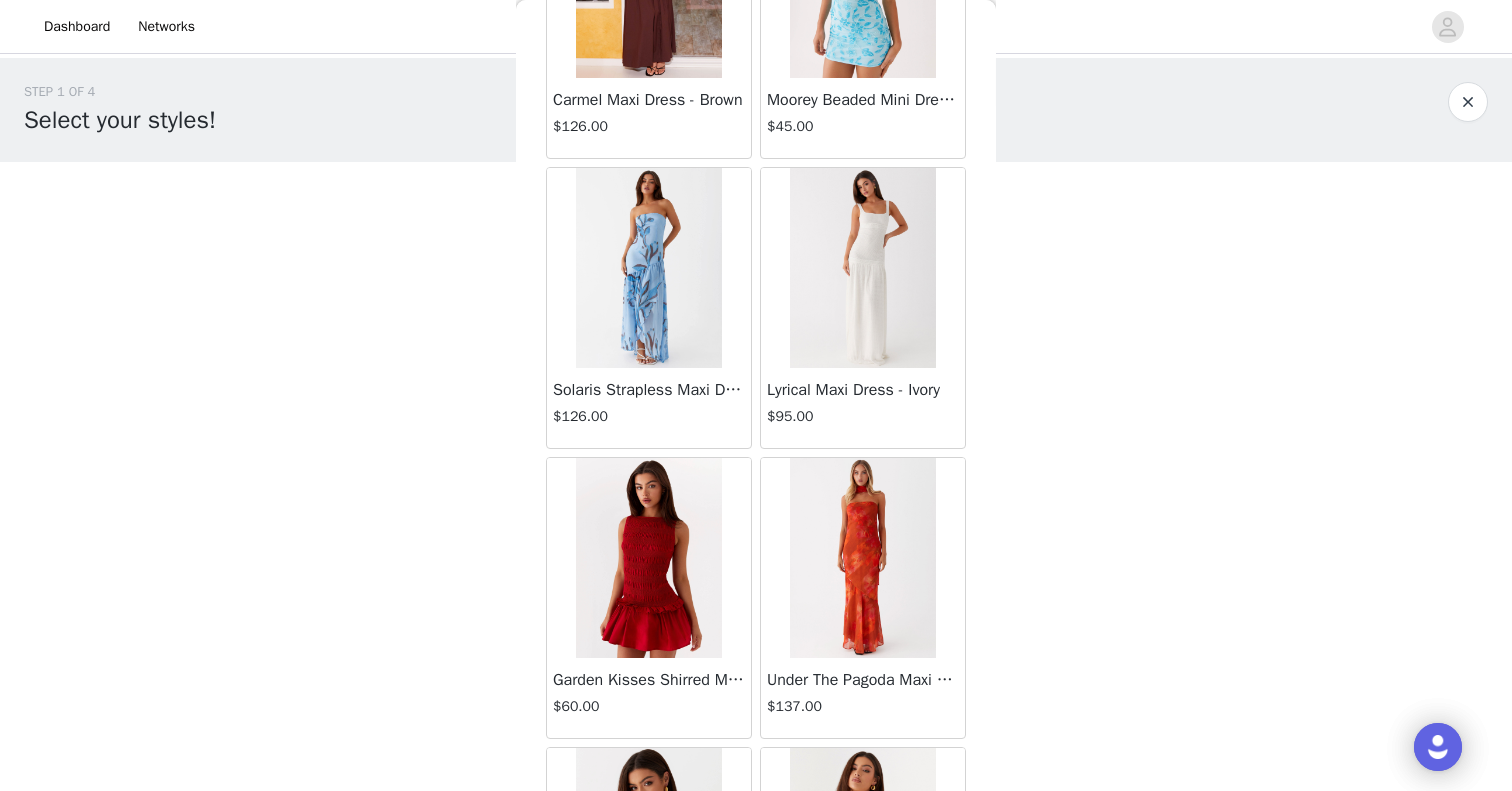 scroll, scrollTop: 2269, scrollLeft: 0, axis: vertical 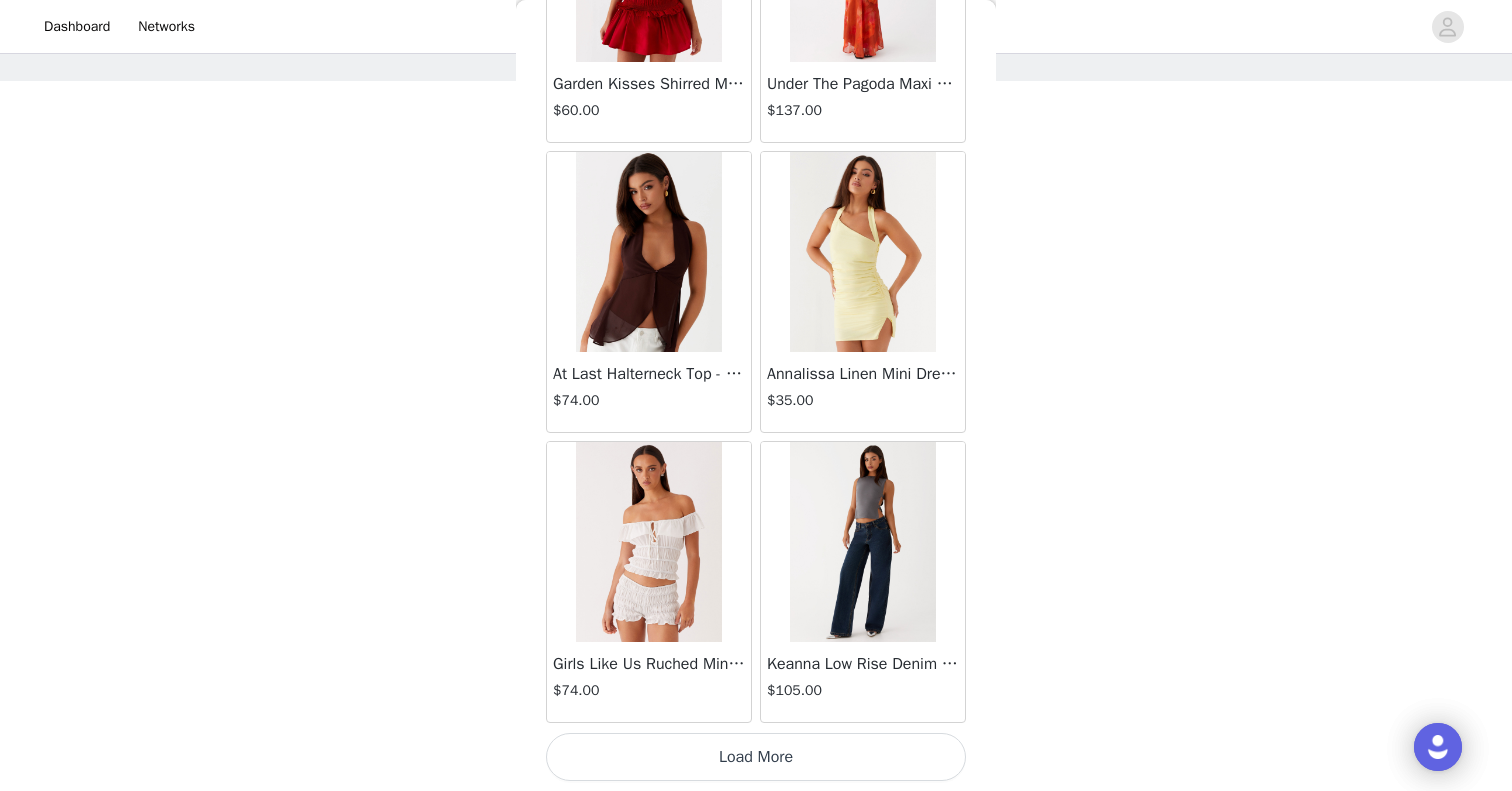 click on "Load More" at bounding box center [756, 757] 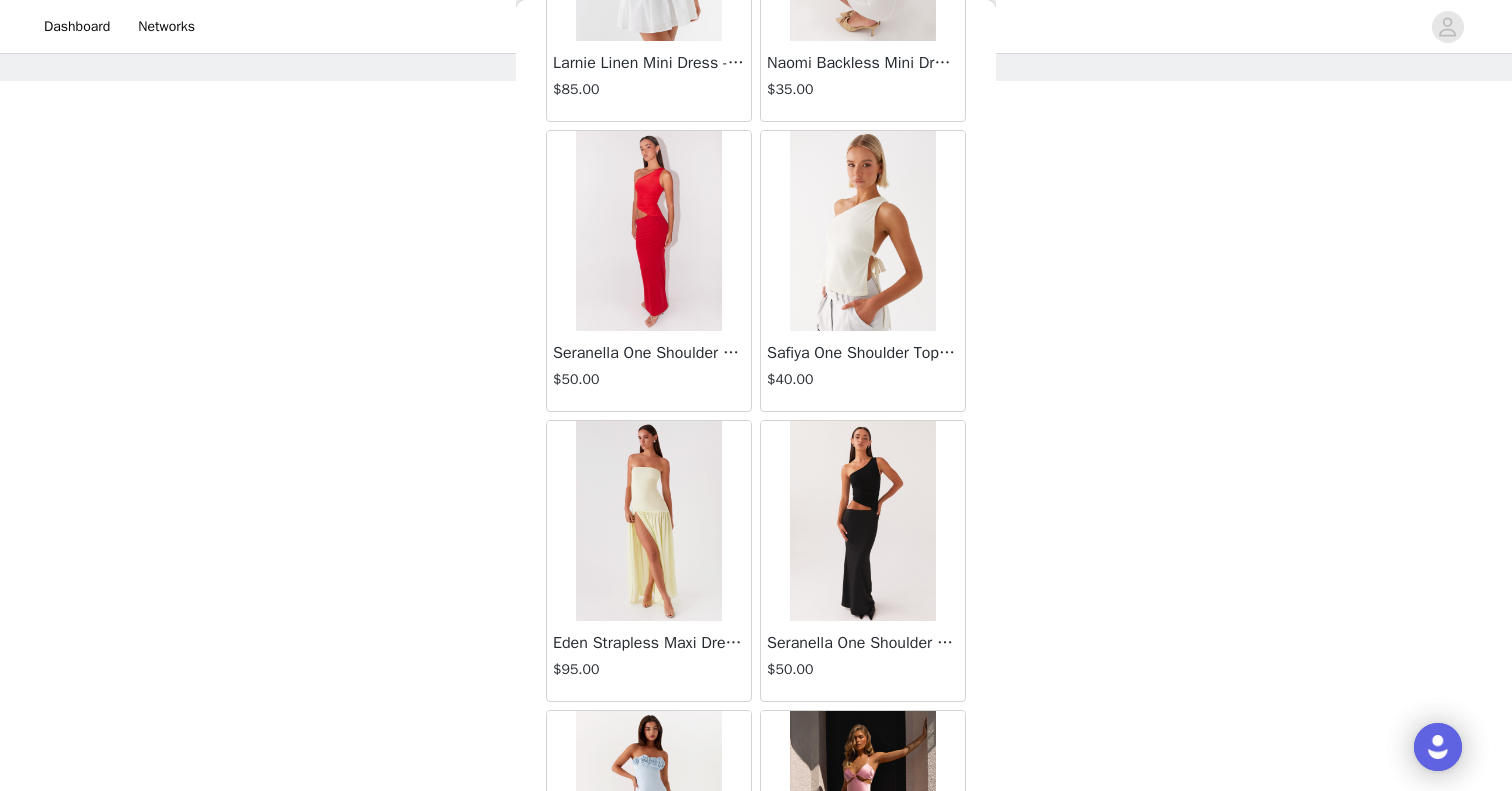 scroll, scrollTop: 5169, scrollLeft: 0, axis: vertical 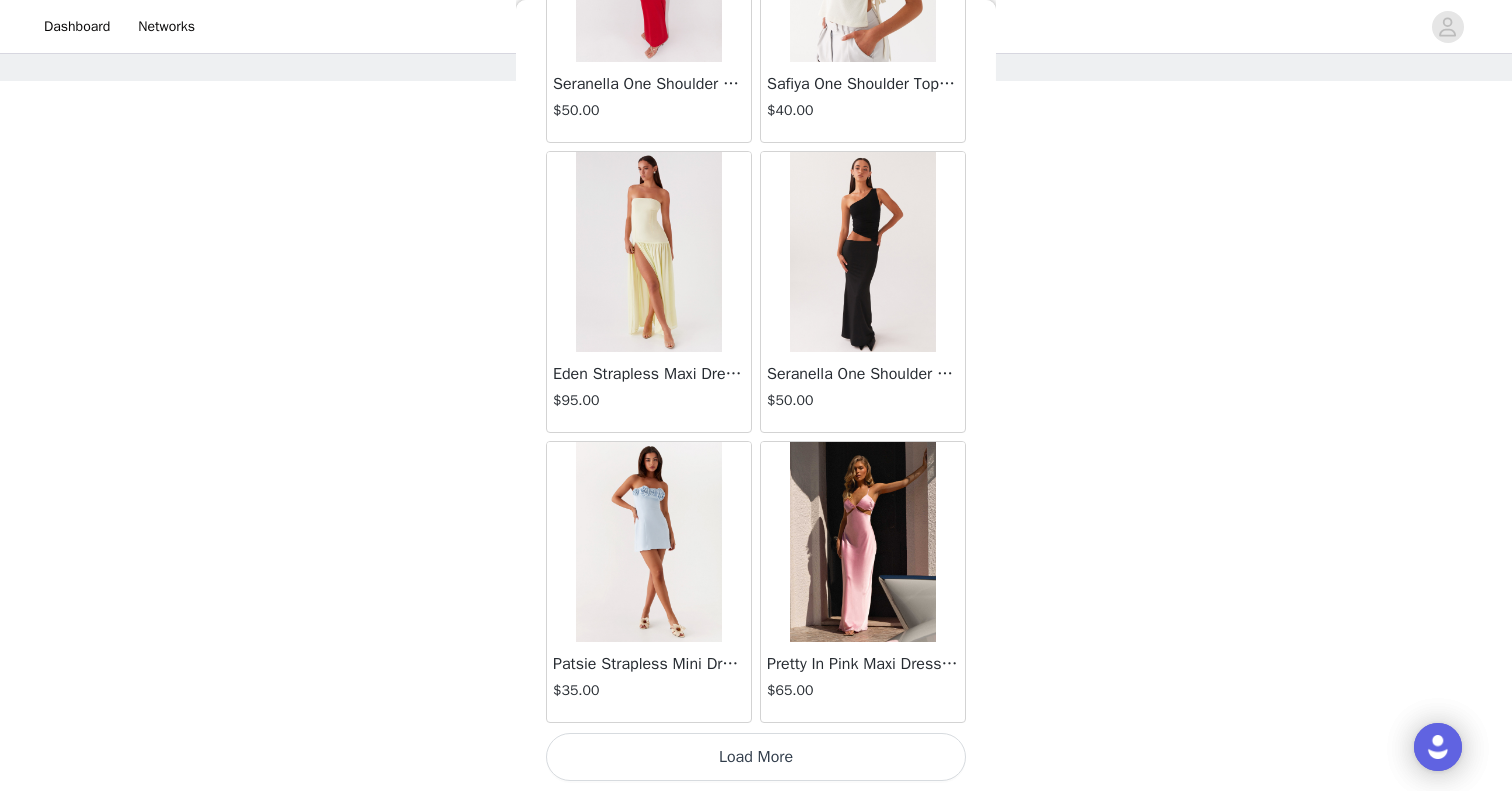 click on "Load More" at bounding box center (756, 757) 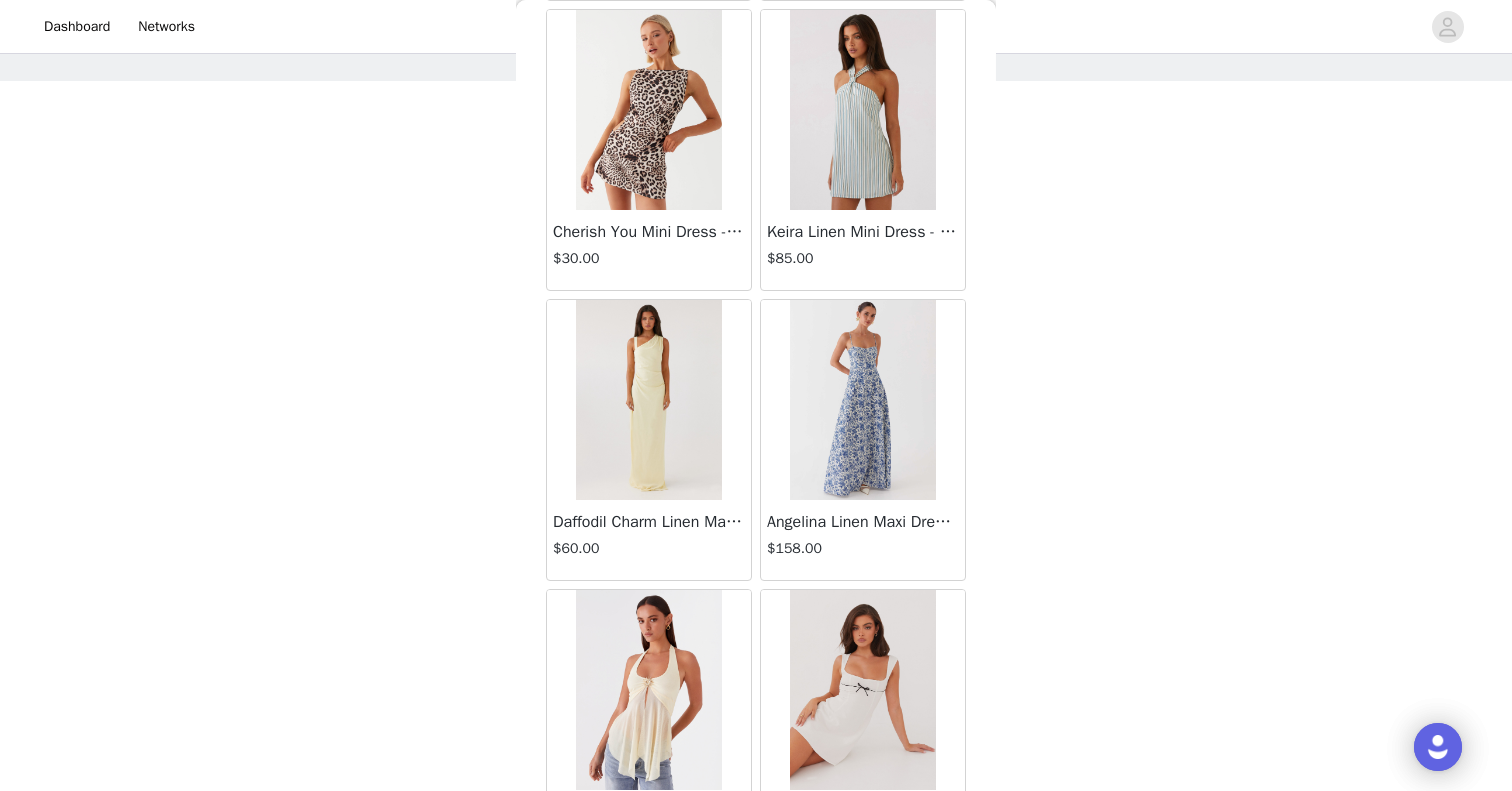 scroll, scrollTop: 8069, scrollLeft: 0, axis: vertical 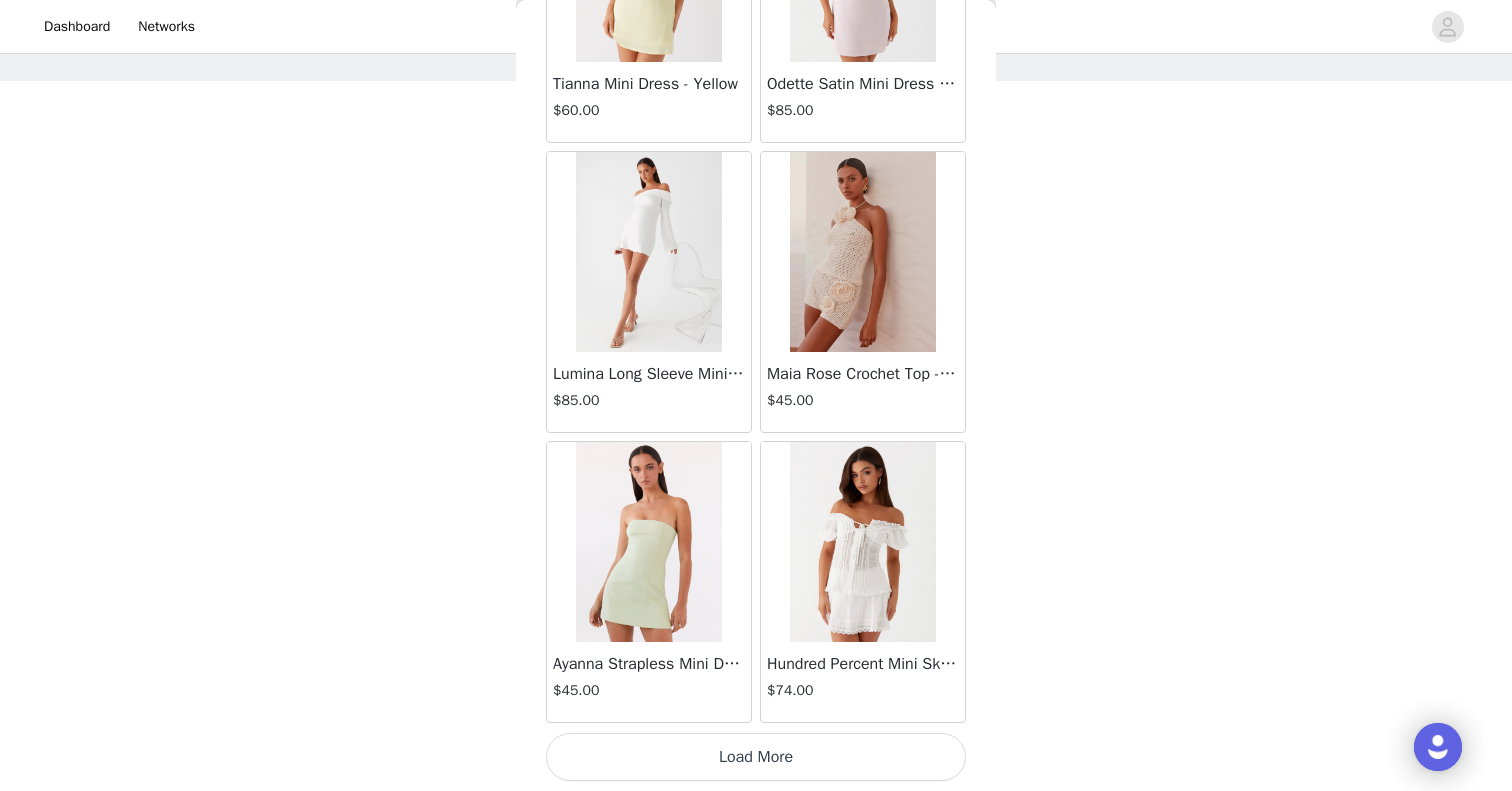 click on "Load More" at bounding box center [756, 757] 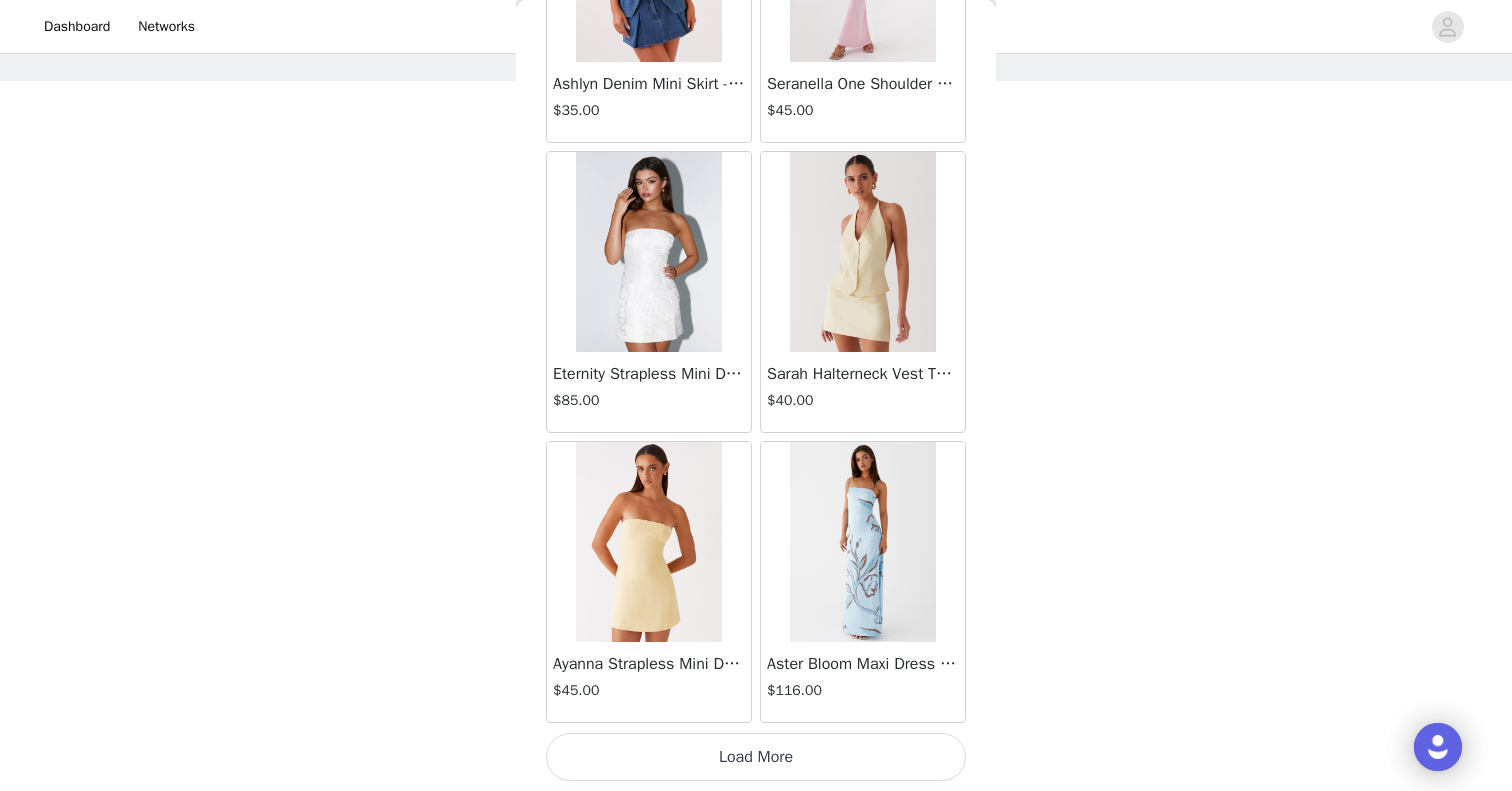 click on "Load More" at bounding box center (756, 757) 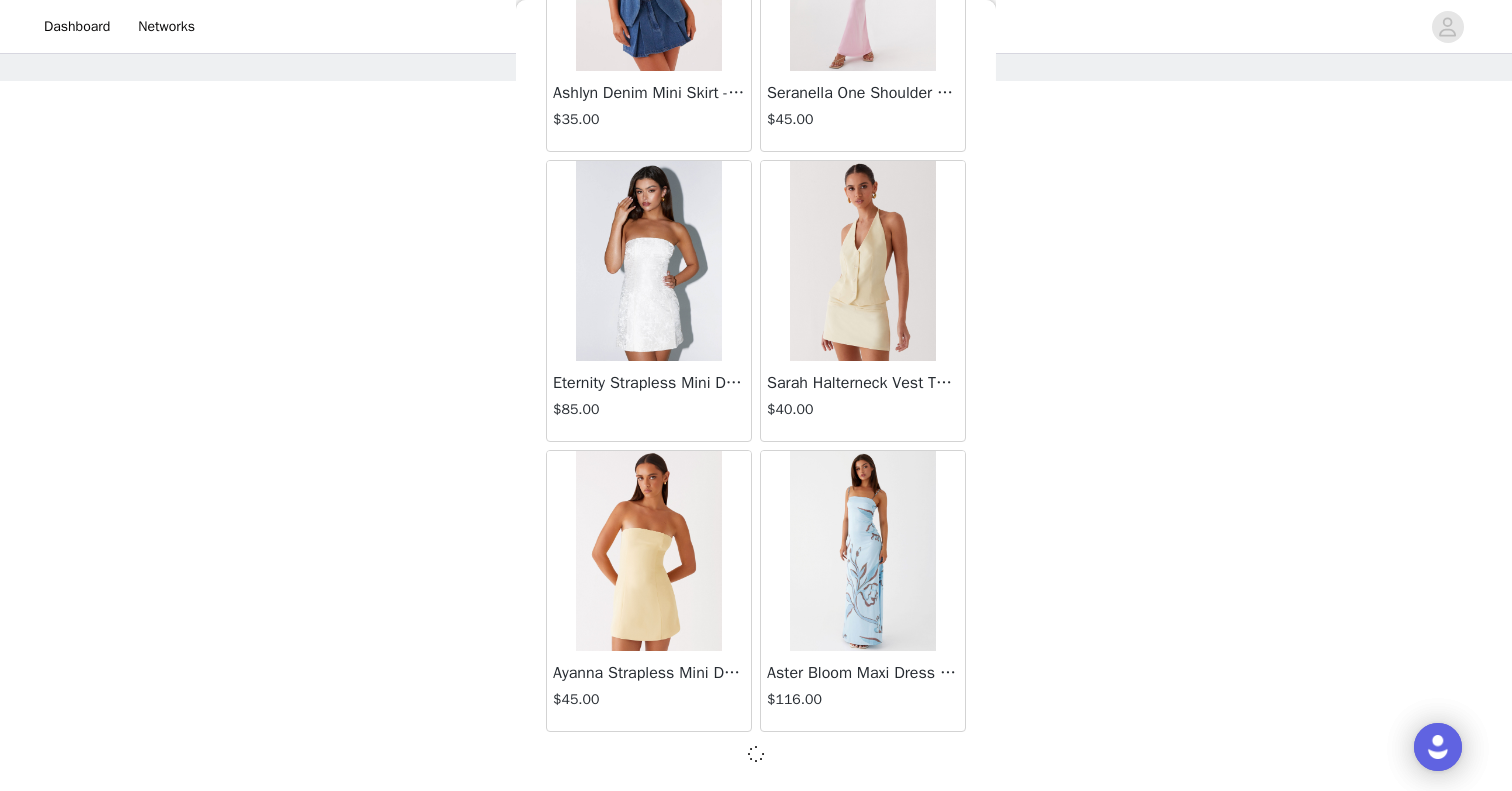 scroll, scrollTop: 10969, scrollLeft: 0, axis: vertical 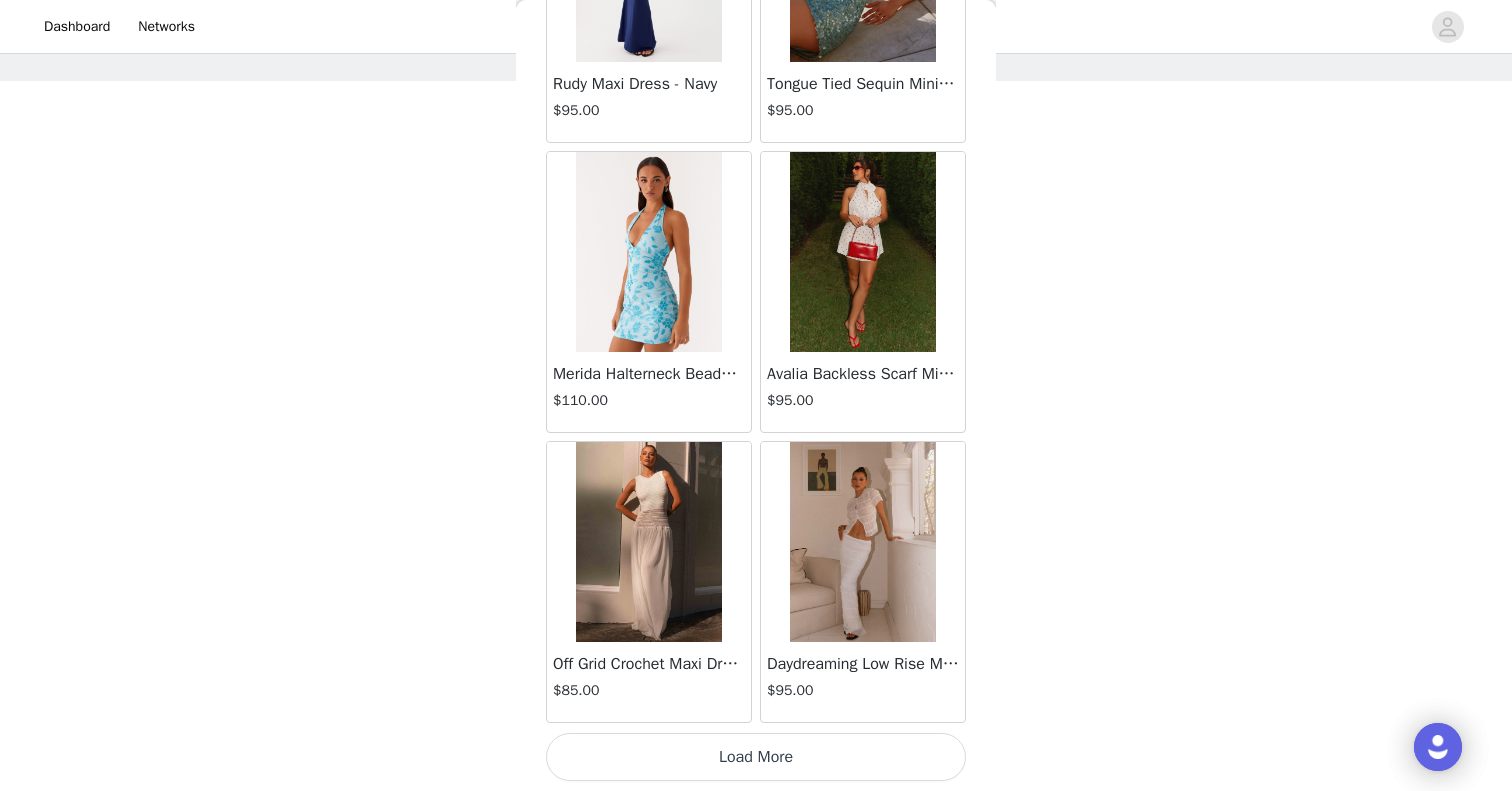 click on "Load More" at bounding box center [756, 757] 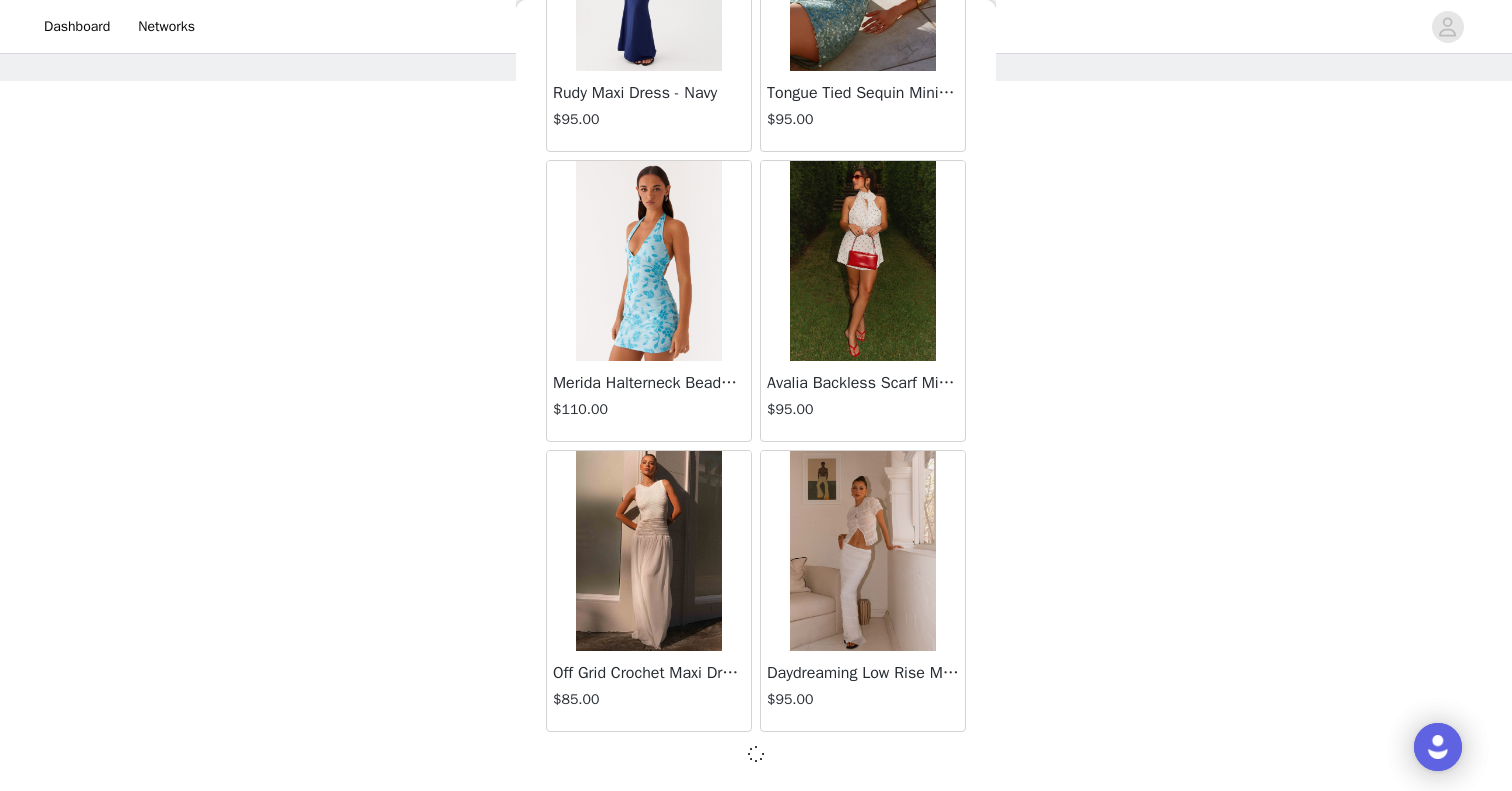 scroll, scrollTop: 13860, scrollLeft: 0, axis: vertical 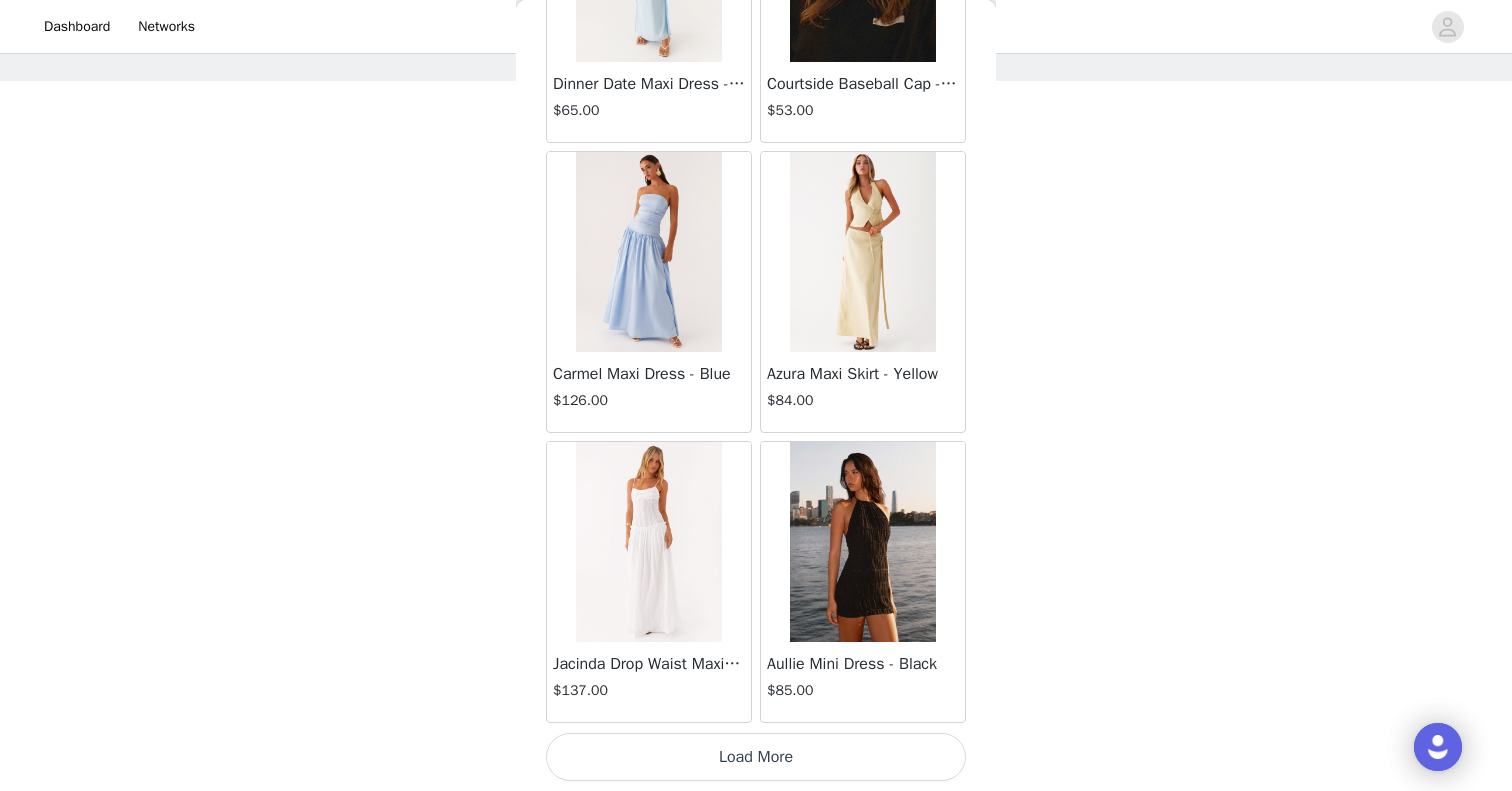 click on "Load More" at bounding box center [756, 757] 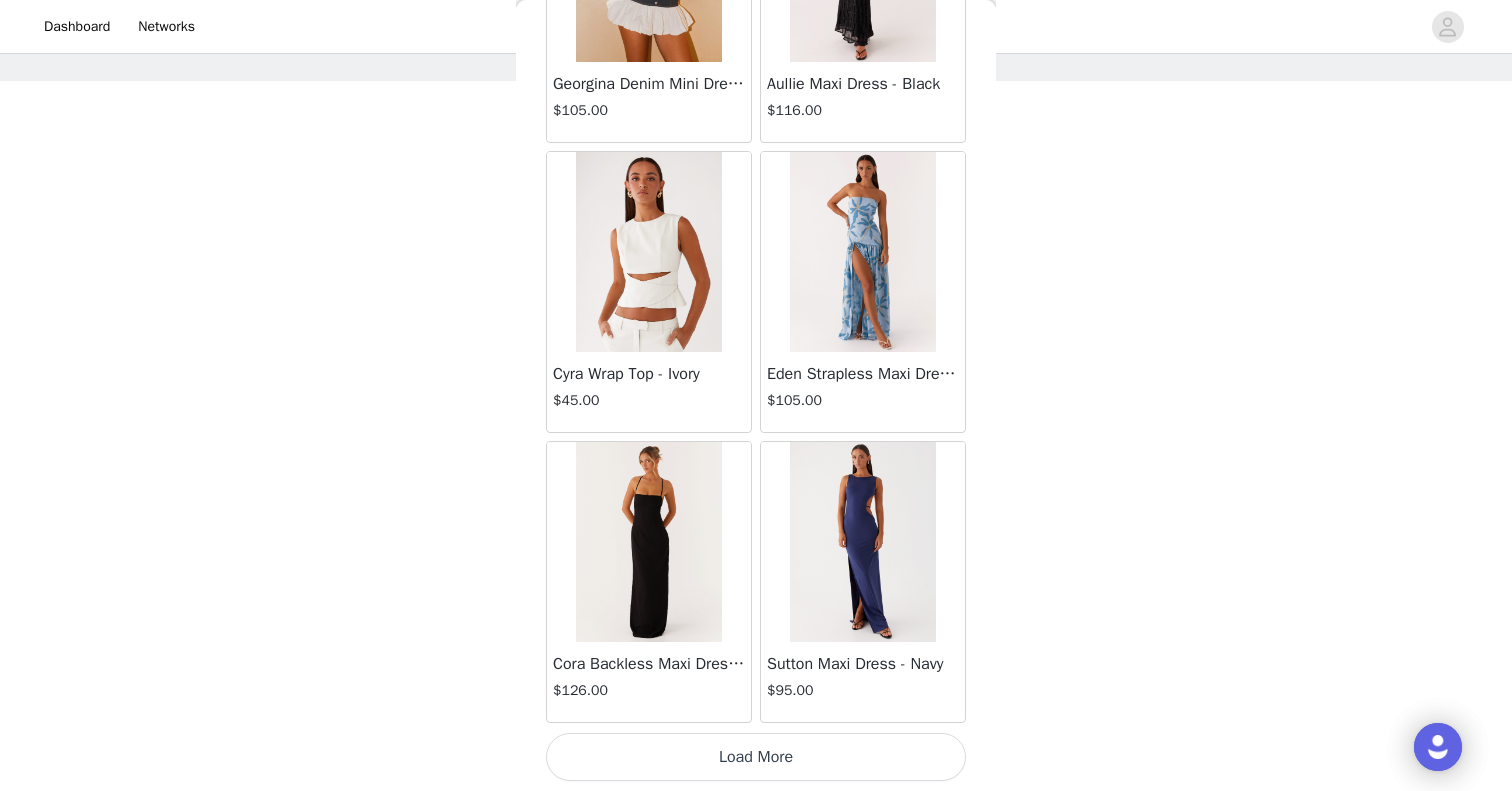 click on "Load More" at bounding box center (756, 757) 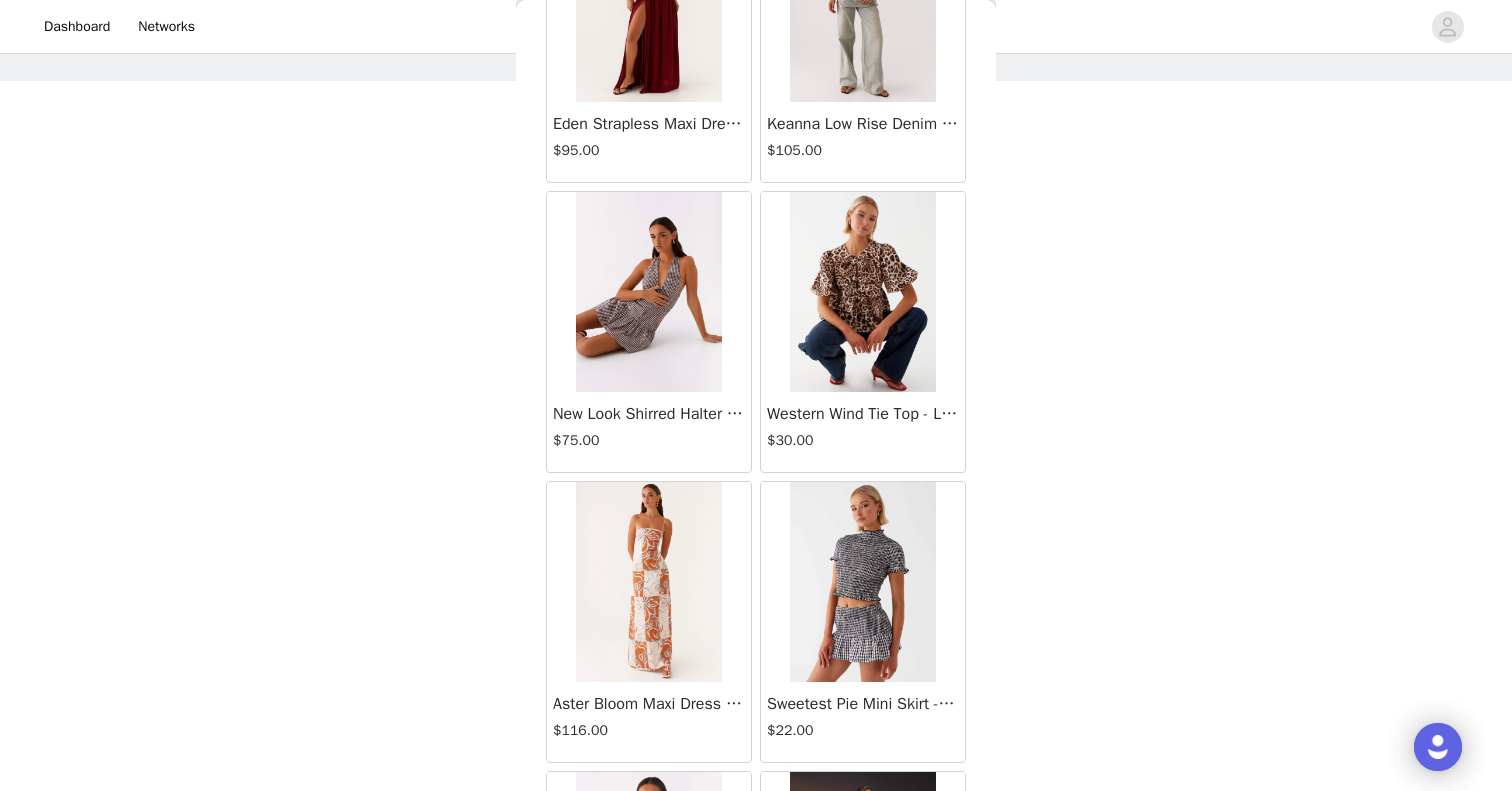scroll, scrollTop: 22569, scrollLeft: 0, axis: vertical 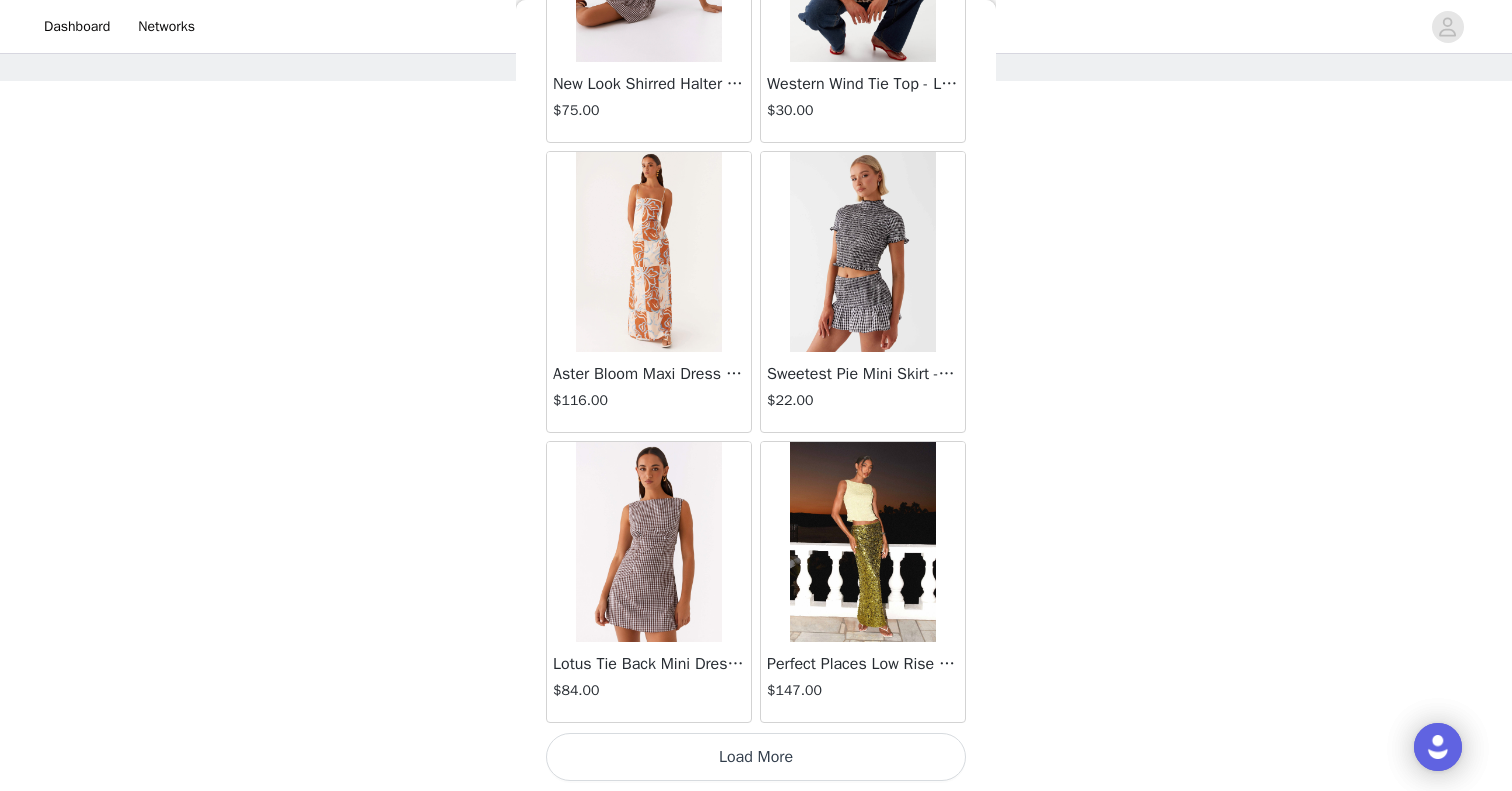 click on "Load More" at bounding box center [756, 757] 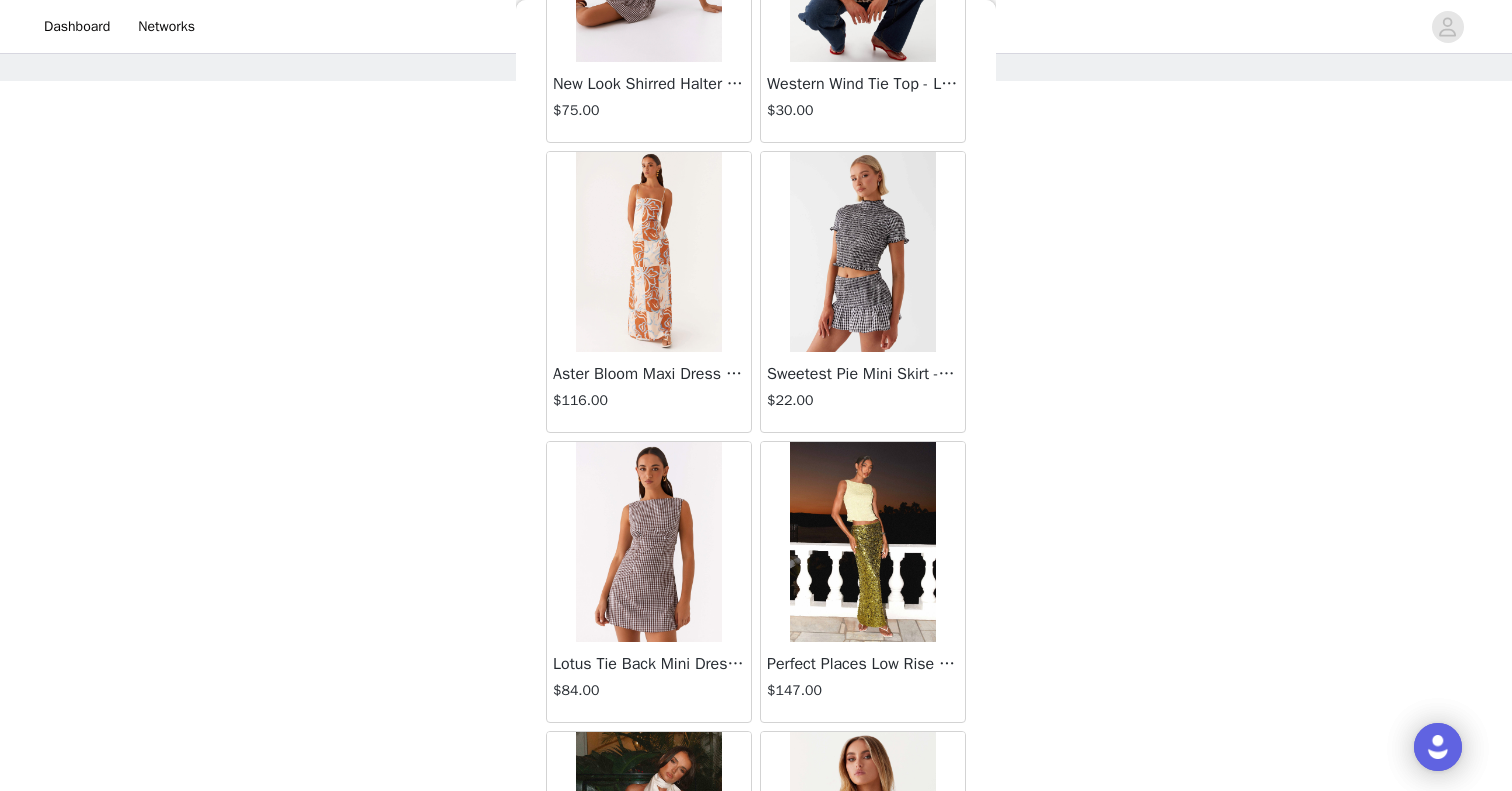 scroll, scrollTop: 23709, scrollLeft: 0, axis: vertical 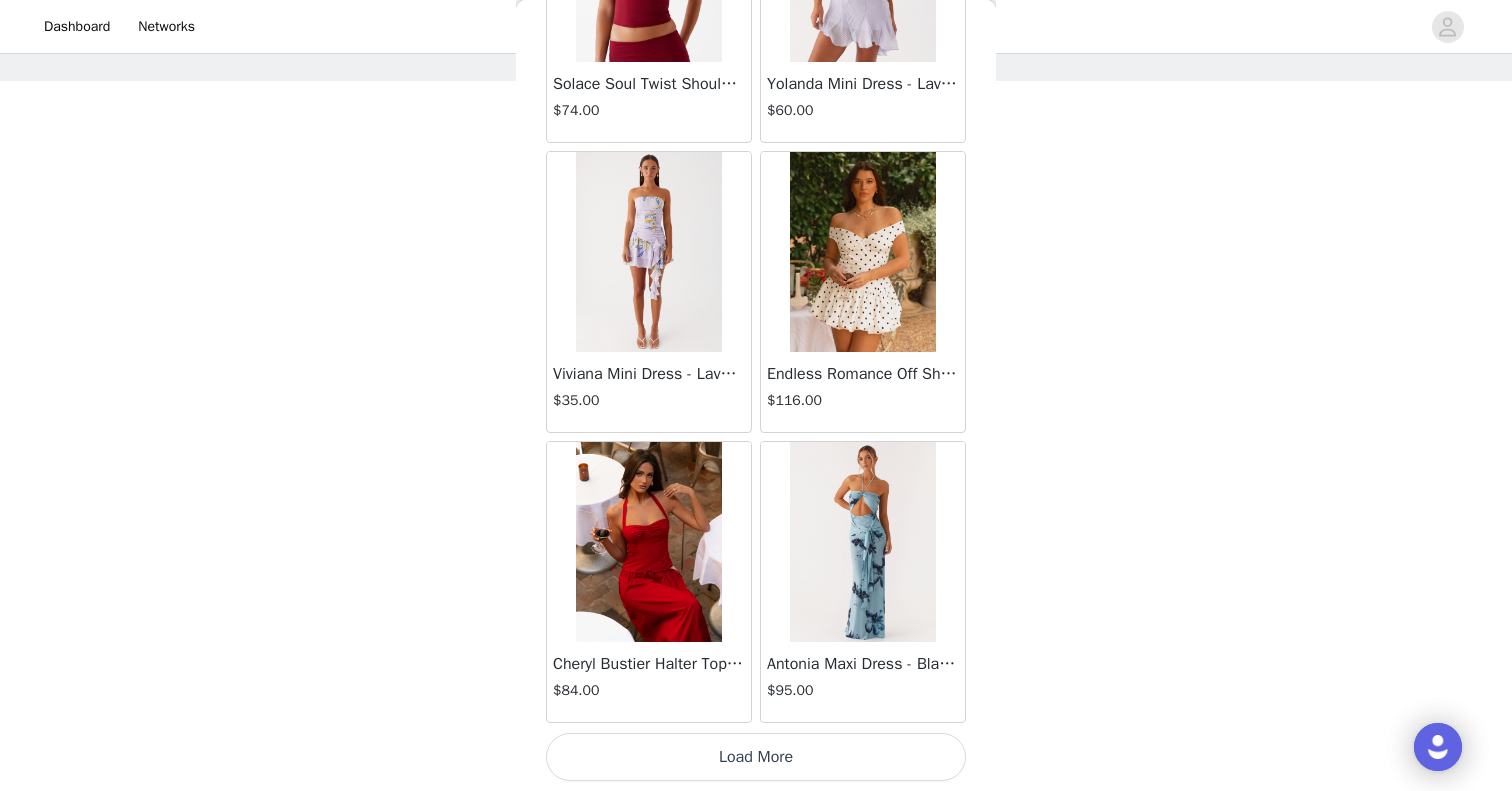 click on "Load More" at bounding box center (756, 757) 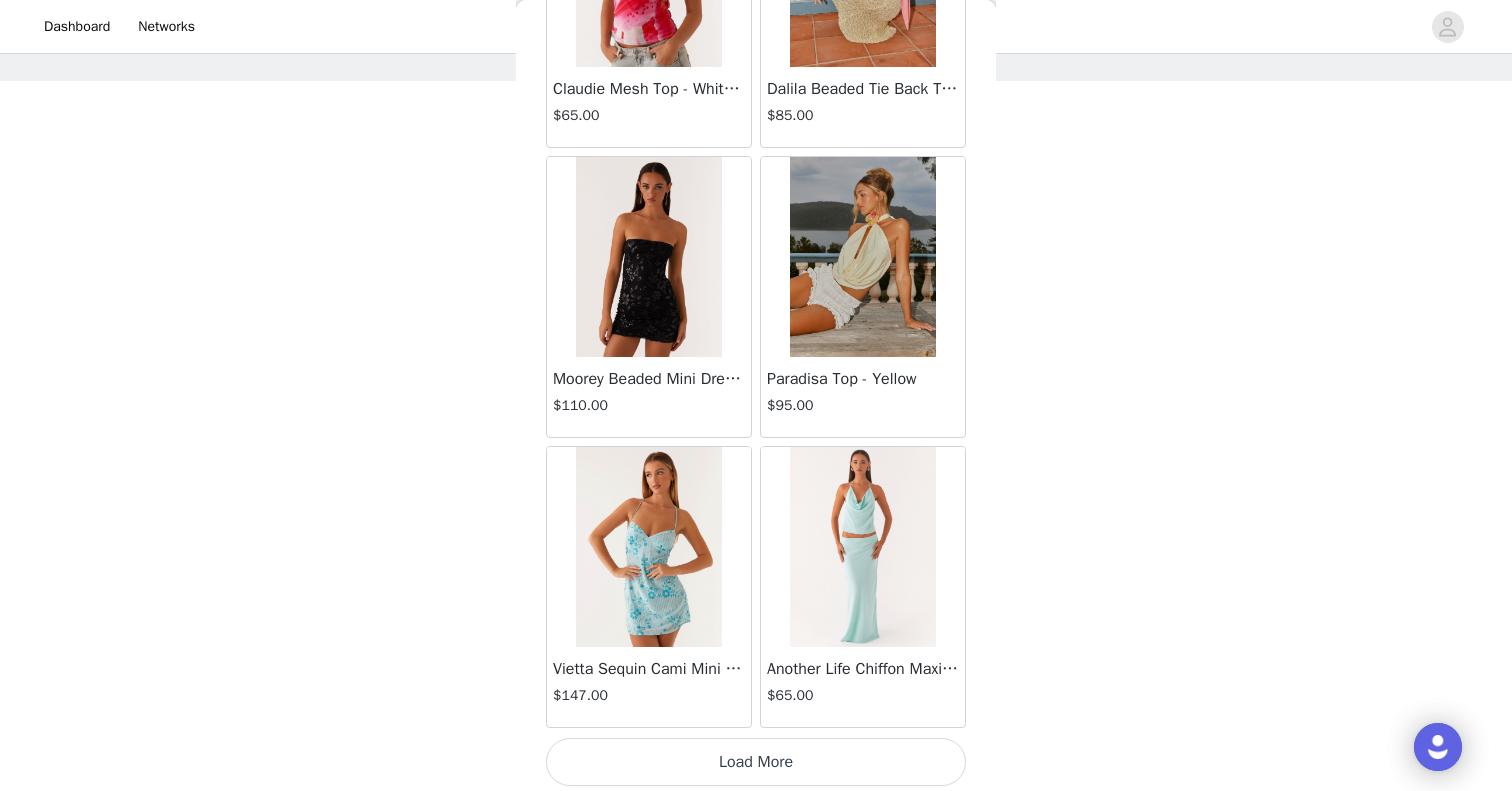 scroll, scrollTop: 28369, scrollLeft: 0, axis: vertical 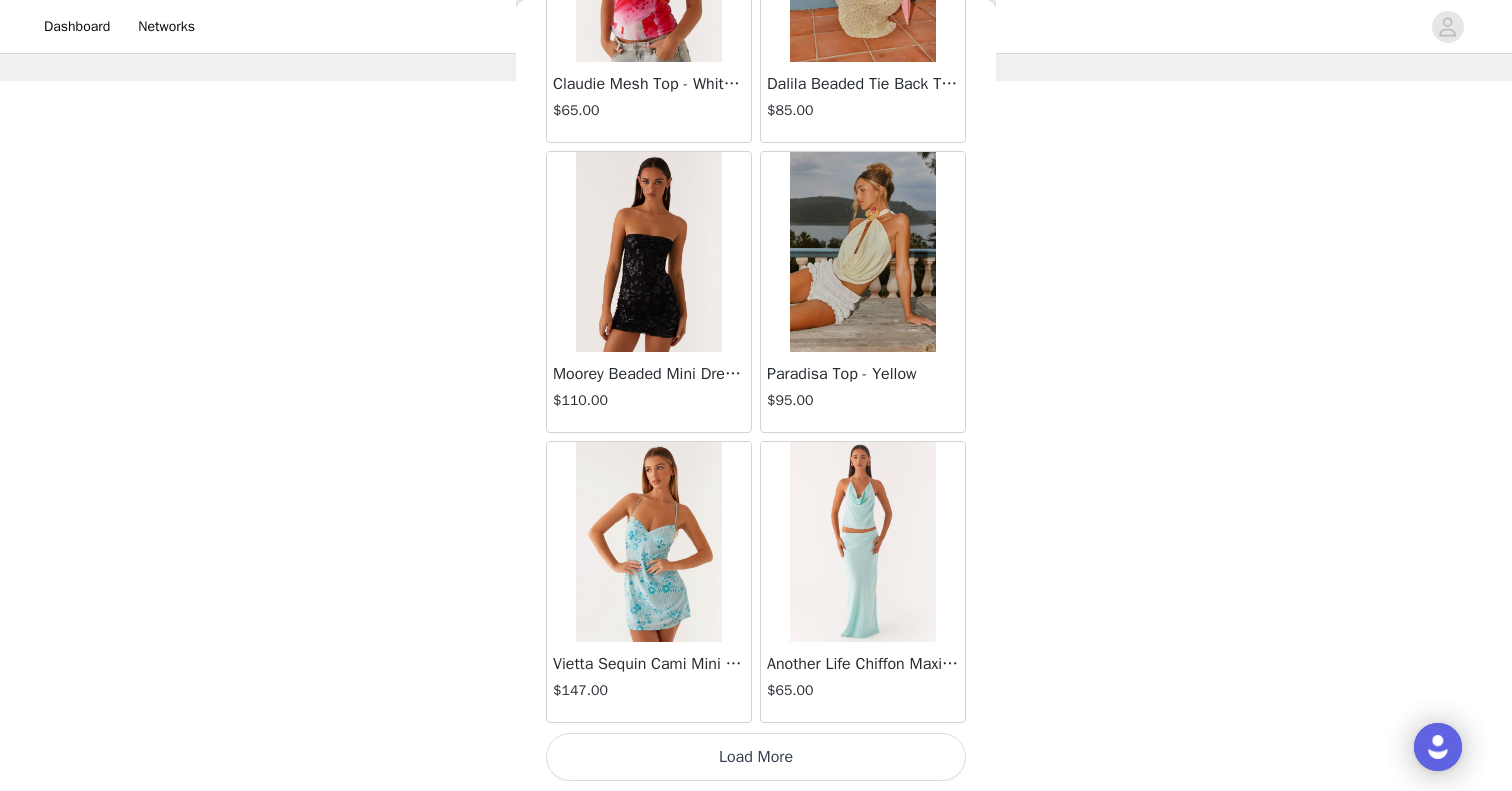 click on "Load More" at bounding box center [756, 757] 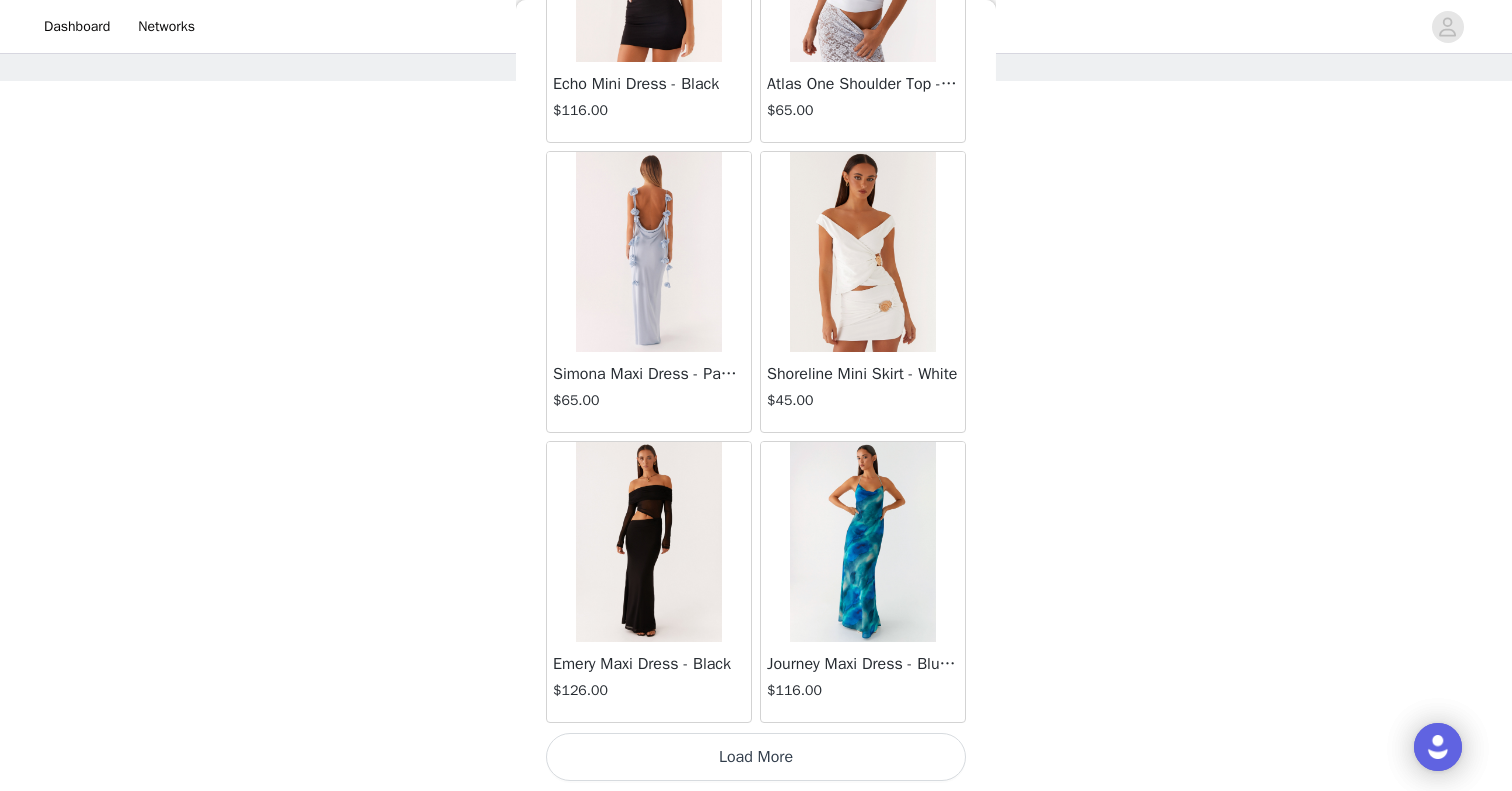 click on "Load More" at bounding box center [756, 757] 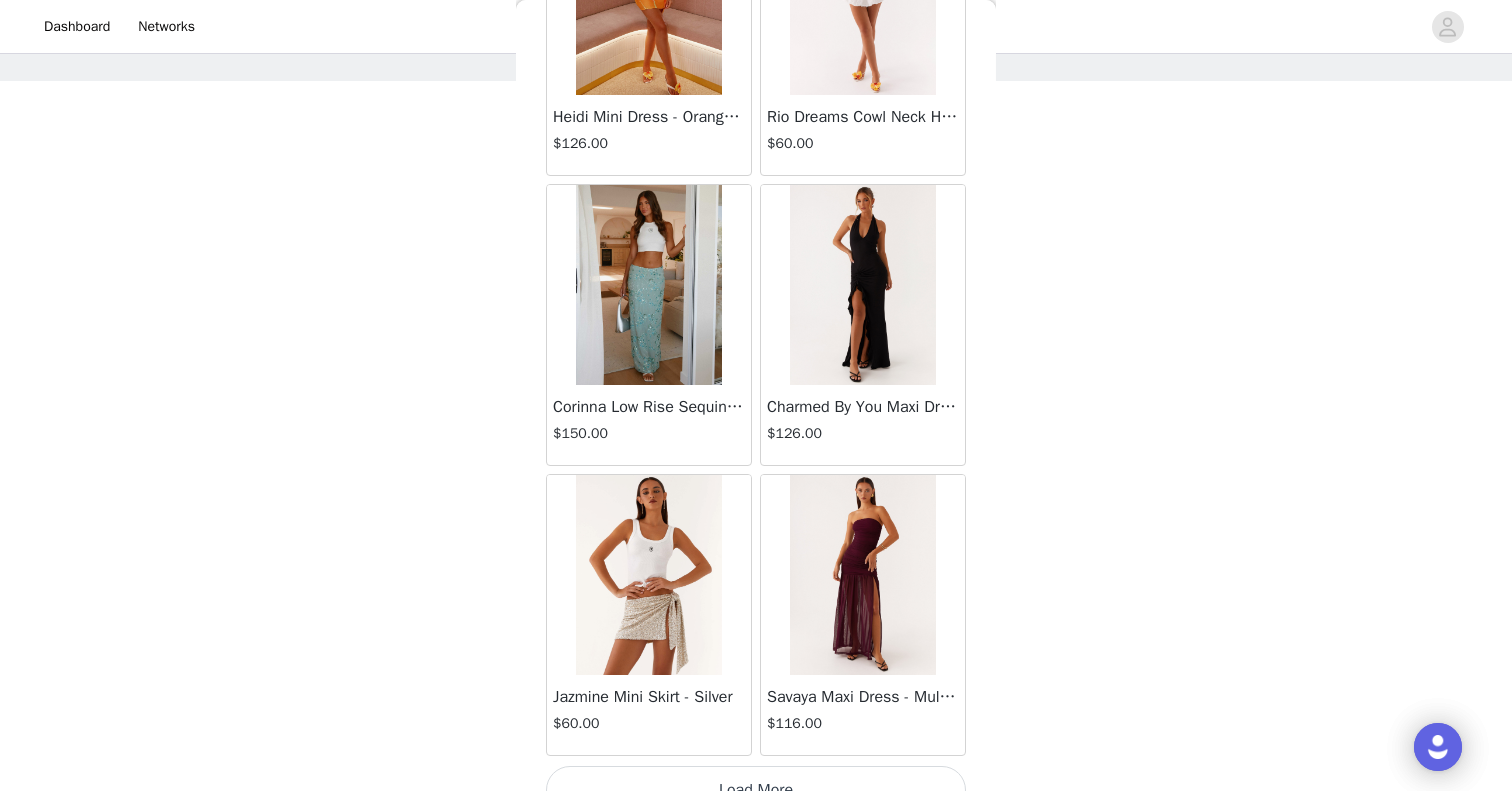 scroll, scrollTop: 34169, scrollLeft: 0, axis: vertical 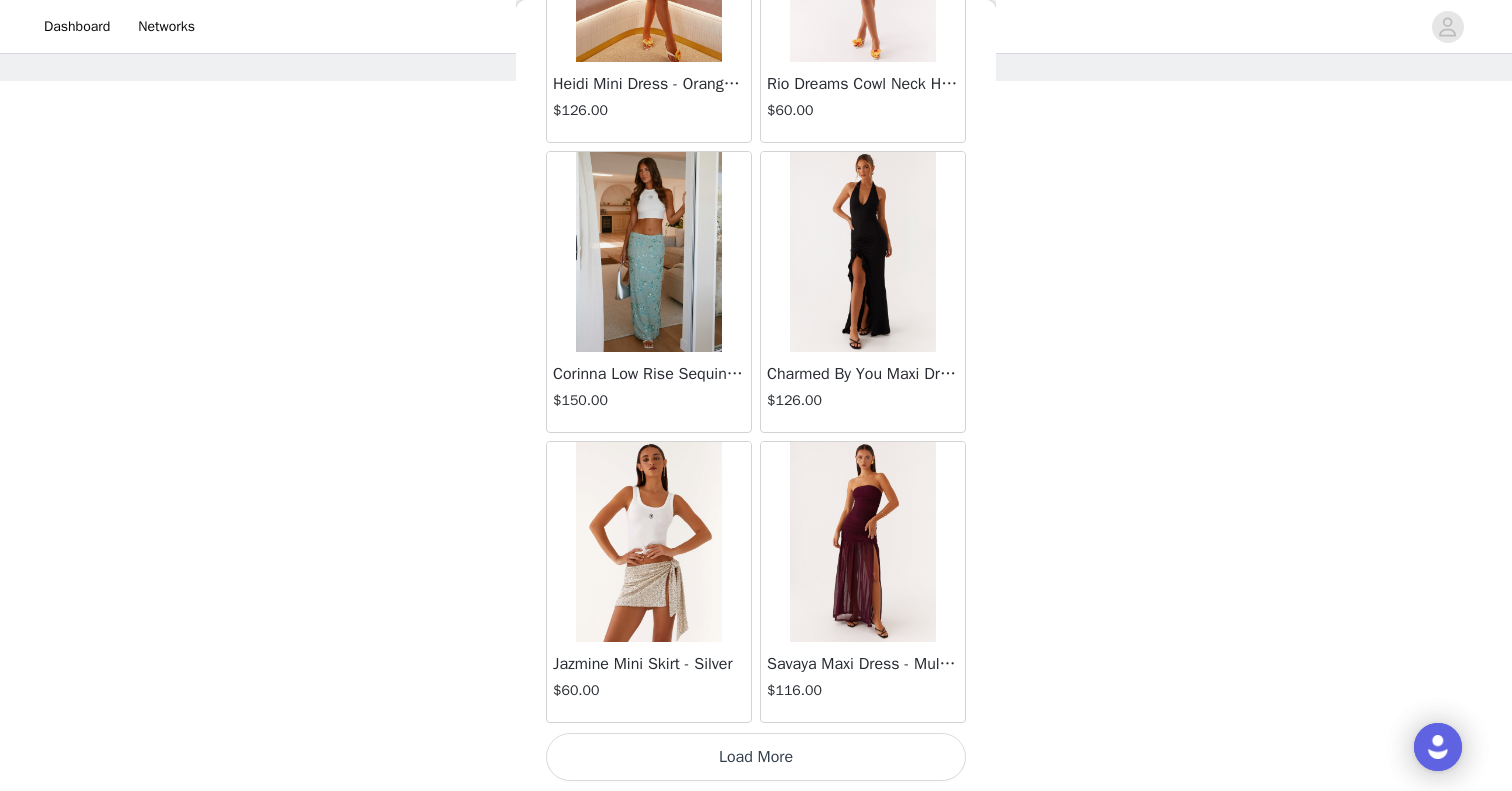 click on "Load More" at bounding box center (756, 757) 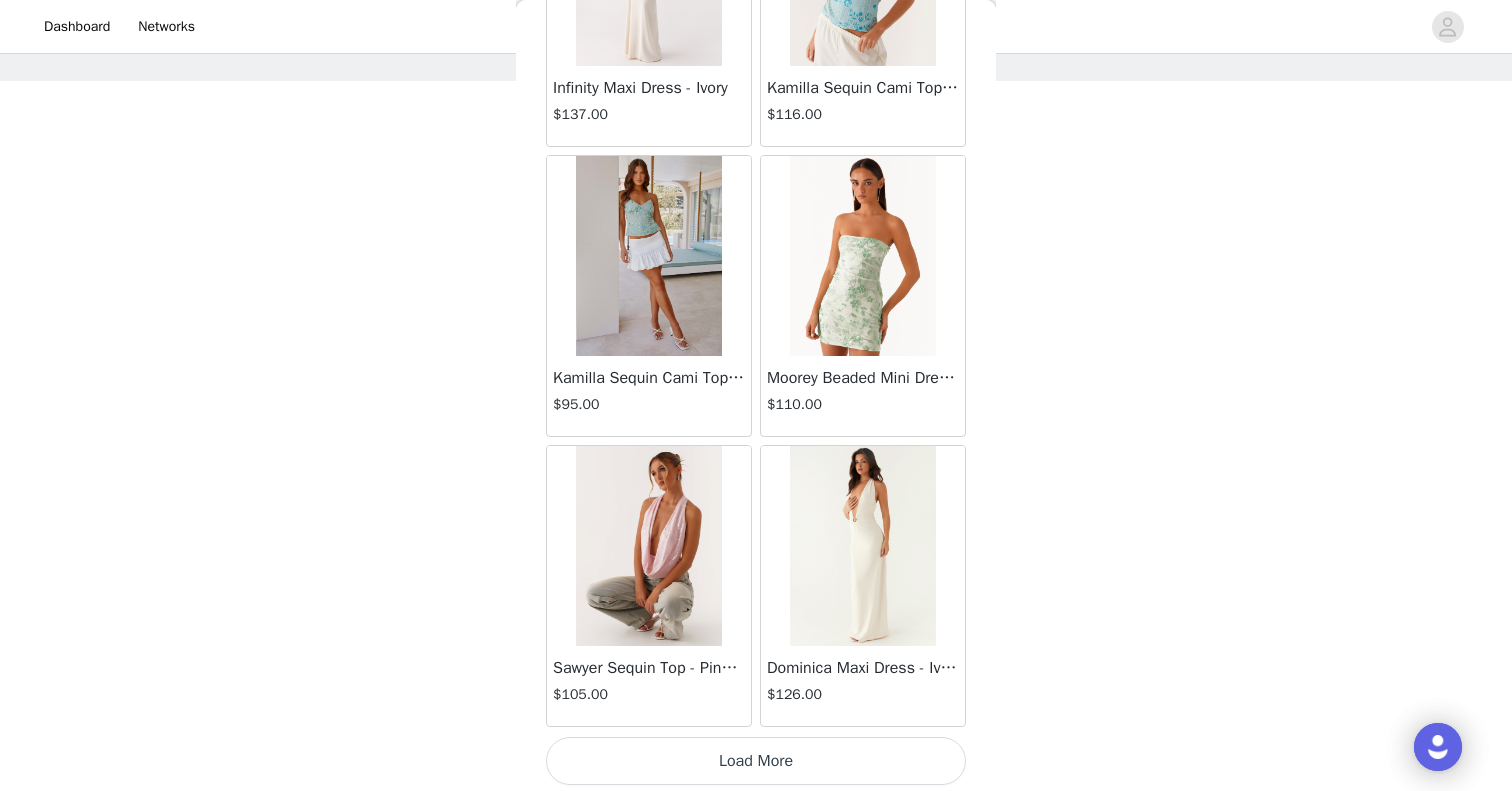 scroll, scrollTop: 37069, scrollLeft: 0, axis: vertical 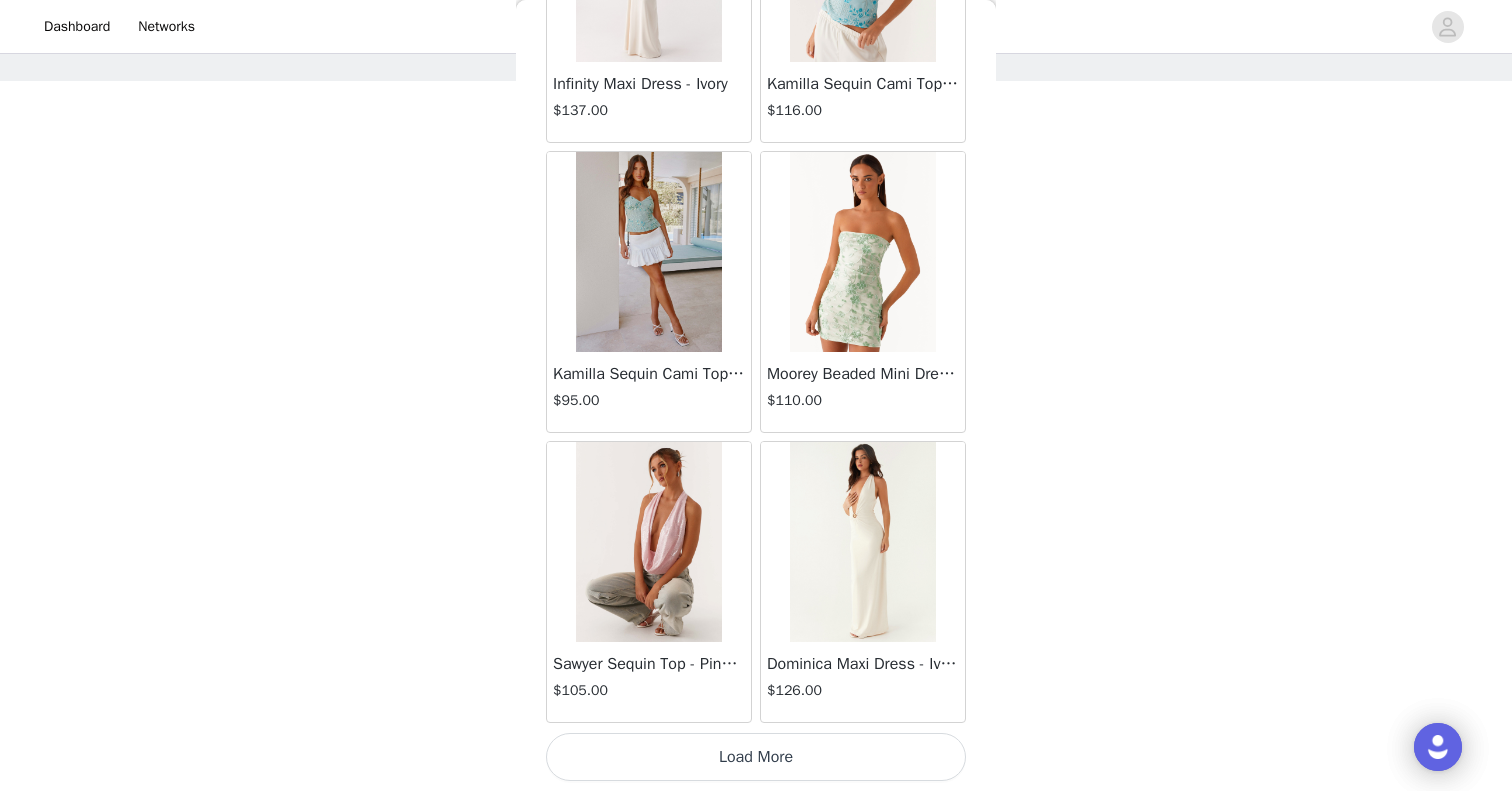 click on "Load More" at bounding box center (756, 757) 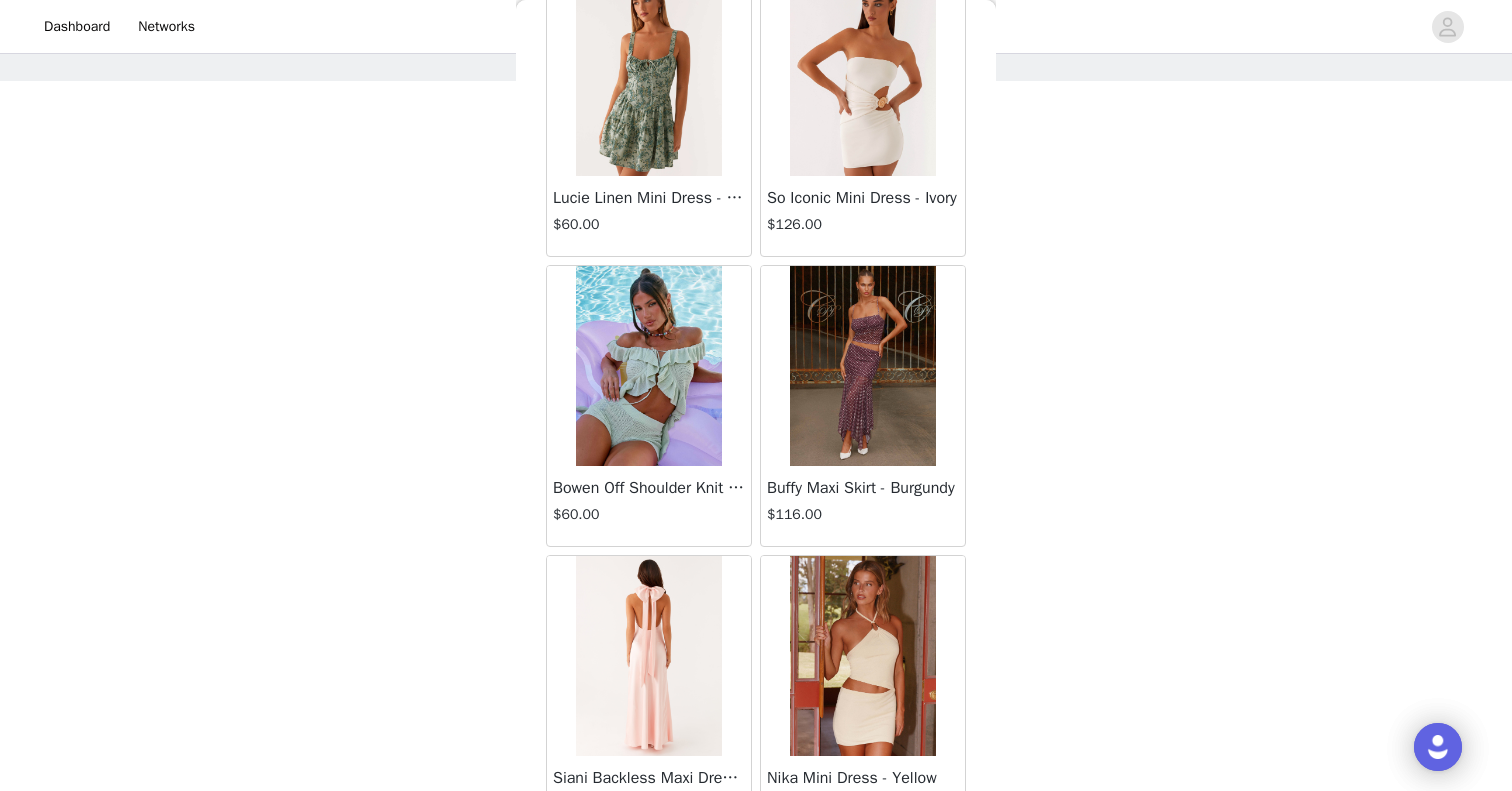 scroll, scrollTop: 39969, scrollLeft: 0, axis: vertical 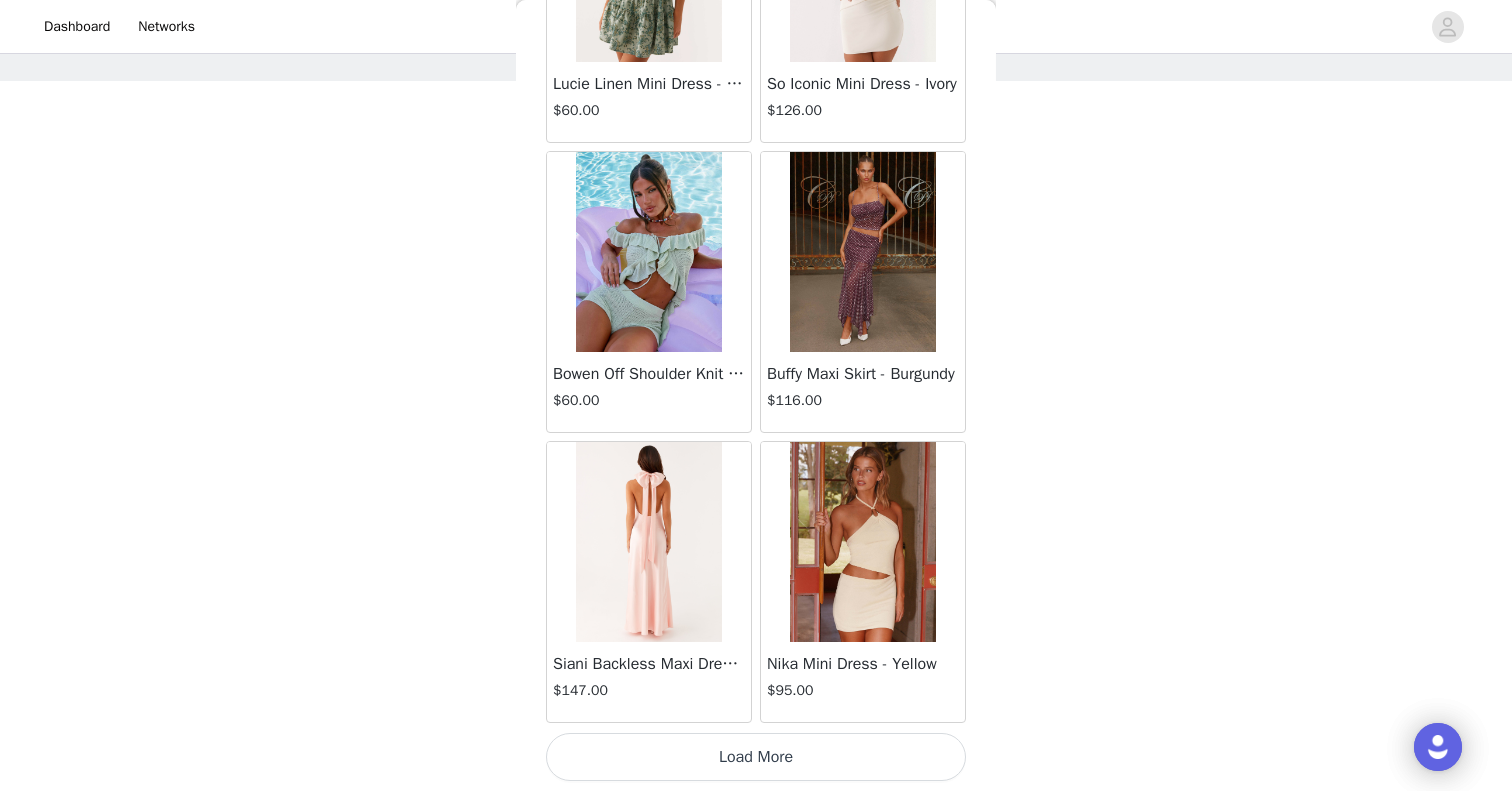 click on "Load More" at bounding box center [756, 757] 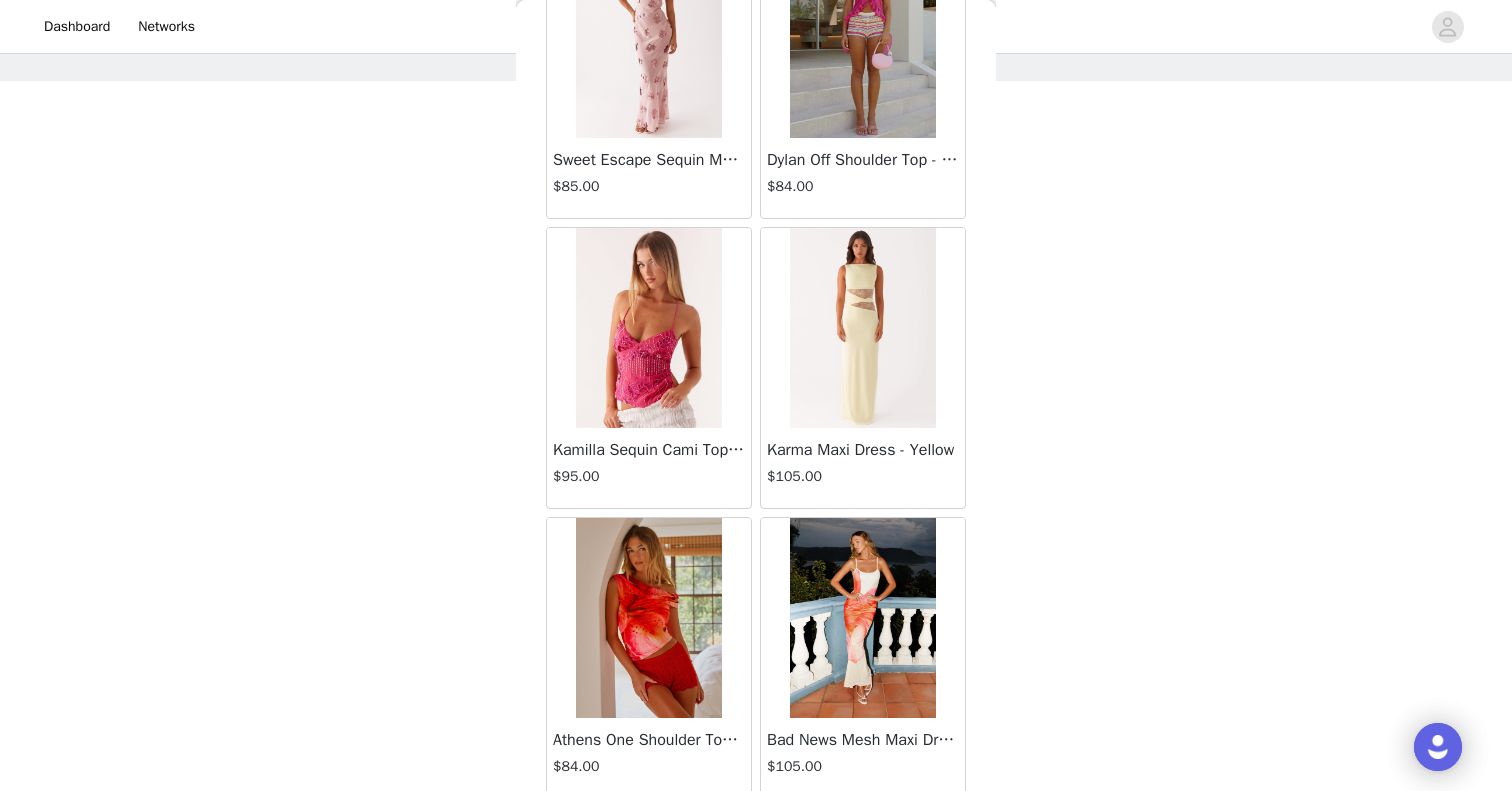 scroll, scrollTop: 39051, scrollLeft: 0, axis: vertical 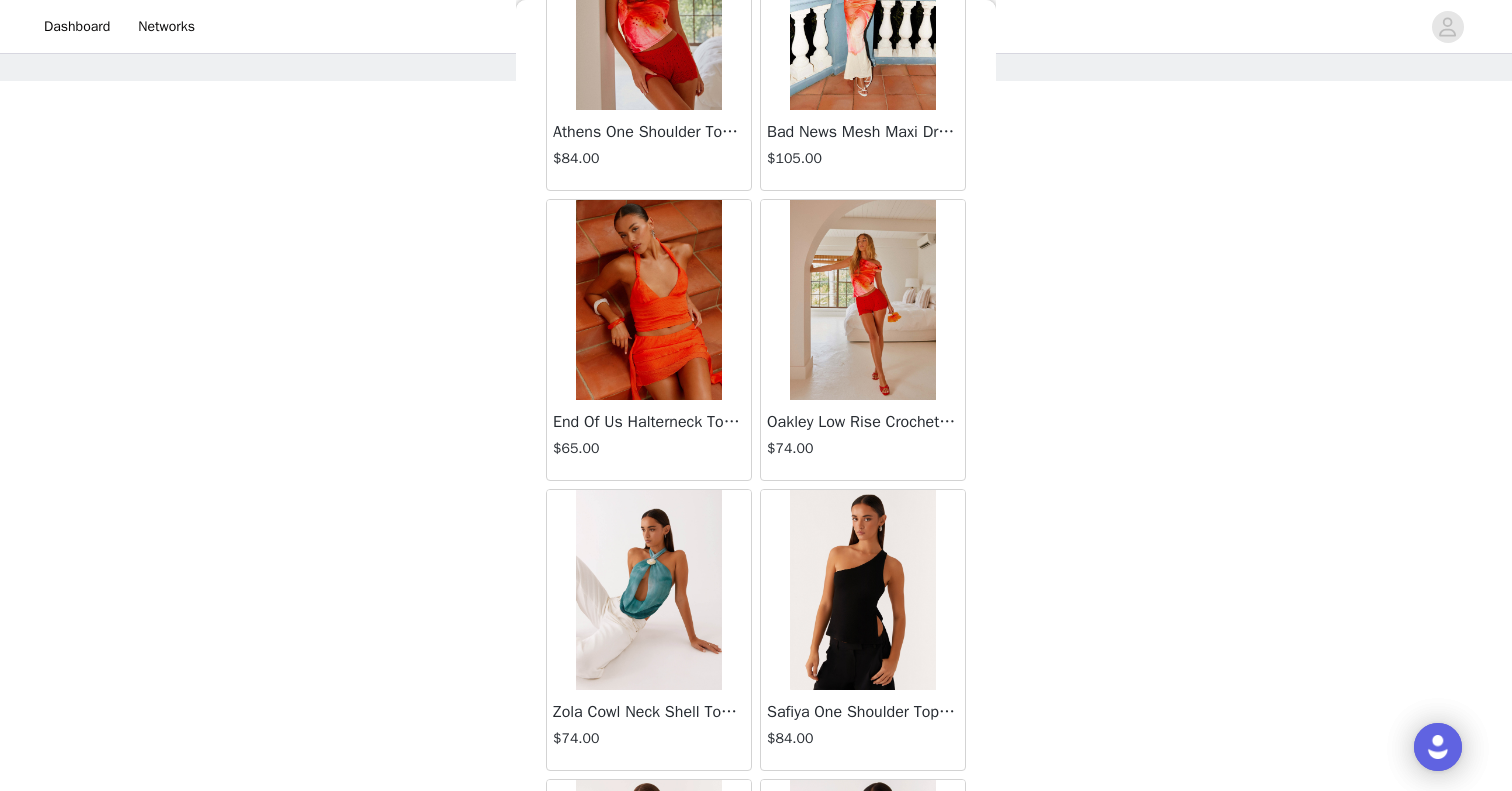 click at bounding box center (648, 590) 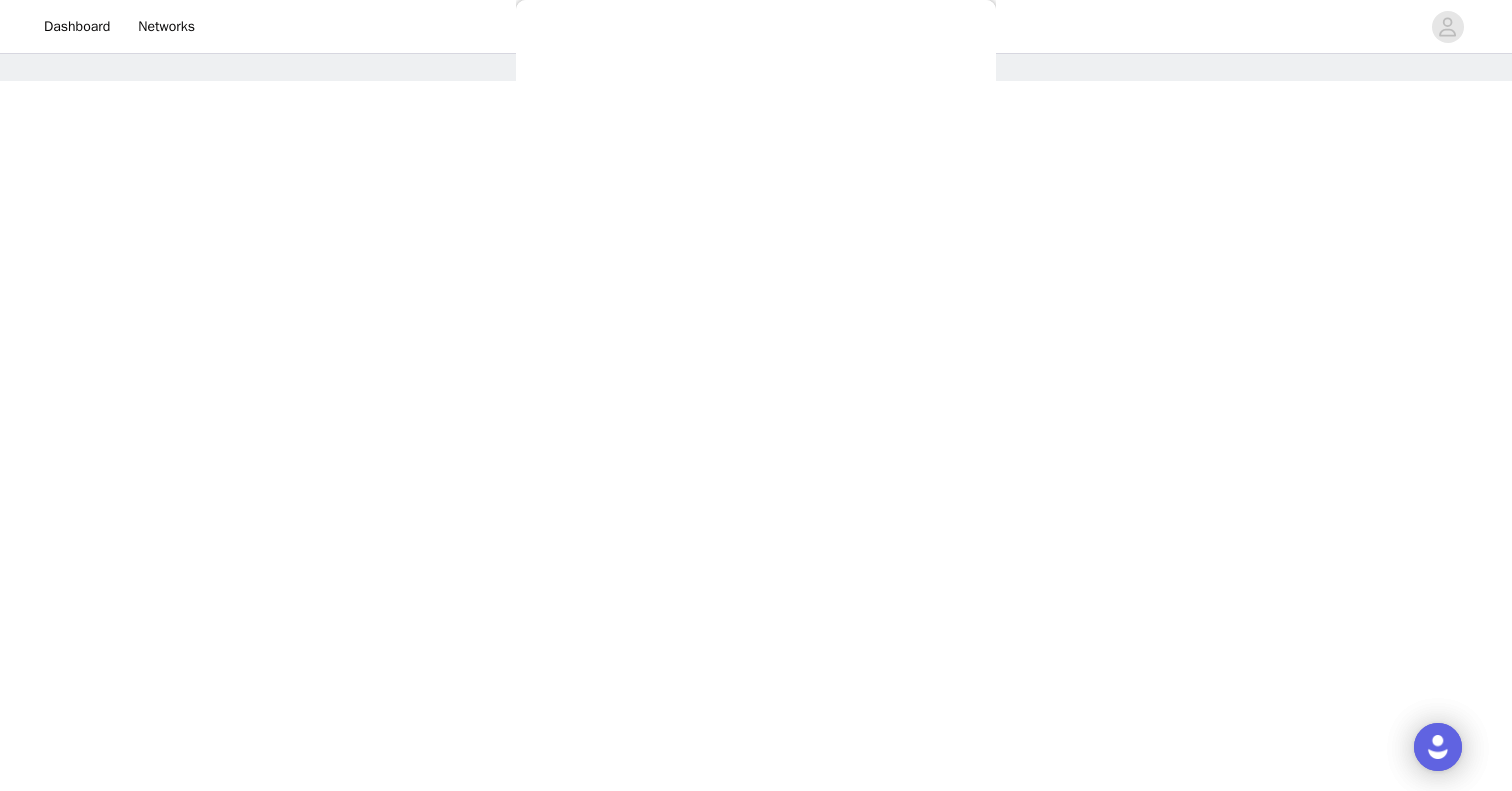 scroll, scrollTop: 0, scrollLeft: 0, axis: both 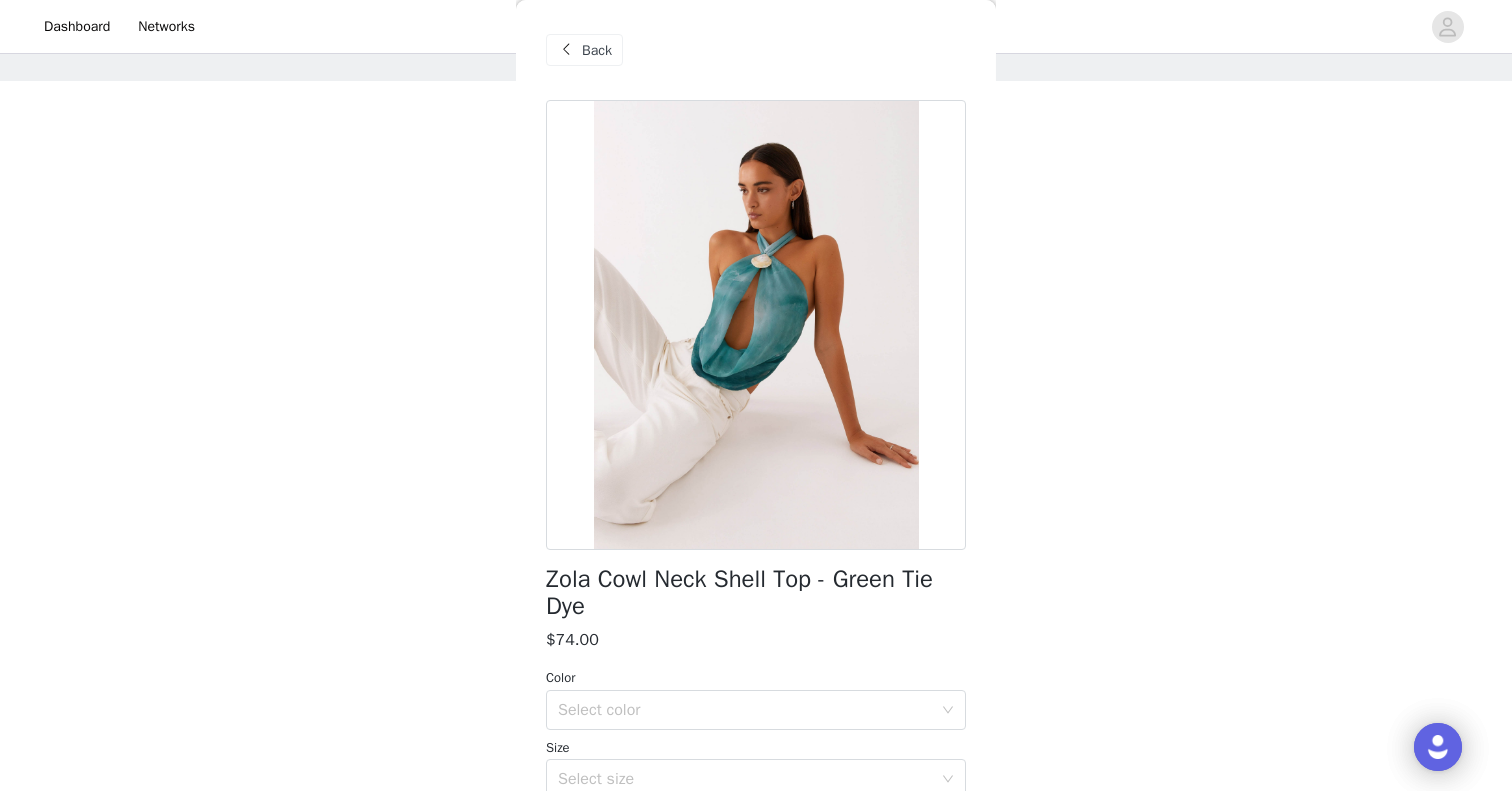 click on "Back" at bounding box center [597, 50] 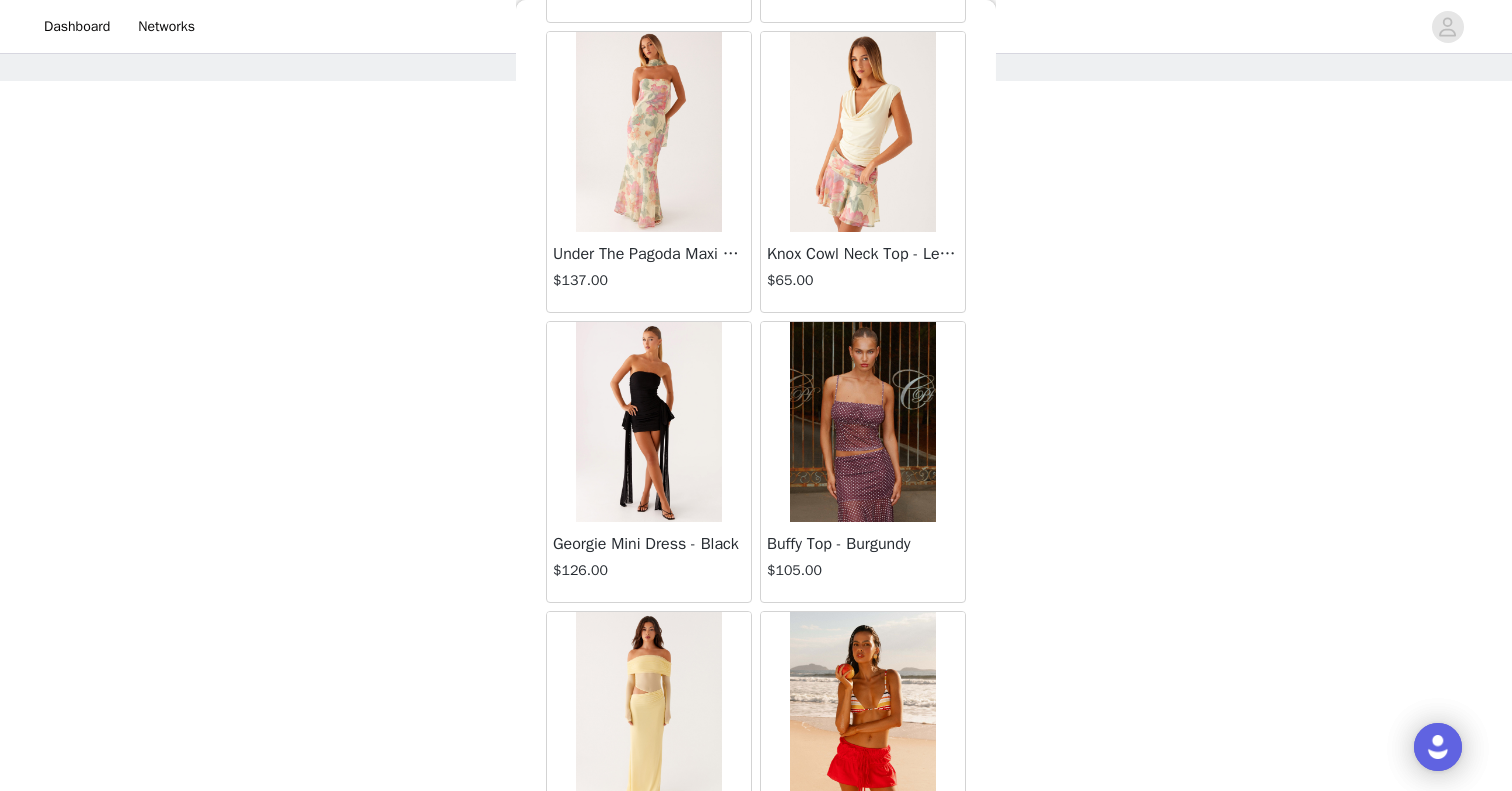 scroll, scrollTop: 42869, scrollLeft: 0, axis: vertical 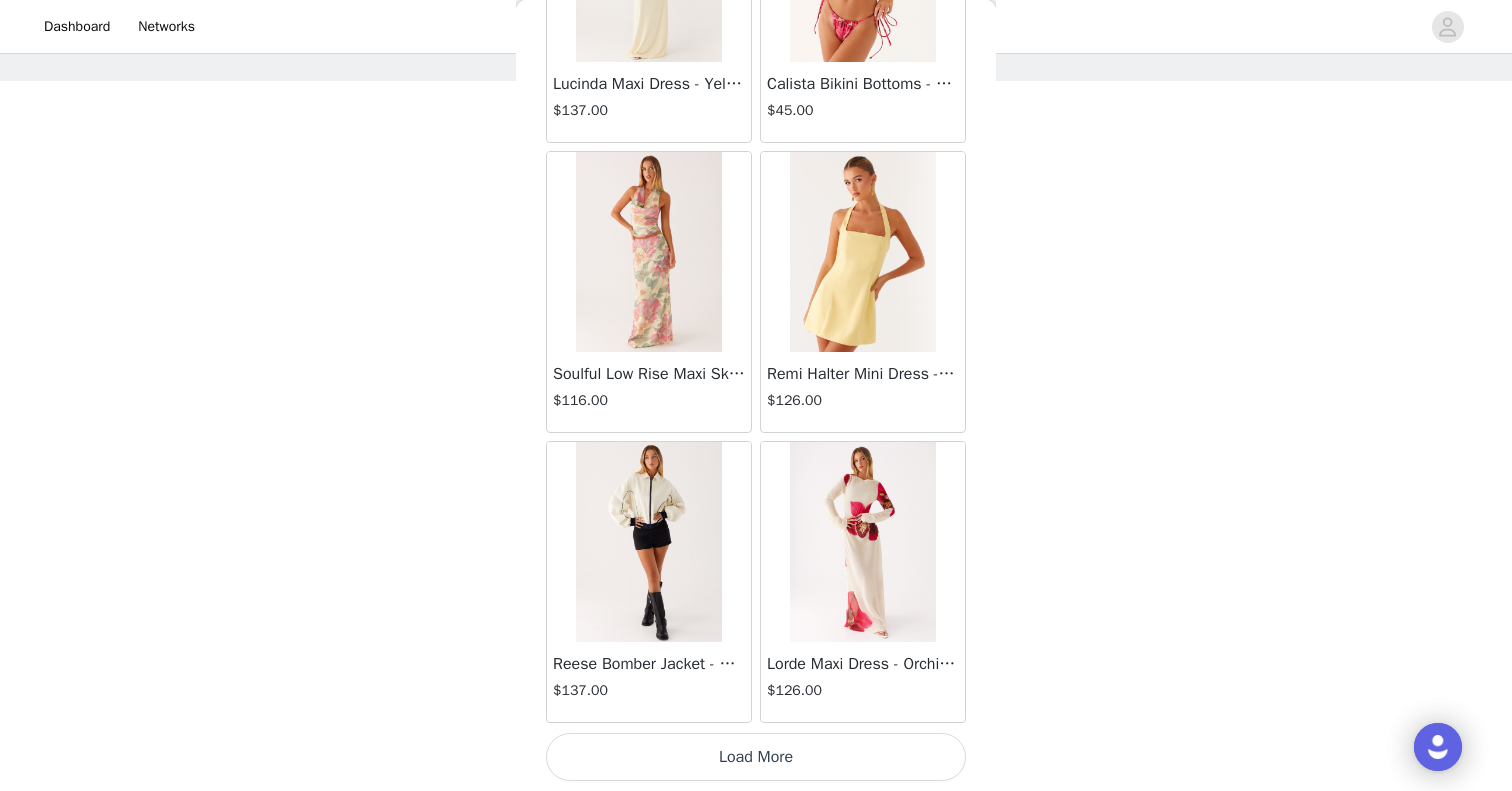 click on "Load More" at bounding box center (756, 757) 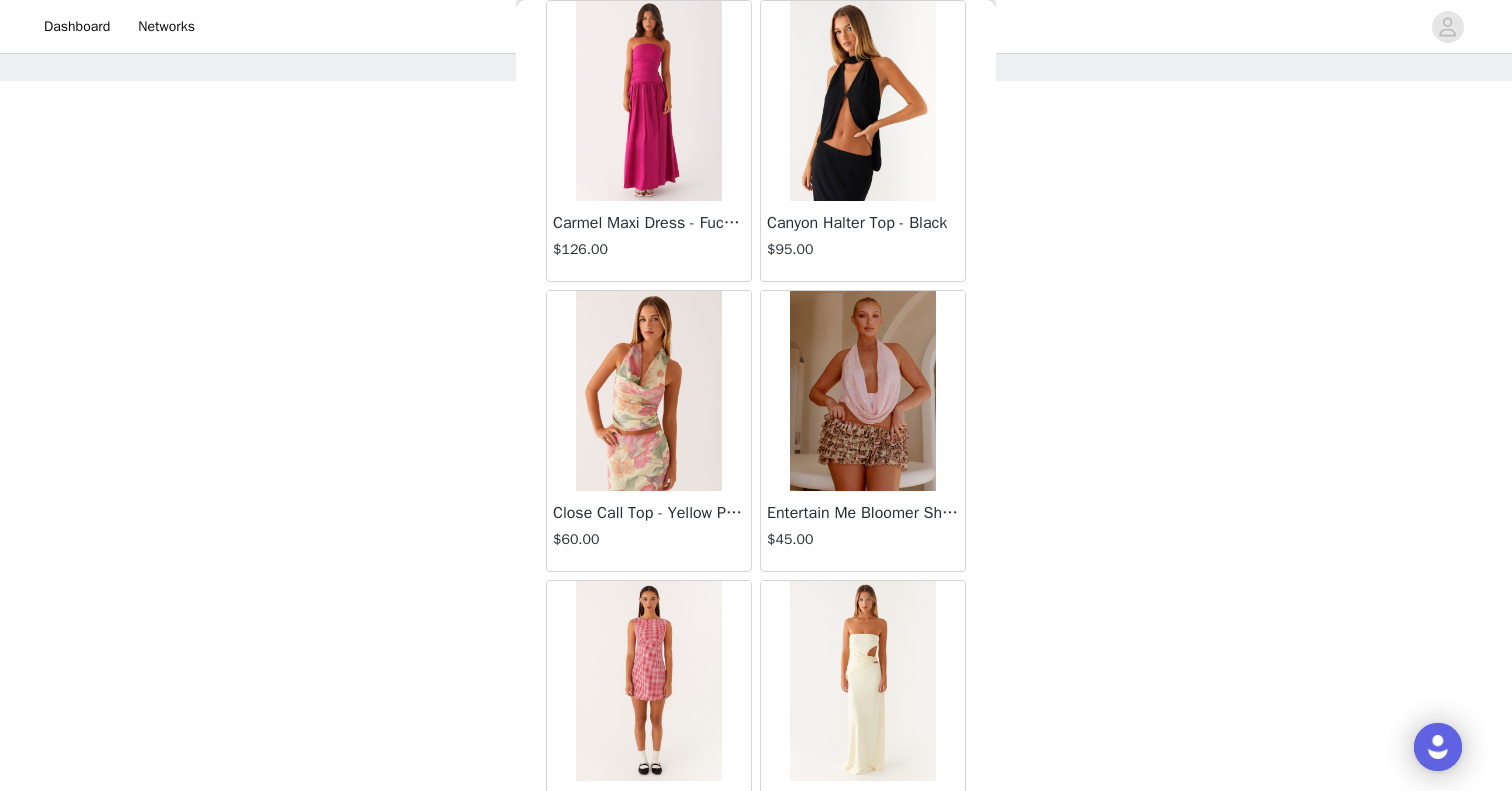 scroll, scrollTop: 45769, scrollLeft: 0, axis: vertical 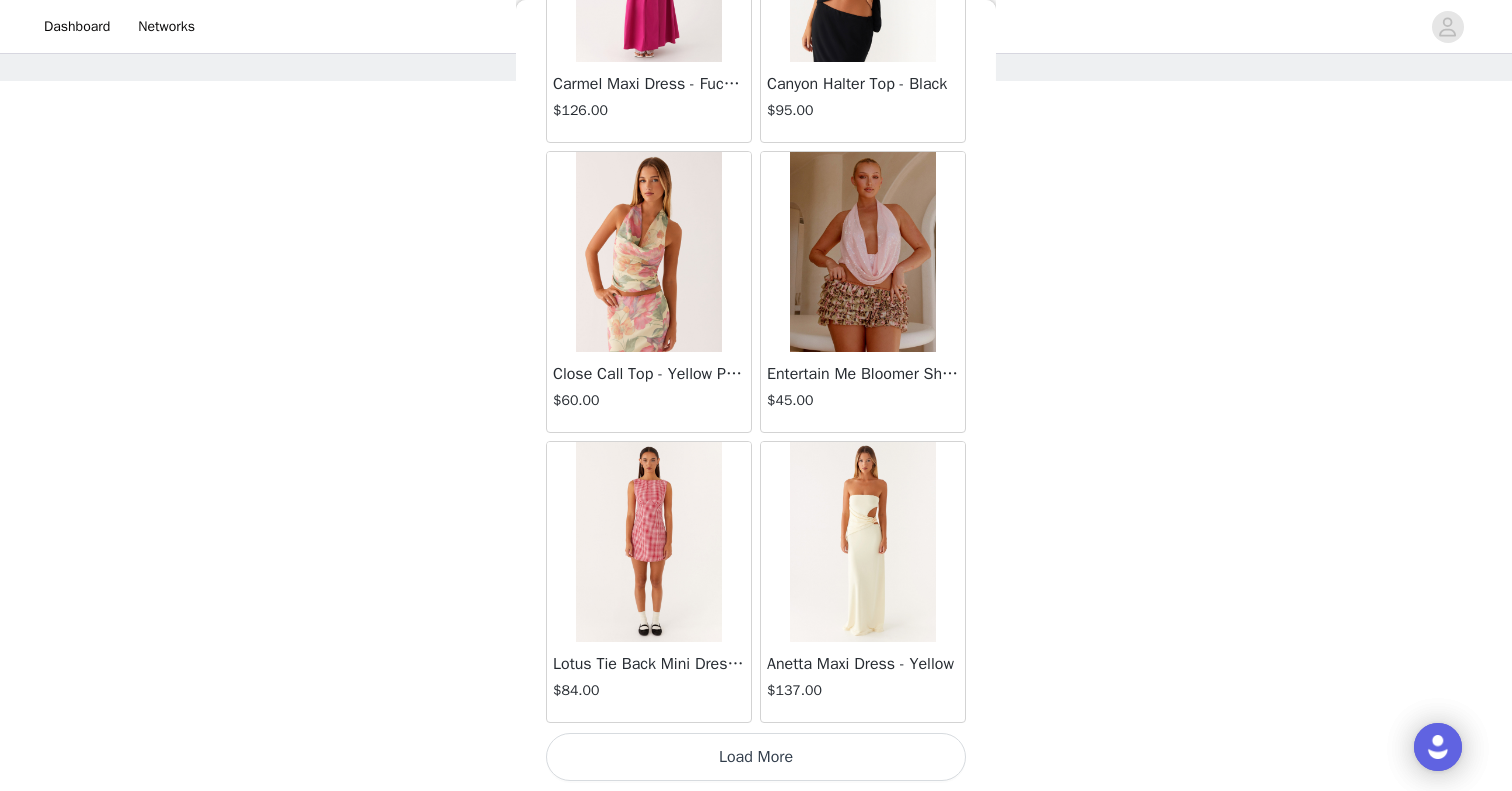 click on "Load More" at bounding box center [756, 757] 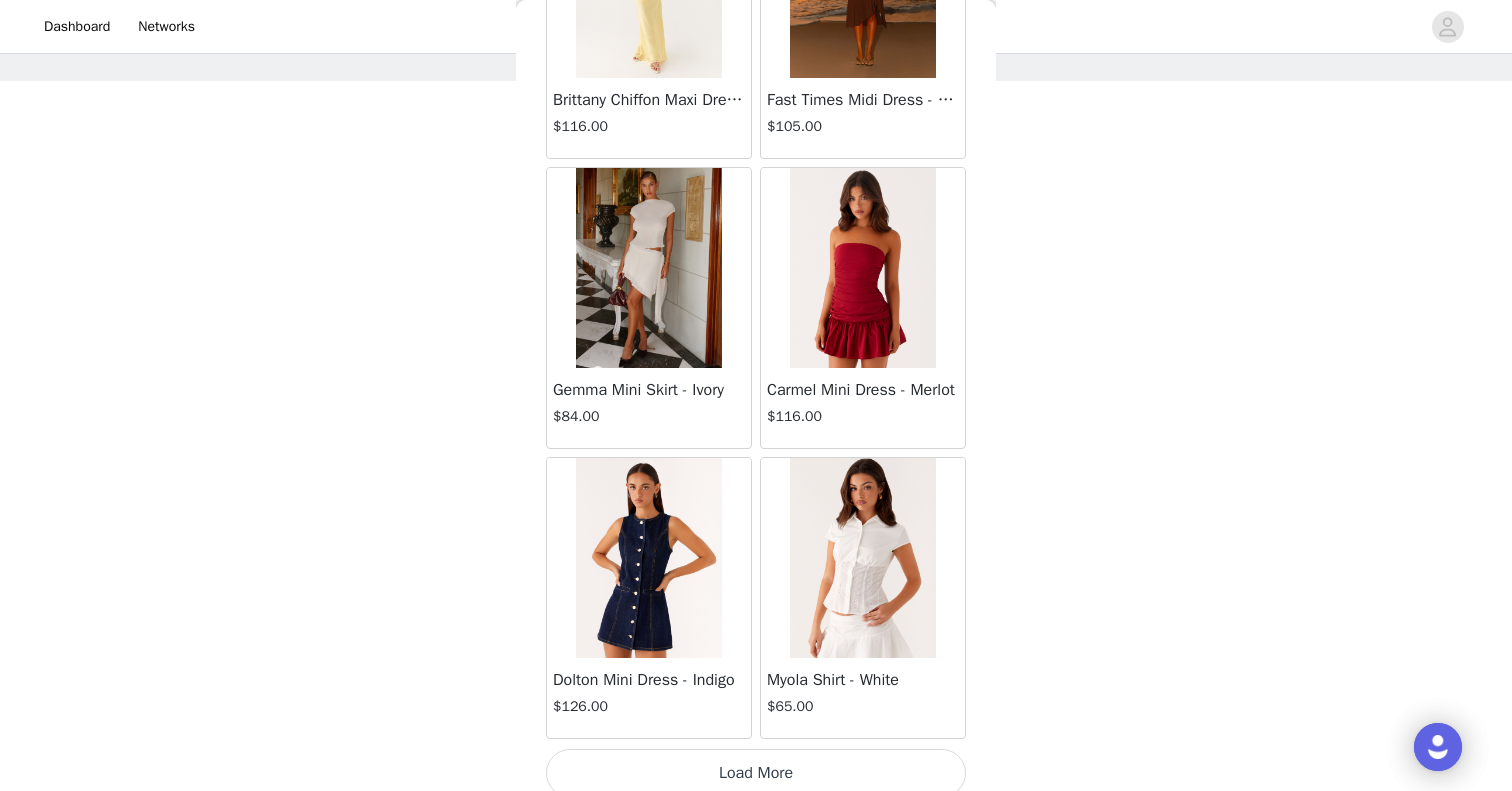 scroll, scrollTop: 48669, scrollLeft: 0, axis: vertical 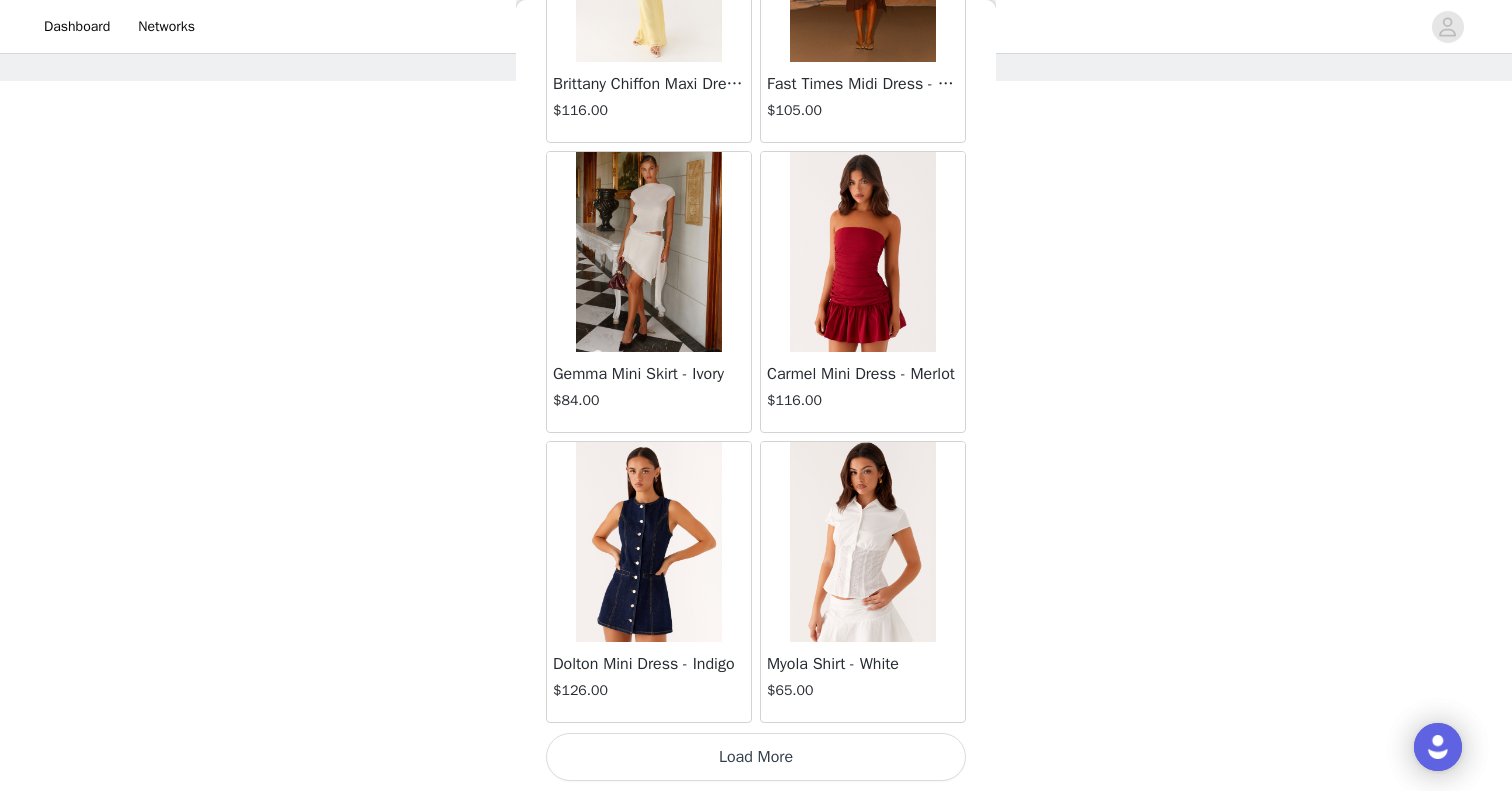 click on "Load More" at bounding box center (756, 757) 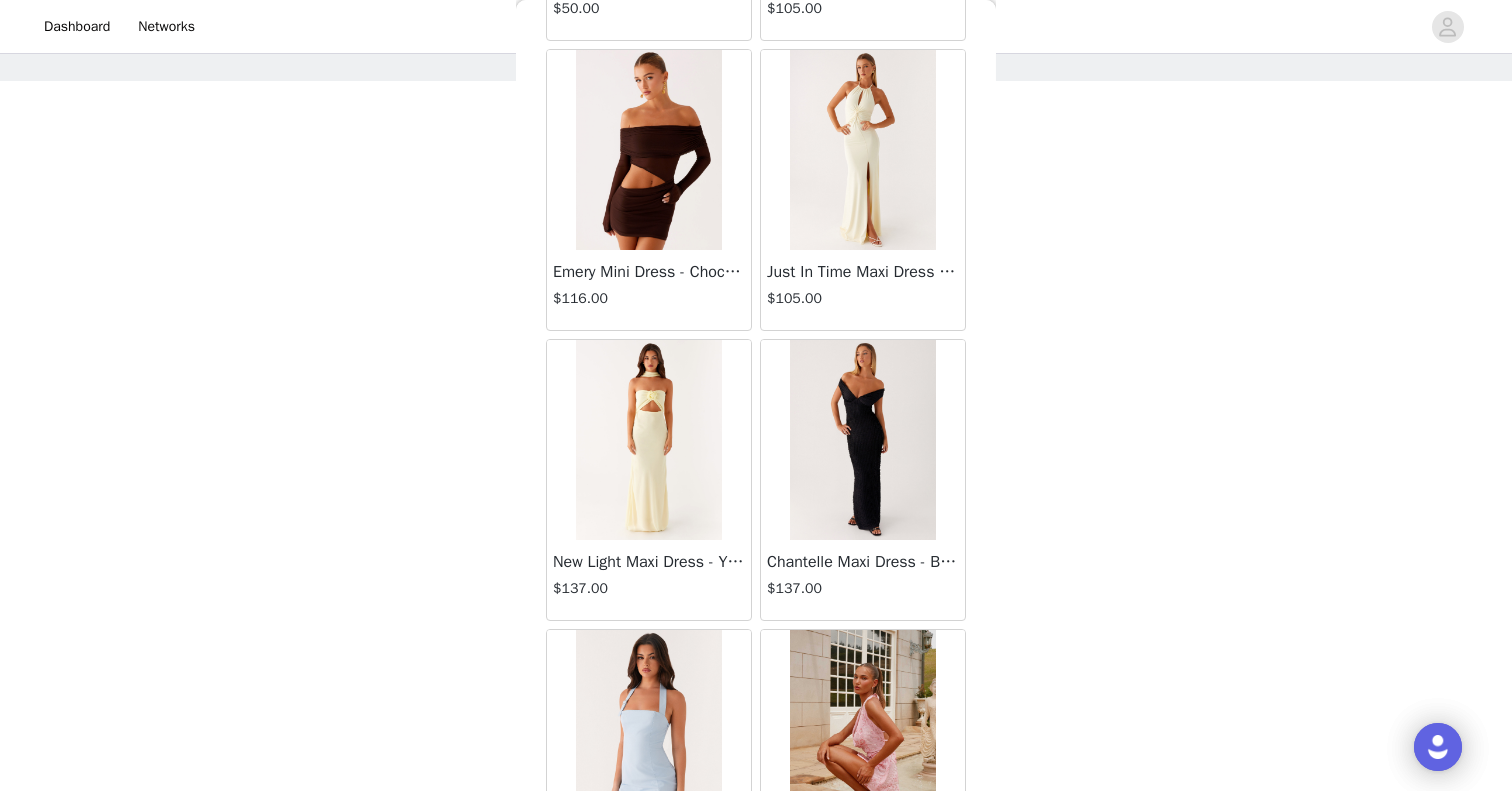 scroll, scrollTop: 51569, scrollLeft: 0, axis: vertical 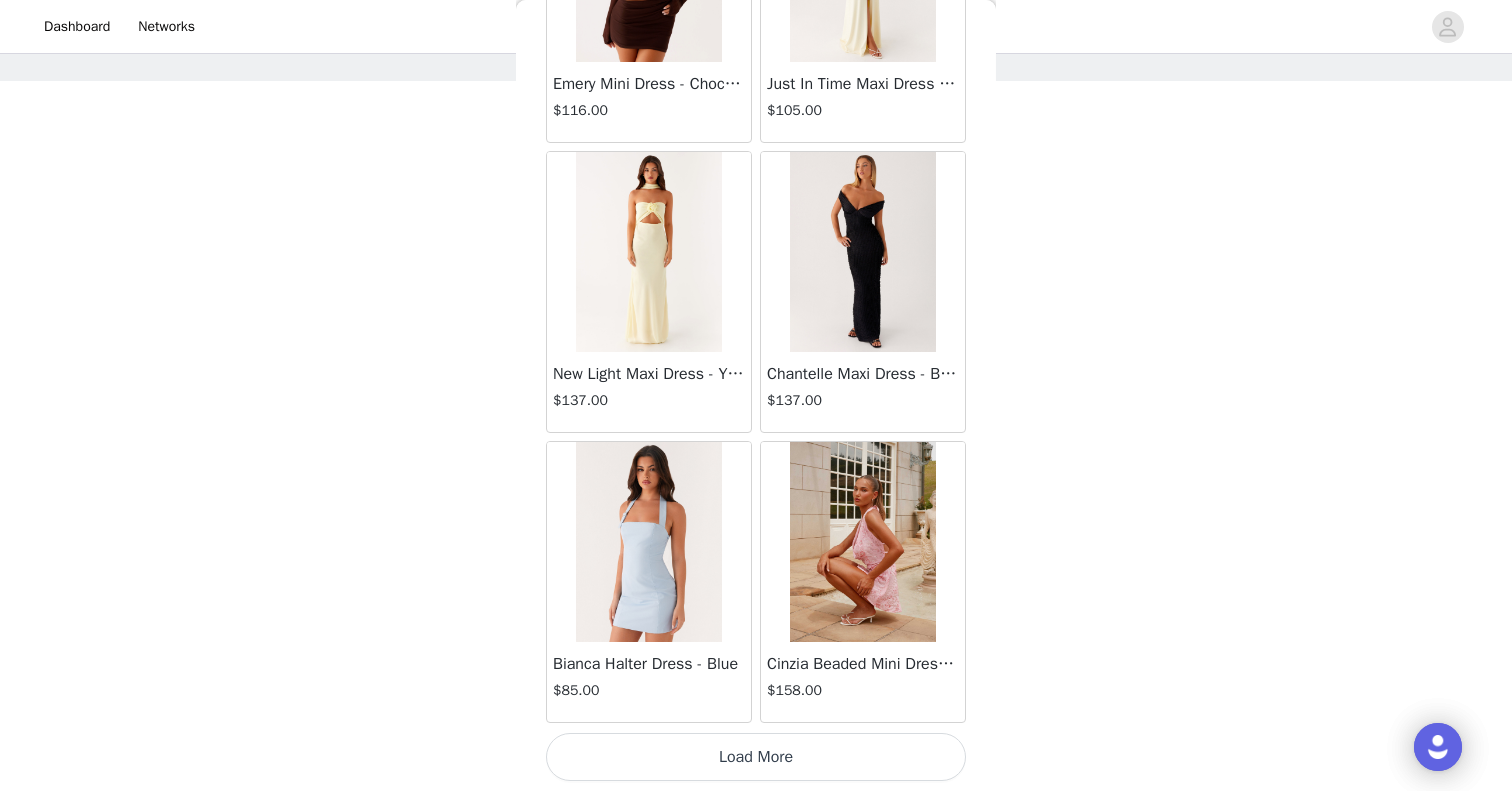 click on "Load More" at bounding box center [756, 757] 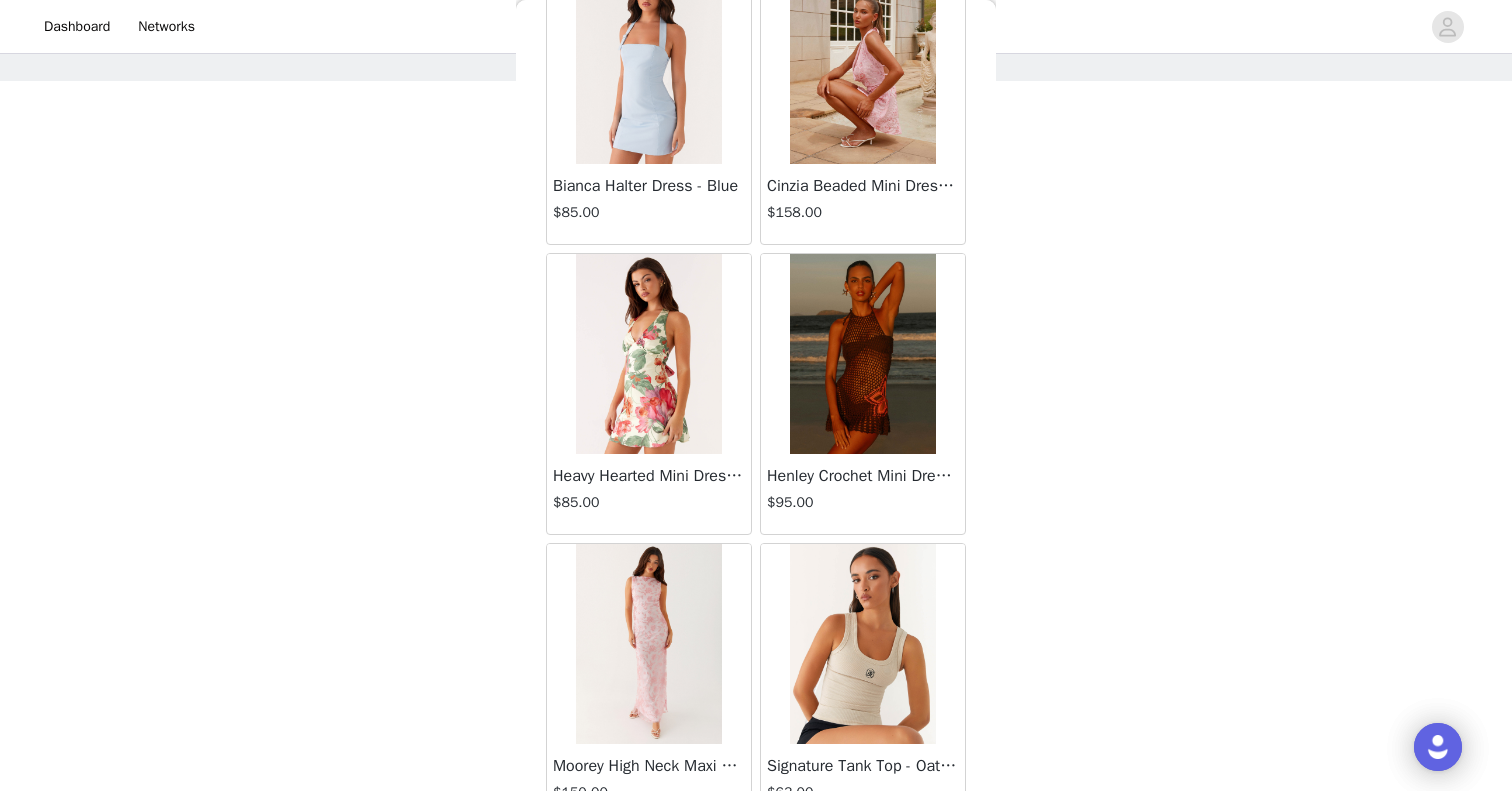 scroll, scrollTop: 52044, scrollLeft: 0, axis: vertical 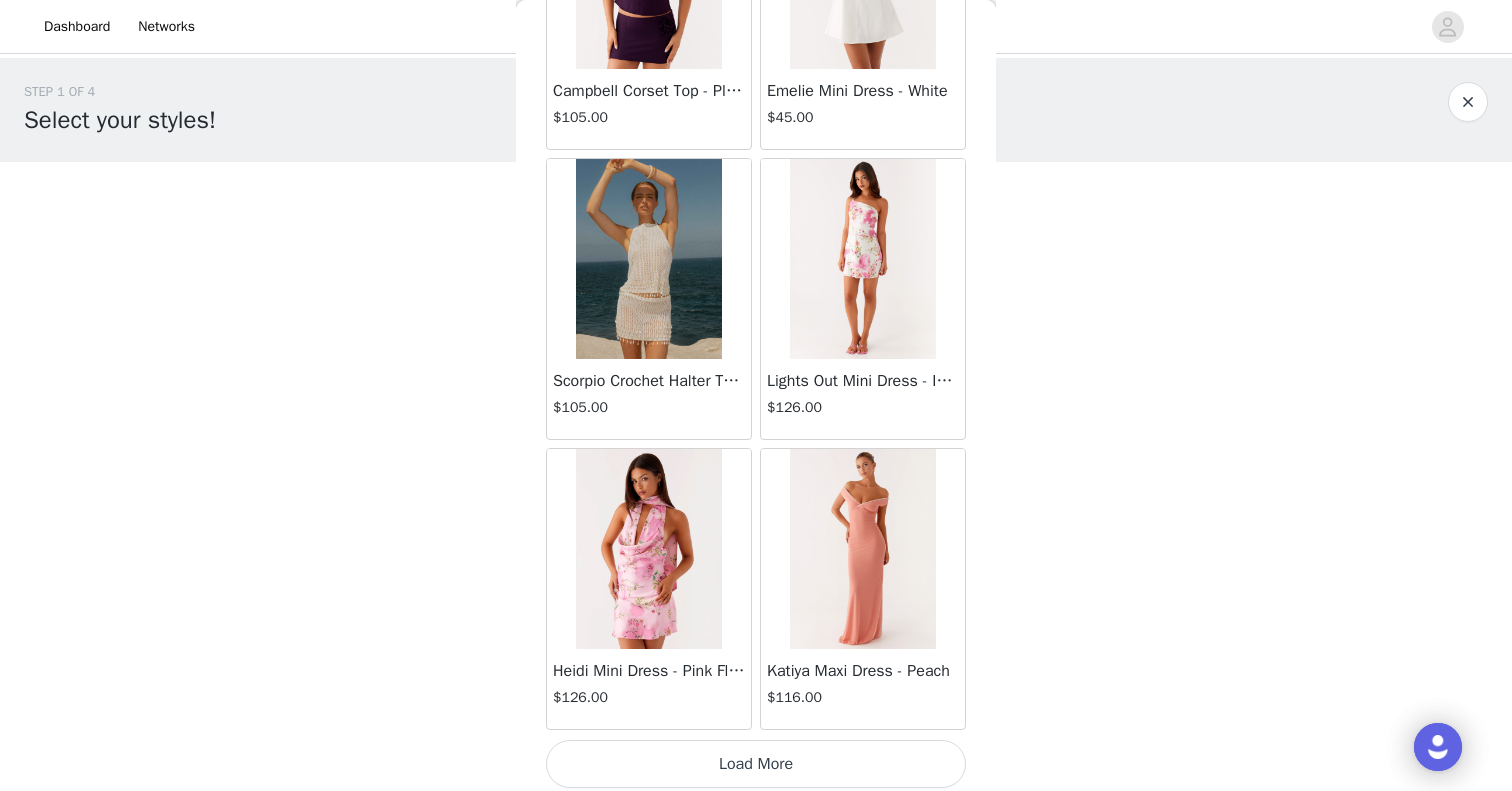 click on "Load More" at bounding box center (756, 764) 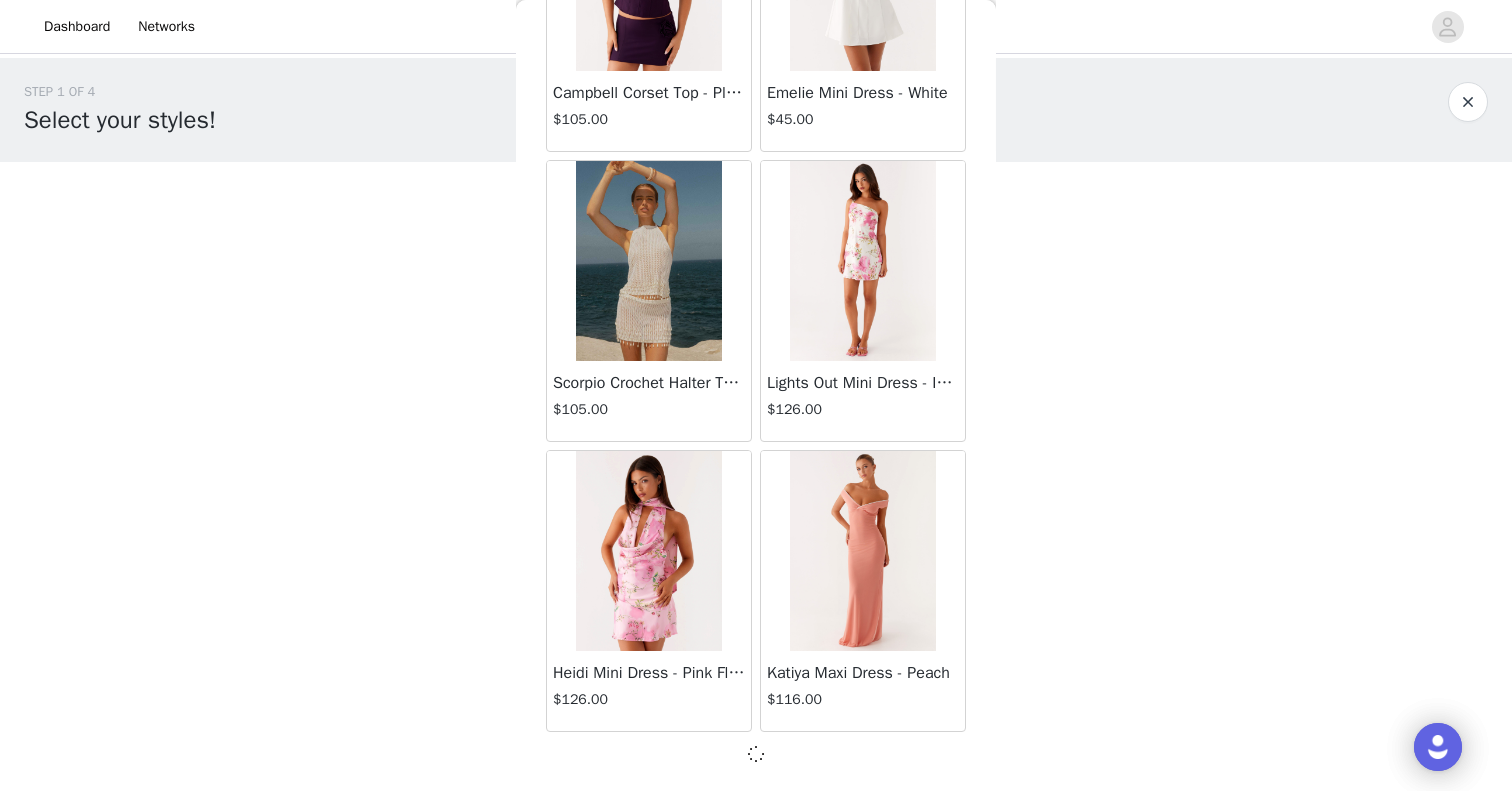 scroll, scrollTop: 54460, scrollLeft: 0, axis: vertical 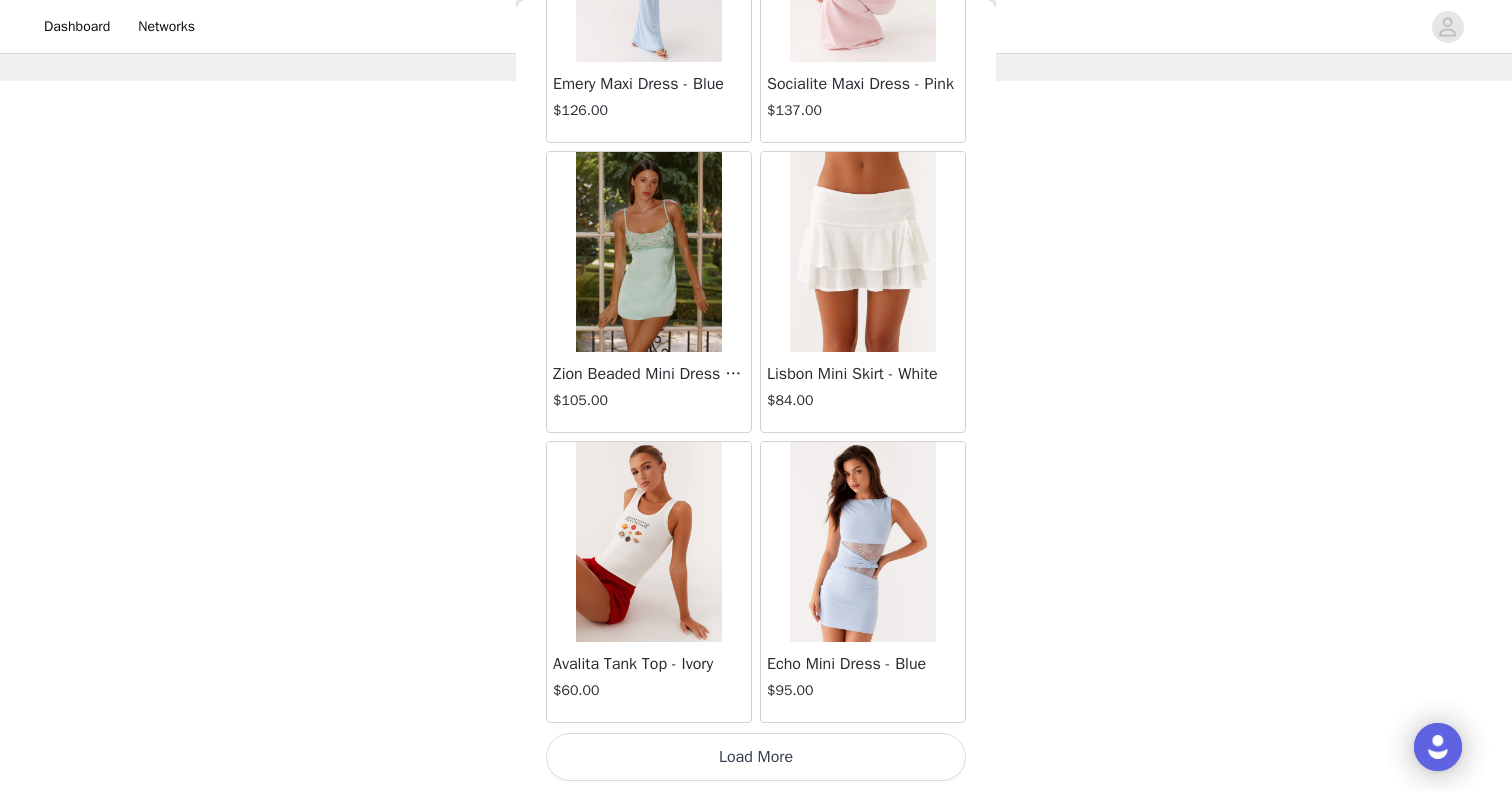 click on "Load More" at bounding box center [756, 757] 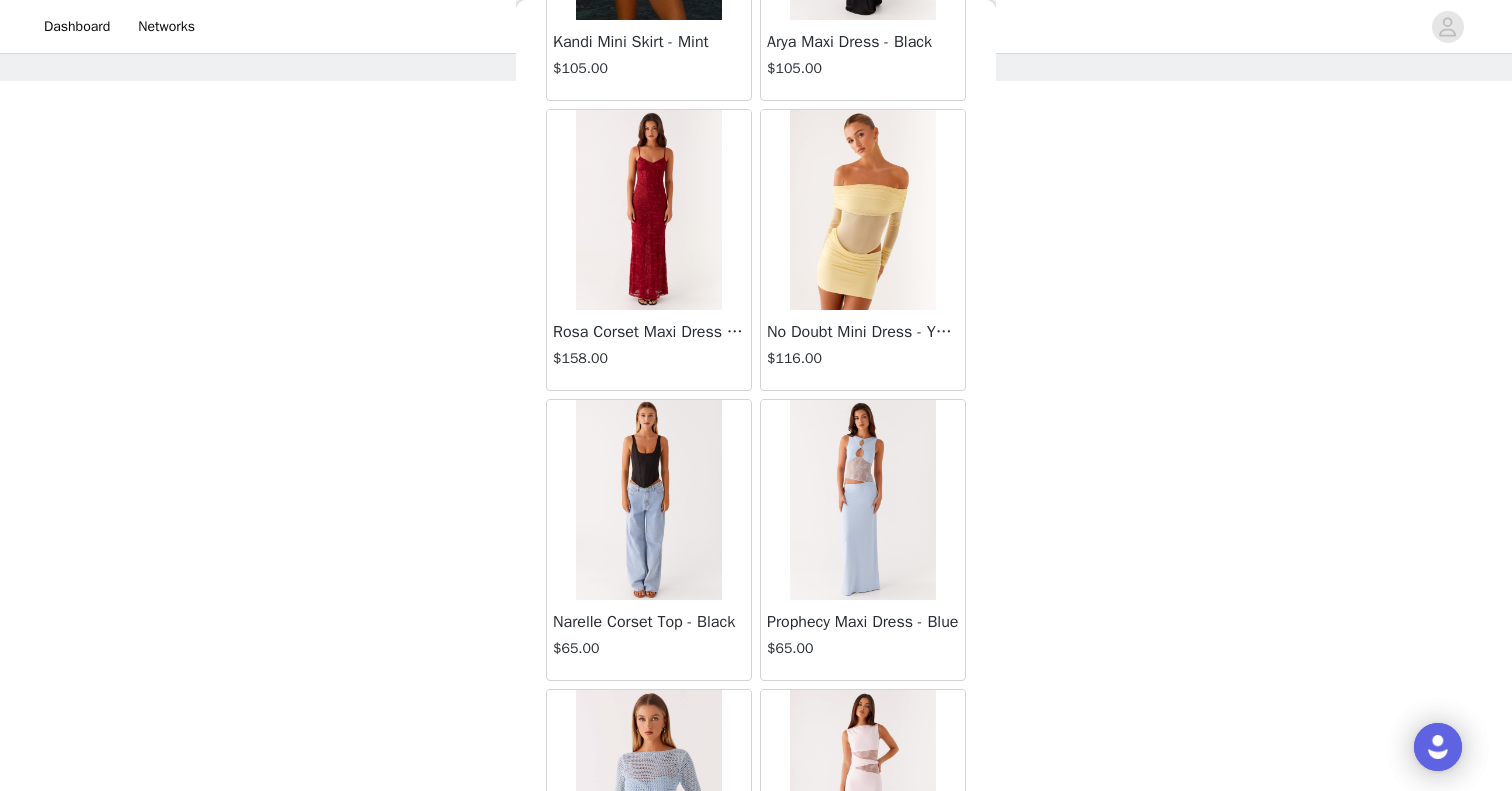 scroll, scrollTop: 60269, scrollLeft: 0, axis: vertical 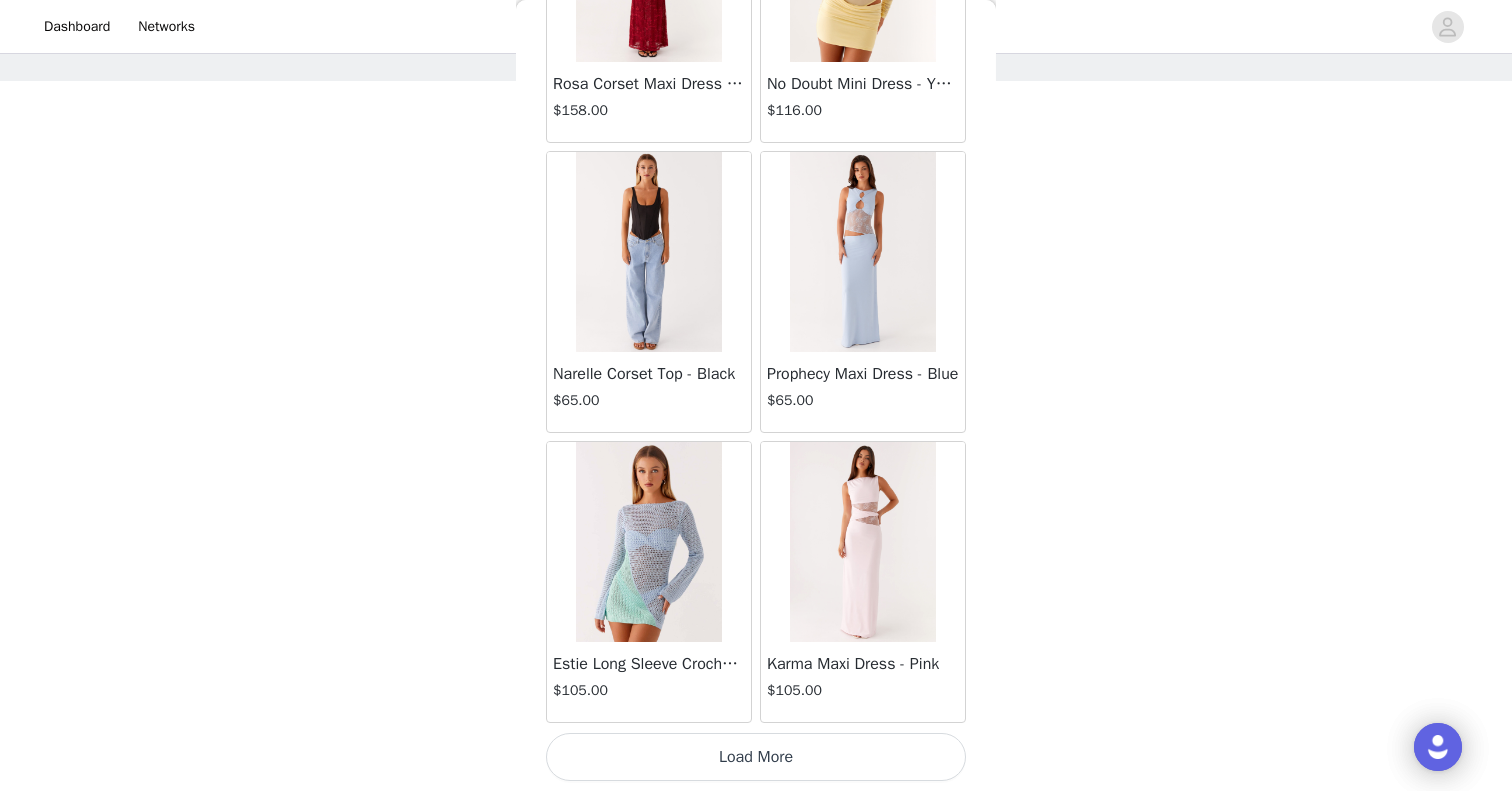 click on "Load More" at bounding box center [756, 757] 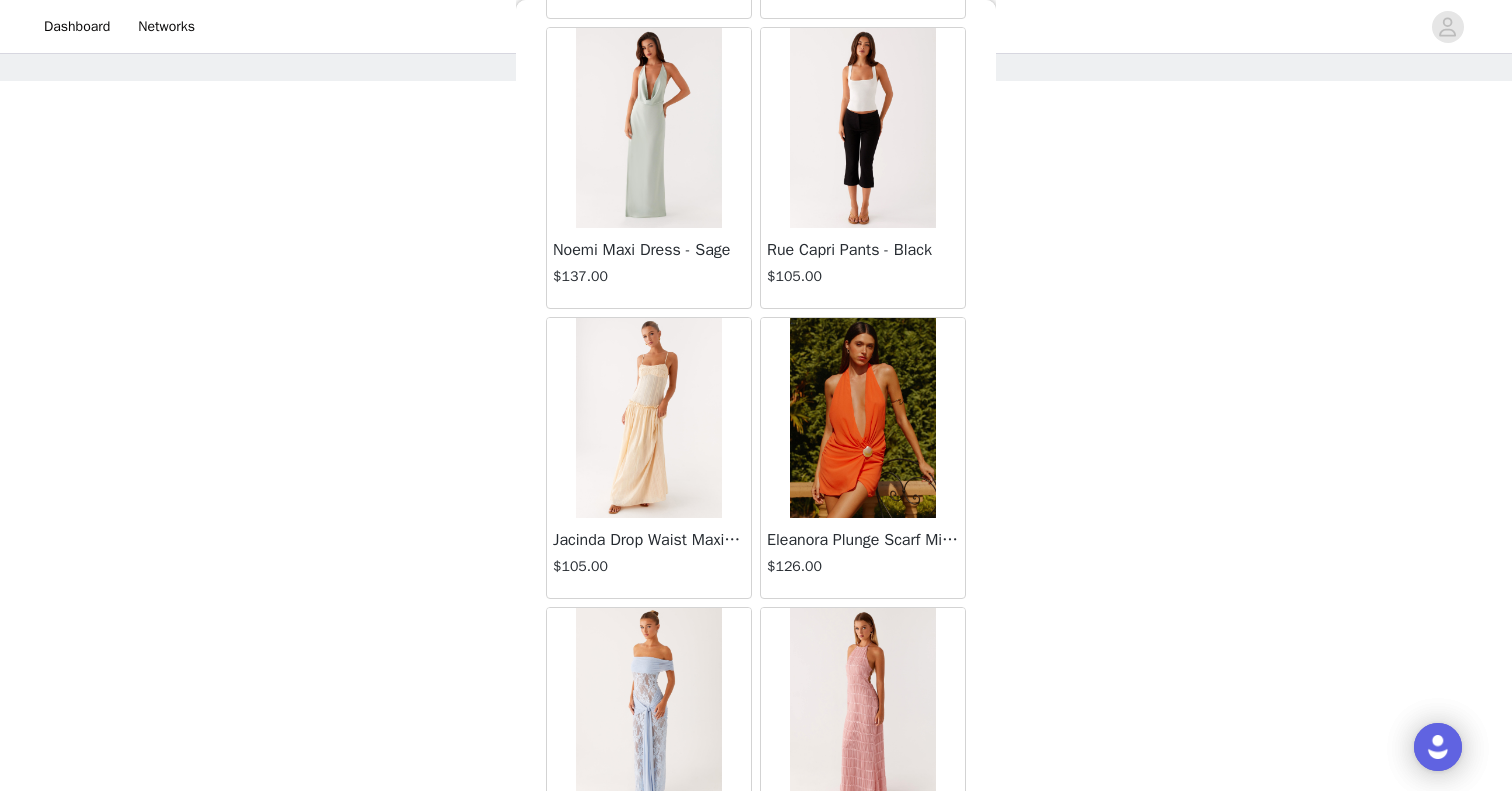scroll, scrollTop: 63169, scrollLeft: 0, axis: vertical 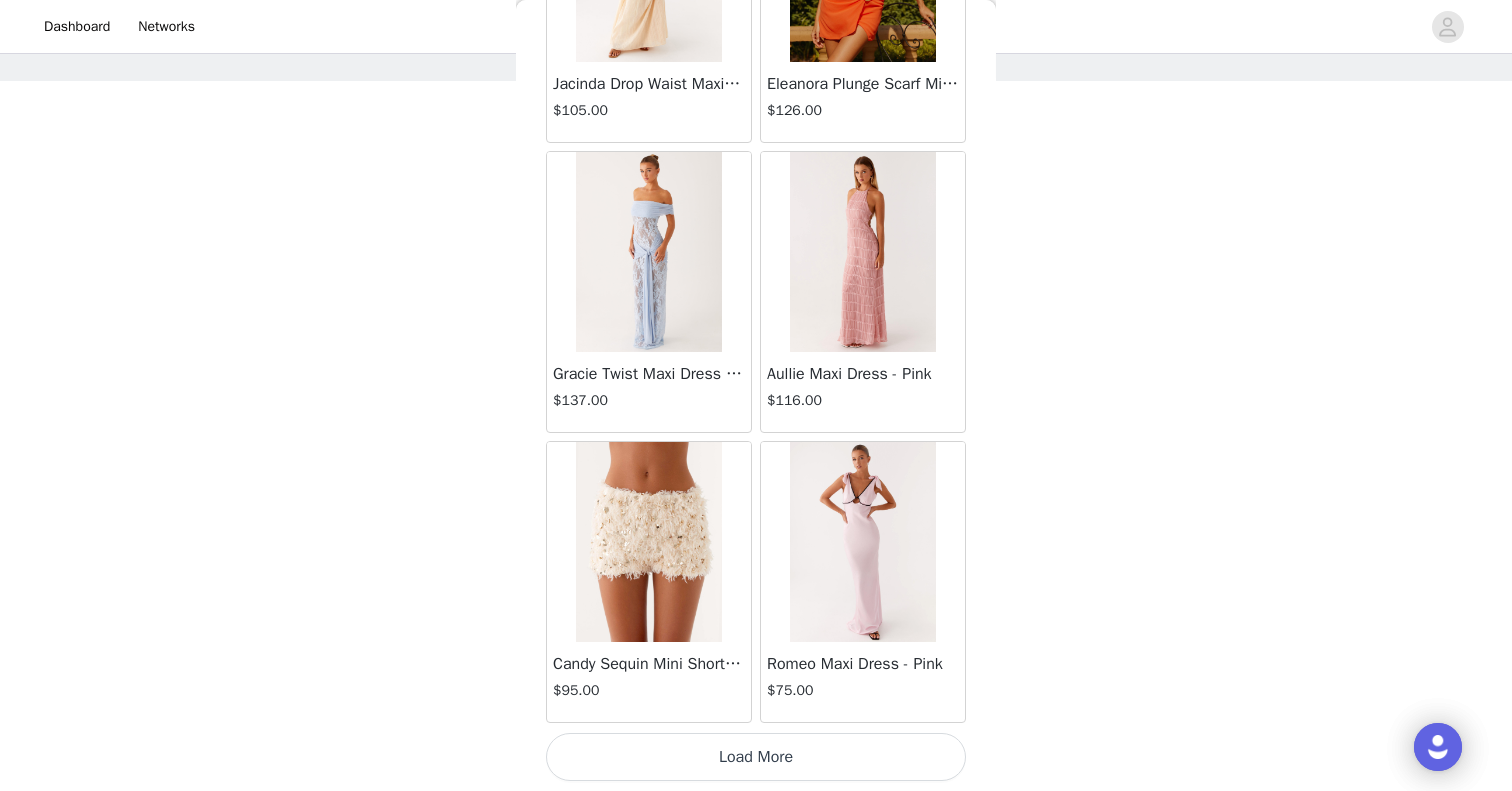 click on "Load More" at bounding box center [756, 757] 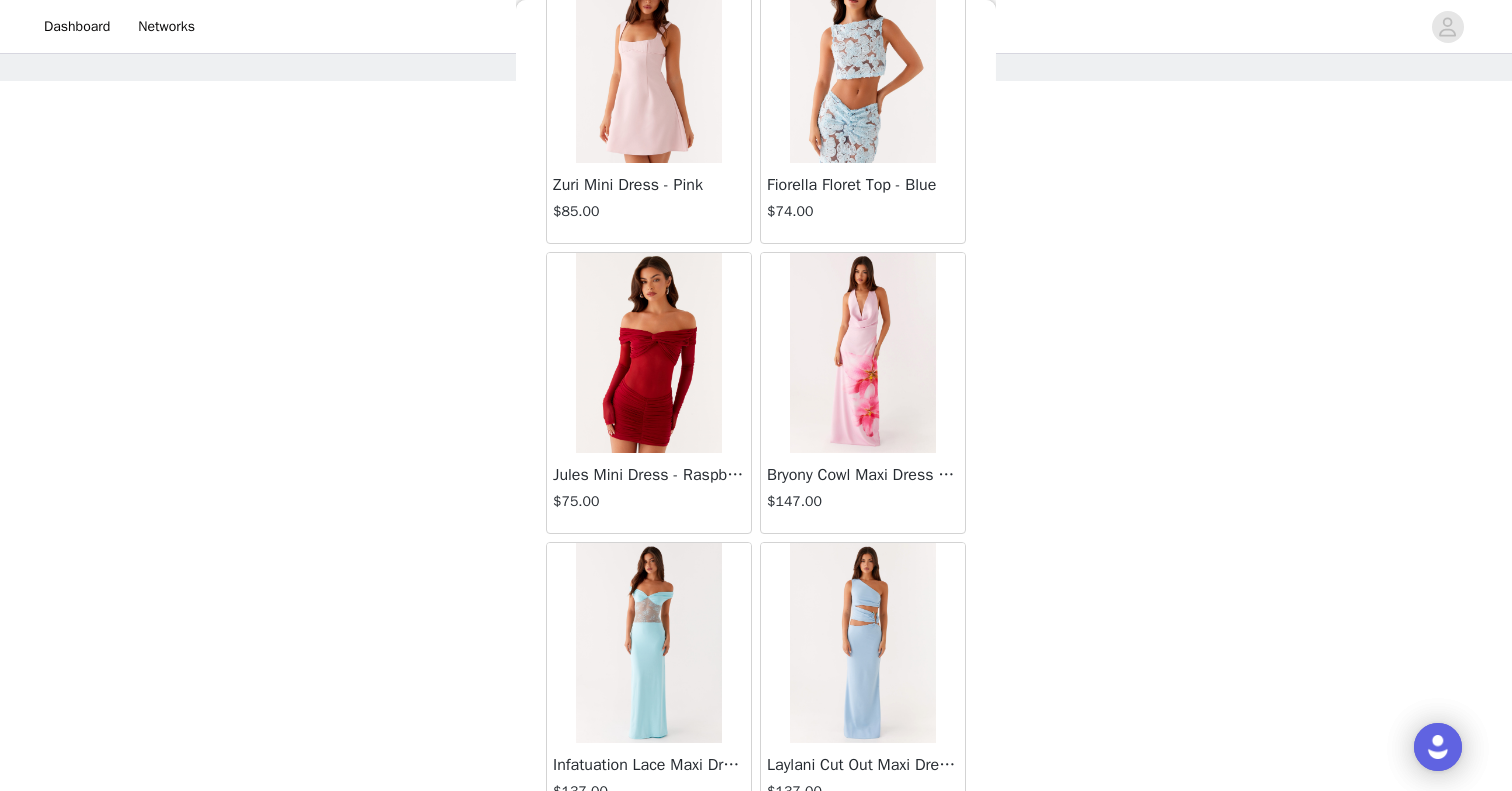 scroll, scrollTop: 66069, scrollLeft: 0, axis: vertical 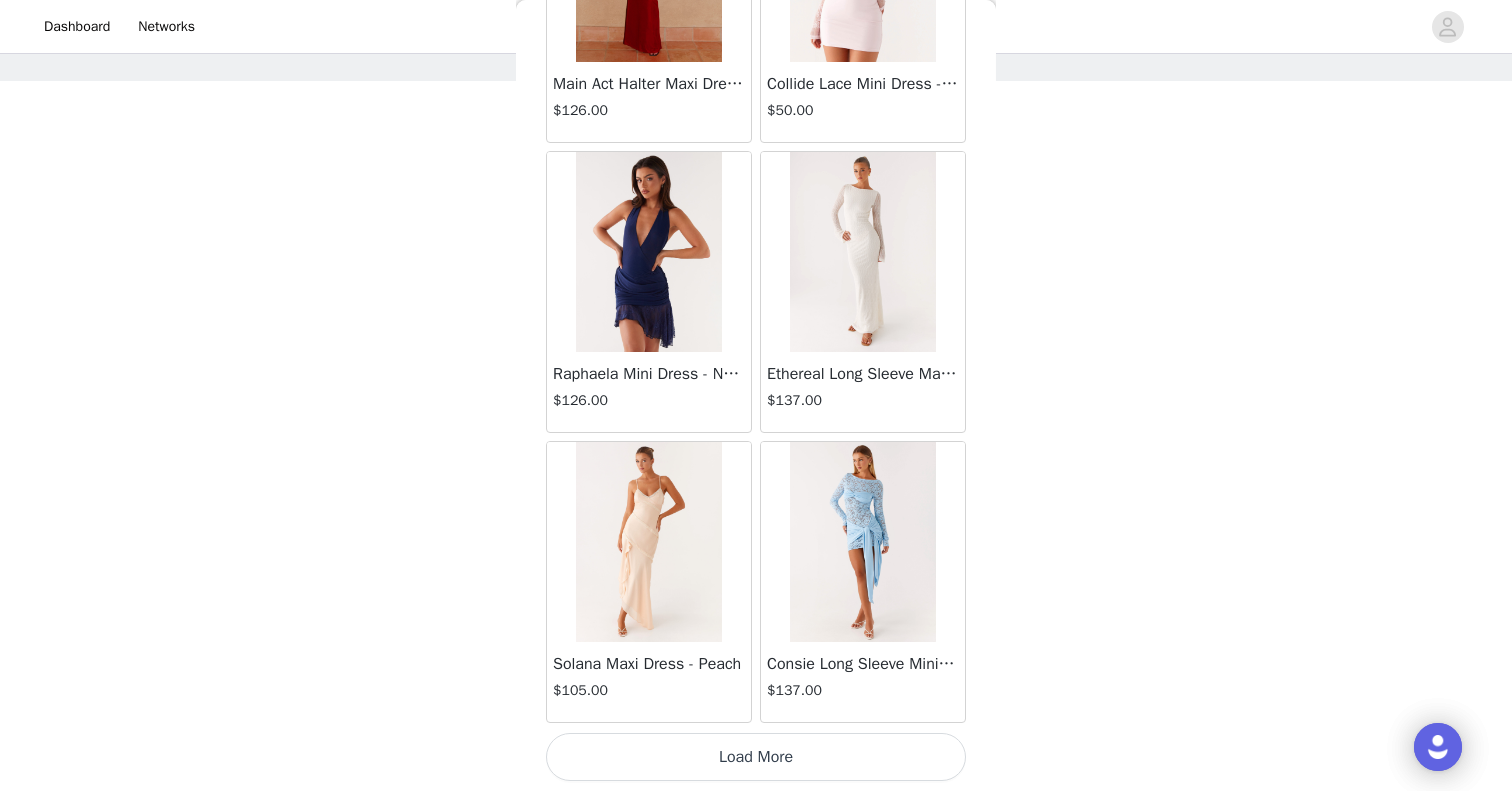 click on "Load More" at bounding box center (756, 757) 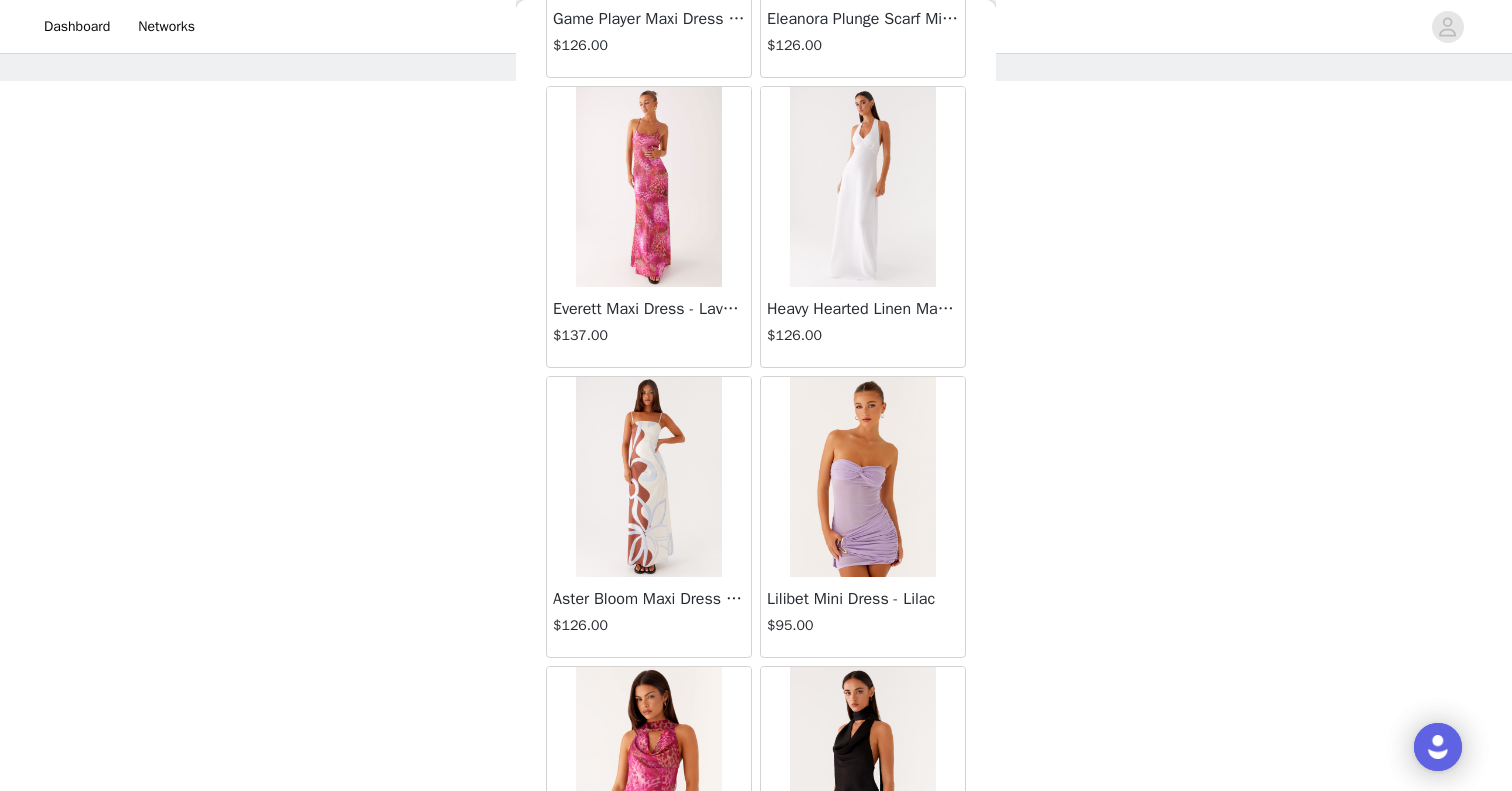 scroll, scrollTop: 68969, scrollLeft: 0, axis: vertical 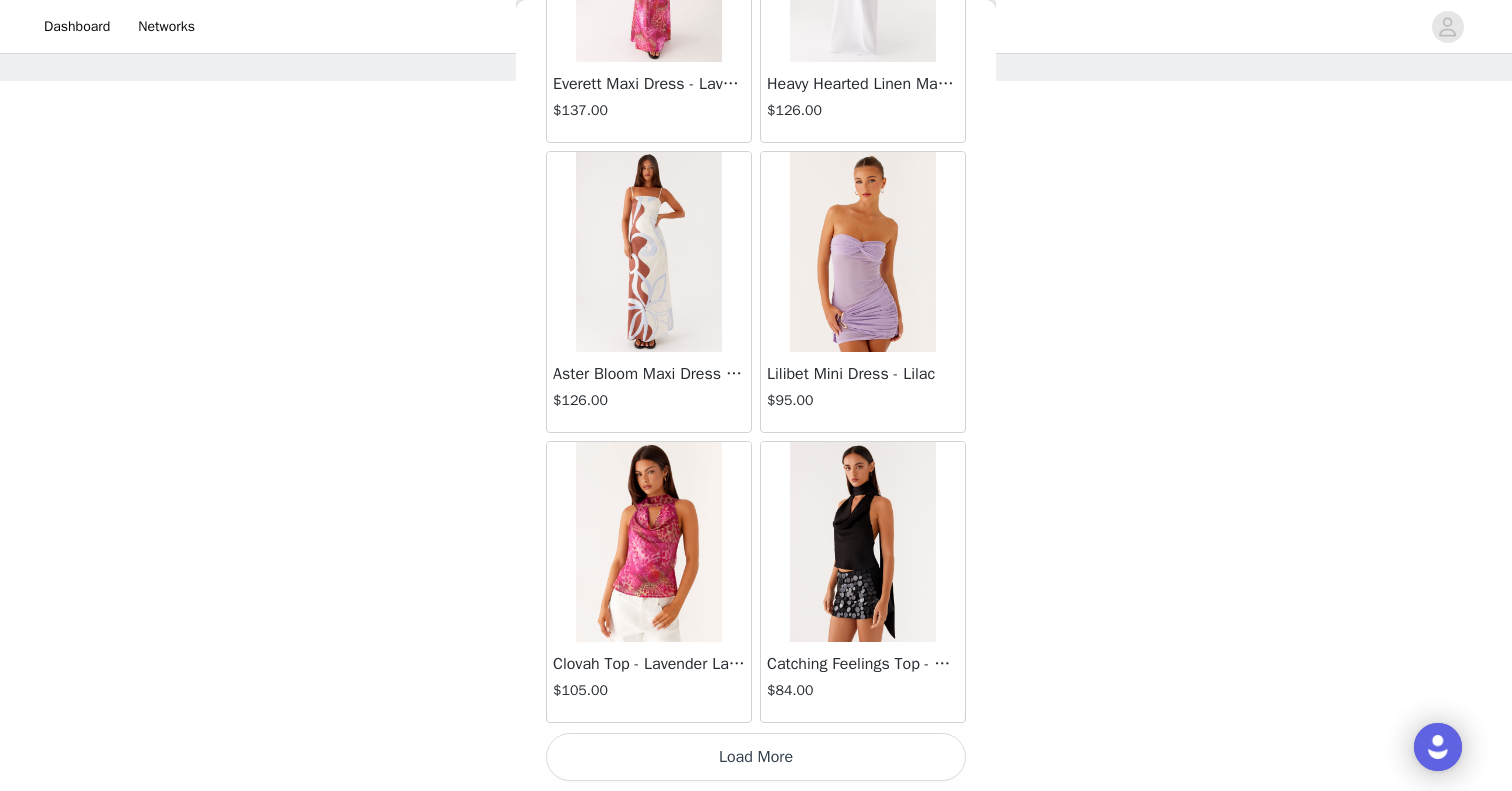 click on "Load More" at bounding box center (756, 757) 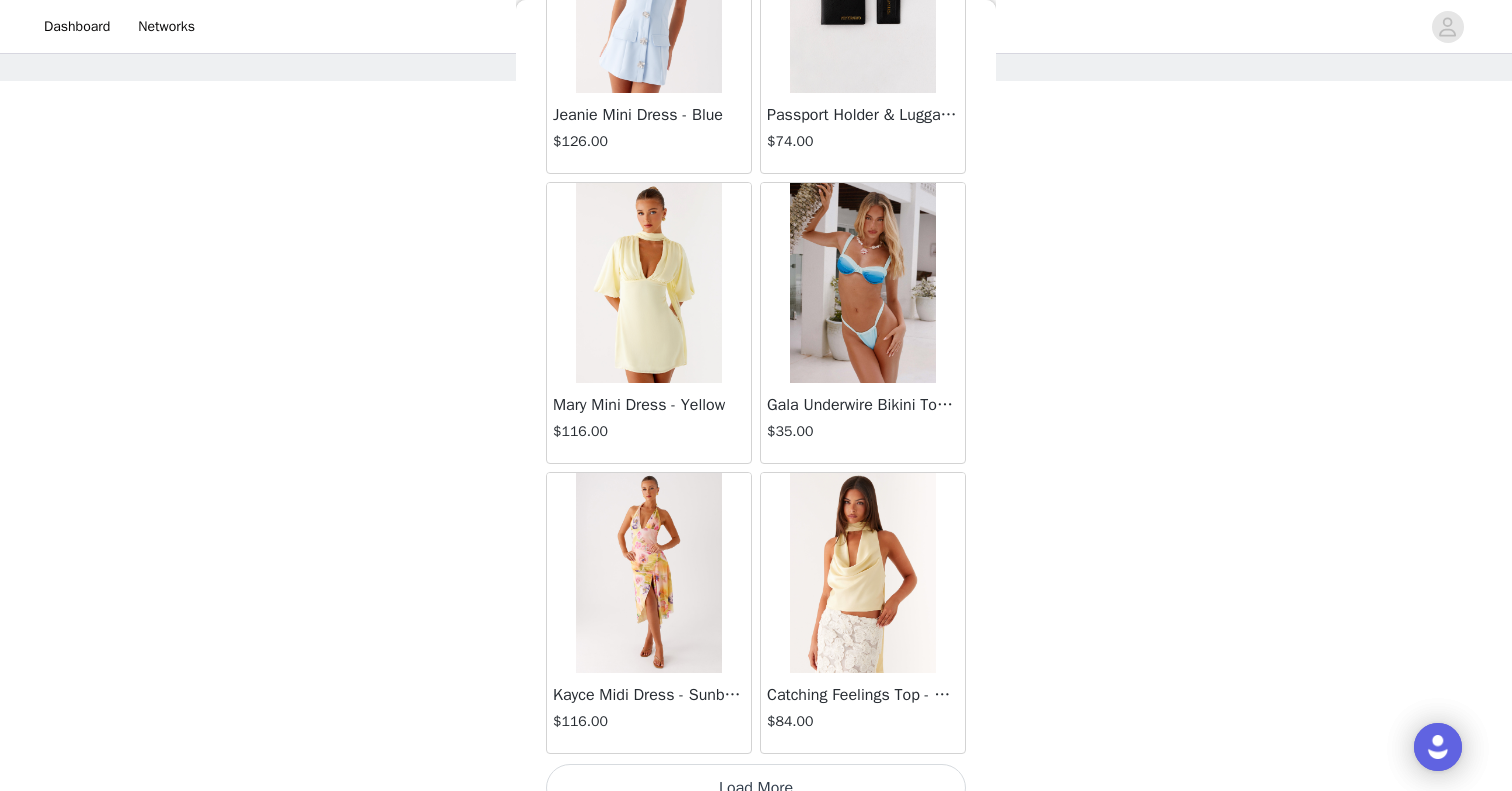 scroll, scrollTop: 71869, scrollLeft: 0, axis: vertical 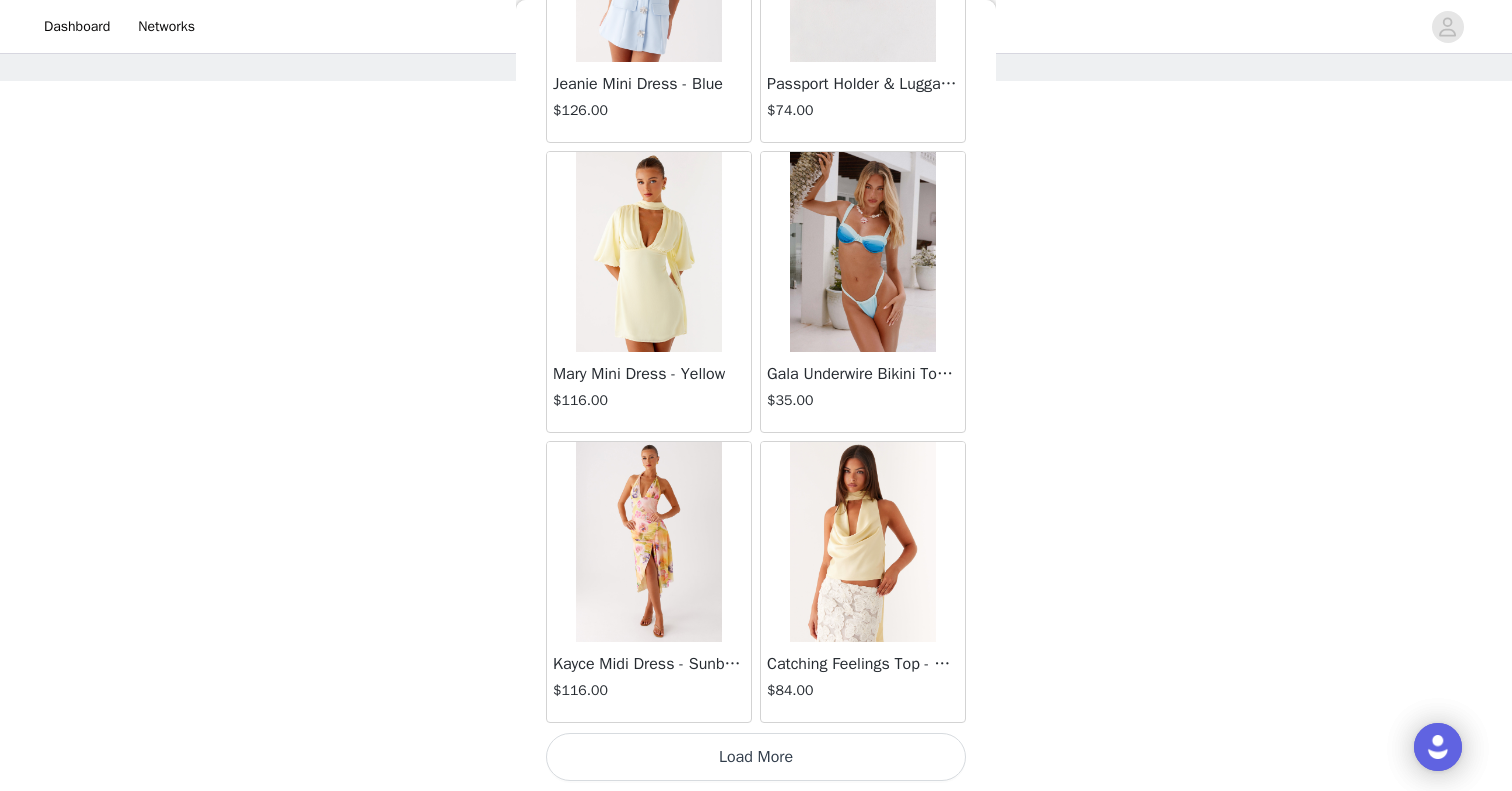 click on "Load More" at bounding box center (756, 757) 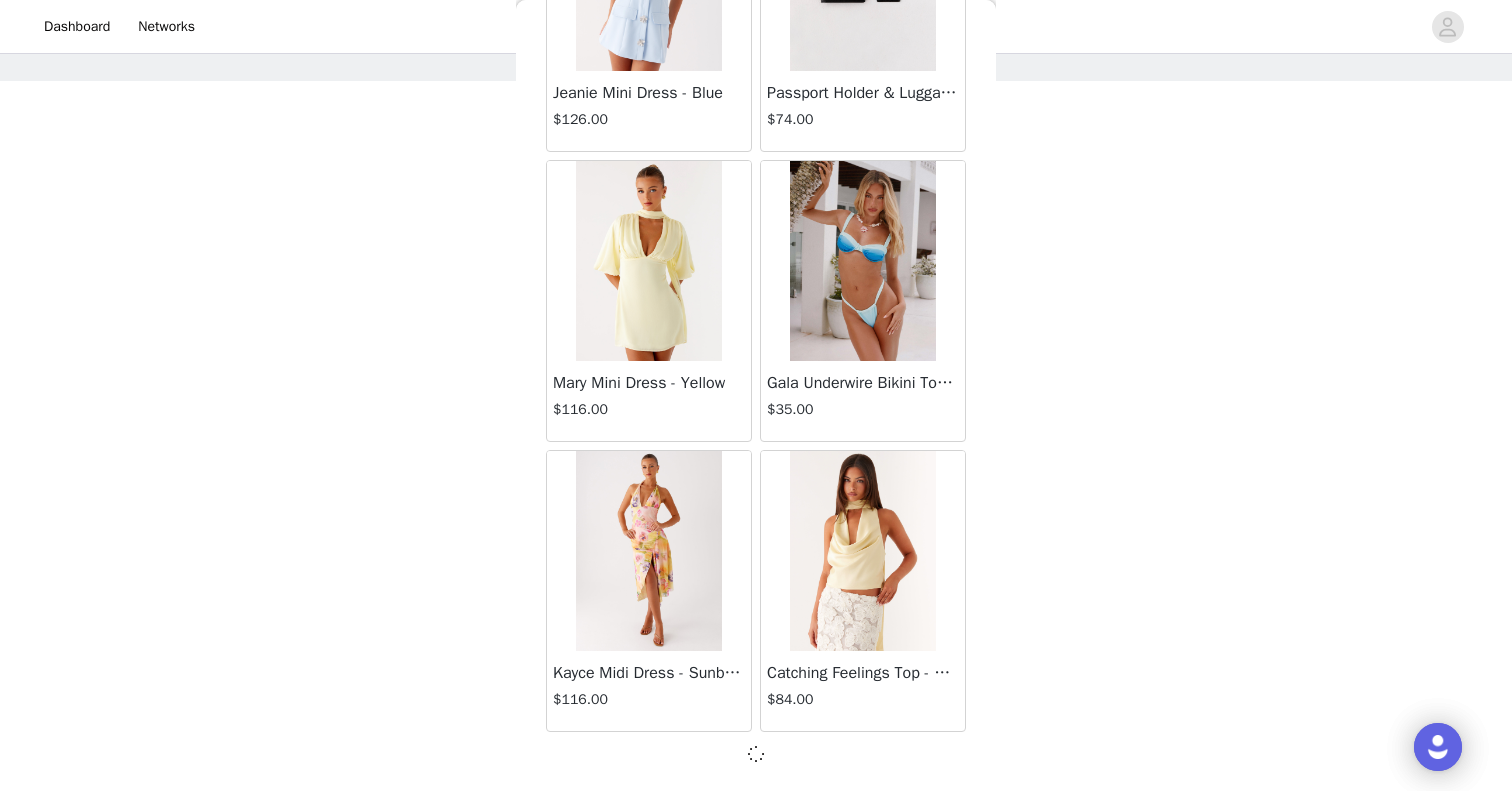 scroll, scrollTop: 71860, scrollLeft: 0, axis: vertical 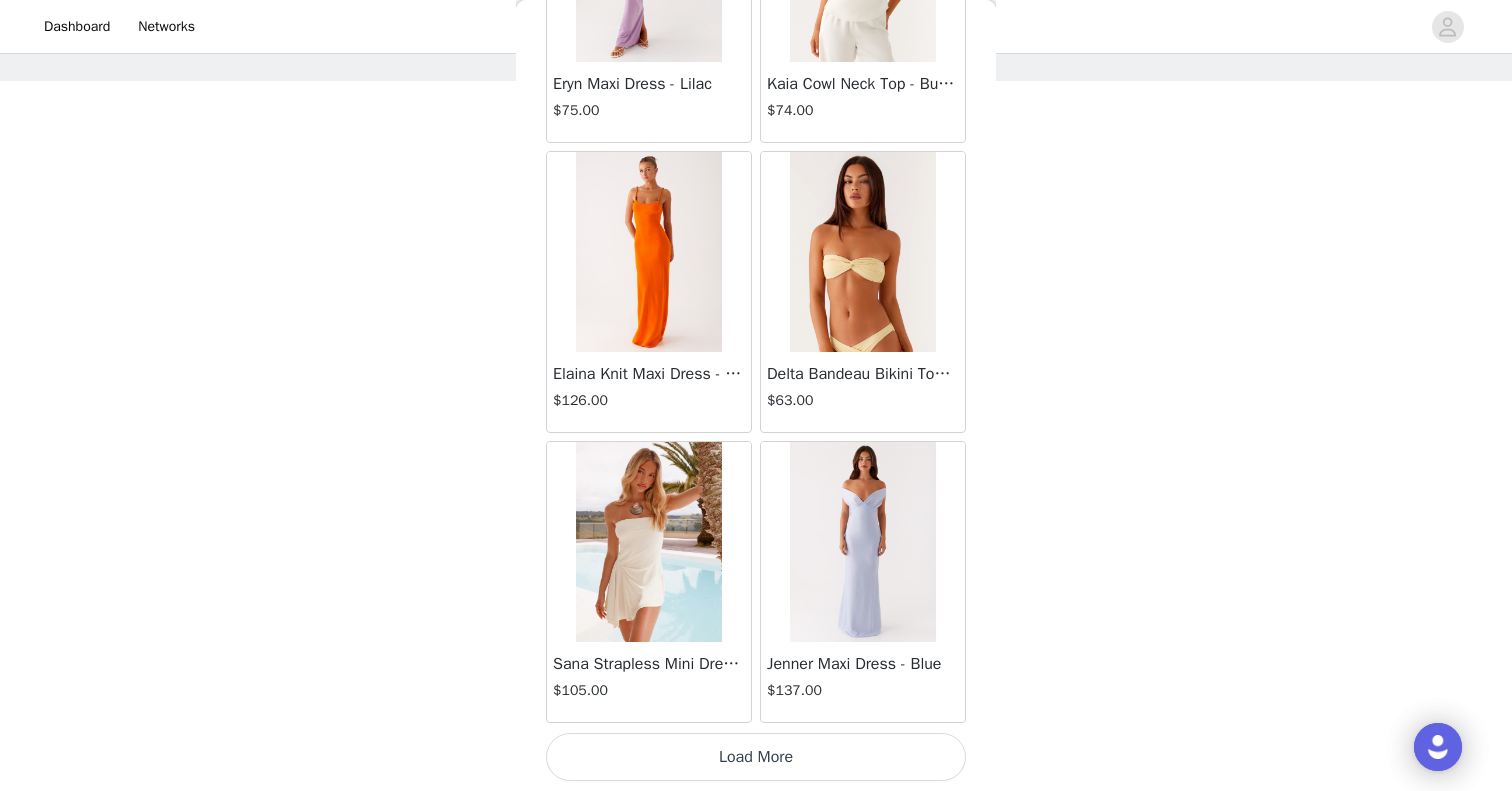 click on "Load More" at bounding box center (756, 757) 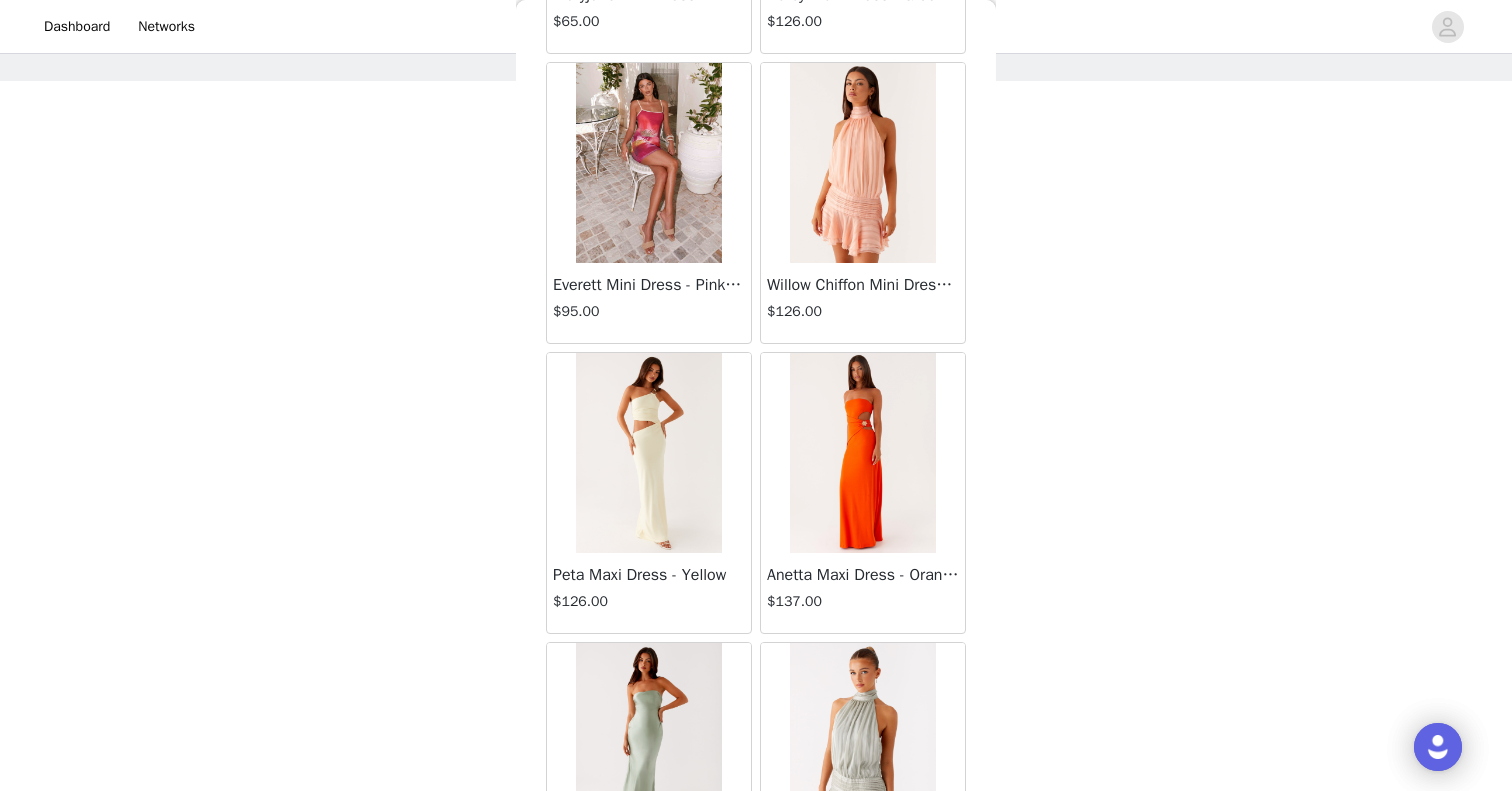 scroll, scrollTop: 76062, scrollLeft: 0, axis: vertical 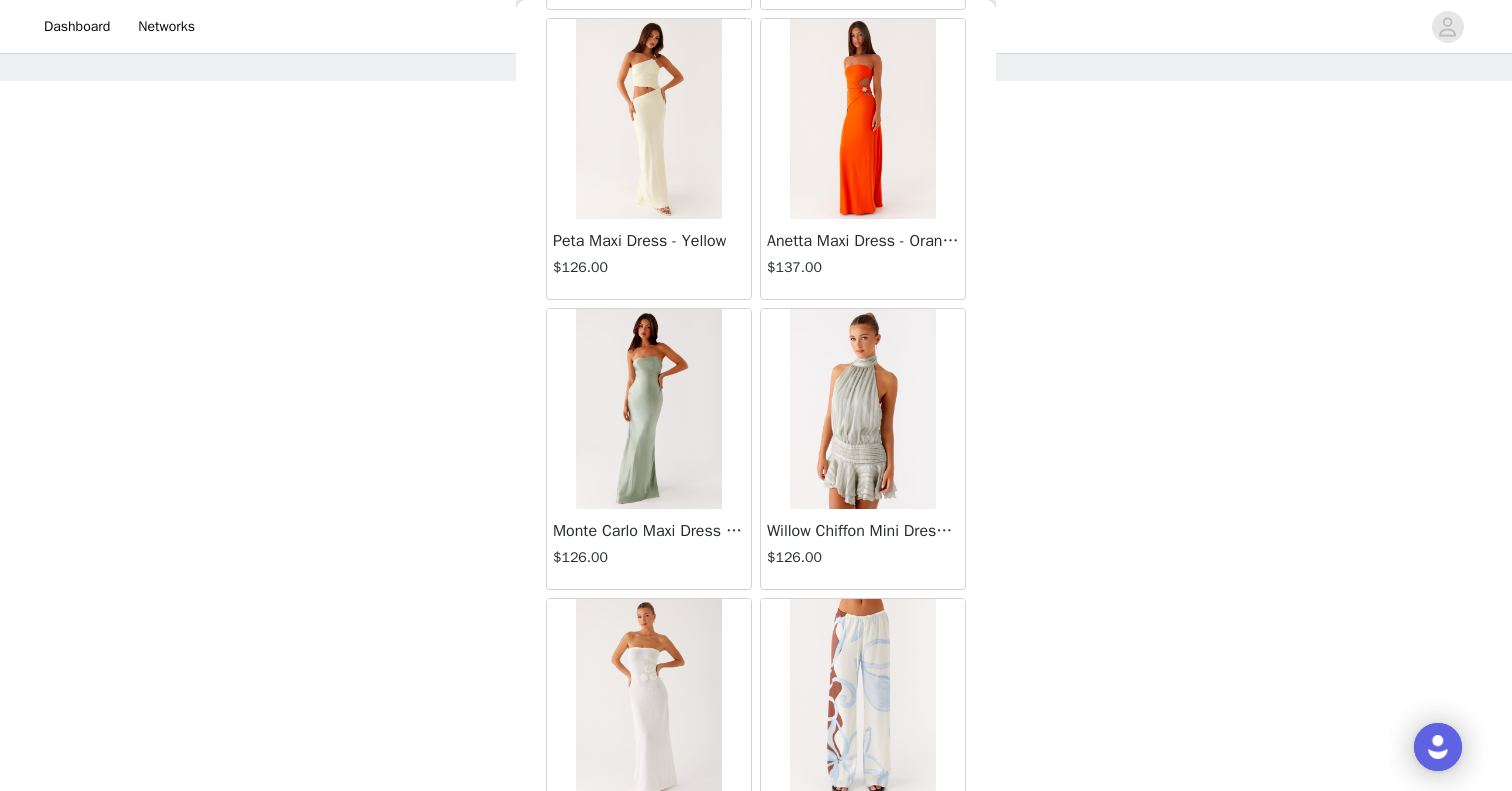 click at bounding box center (862, 119) 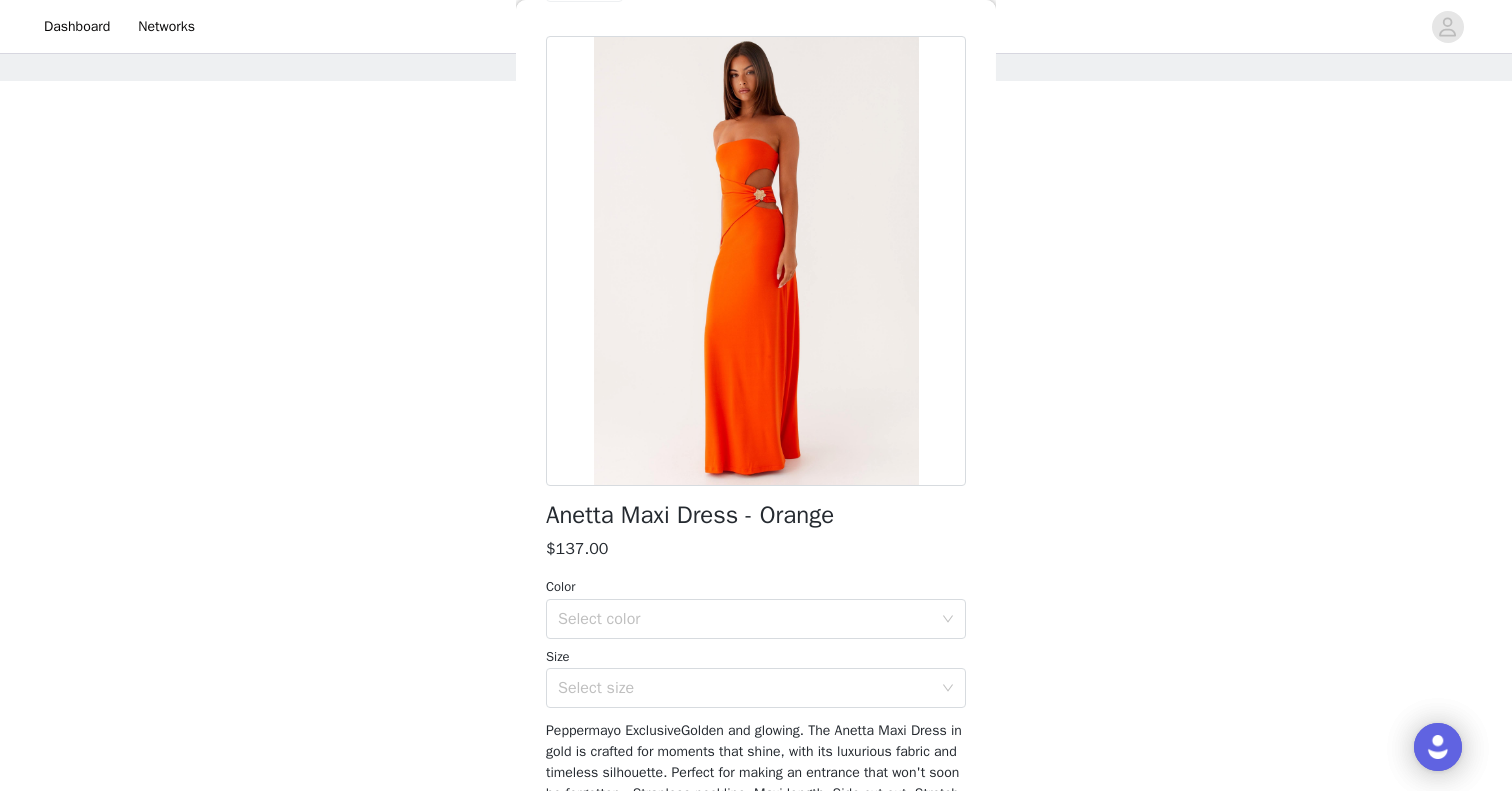 scroll, scrollTop: 62, scrollLeft: 0, axis: vertical 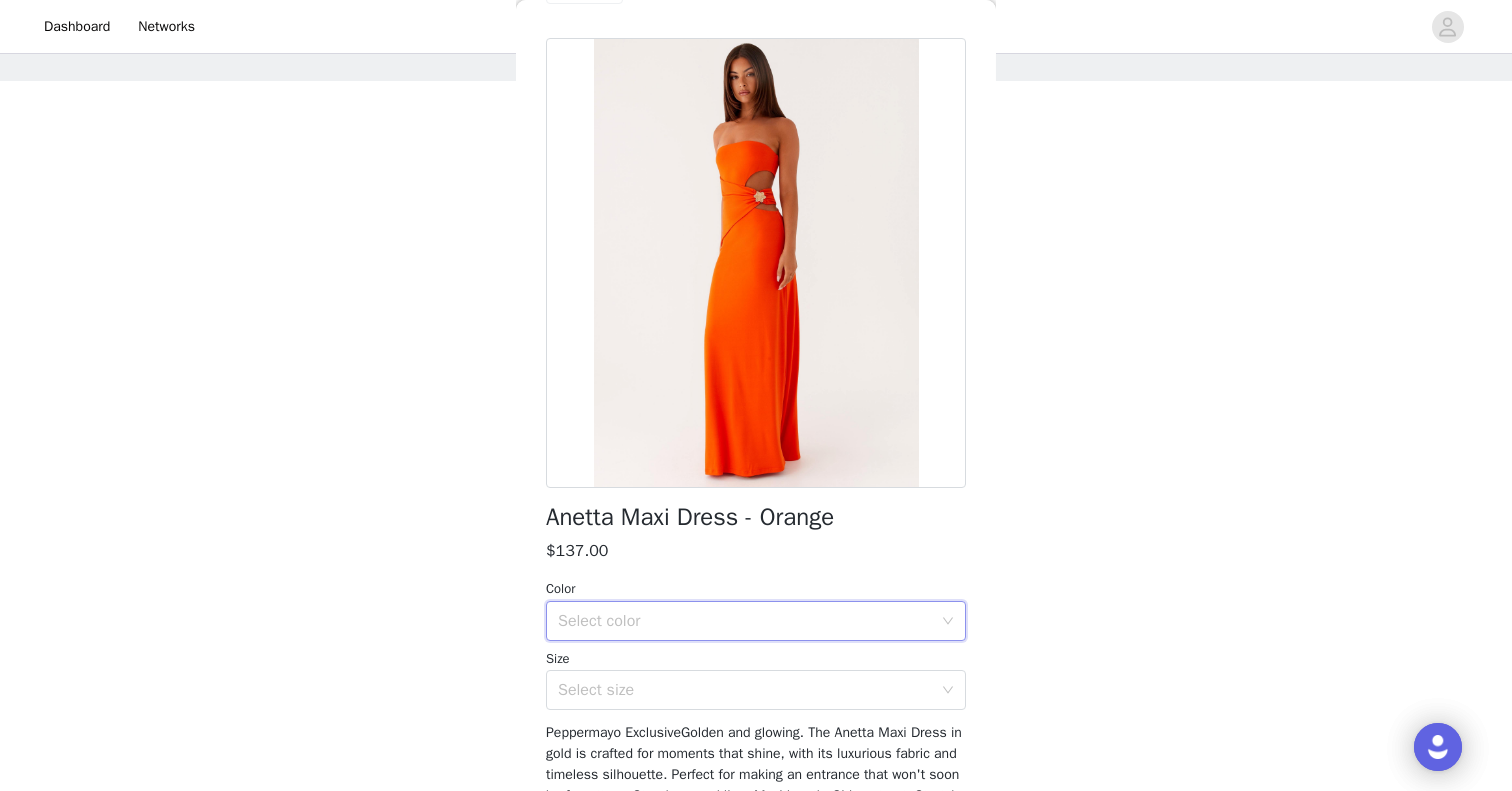 click on "Select color" at bounding box center (749, 621) 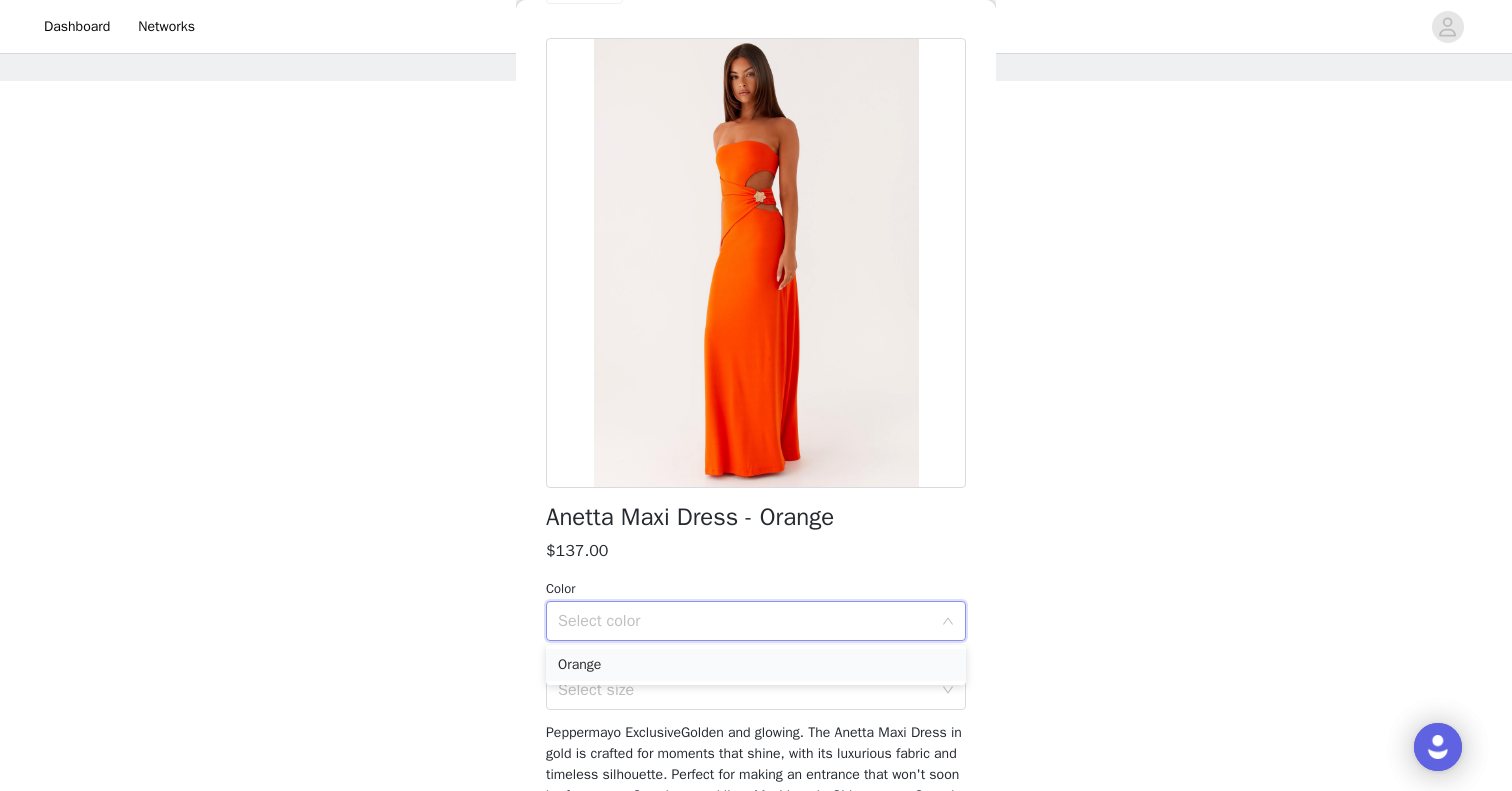 click on "Orange" at bounding box center (756, 665) 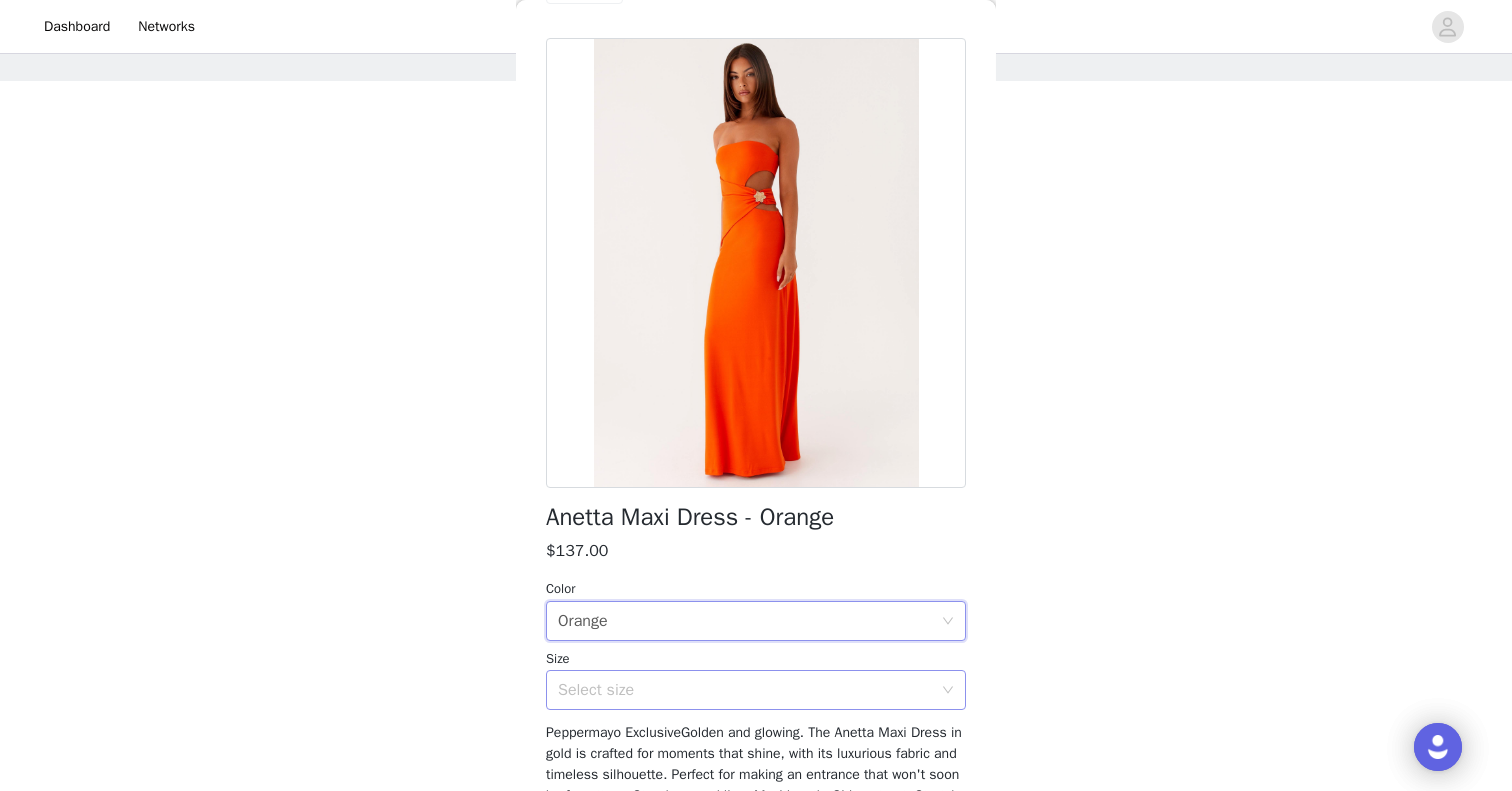 click on "Select size" at bounding box center (745, 690) 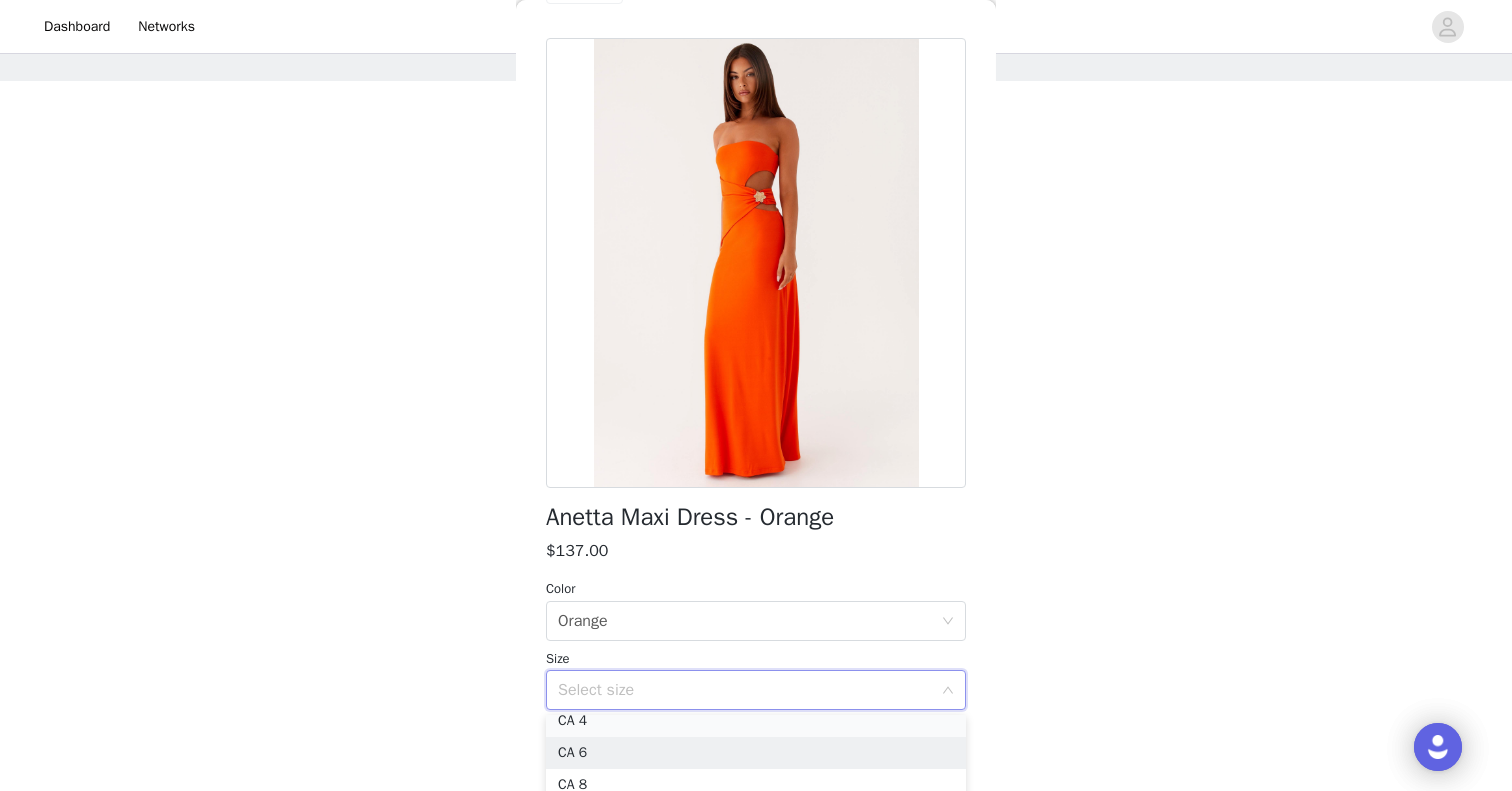 scroll, scrollTop: 68, scrollLeft: 0, axis: vertical 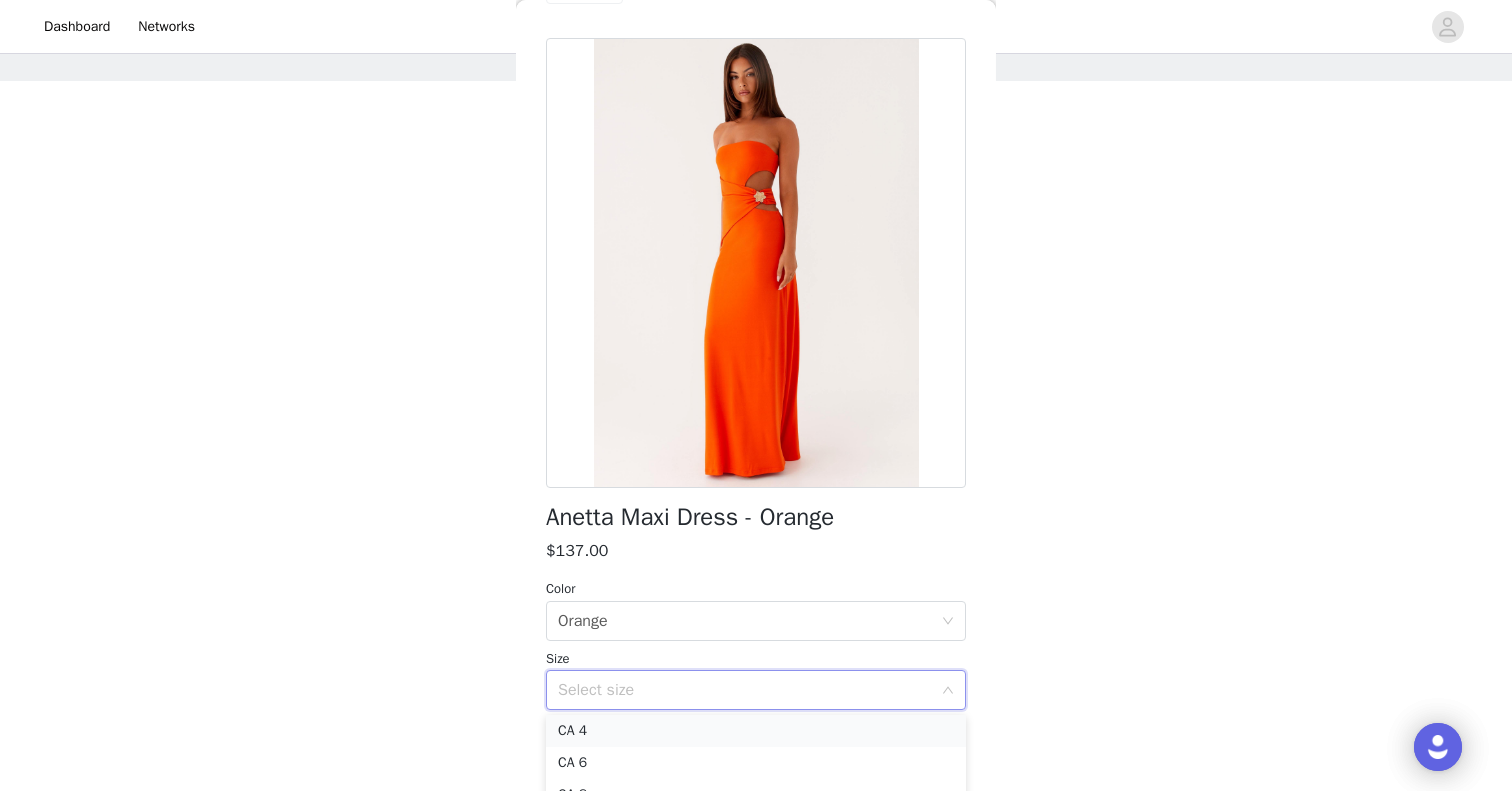 click on "CA 4" at bounding box center (756, 731) 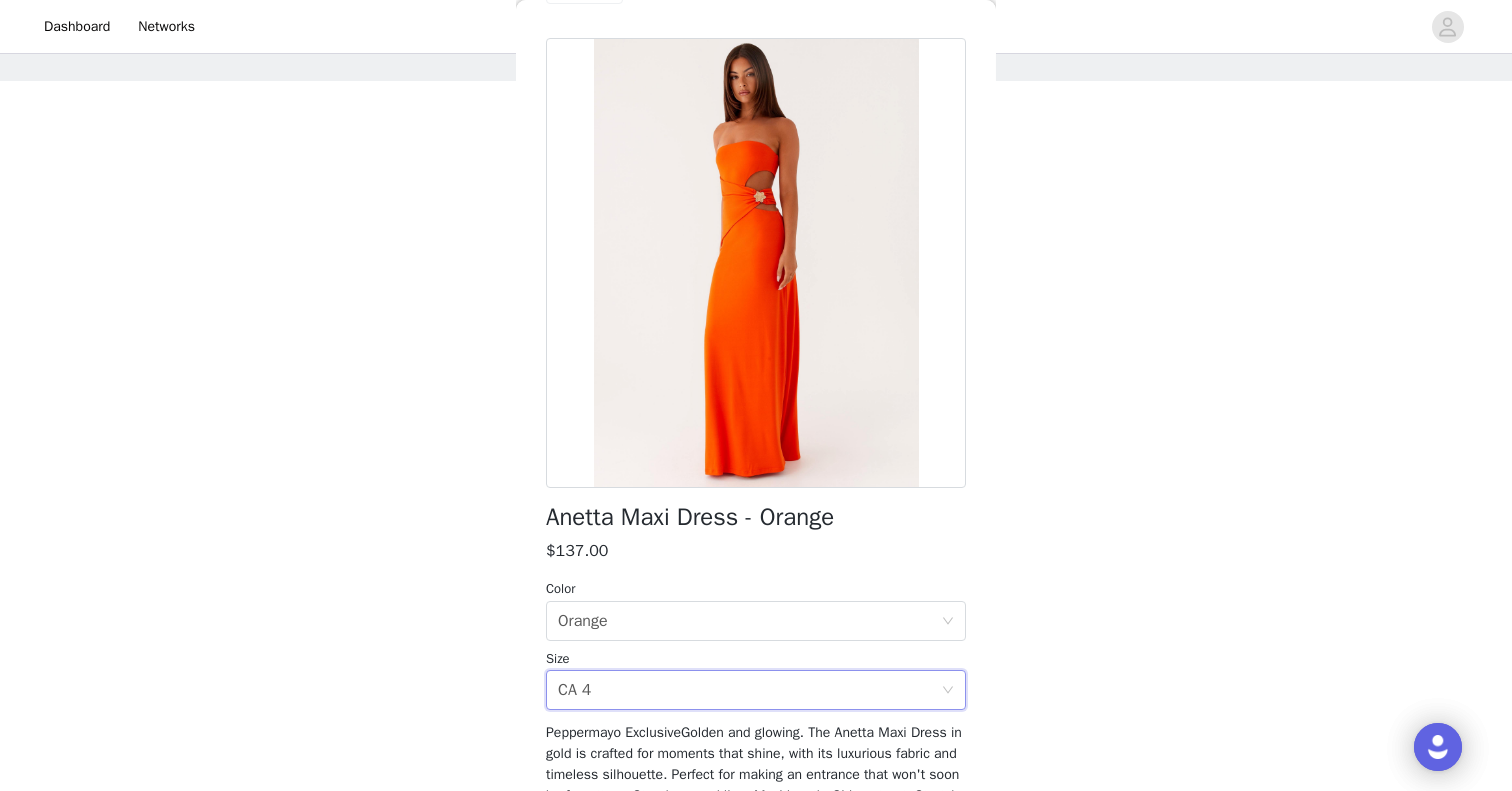 scroll, scrollTop: 266, scrollLeft: 0, axis: vertical 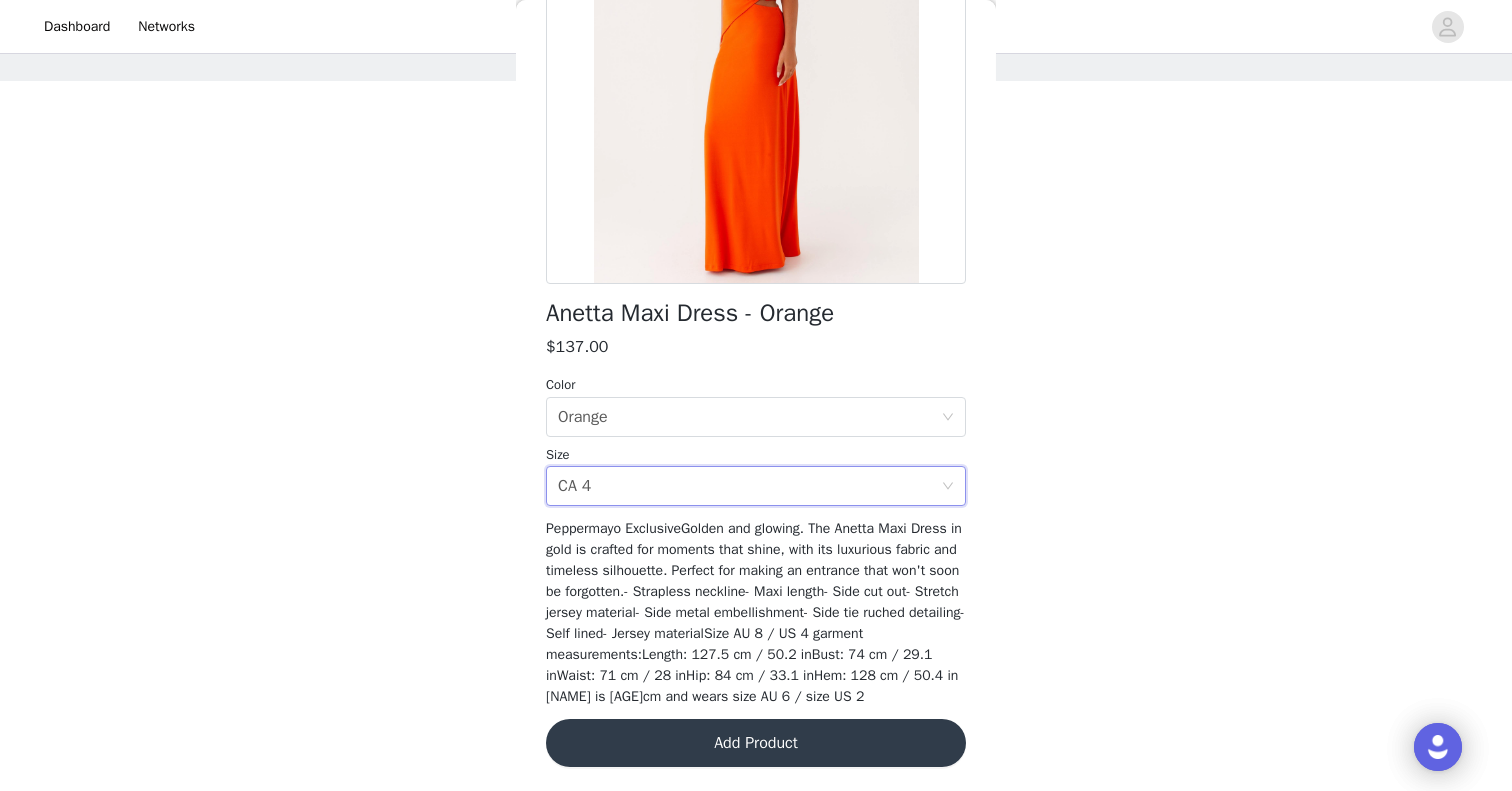 click on "Add Product" at bounding box center (756, 743) 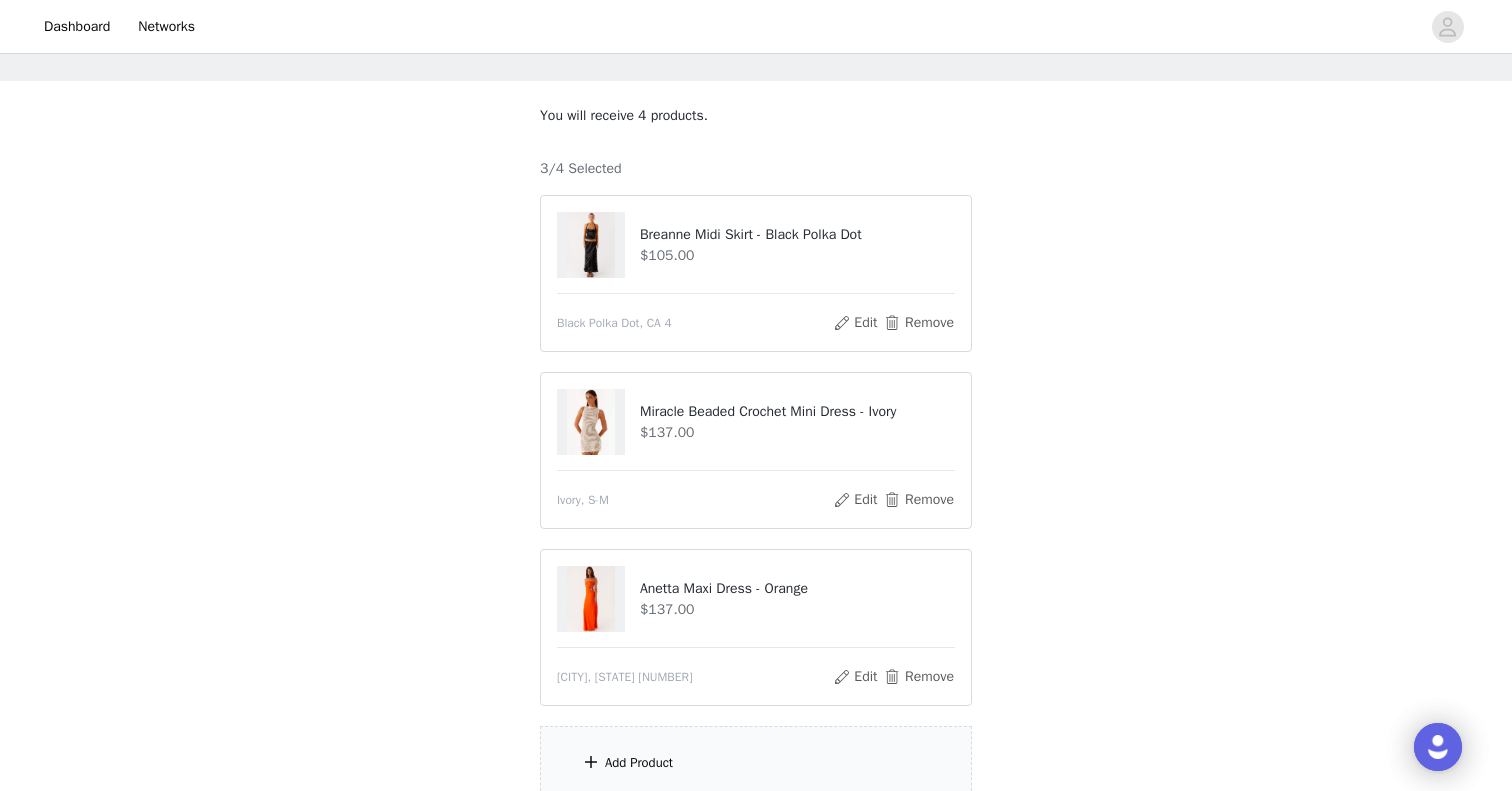 click on "Add Product" at bounding box center (756, 763) 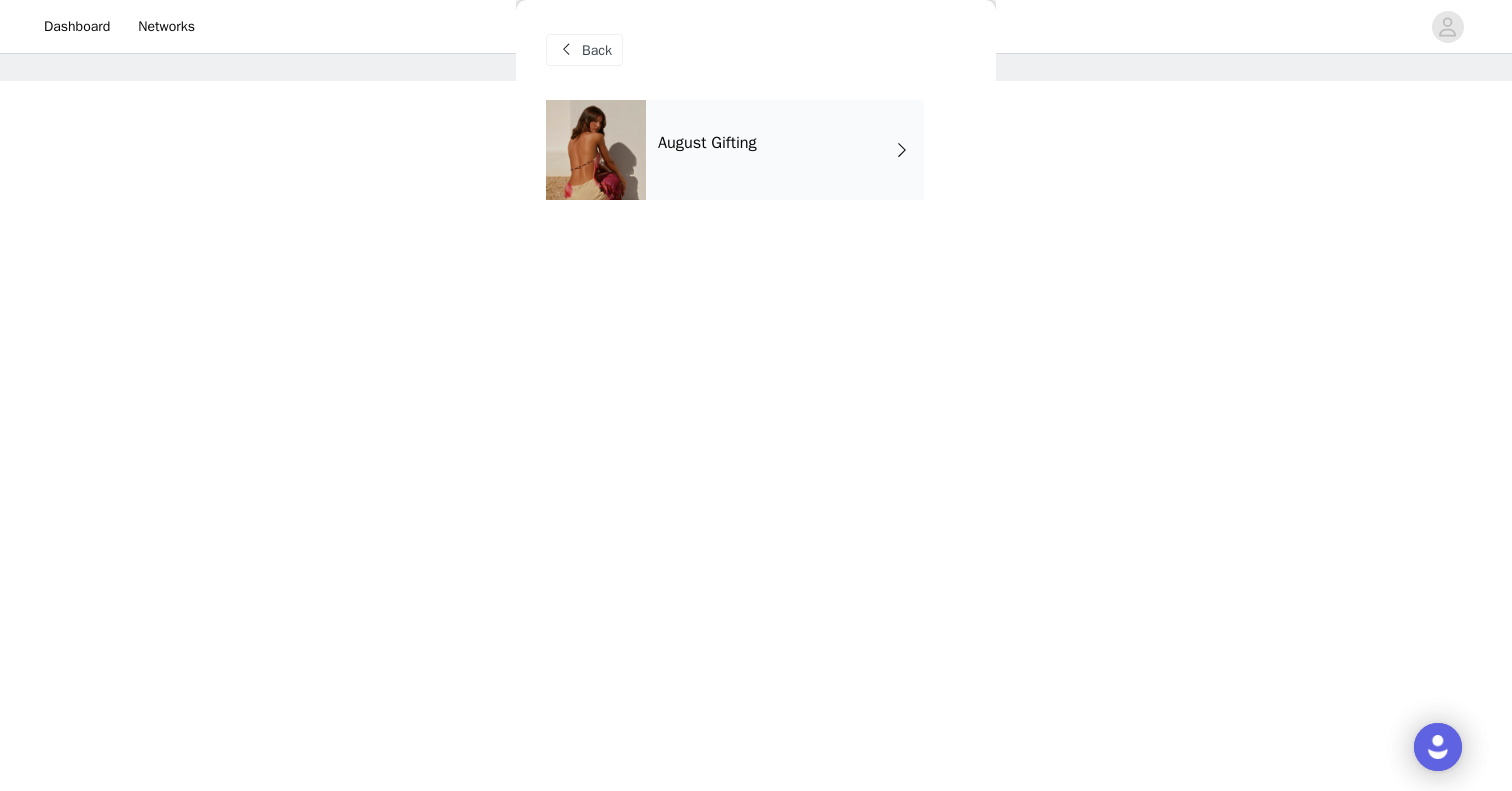 click on "August Gifting" at bounding box center [785, 150] 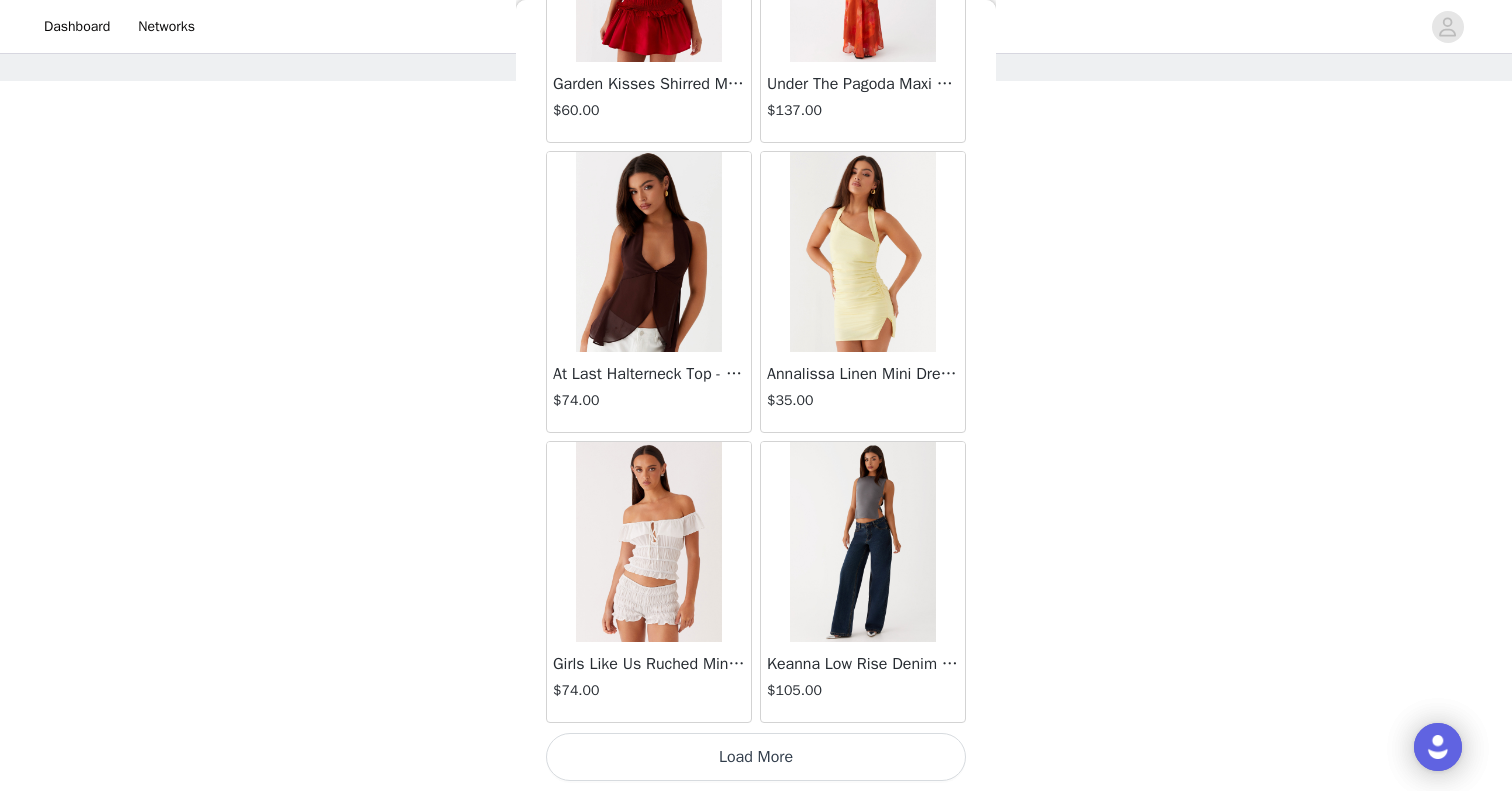 click on "Load More" at bounding box center [756, 757] 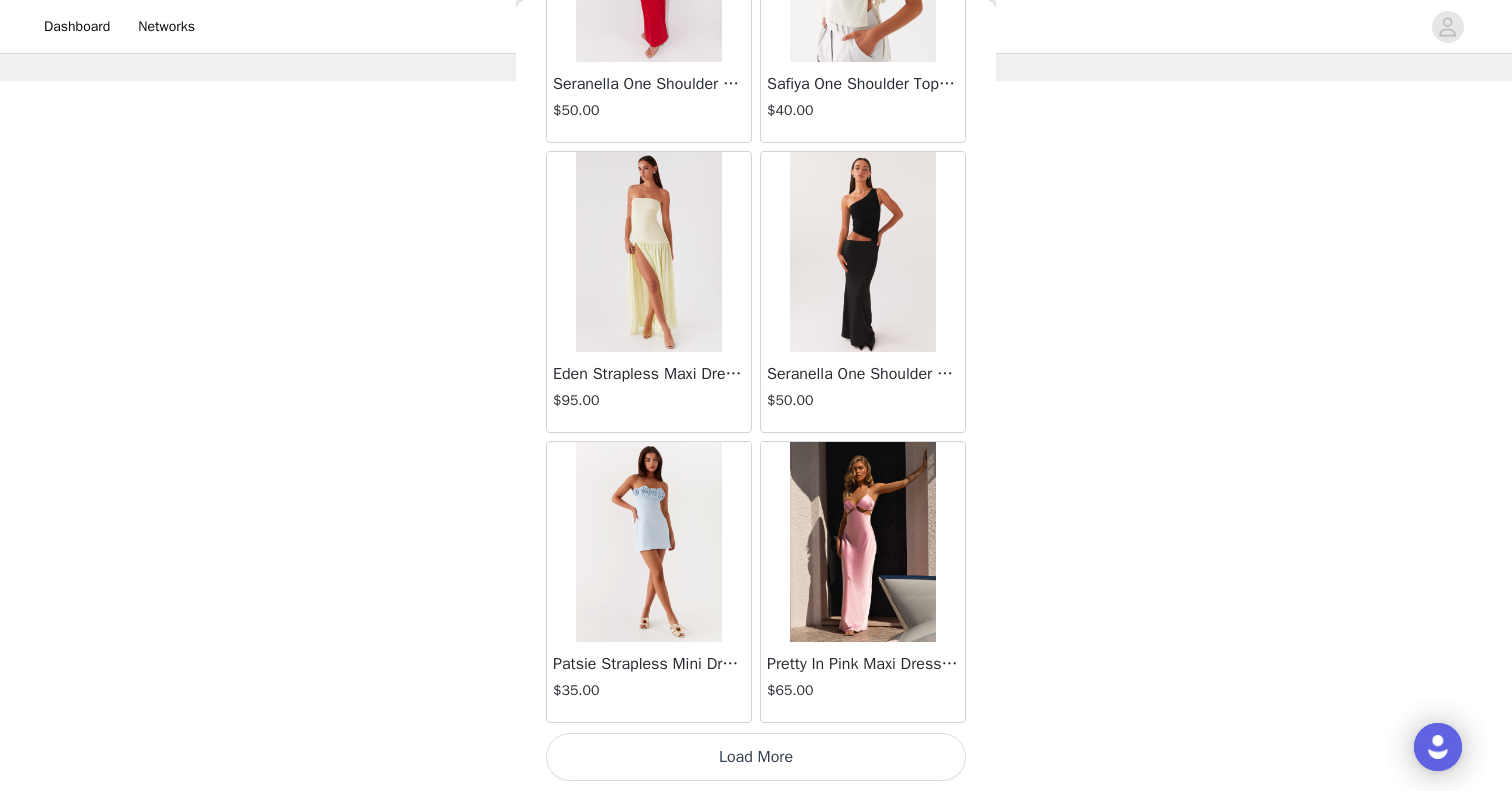click on "Load More" at bounding box center [756, 757] 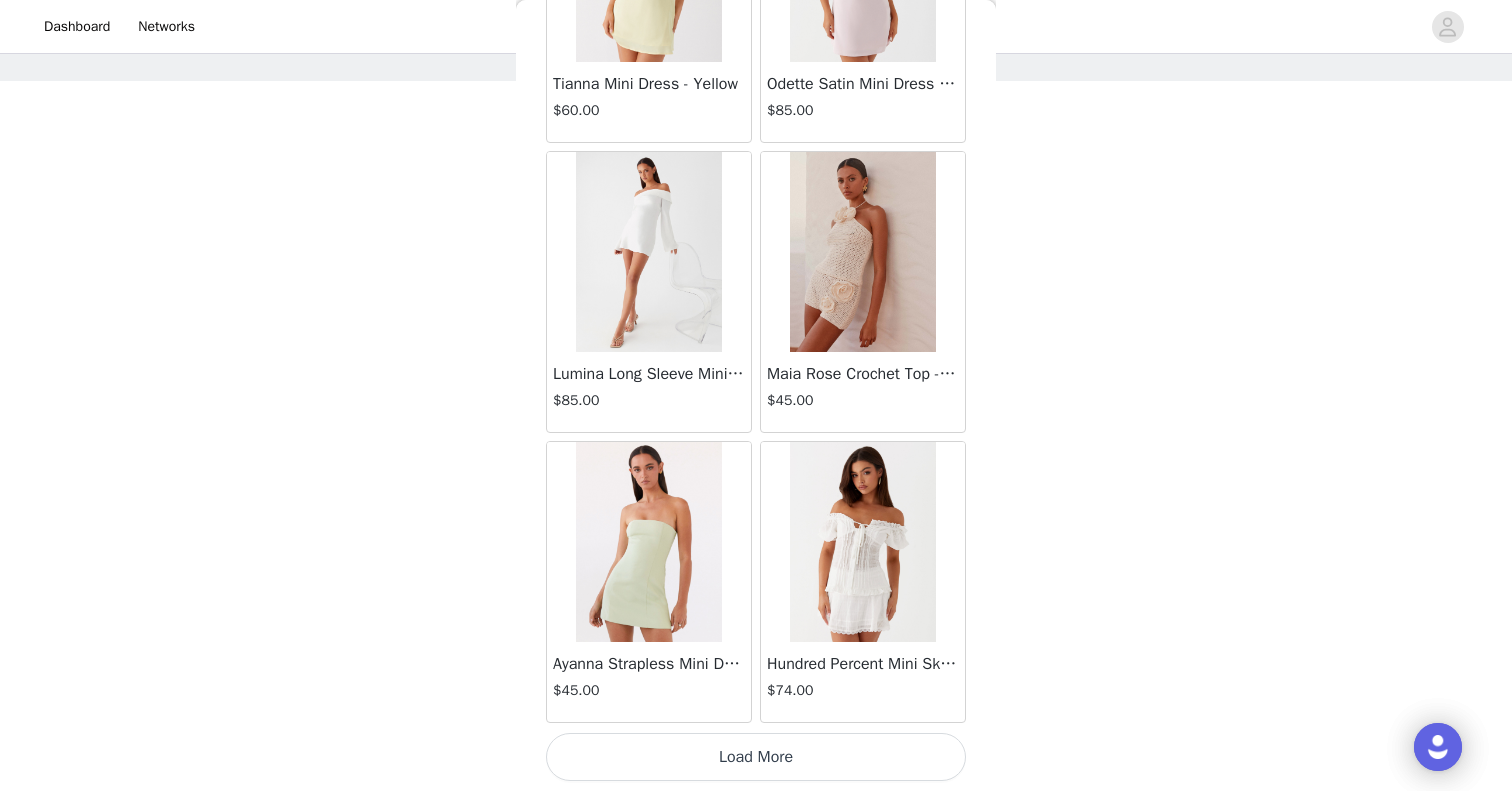 click on "Load More" at bounding box center [756, 757] 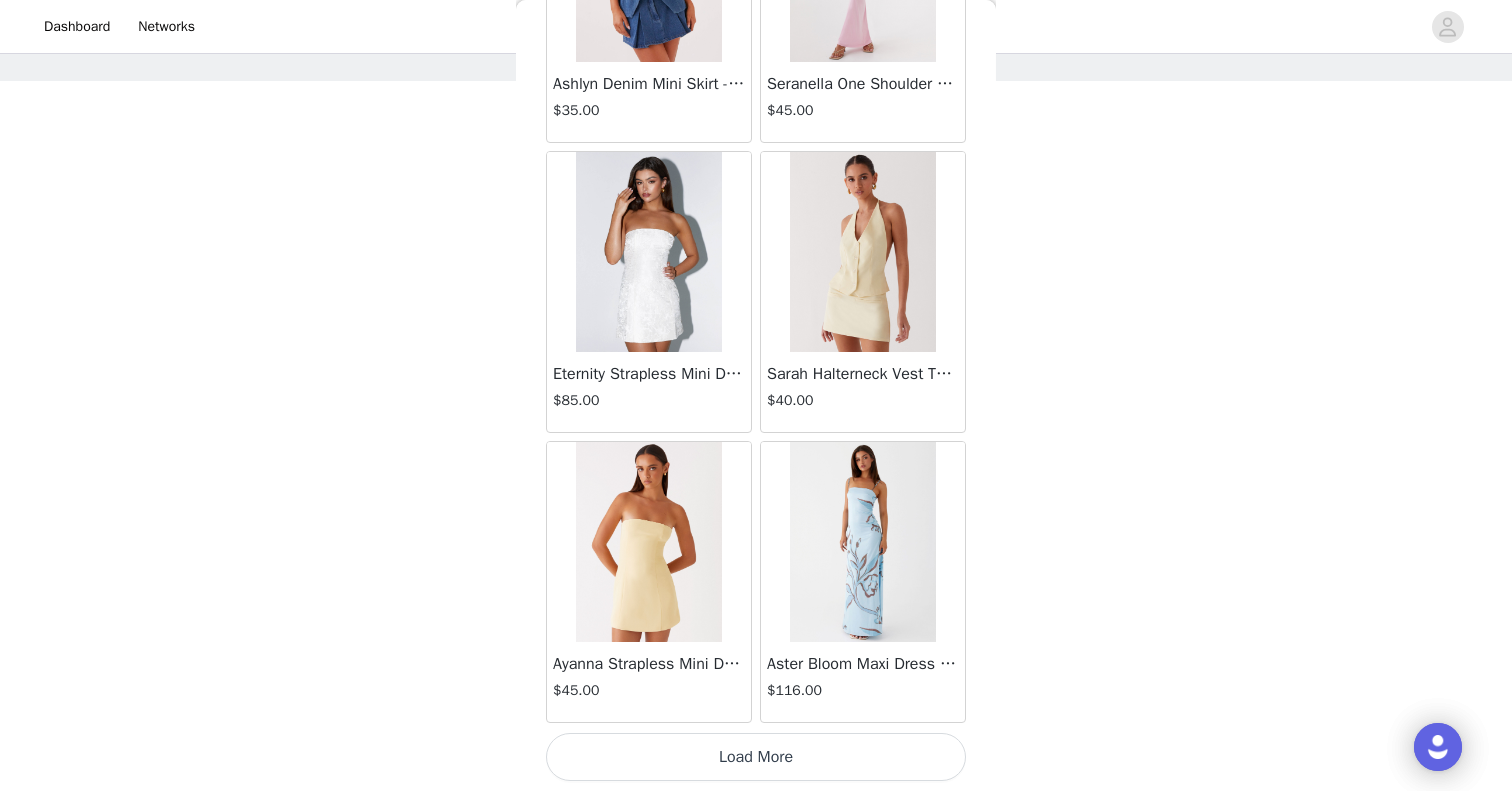 click on "Load More" at bounding box center (756, 757) 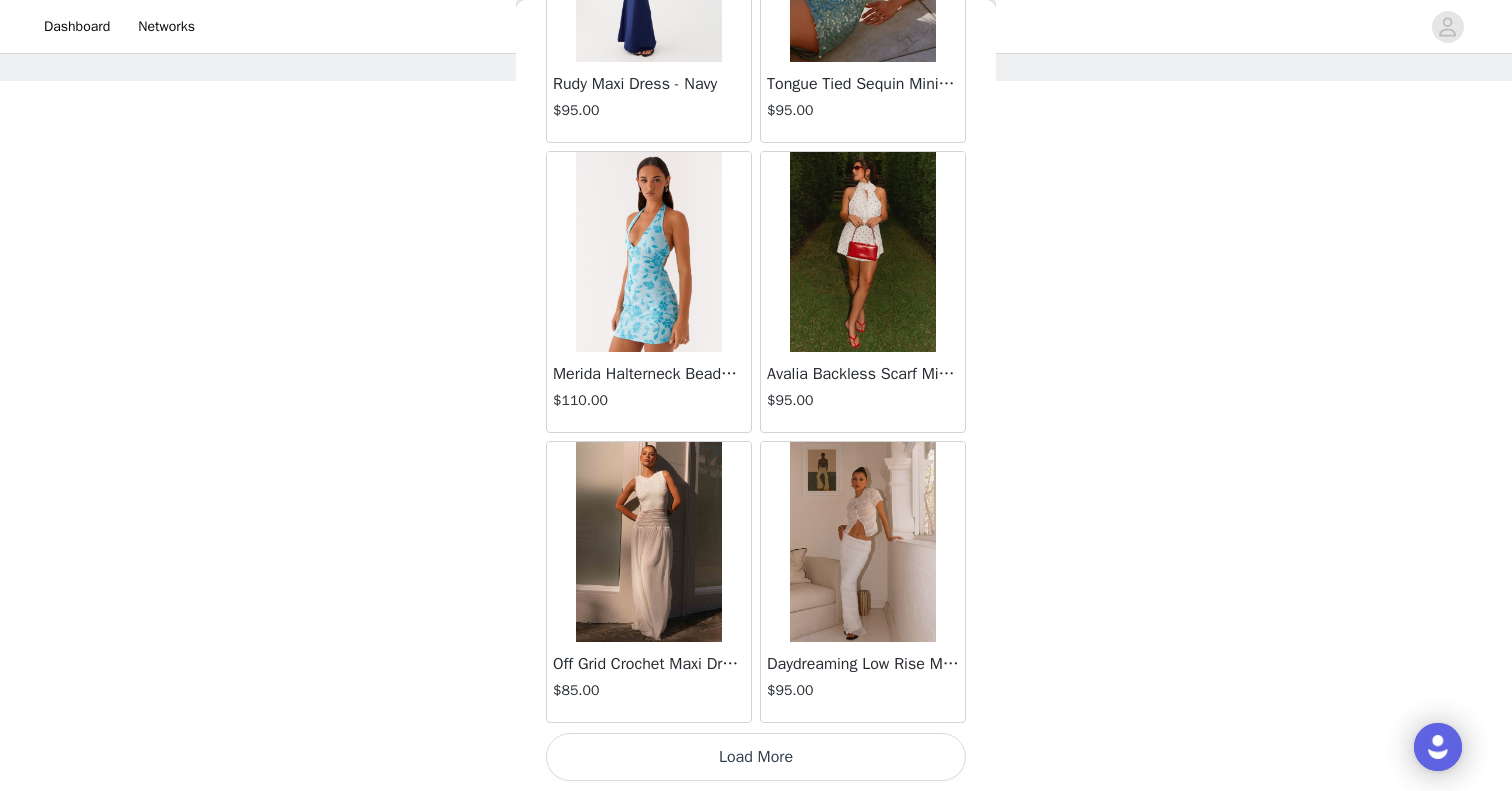 click on "Load More" at bounding box center [756, 757] 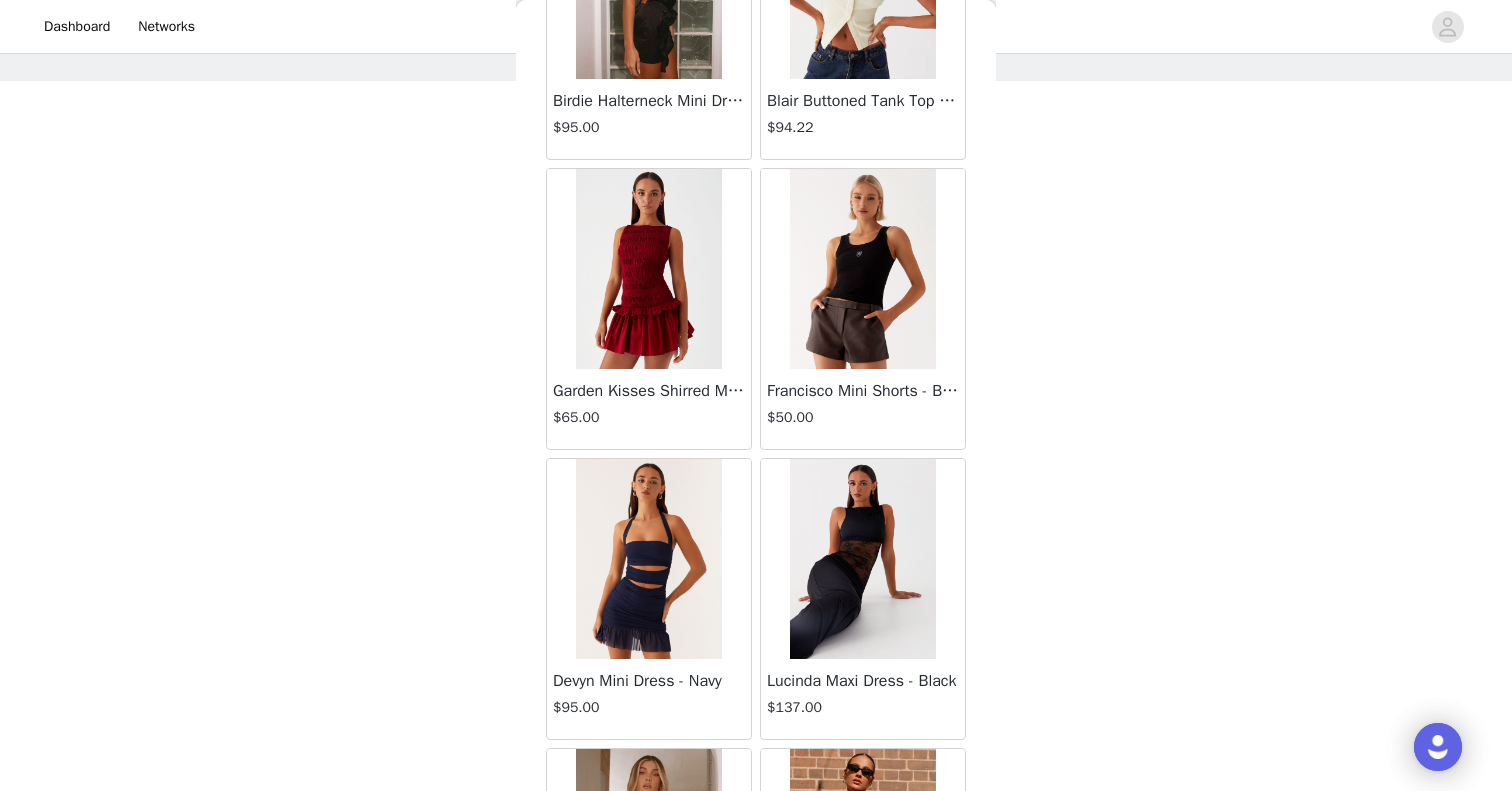 scroll, scrollTop: 16769, scrollLeft: 0, axis: vertical 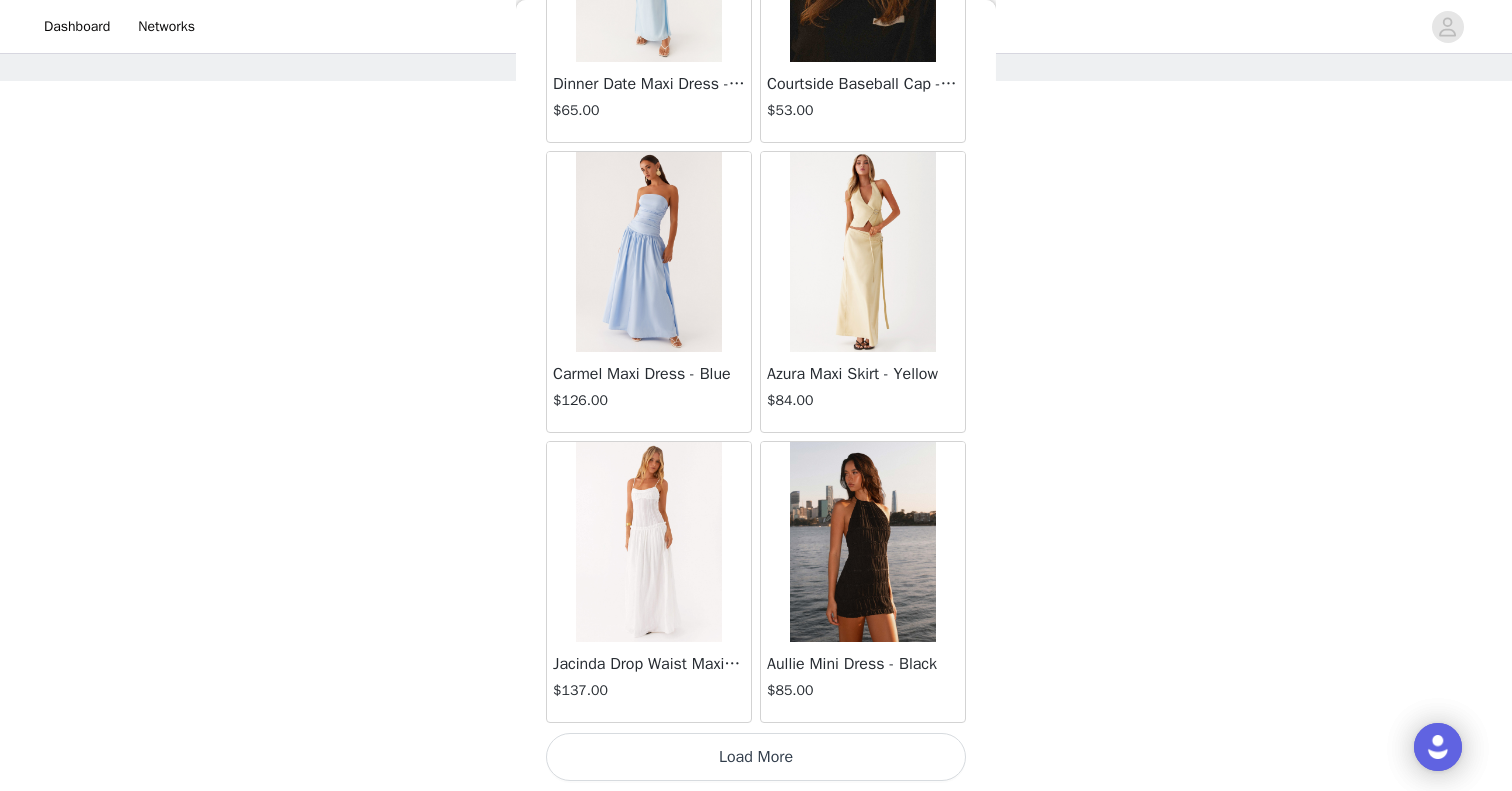 click on "Load More" at bounding box center (756, 757) 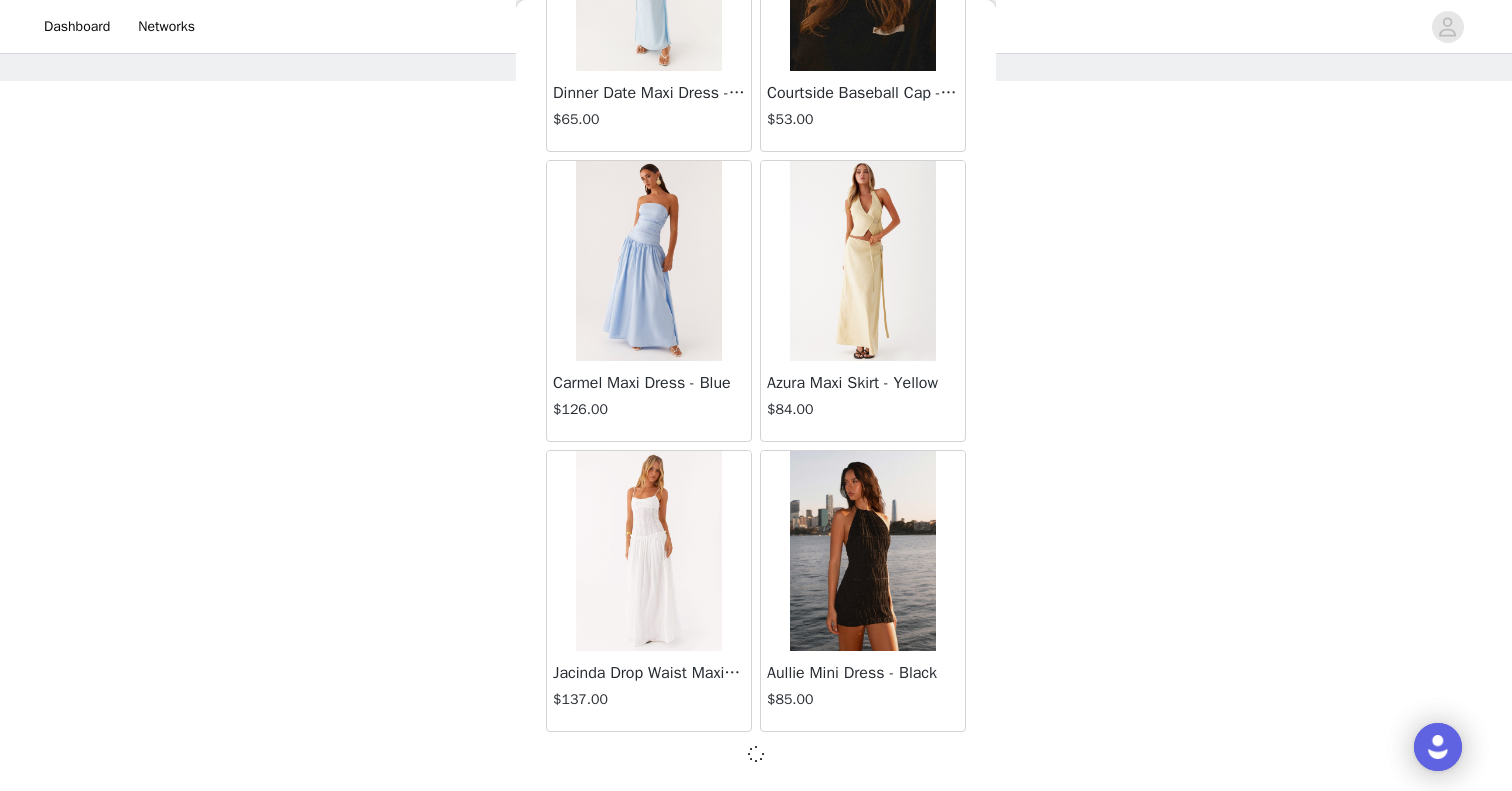 scroll, scrollTop: 16760, scrollLeft: 0, axis: vertical 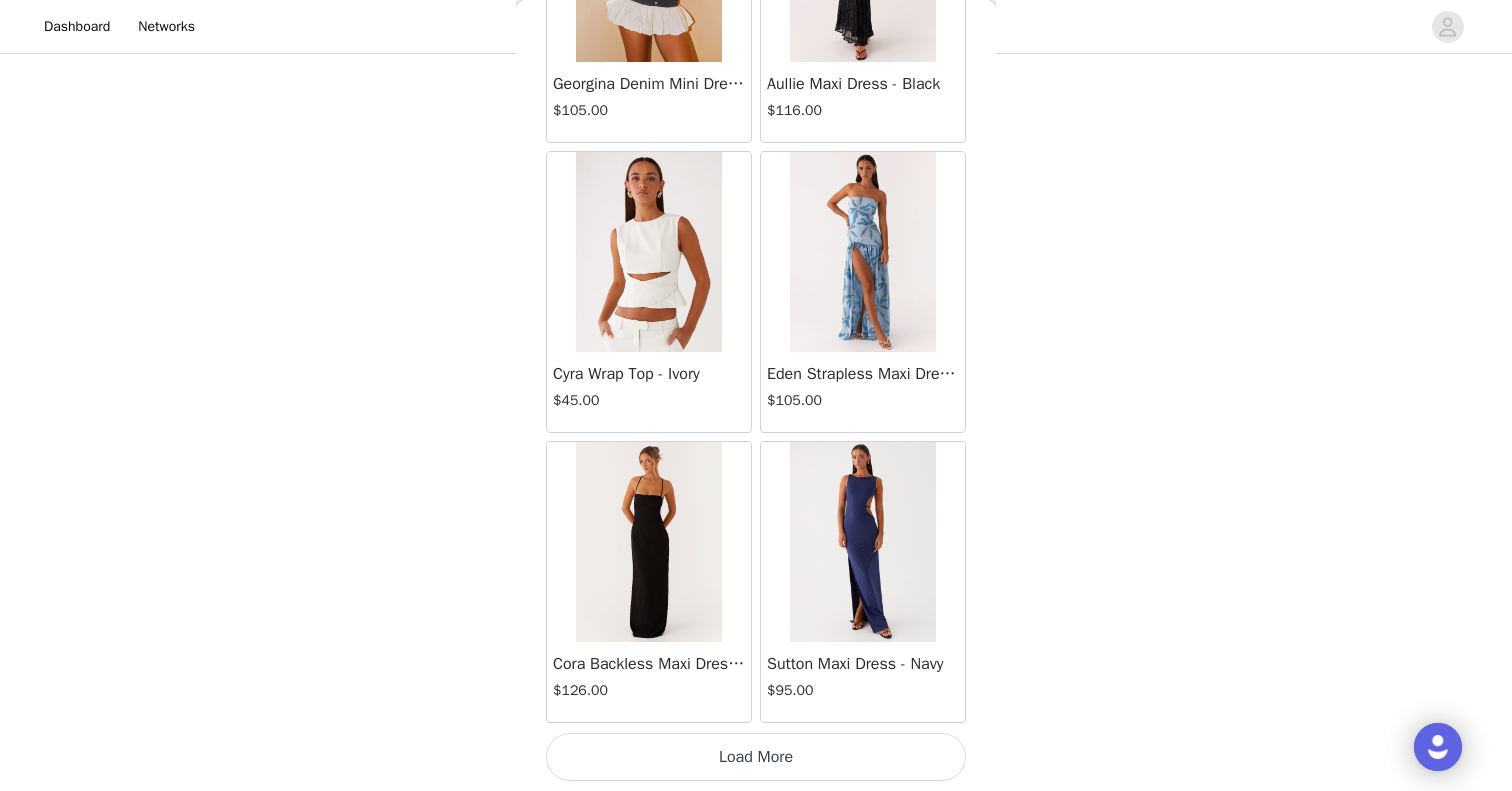 click on "Load More" at bounding box center [756, 757] 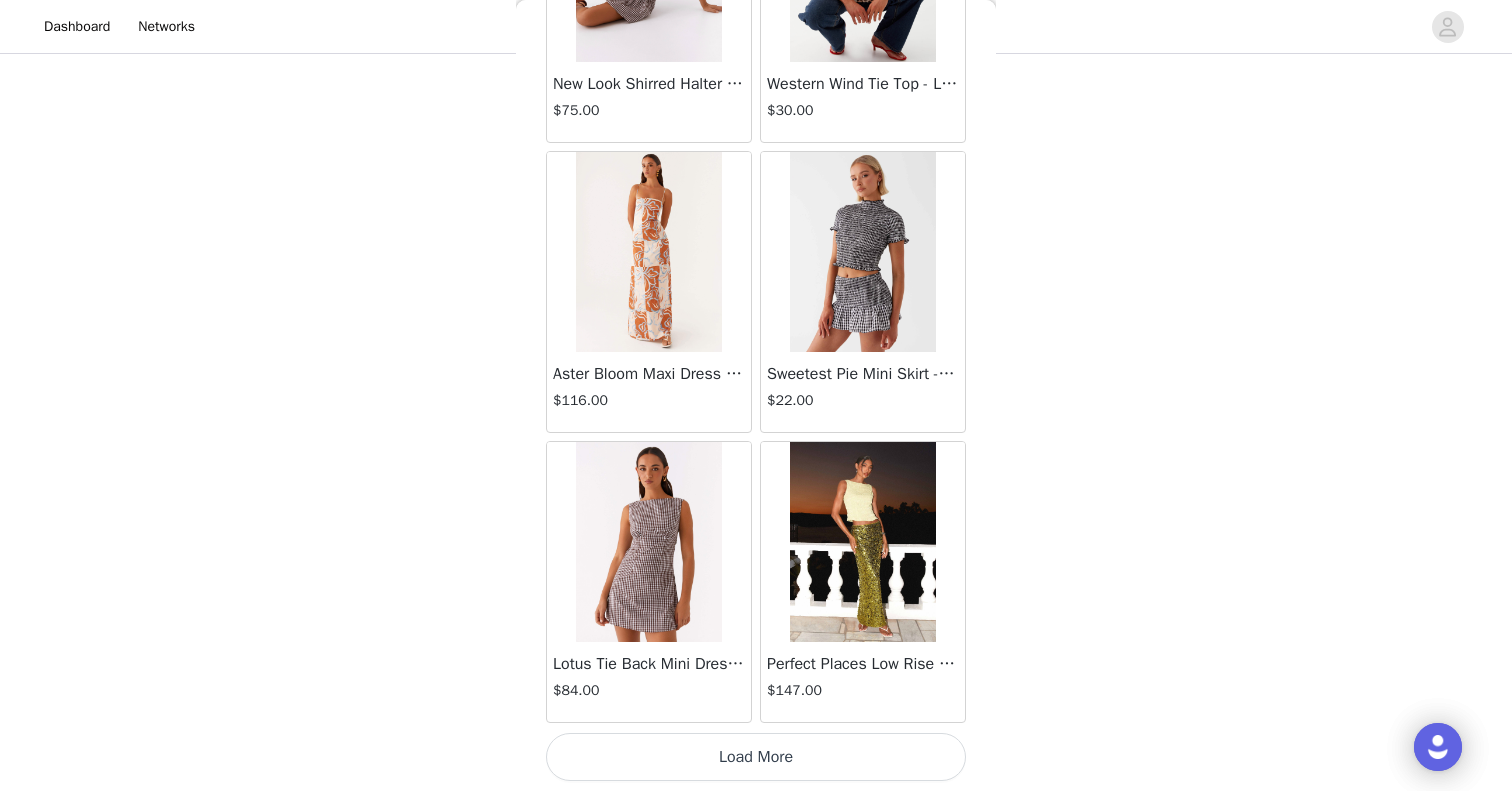 click on "Load More" at bounding box center [756, 757] 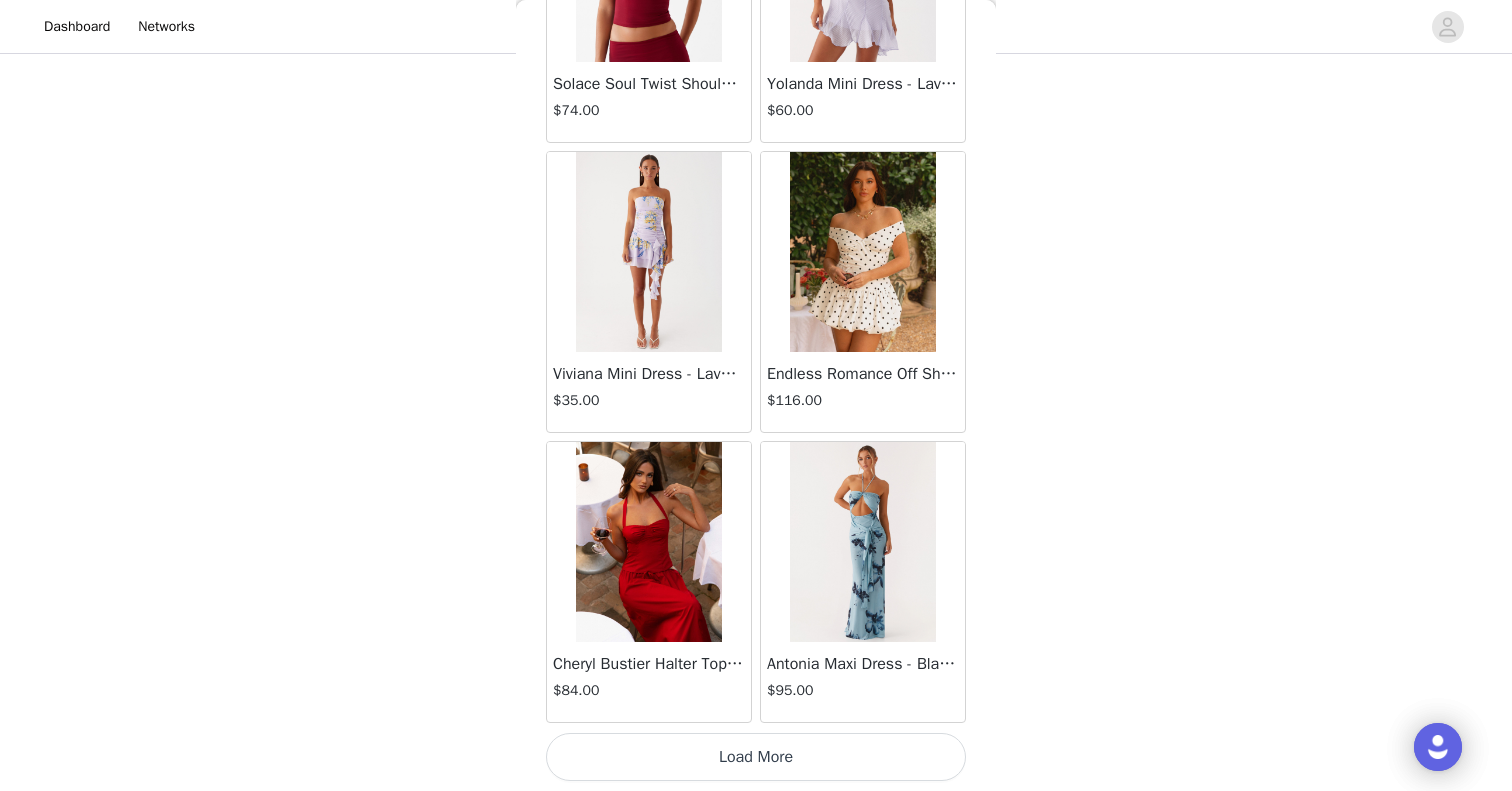 click on "Load More" at bounding box center (756, 757) 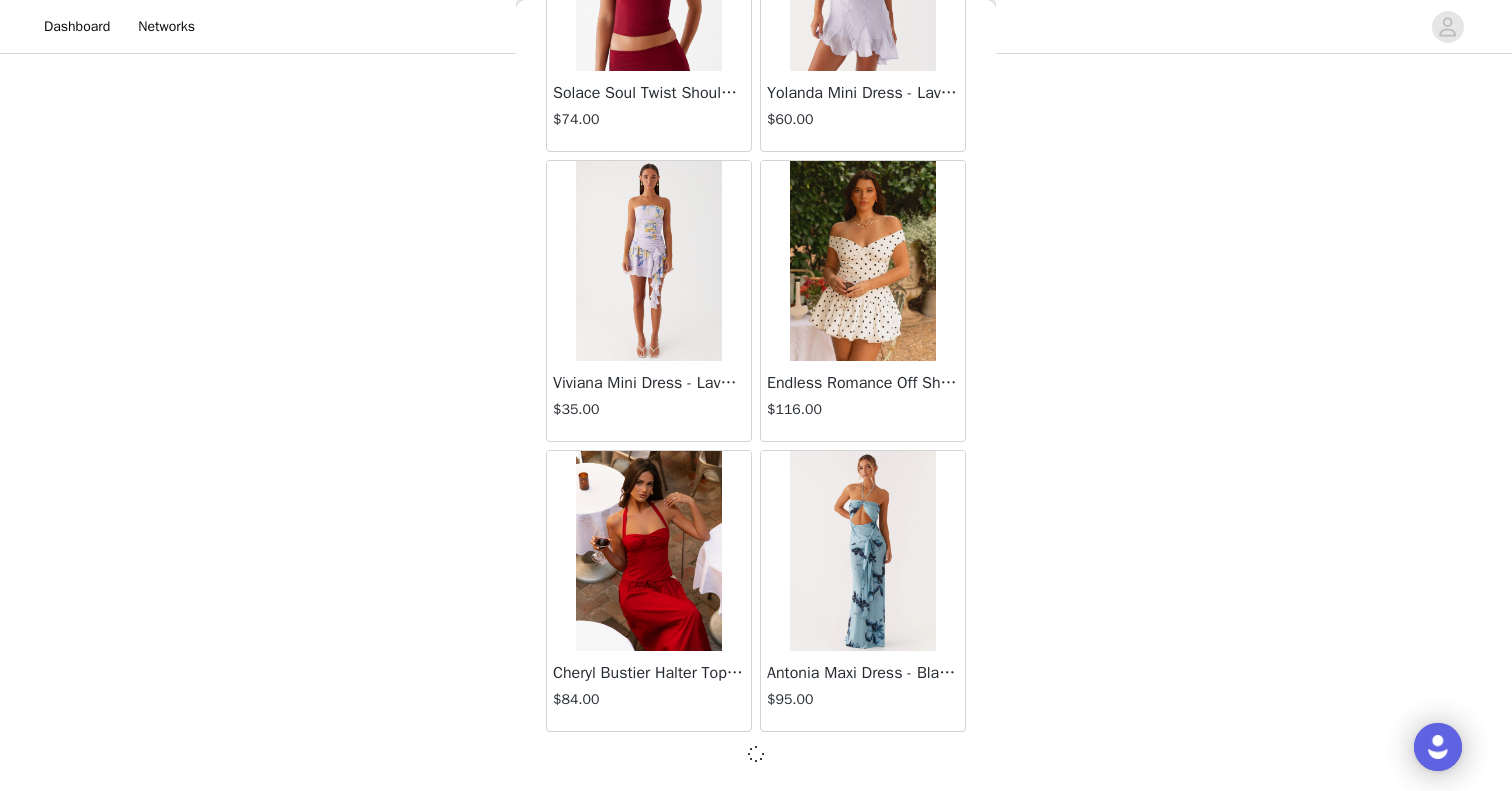 scroll, scrollTop: 25460, scrollLeft: 0, axis: vertical 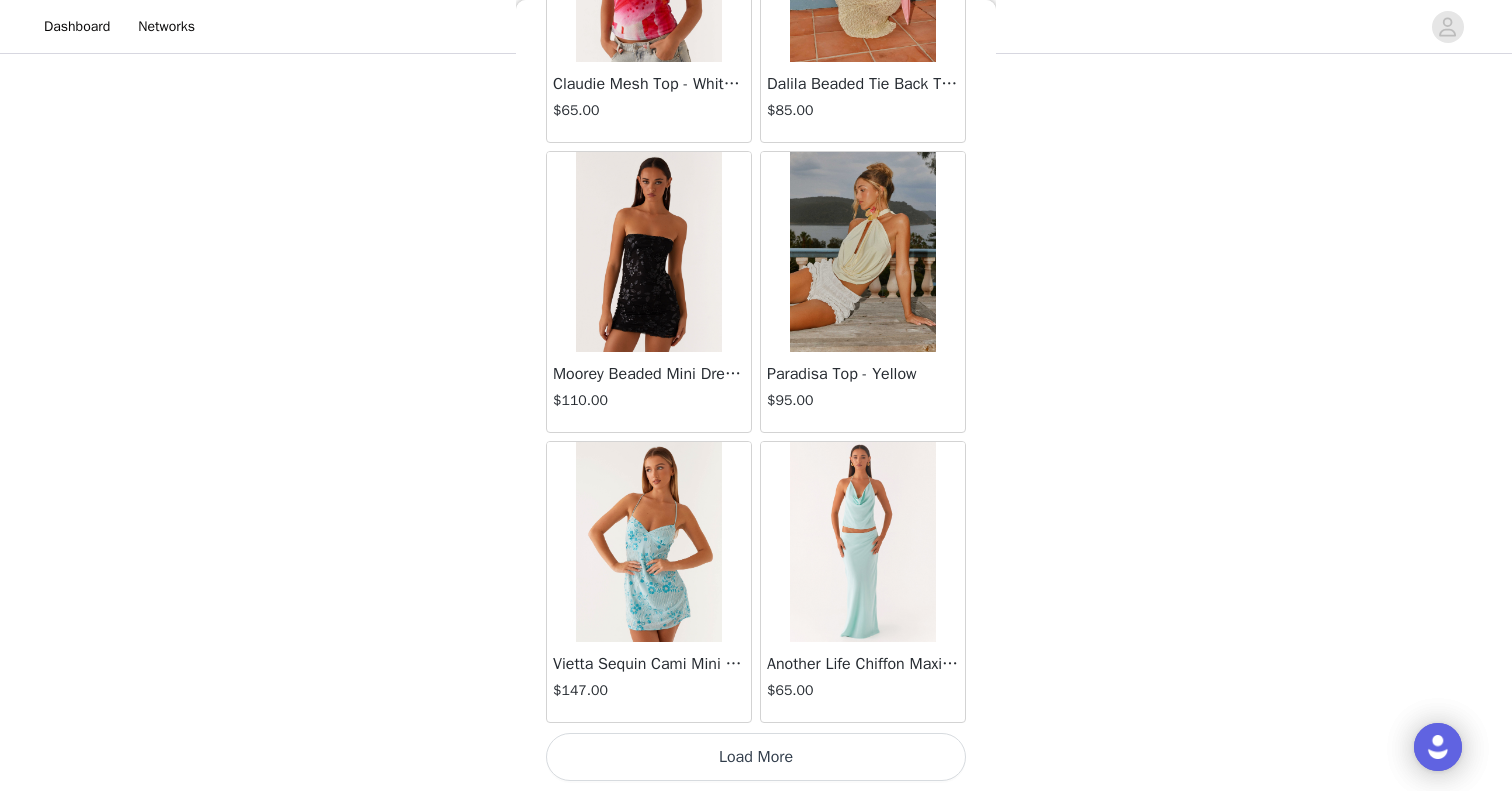 click on "Load More" at bounding box center (756, 757) 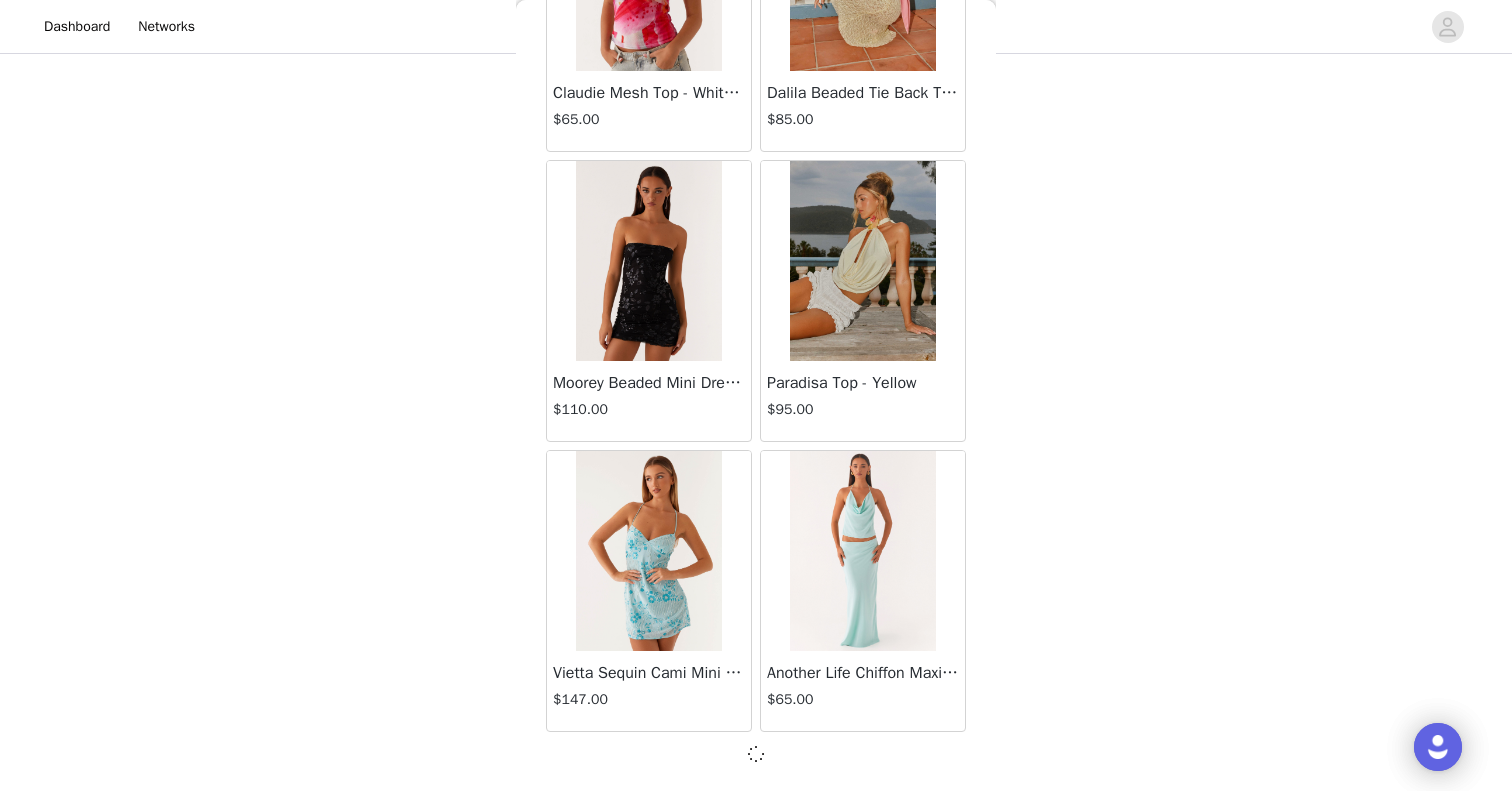 scroll, scrollTop: 28360, scrollLeft: 0, axis: vertical 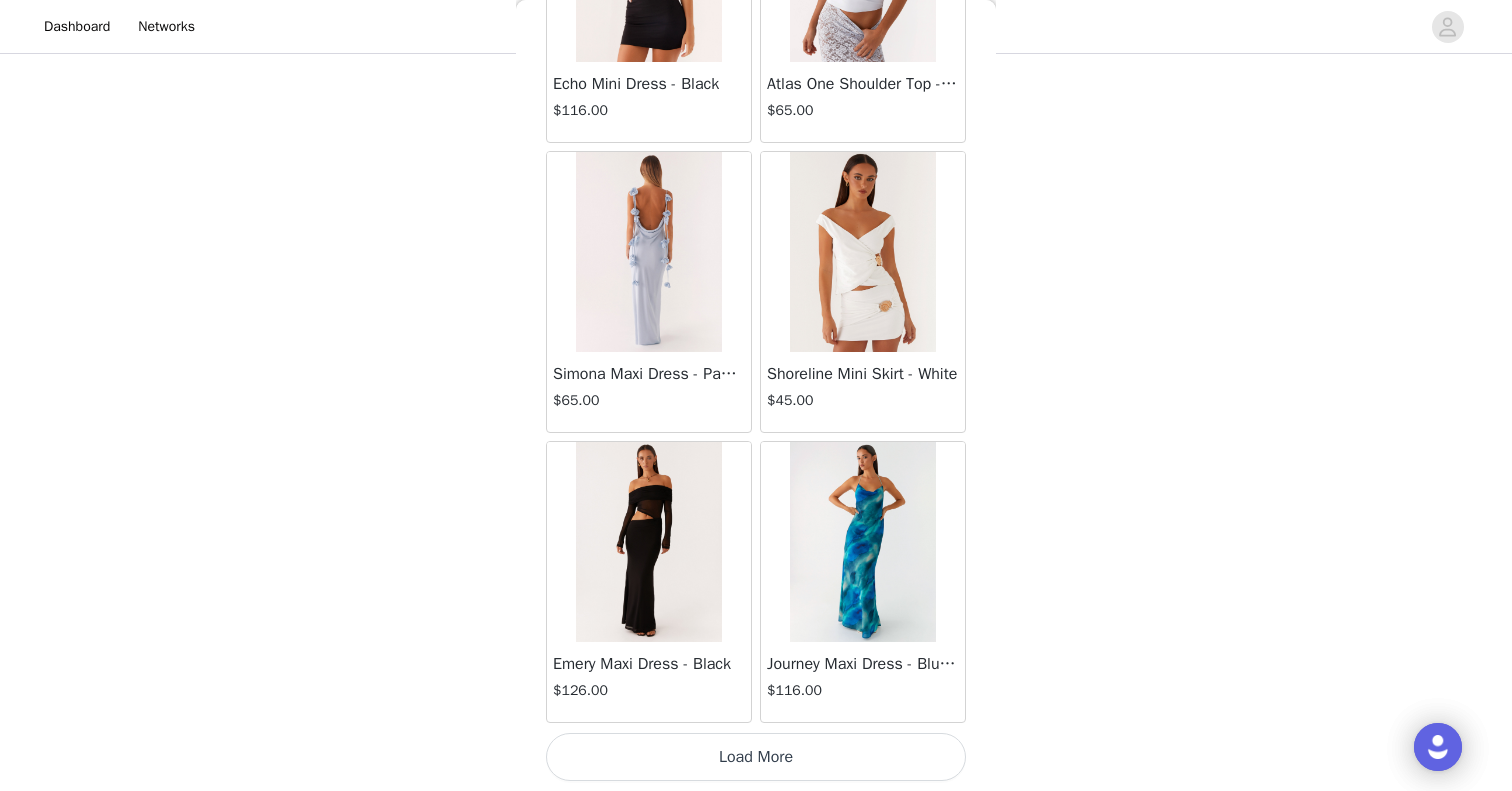click on "Load More" at bounding box center (756, 757) 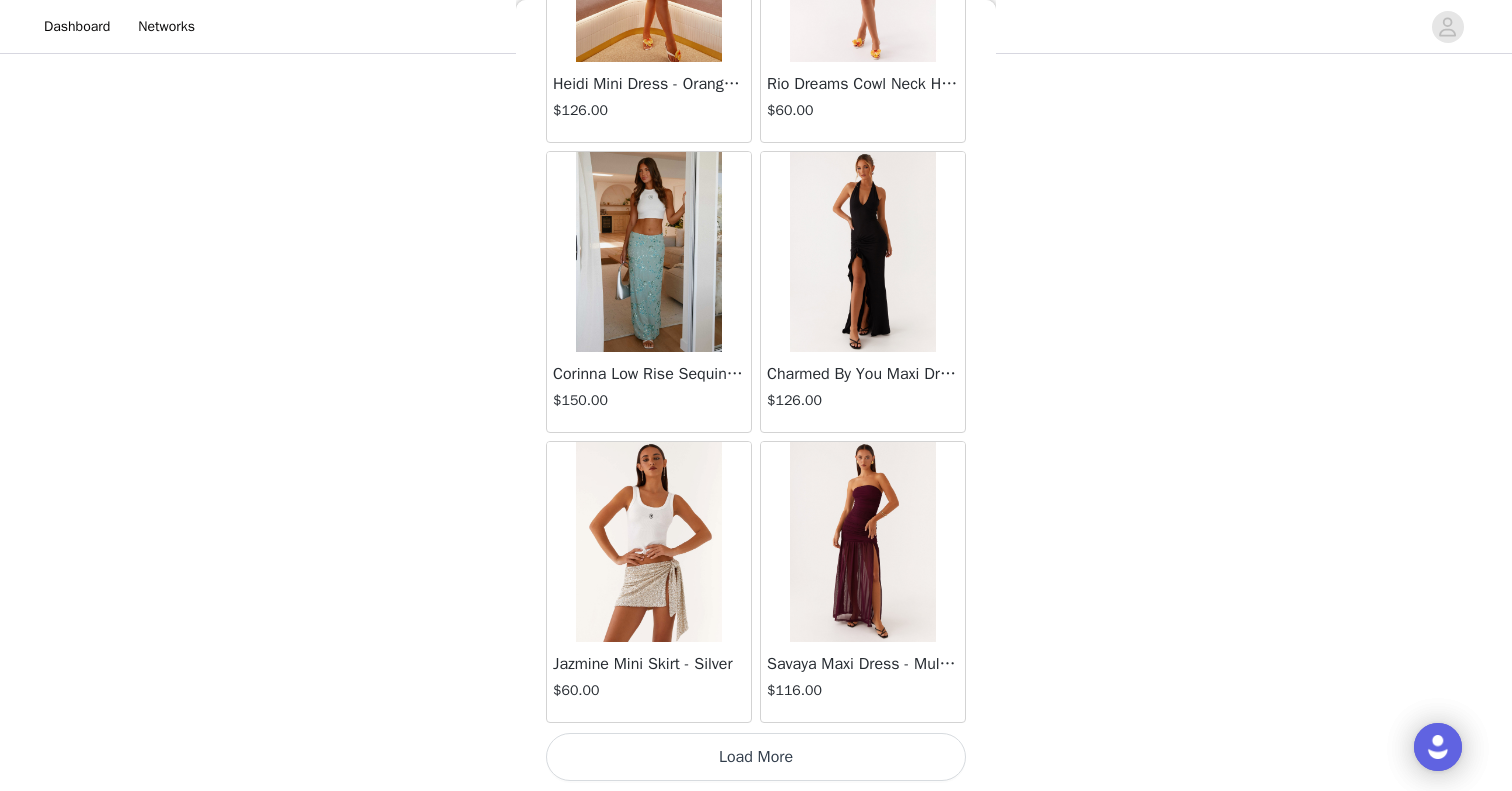 click on "Load More" at bounding box center [756, 757] 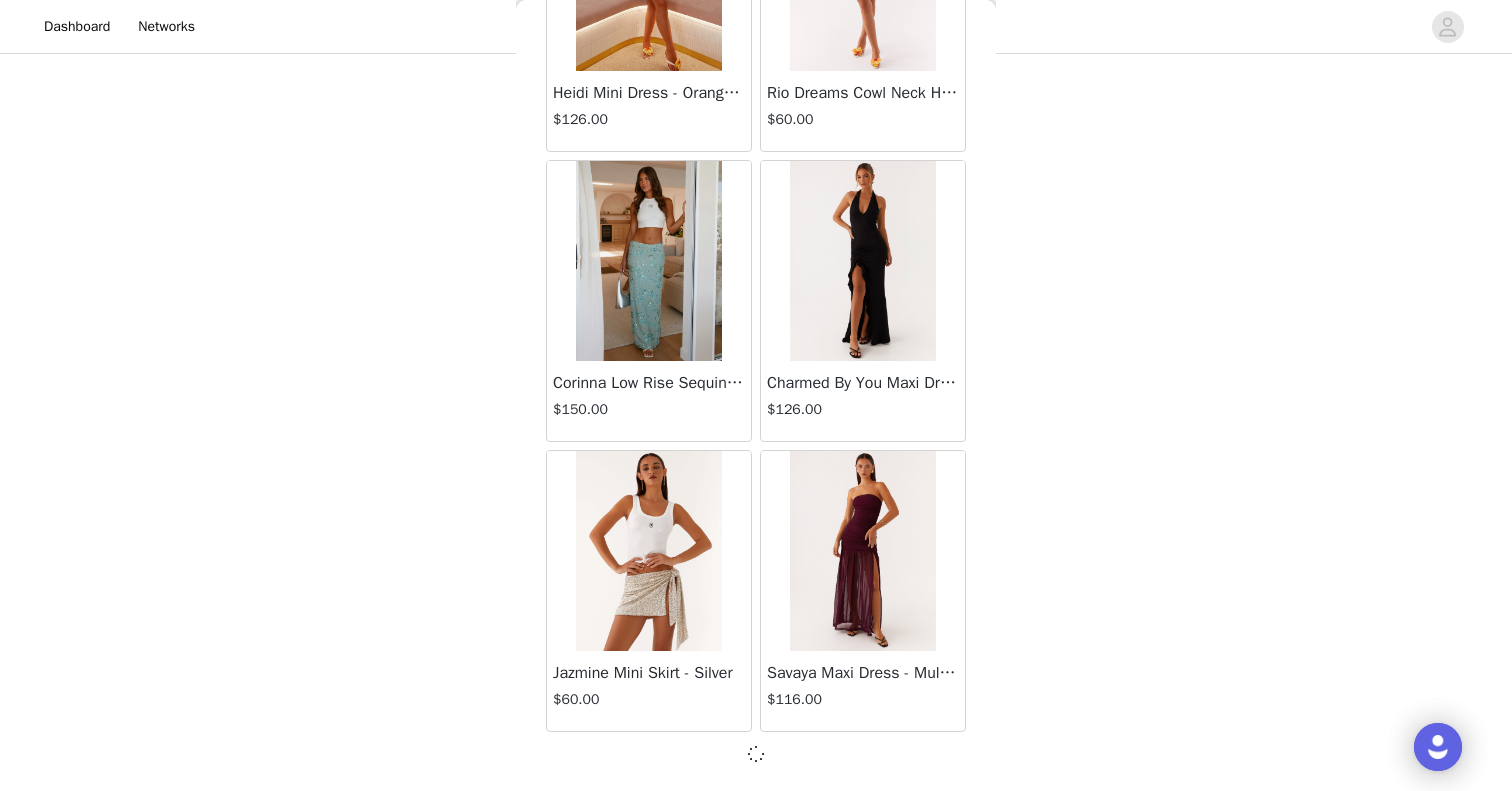 scroll, scrollTop: 34160, scrollLeft: 0, axis: vertical 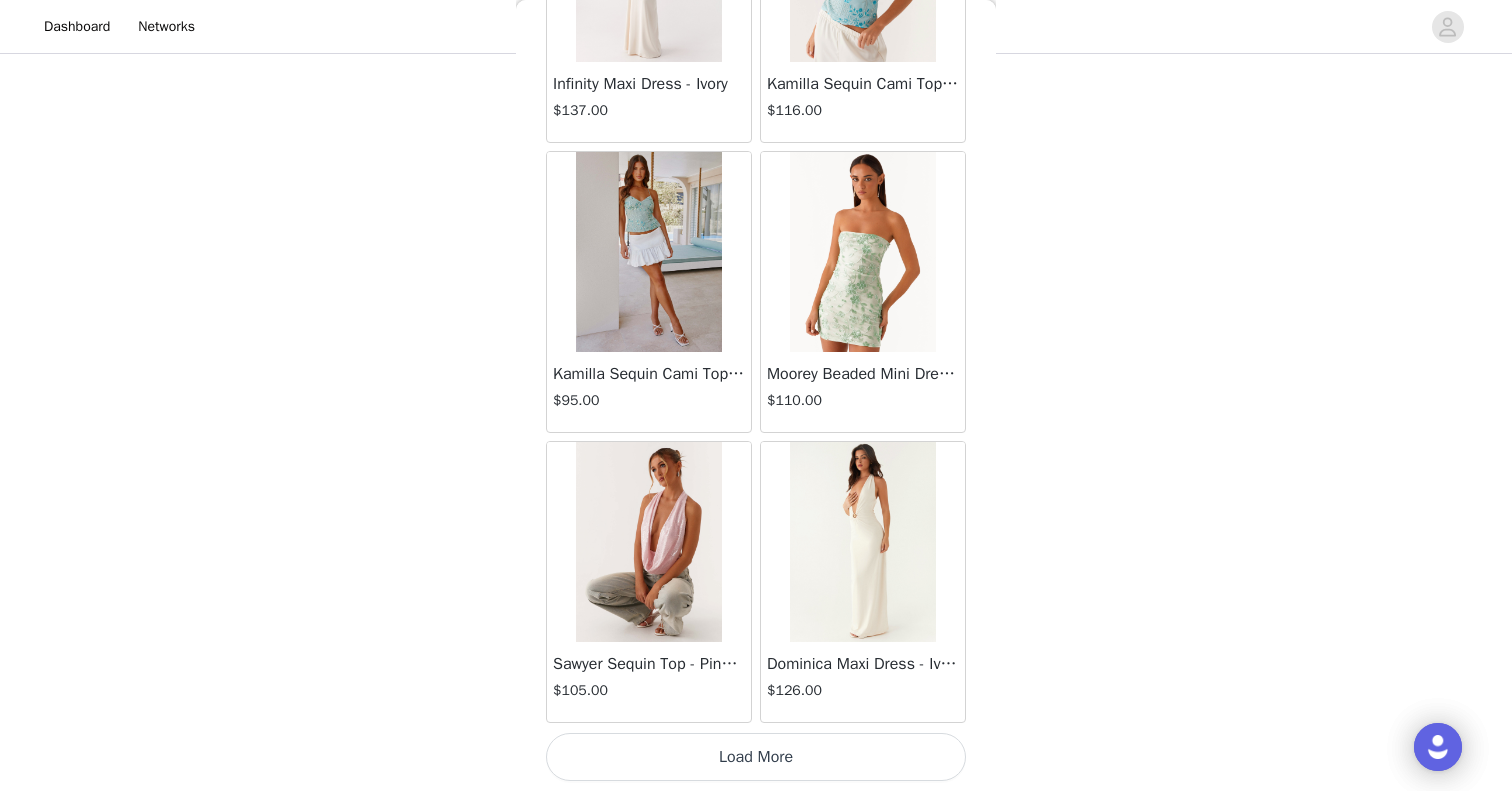 click on "Load More" at bounding box center (756, 757) 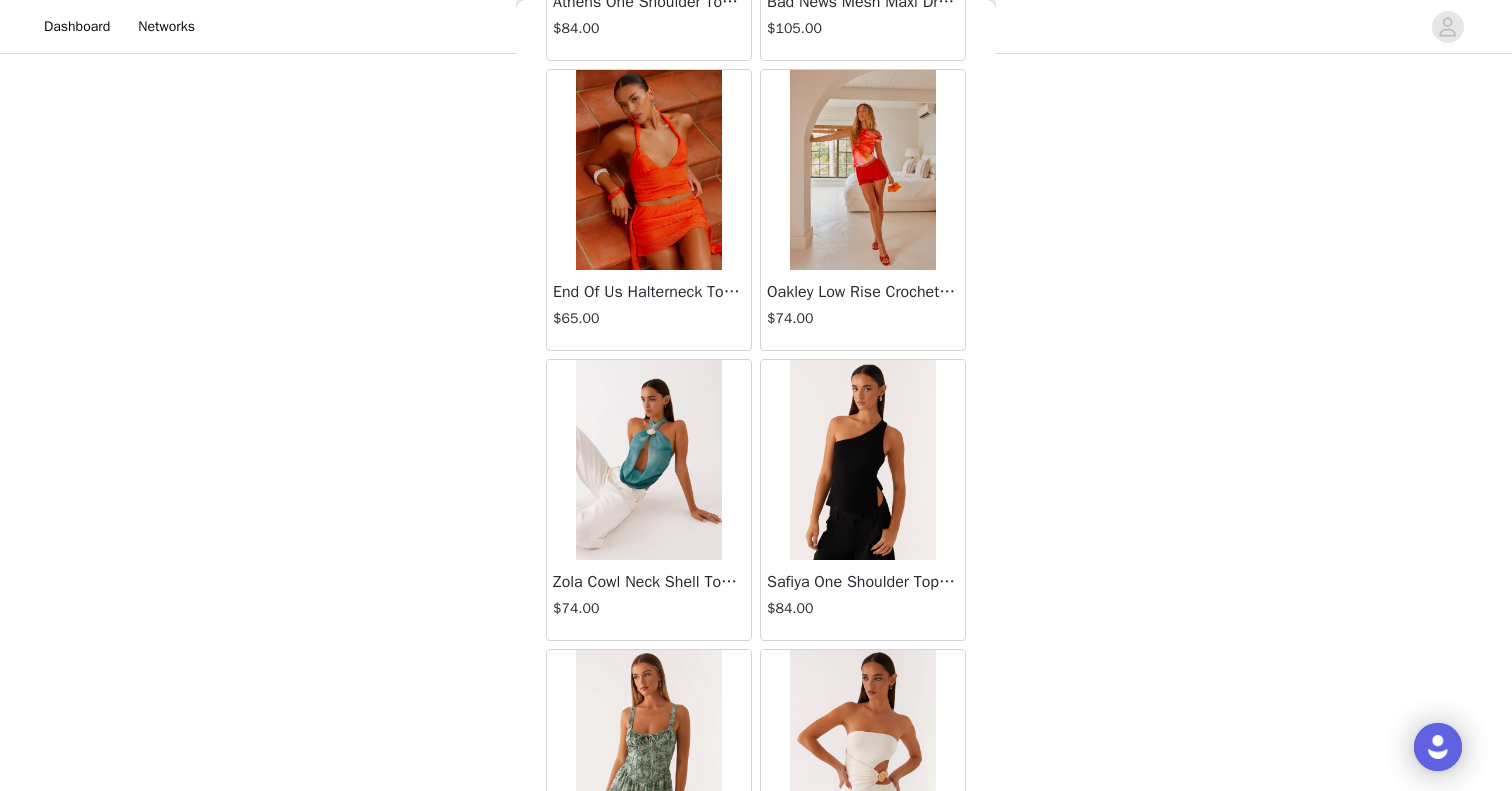 scroll, scrollTop: 39969, scrollLeft: 0, axis: vertical 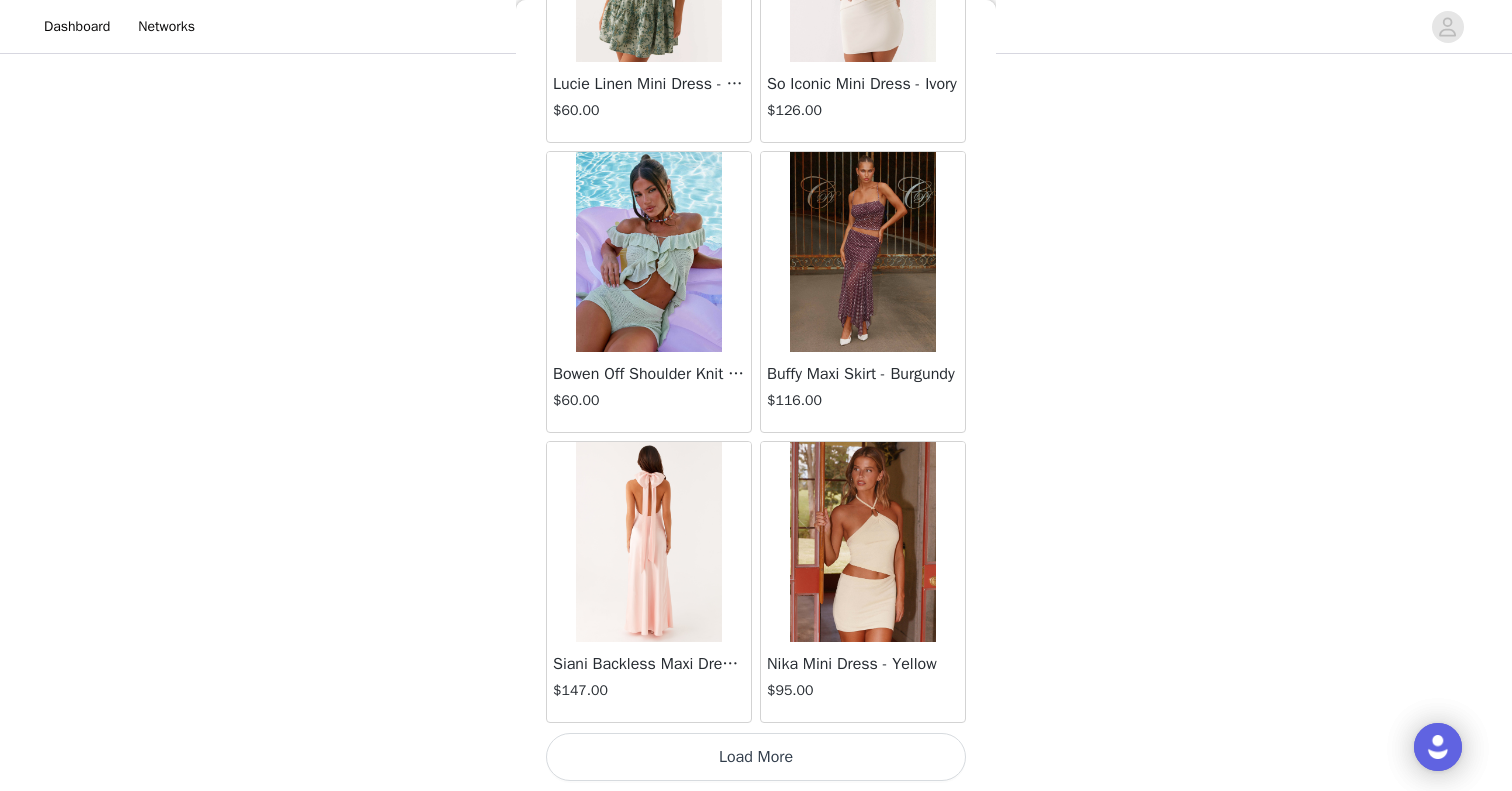 click on "Load More" at bounding box center [756, 757] 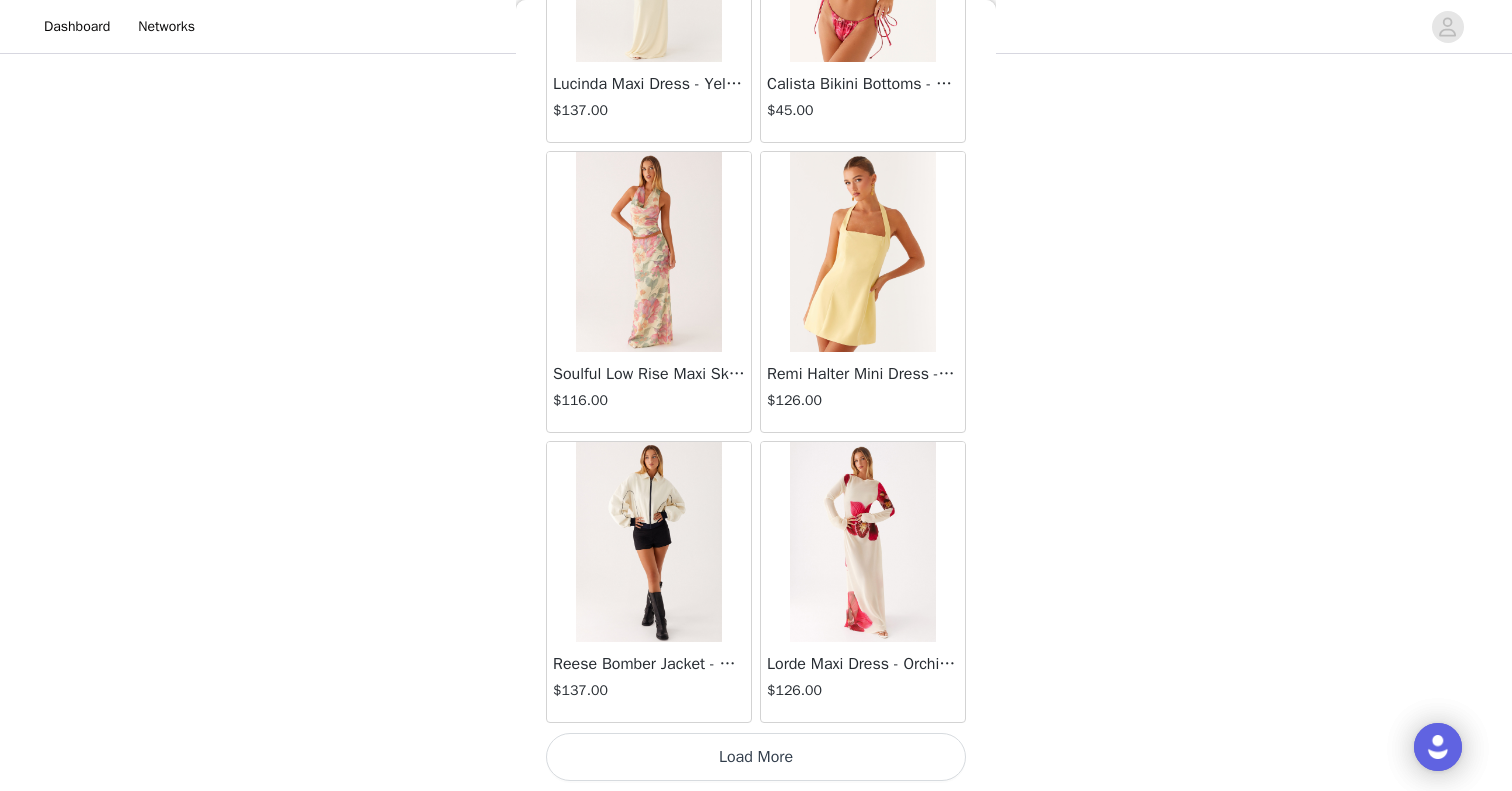 click on "Load More" at bounding box center (756, 757) 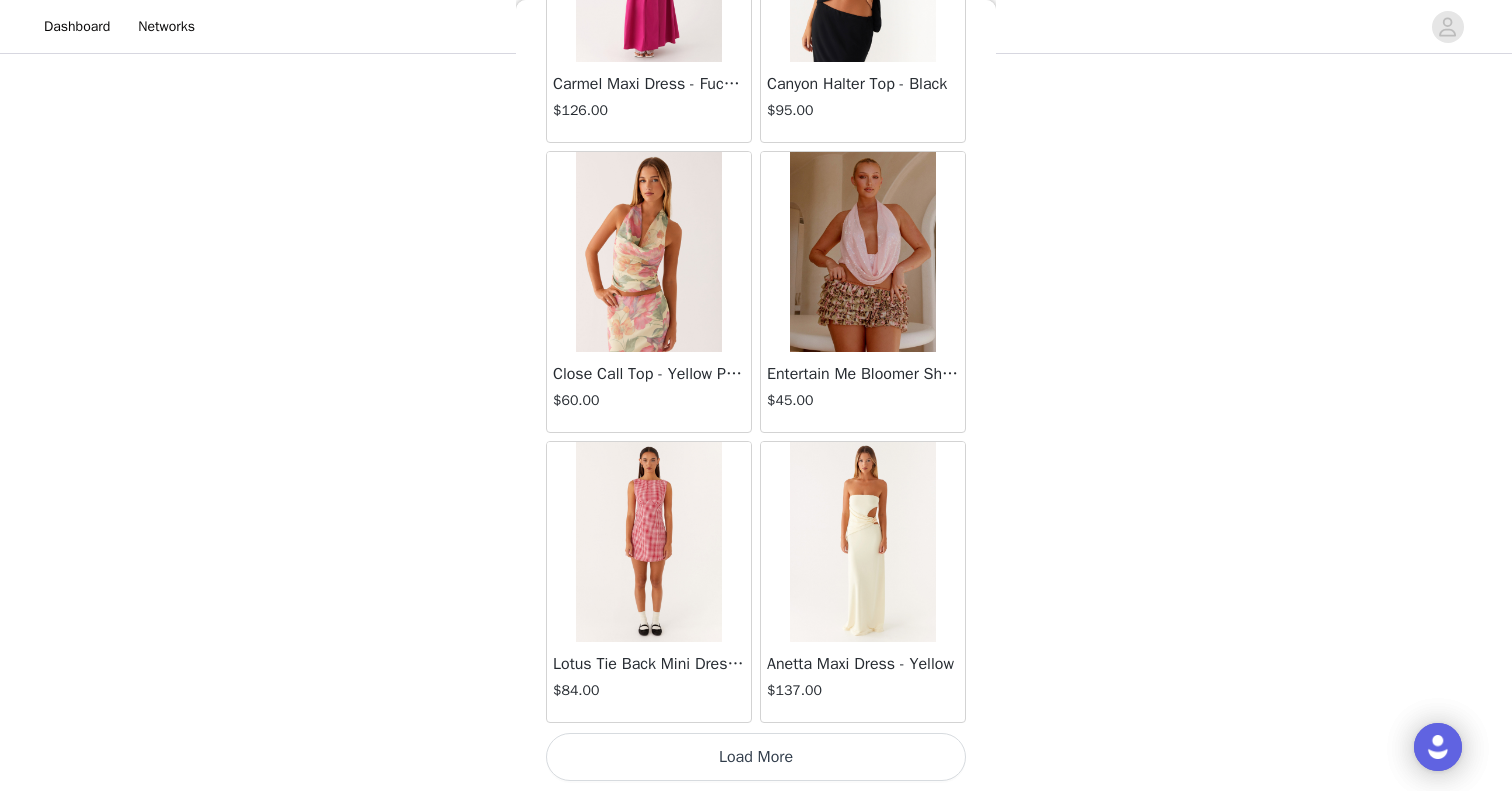 click on "Load More" at bounding box center (756, 757) 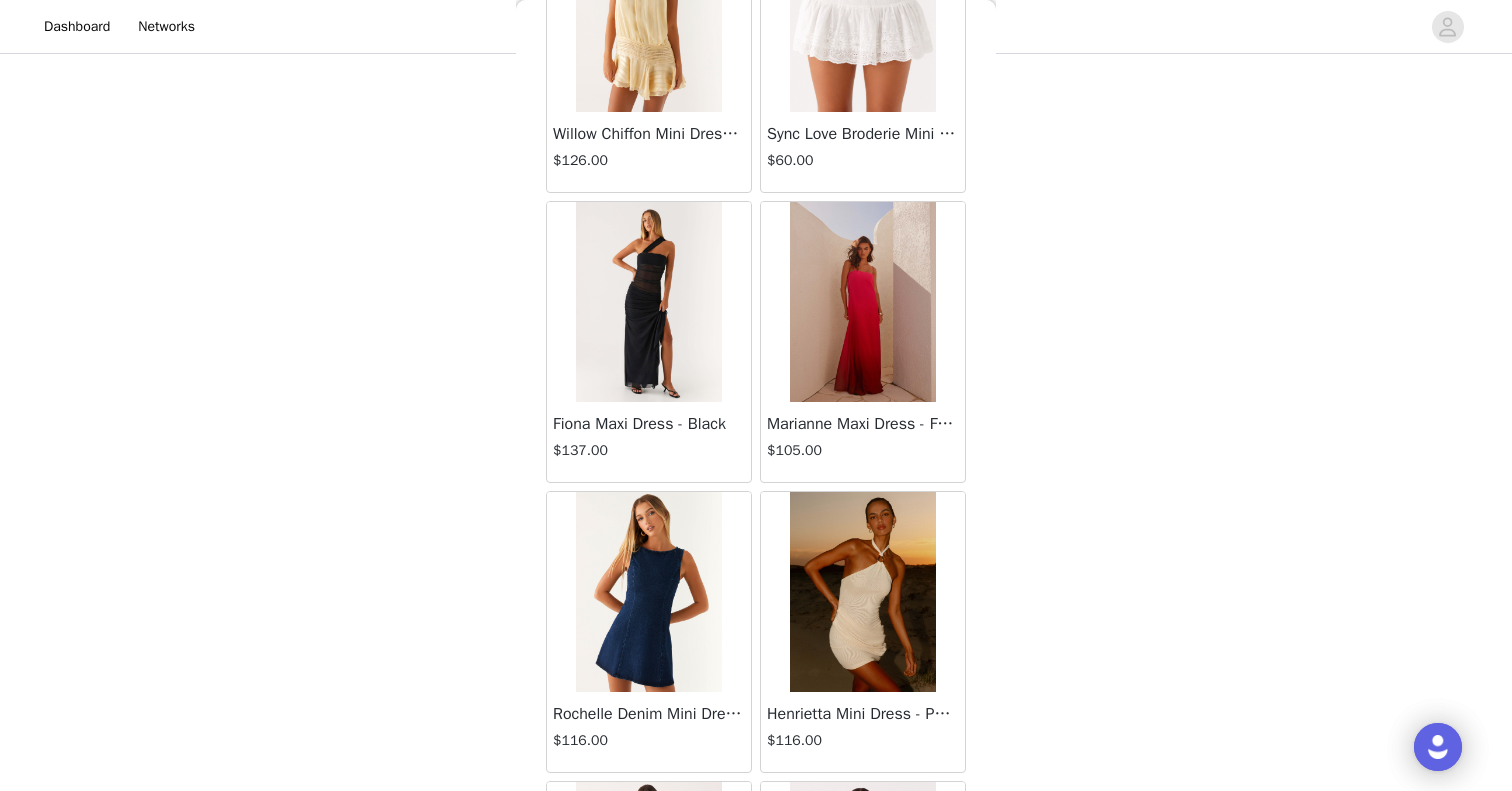 scroll, scrollTop: 48669, scrollLeft: 0, axis: vertical 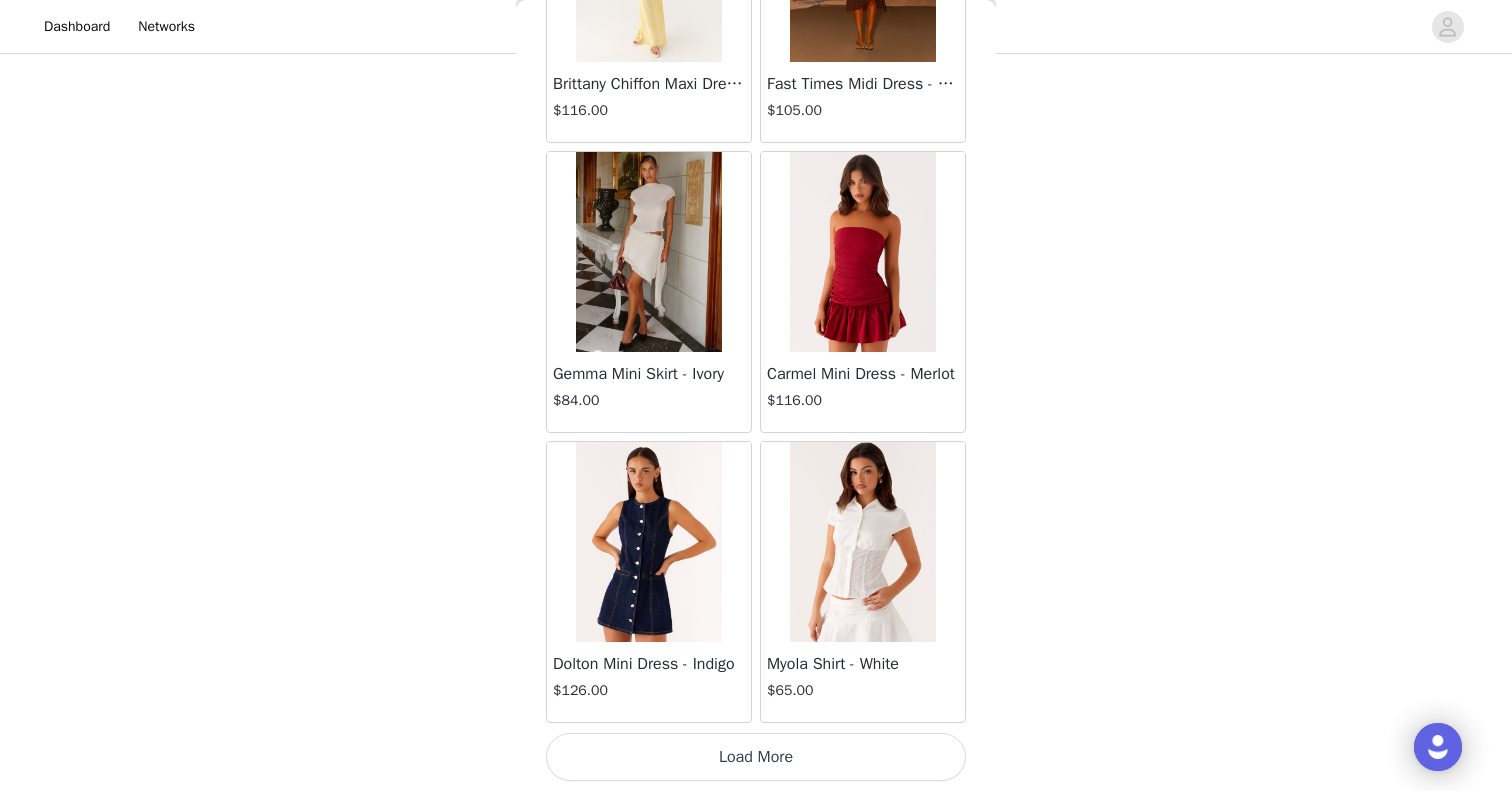 click on "Load More" at bounding box center (756, 757) 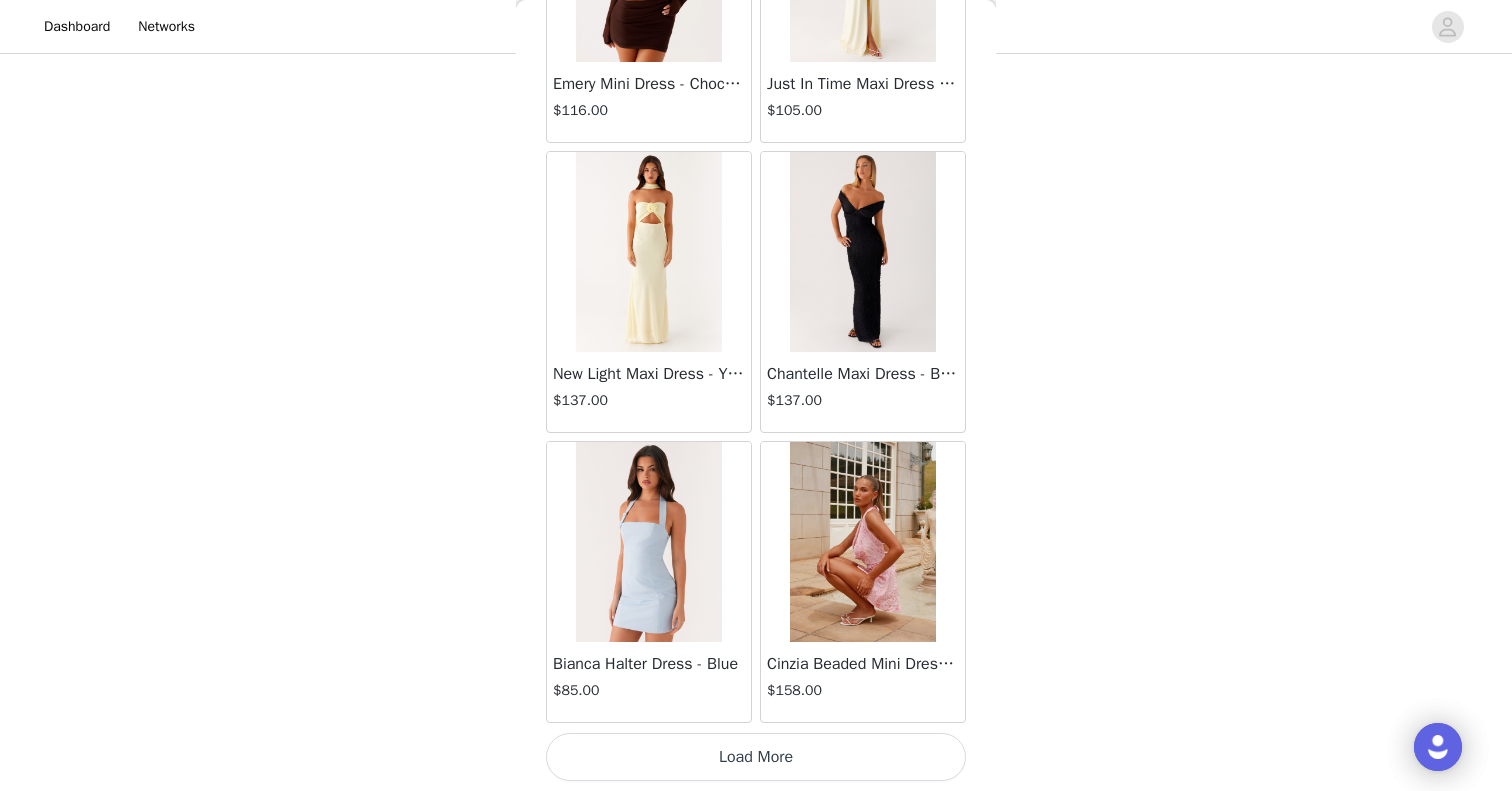 click on "Load More" at bounding box center (756, 757) 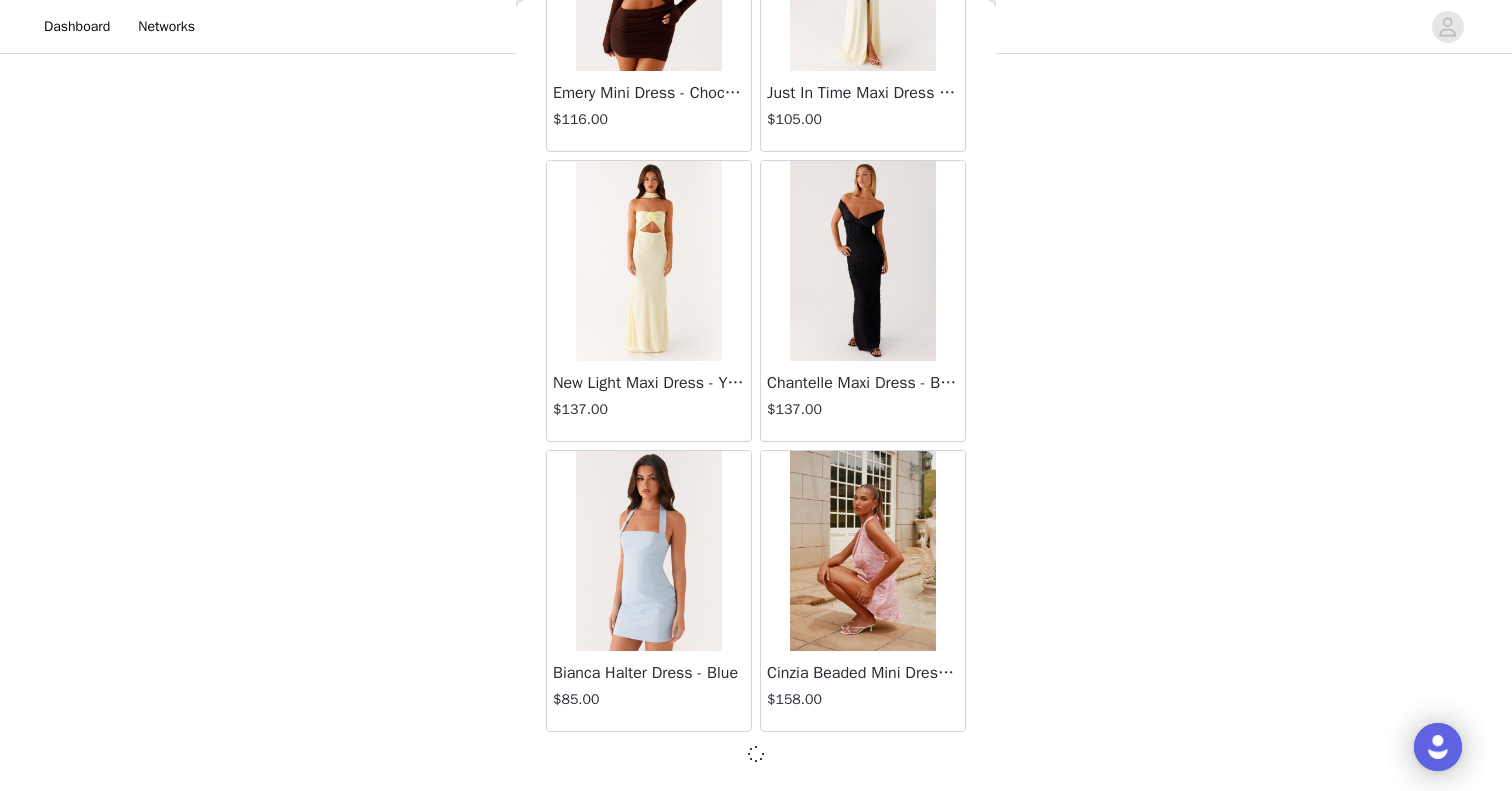 scroll, scrollTop: 51560, scrollLeft: 0, axis: vertical 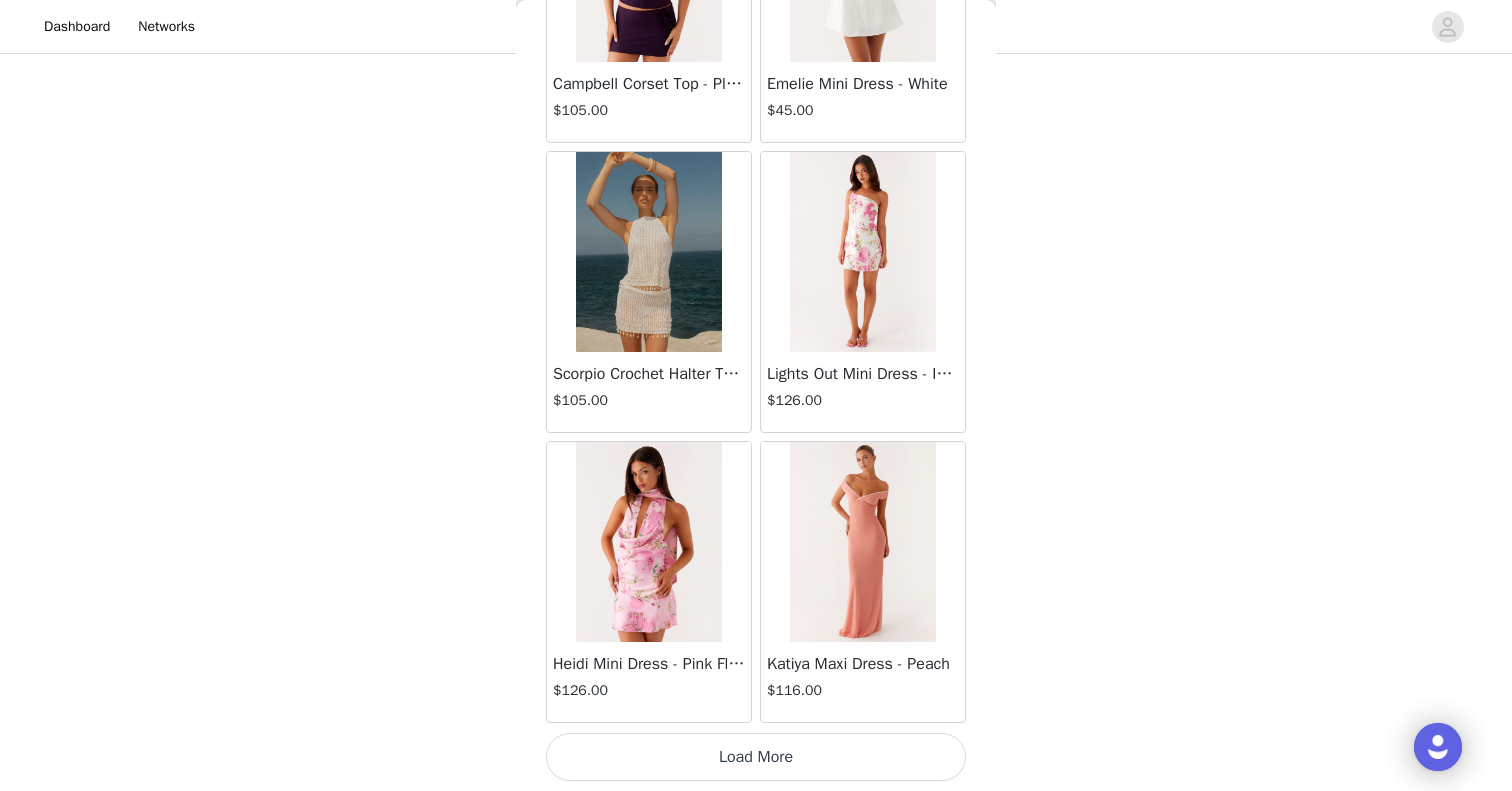 click on "Load More" at bounding box center [756, 757] 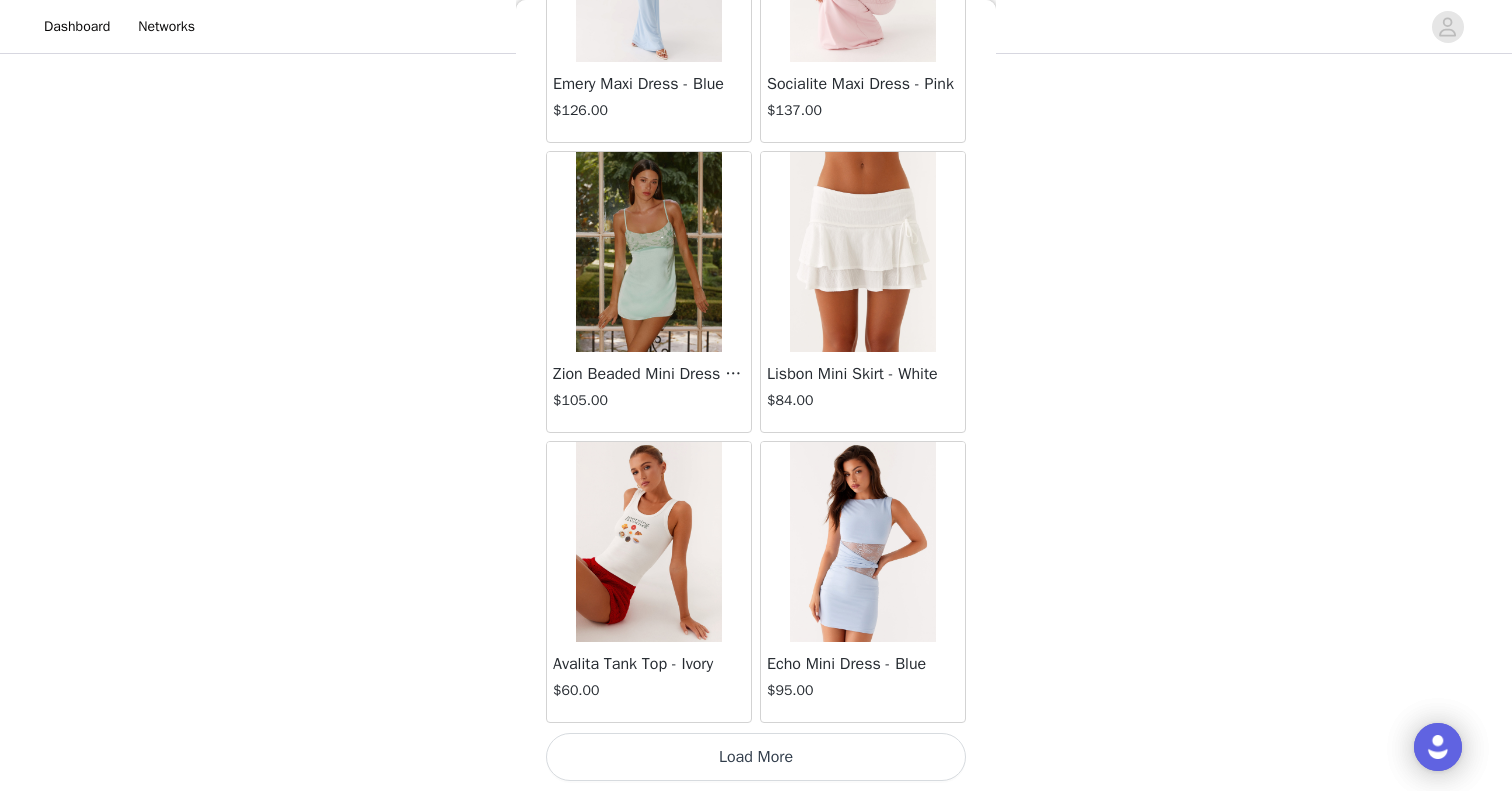 click on "Load More" at bounding box center (756, 757) 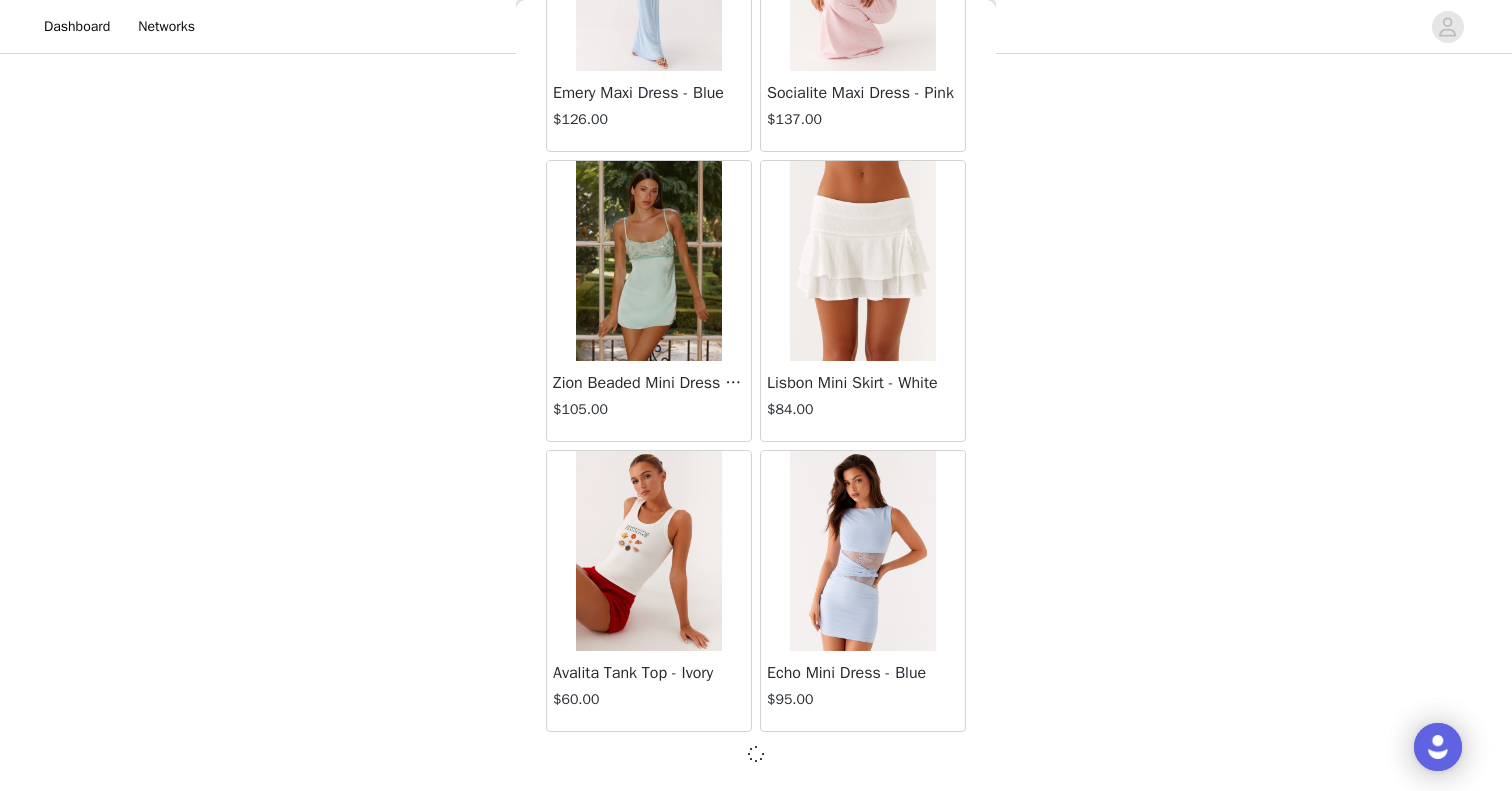 scroll, scrollTop: 57360, scrollLeft: 0, axis: vertical 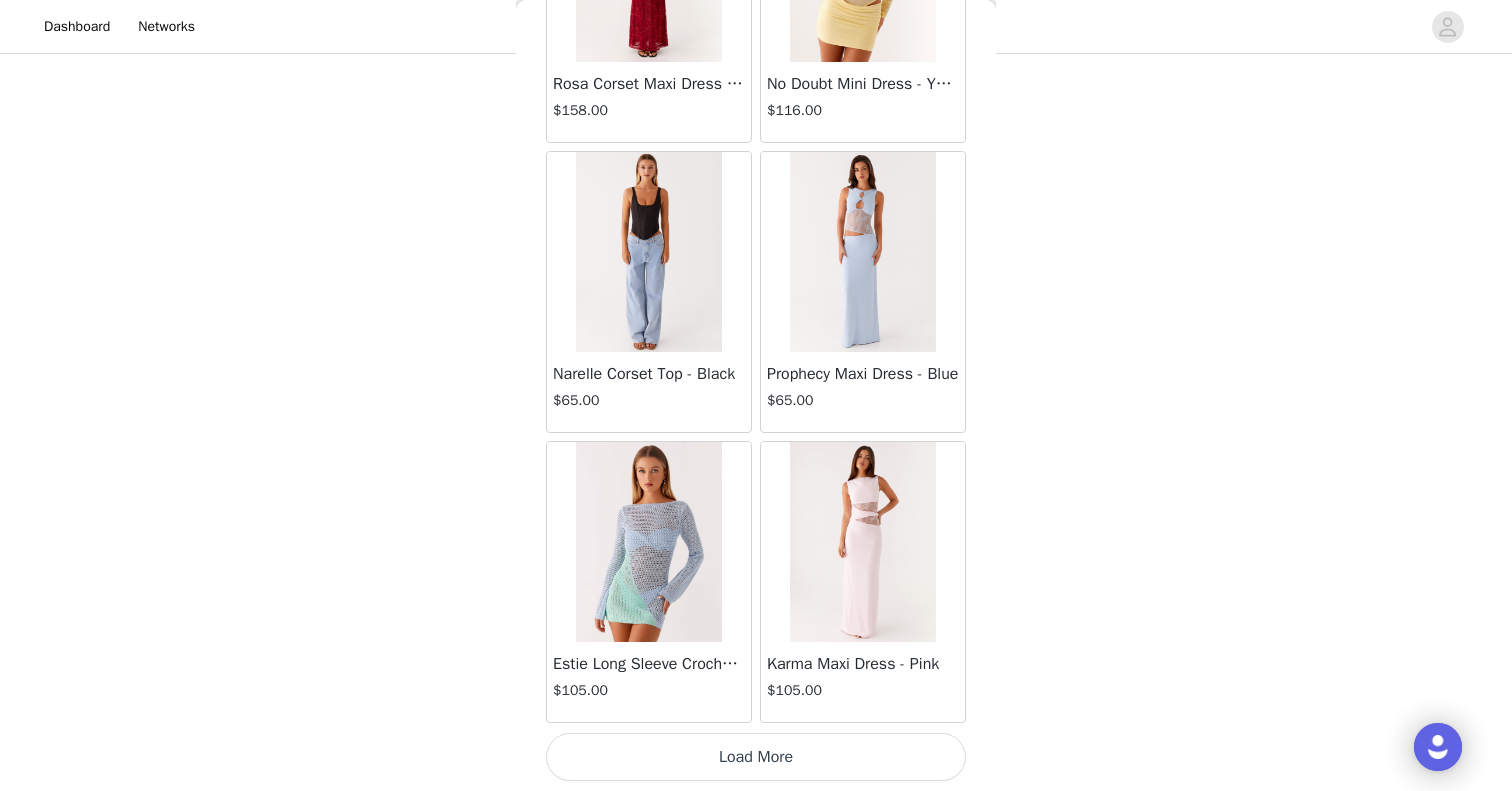 click on "Load More" at bounding box center [756, 757] 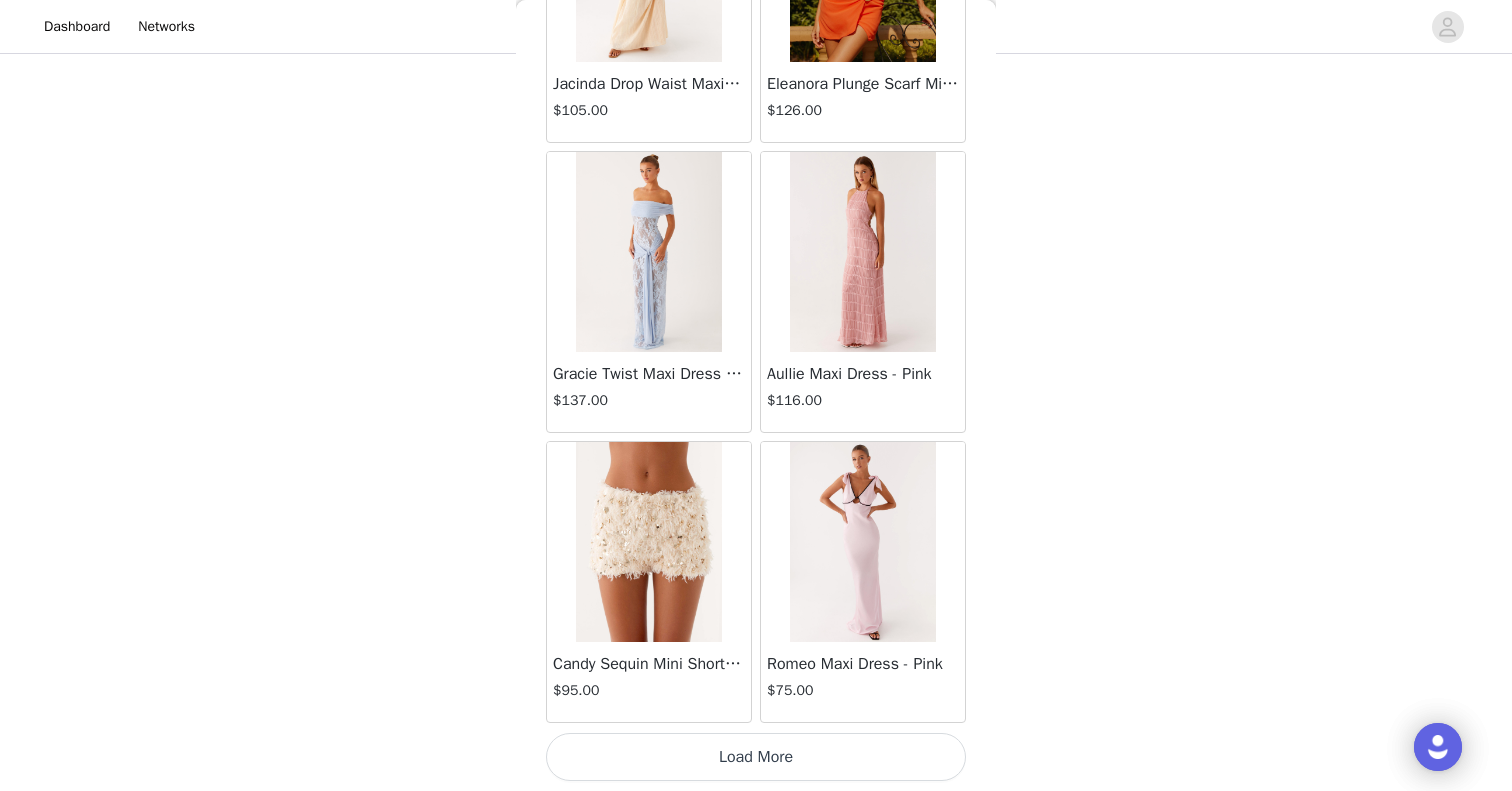 click on "Load More" at bounding box center (756, 757) 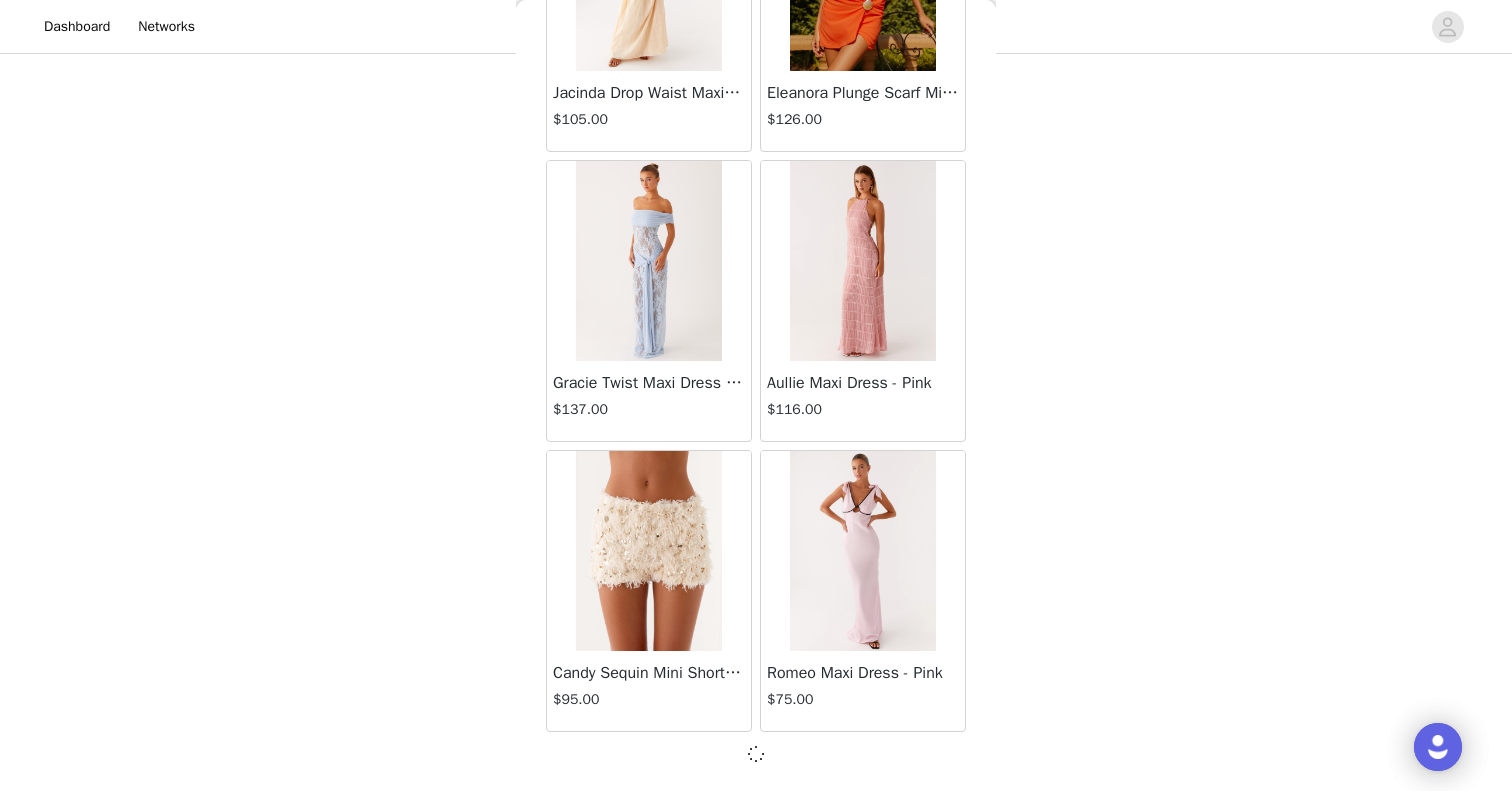 scroll, scrollTop: 63160, scrollLeft: 0, axis: vertical 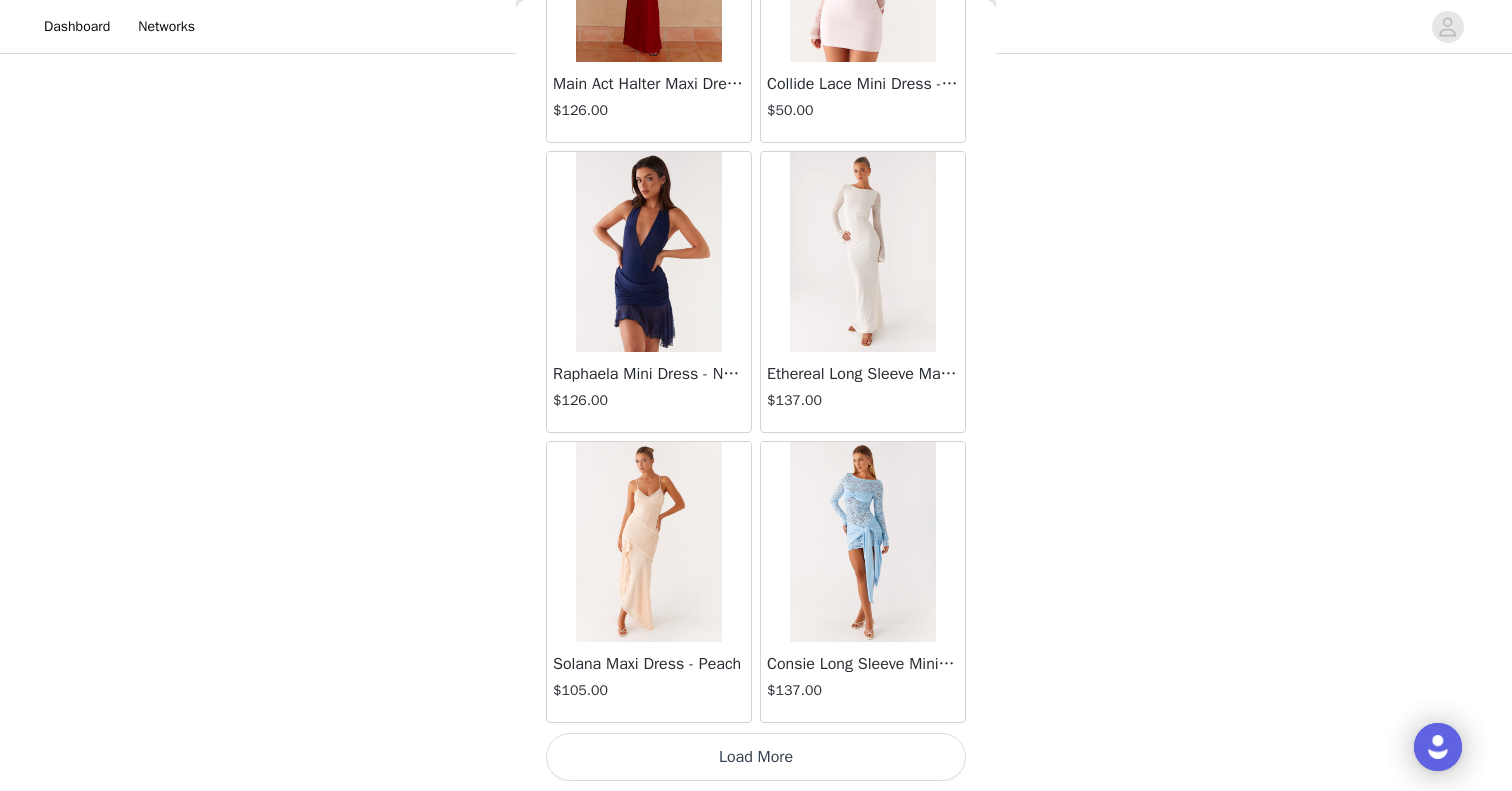 click on "Load More" at bounding box center [756, 757] 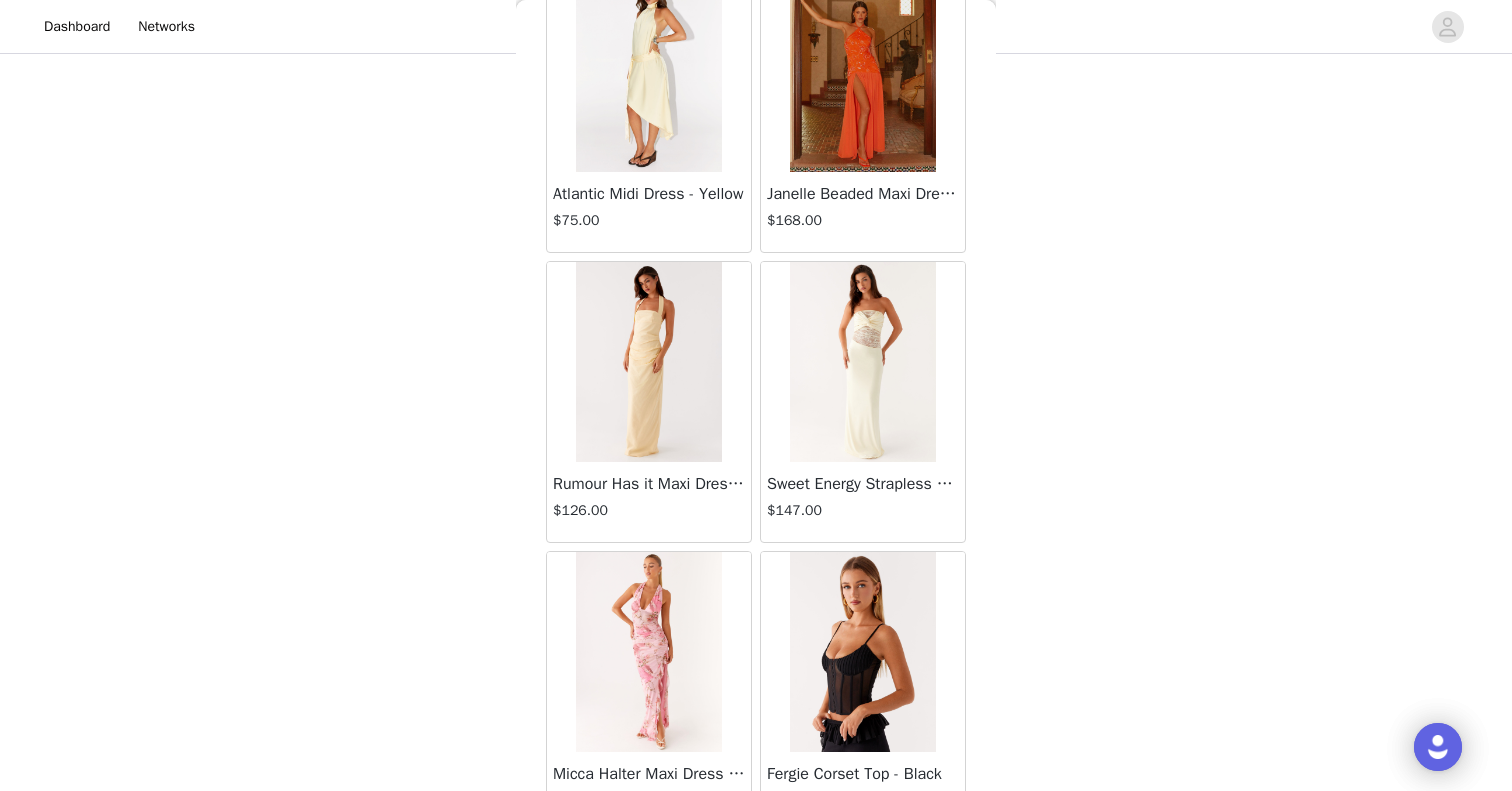 scroll, scrollTop: 66314, scrollLeft: 0, axis: vertical 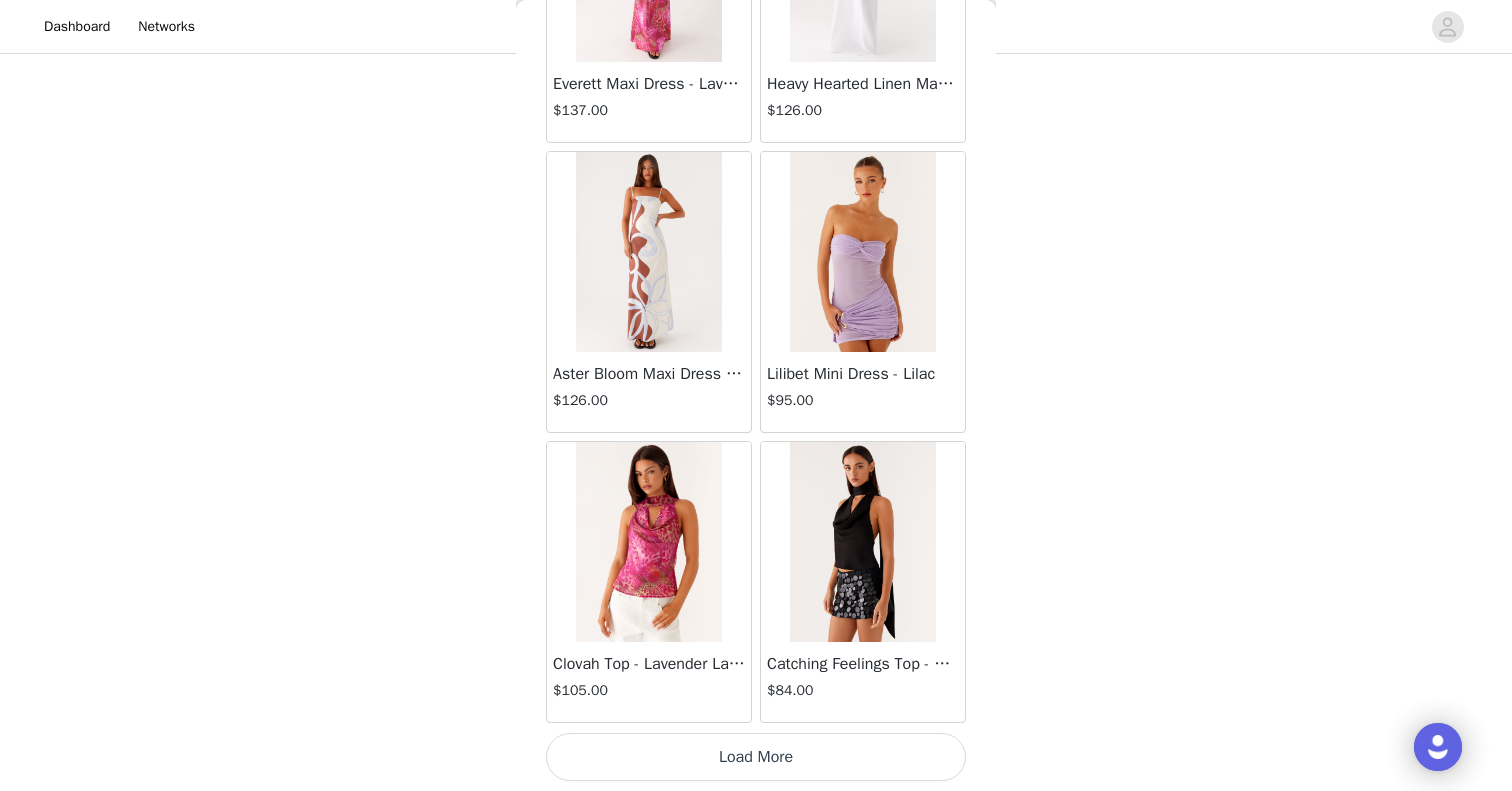 click on "Load More" at bounding box center (756, 757) 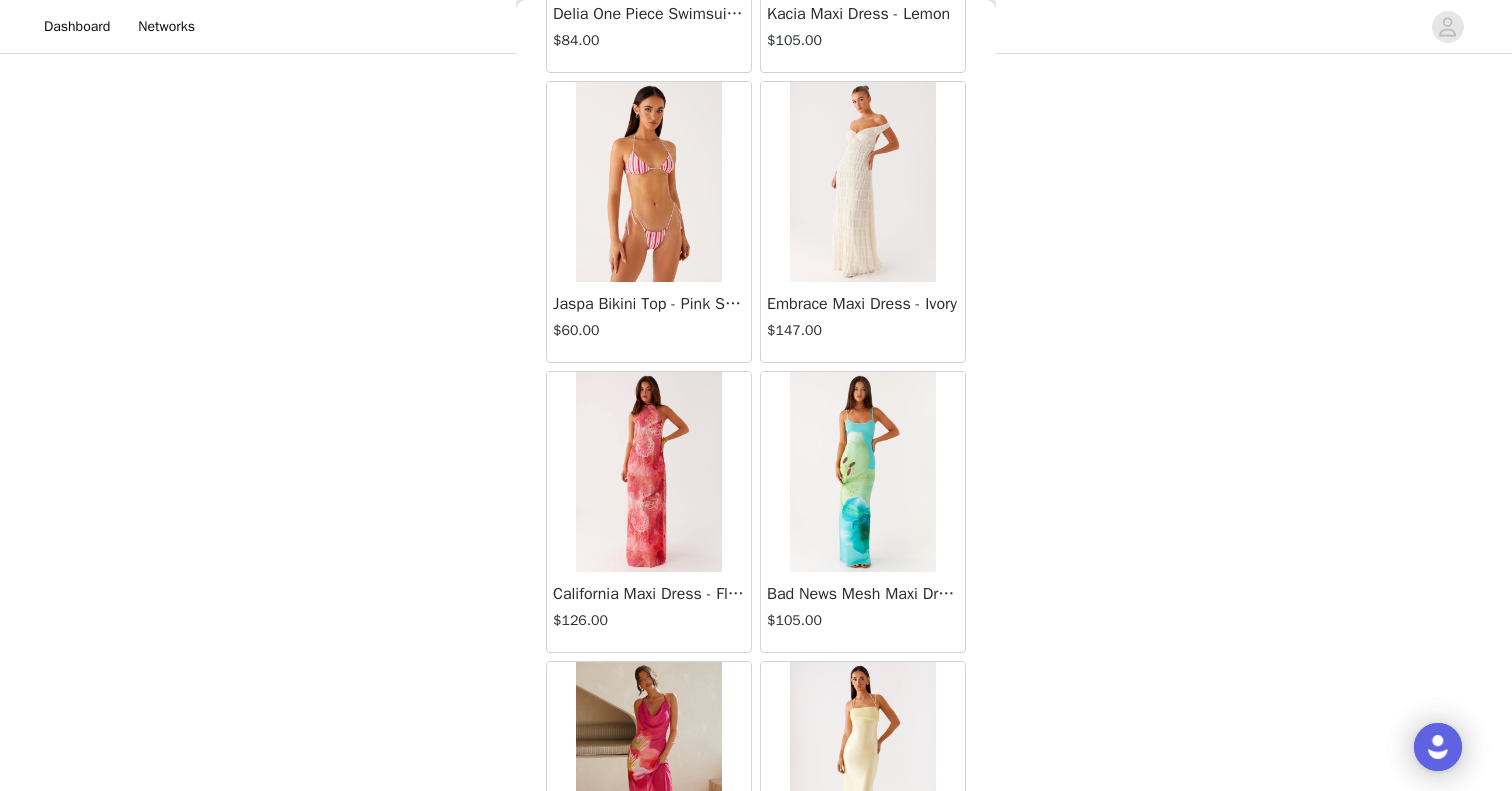 scroll, scrollTop: 71008, scrollLeft: 0, axis: vertical 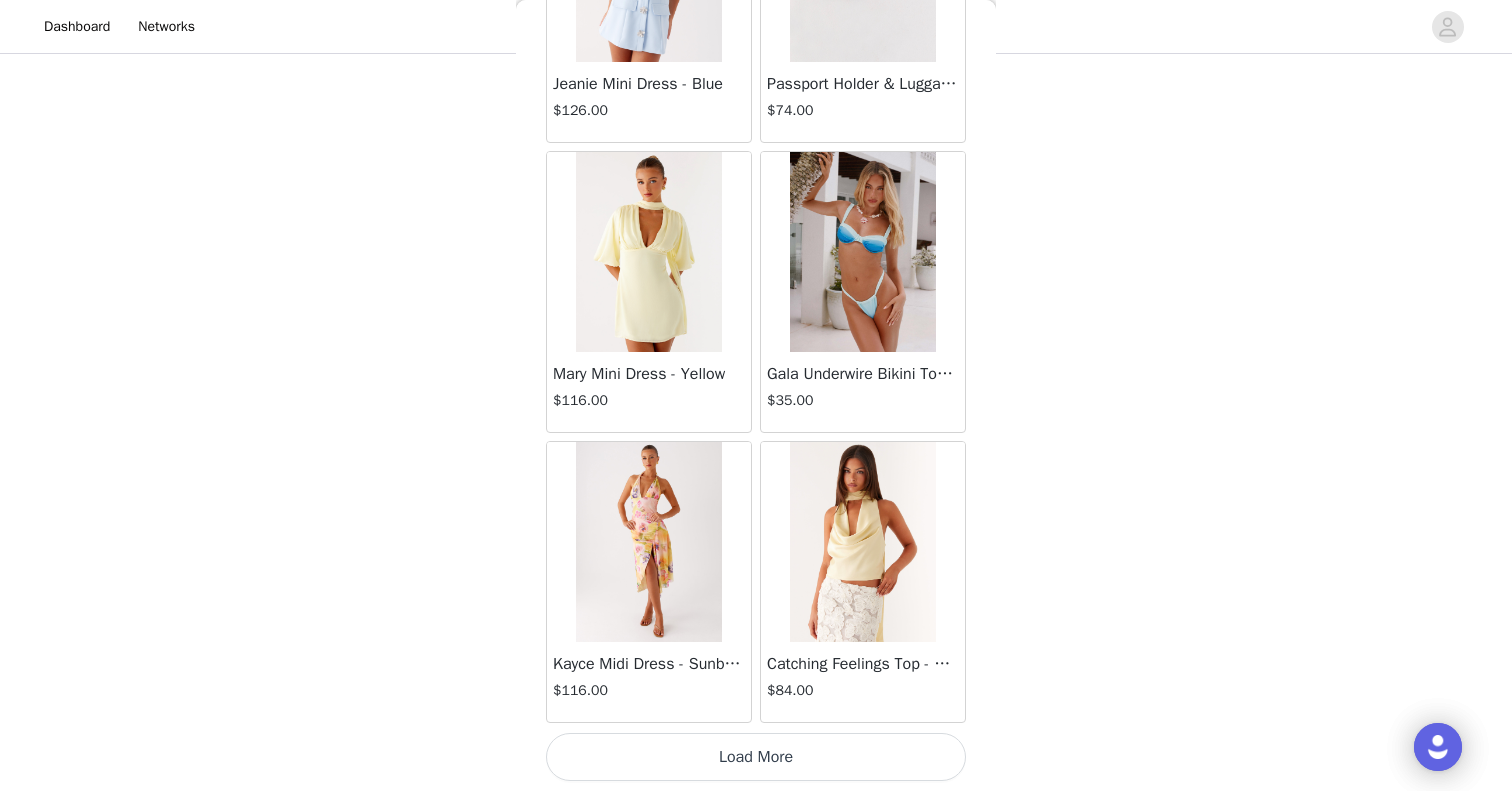 click on "Load More" at bounding box center [756, 757] 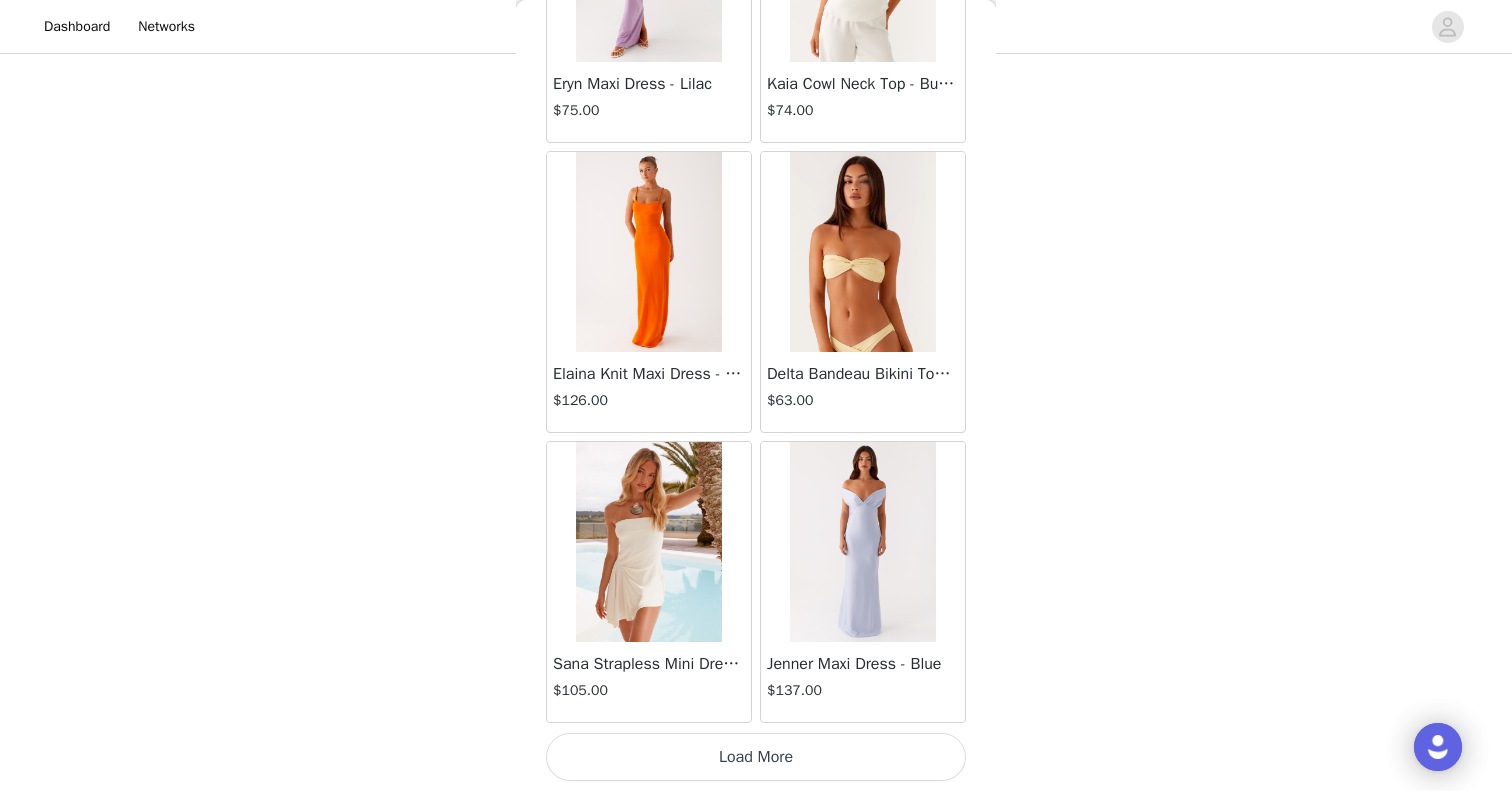 click on "Load More" at bounding box center [756, 757] 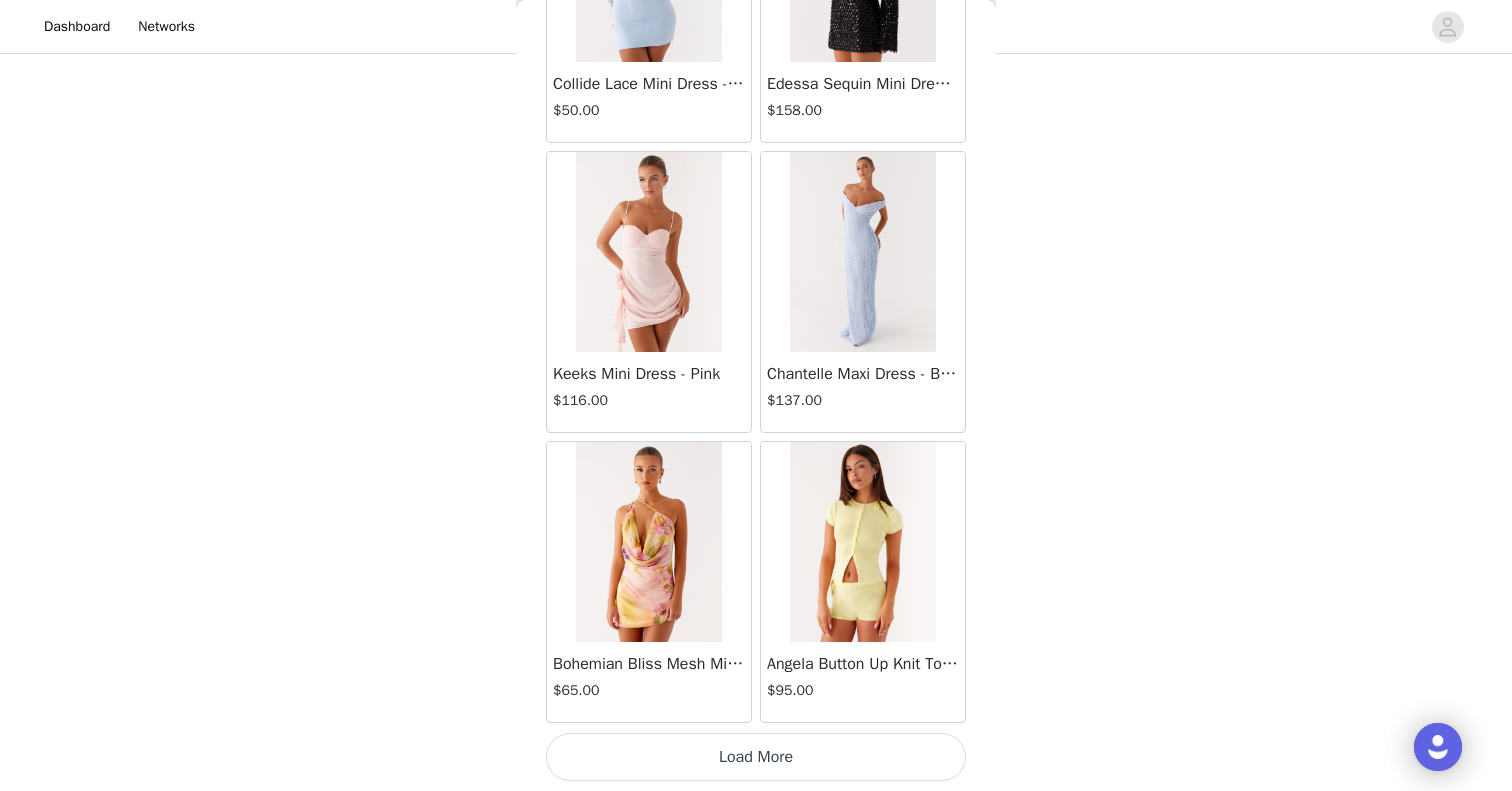 click on "Load More" at bounding box center (756, 757) 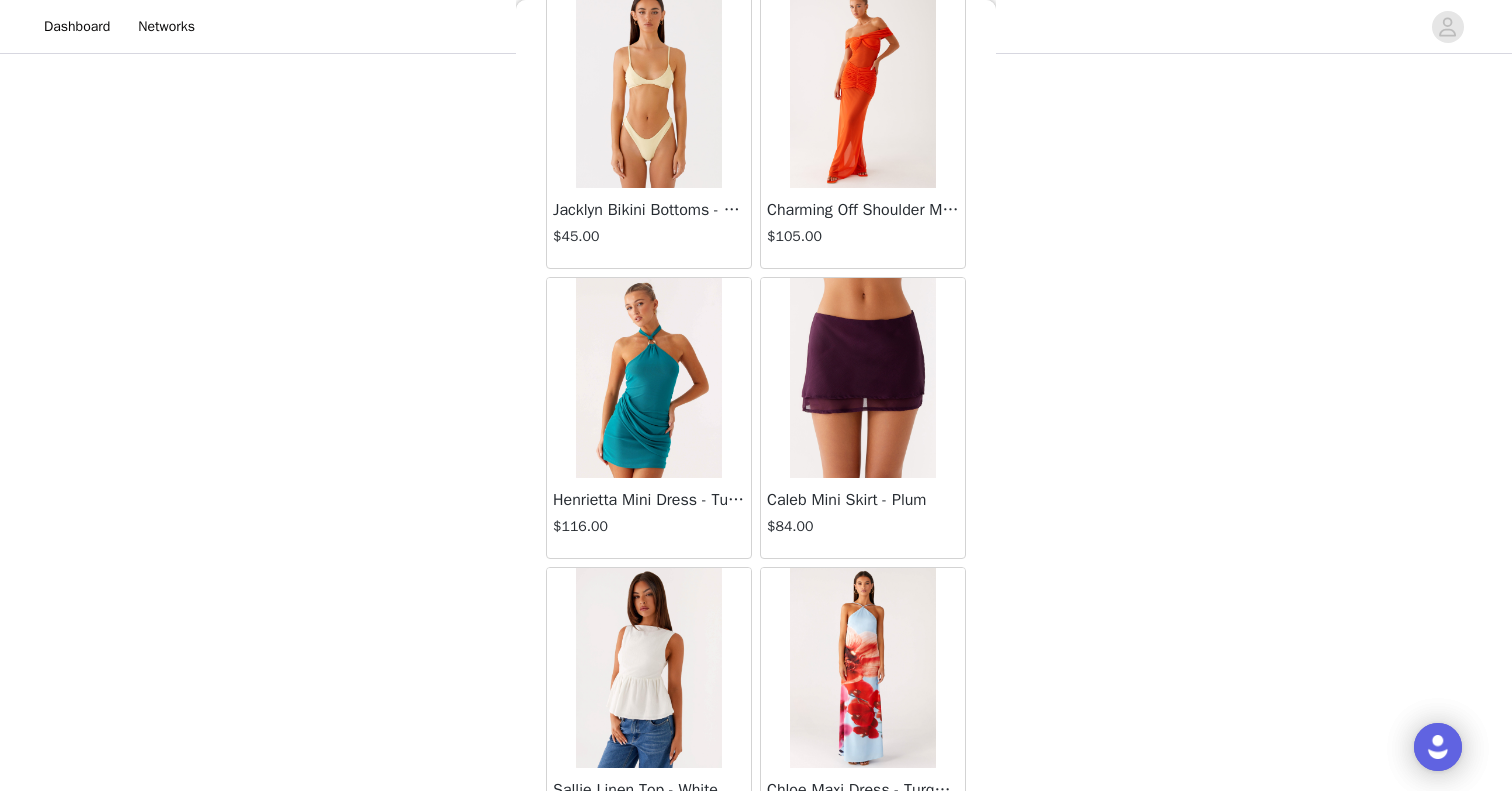 scroll, scrollTop: 80569, scrollLeft: 0, axis: vertical 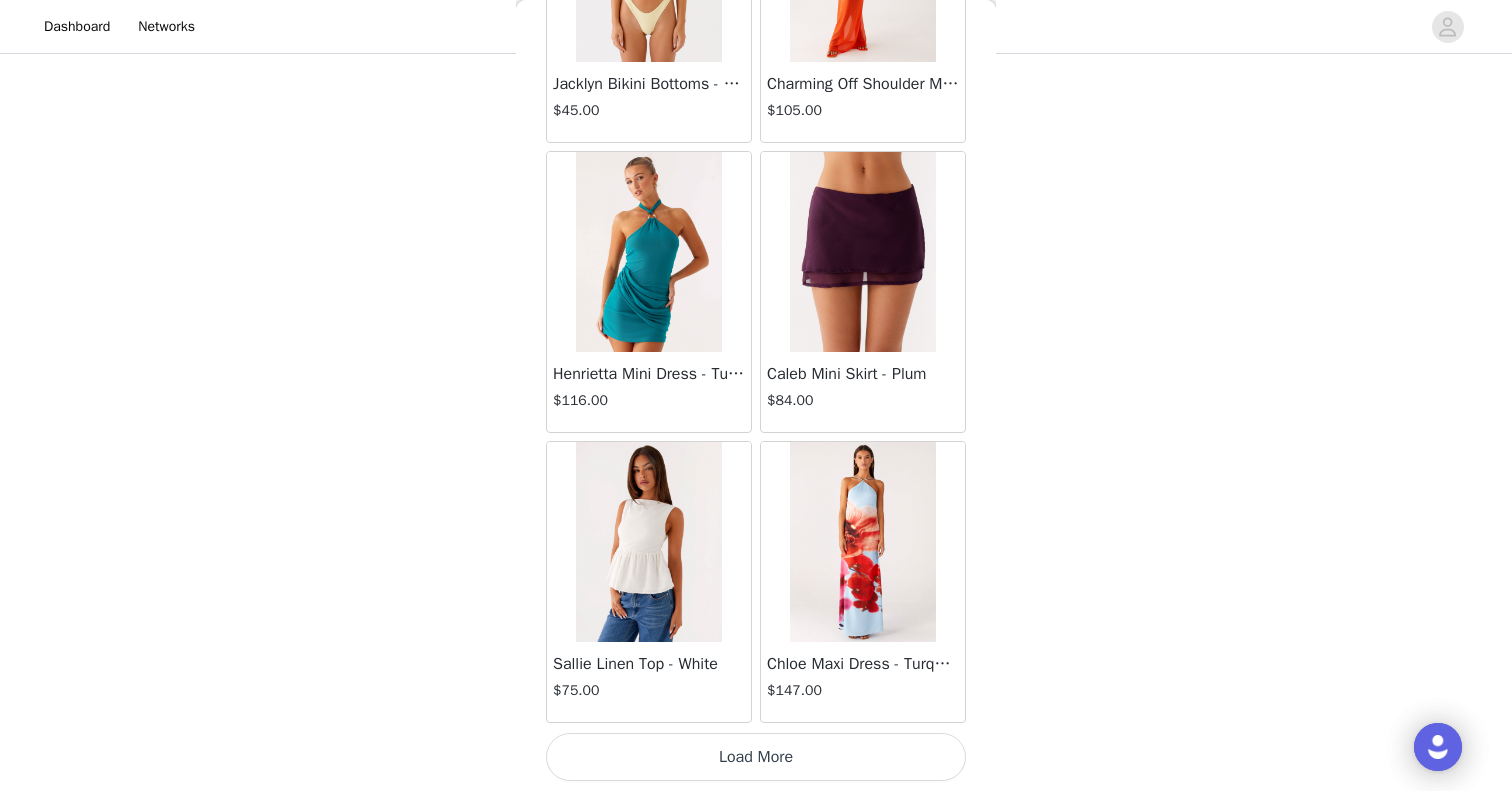 click on "Load More" at bounding box center [756, 757] 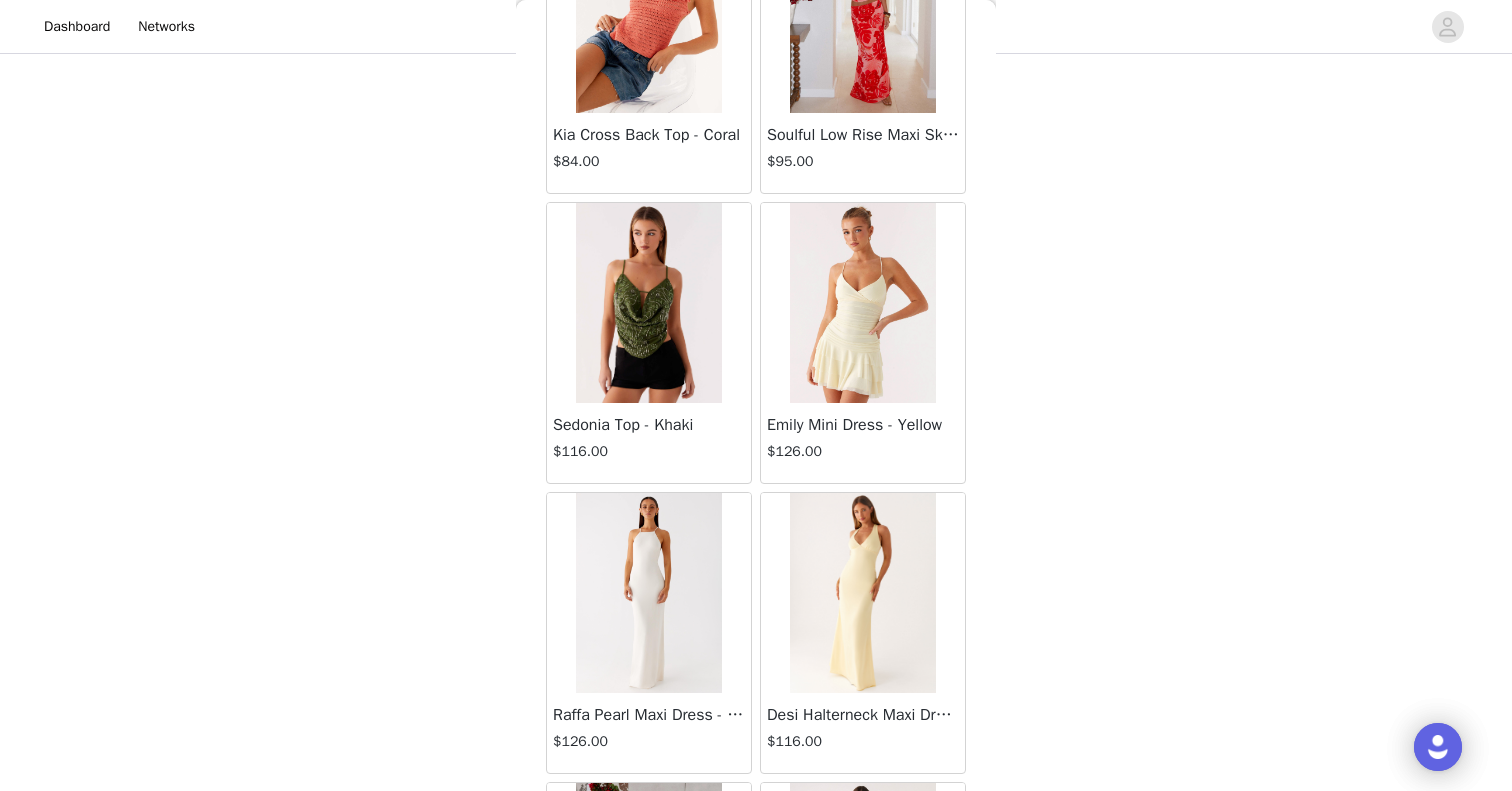 scroll, scrollTop: 83469, scrollLeft: 0, axis: vertical 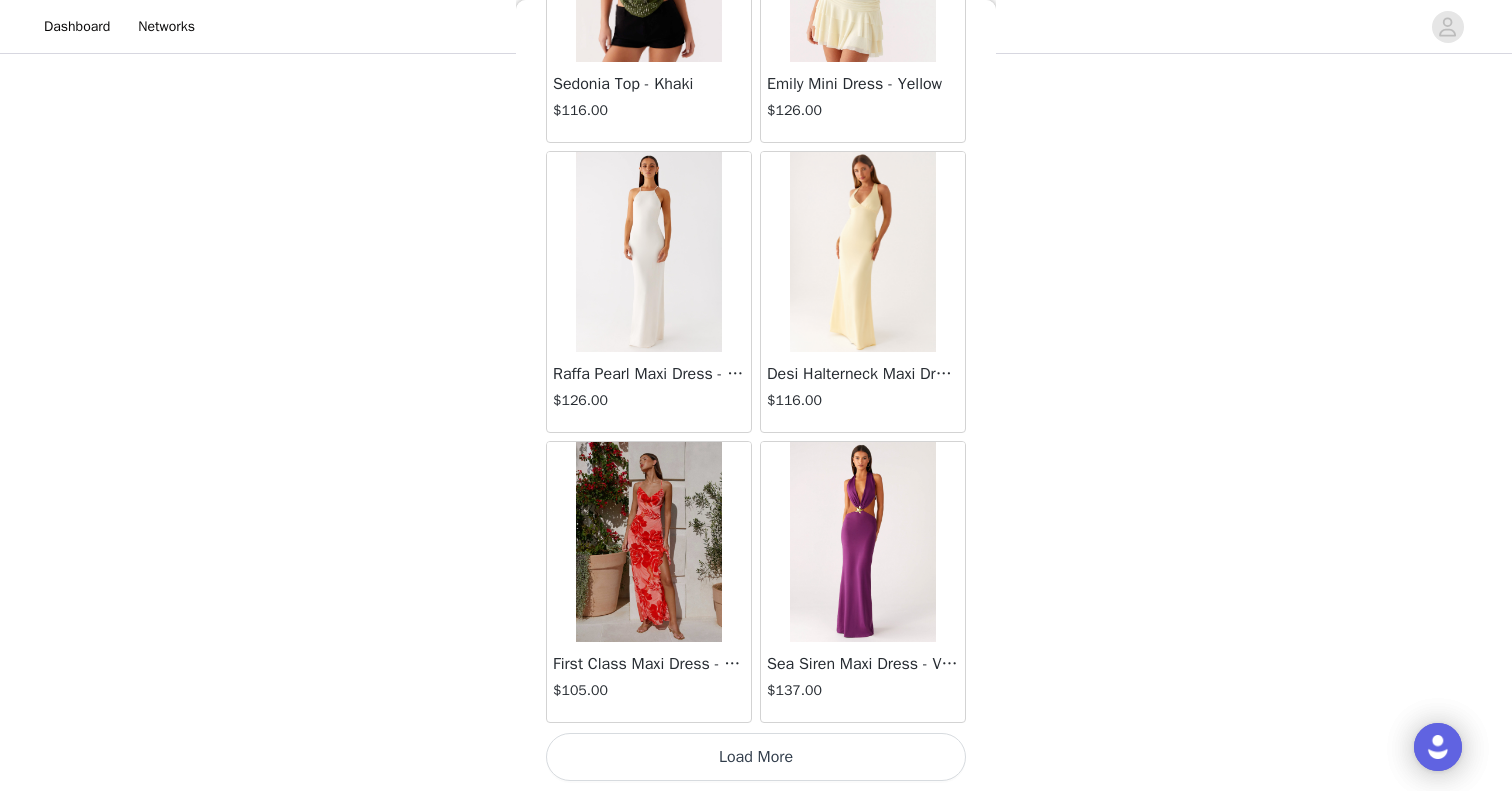 click on "Aullie Mini Dress - White   $60.00       Mira Halter Neck Mini Dress - Black   $85.00       Heavy Hearted Mini Dress - Yellow   $85.00       Hundred Percent Puff Sleeve Top - White   $105.00       Love Seeker Corset Mini Dress - Red   $45.00       Cherish You Buckle Top - Red   $30.00       Ayla Satin Mini Dress - Yellow   $105.00       Rudy Tube Top - Ivory   $30.00       Keira Linen Mini Dress - White   $105.00       Not One Time Knit Mini Dress - Red   $35.00       Carmel Maxi Dress - Brown   $126.00       Moorey Beaded Mini Dress - Blue   $45.00       Solaris Strapless Maxi Dress - Blue Floral   $126.00       Lyrical Maxi Dress - Ivory   $95.00       Garden Kisses Shirred Mini Dress - Red   $60.00       Under The Pagoda Maxi Dress - Amber   $137.00       At Last Halterneck Top - Brown   $74.00       Annalissa Linen Mini Dress - Yellow   $35.00       Girls Like Us Ruched Mini Shorts - White   $74.00       Keanna Low Rise Denim Jeans - Washed Denim   $105.00       Jocelyn Maxi Dress - Sage   $95.00" at bounding box center [756, -41291] 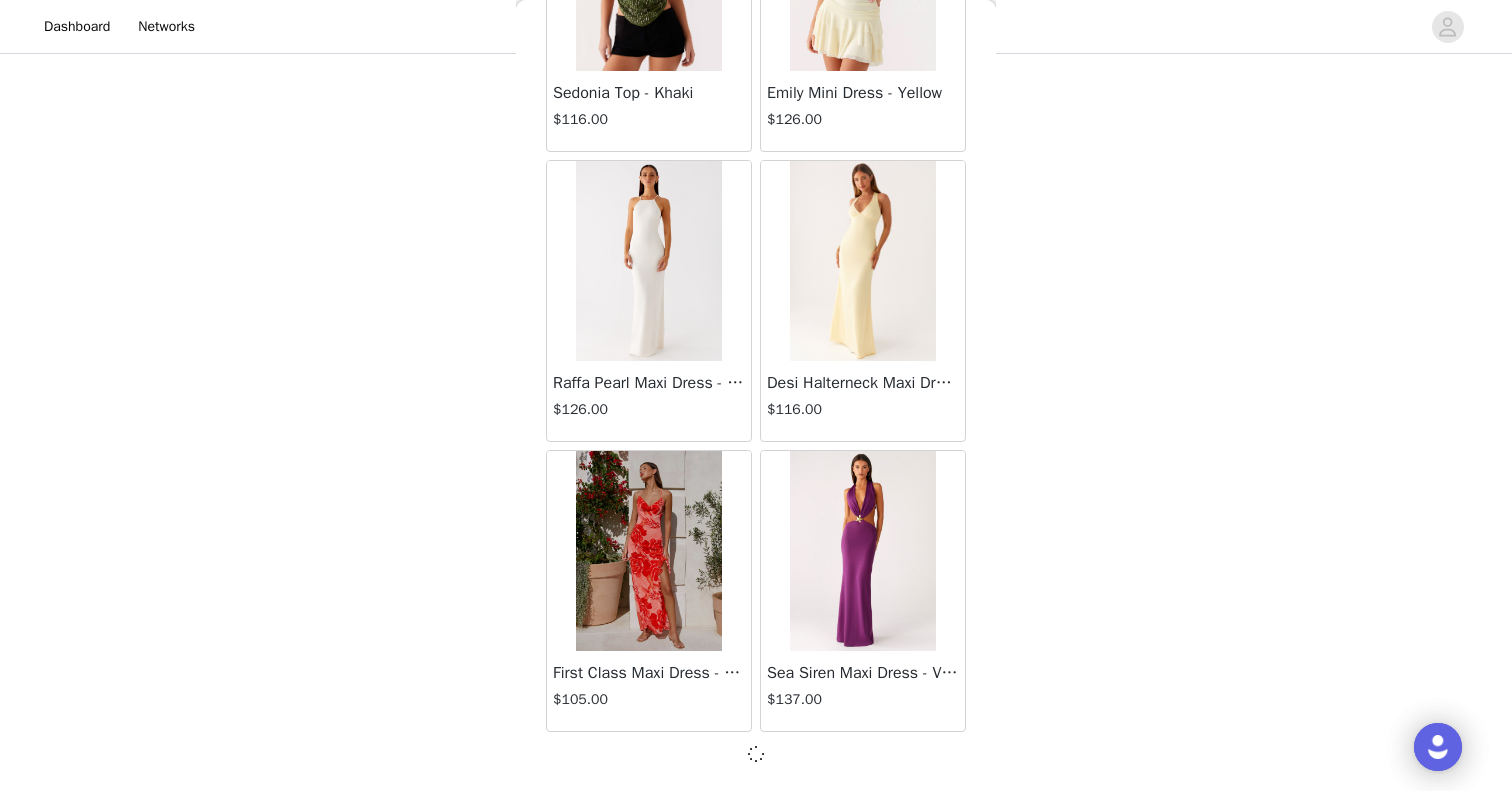 scroll, scrollTop: 83460, scrollLeft: 0, axis: vertical 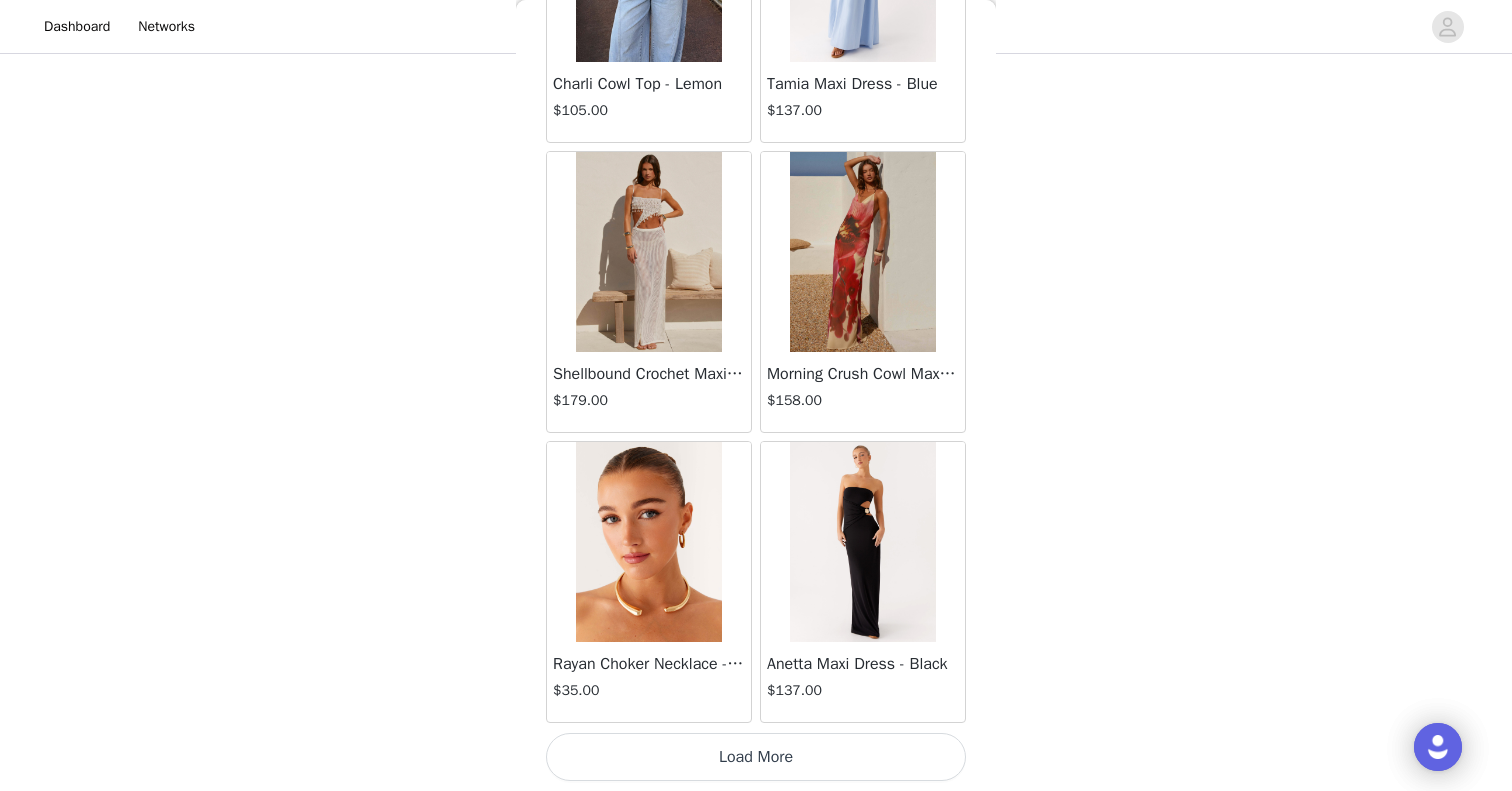 click on "Load More" at bounding box center (756, 757) 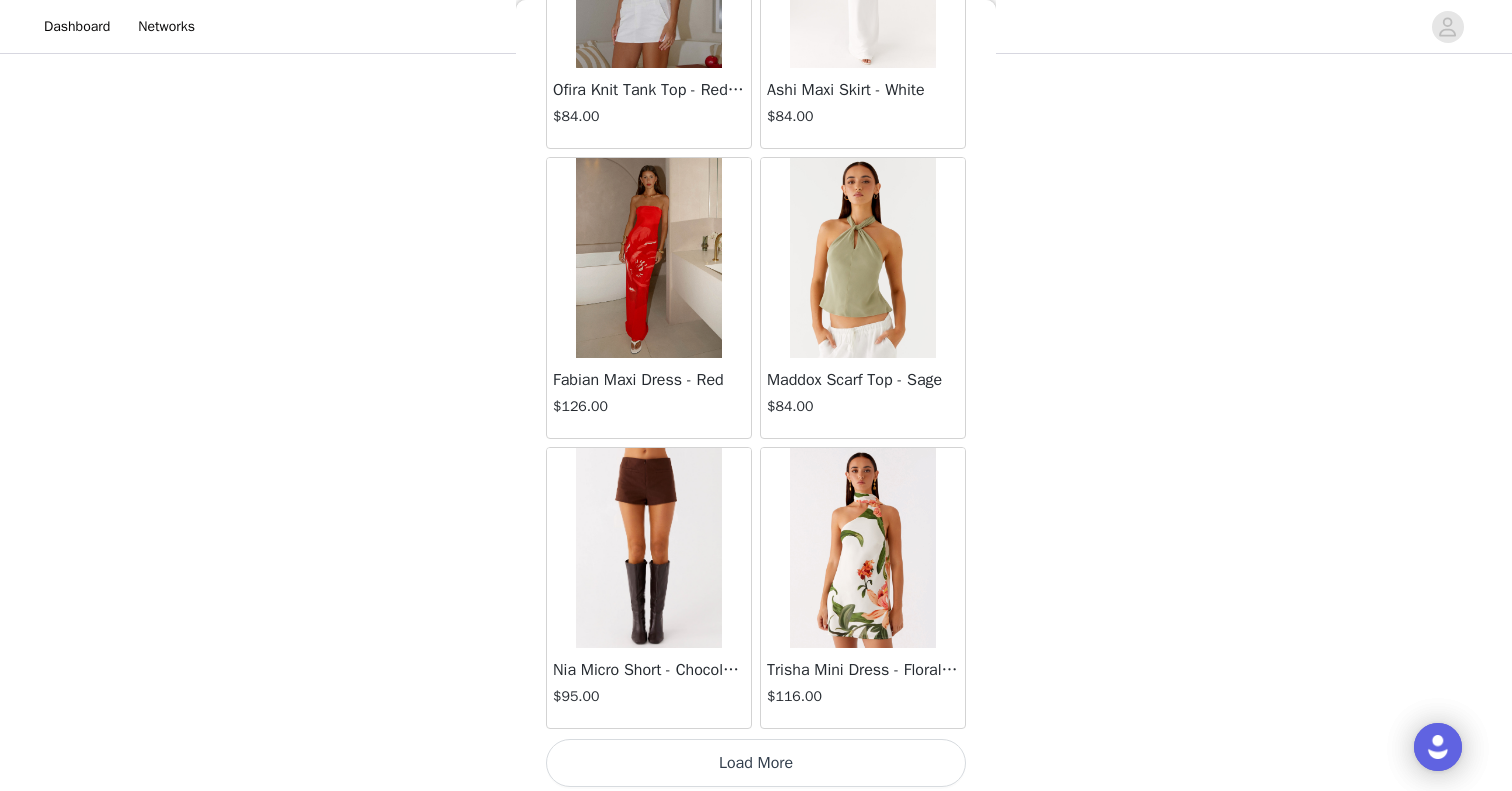 scroll, scrollTop: 89269, scrollLeft: 0, axis: vertical 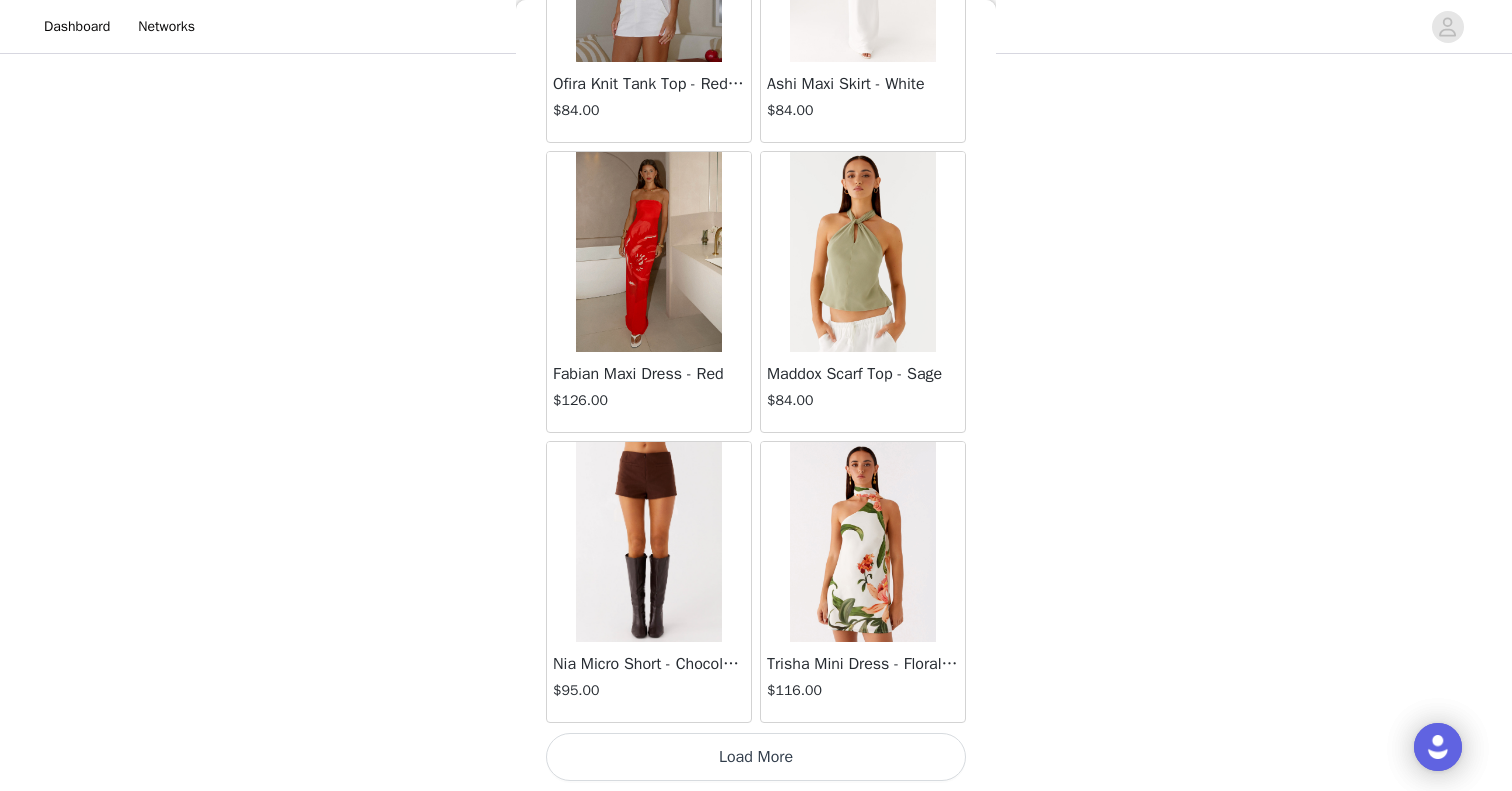 click on "Load More" at bounding box center [756, 757] 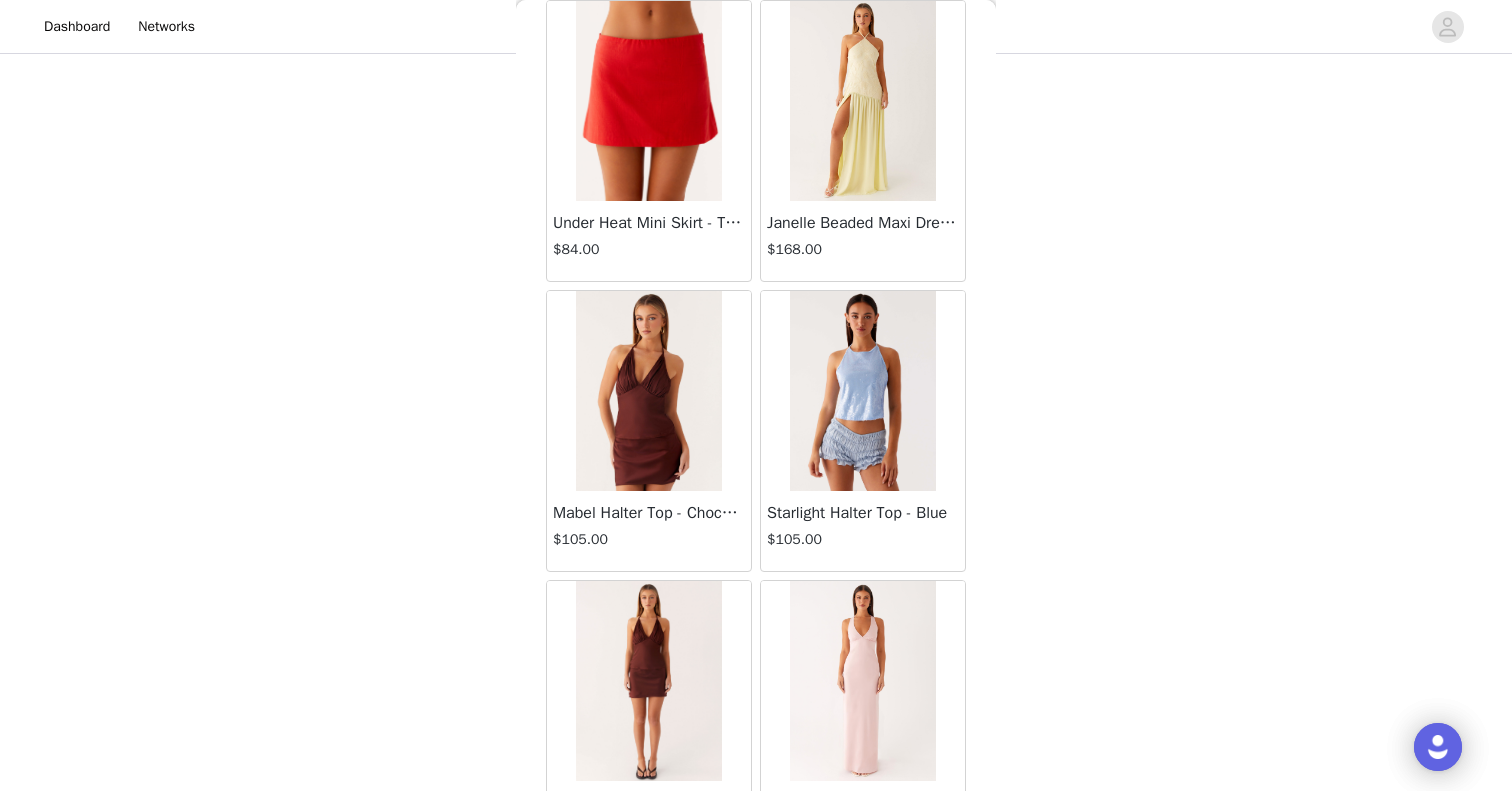 scroll, scrollTop: 92169, scrollLeft: 0, axis: vertical 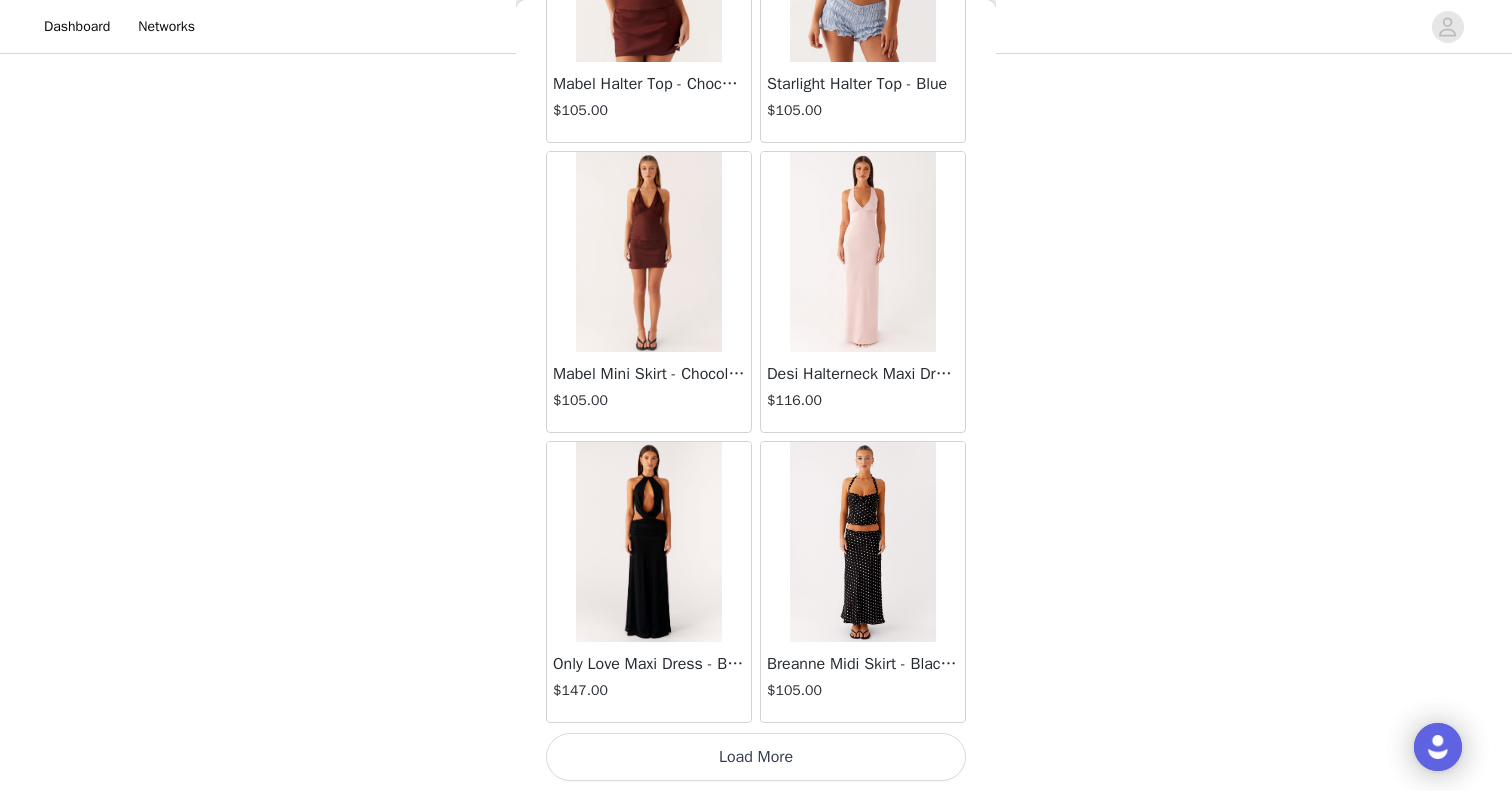click on "Load More" at bounding box center [756, 757] 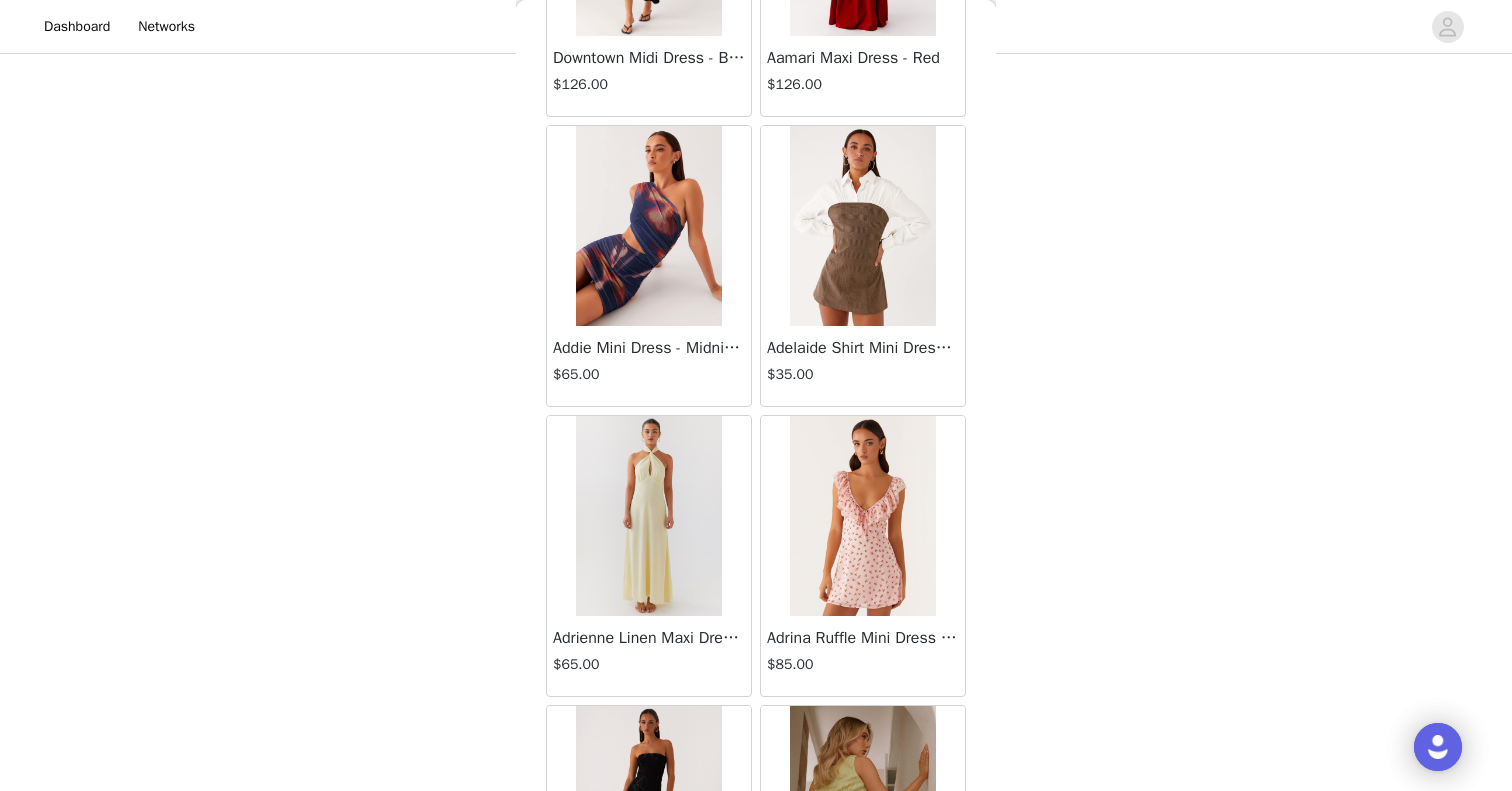 scroll, scrollTop: 95069, scrollLeft: 0, axis: vertical 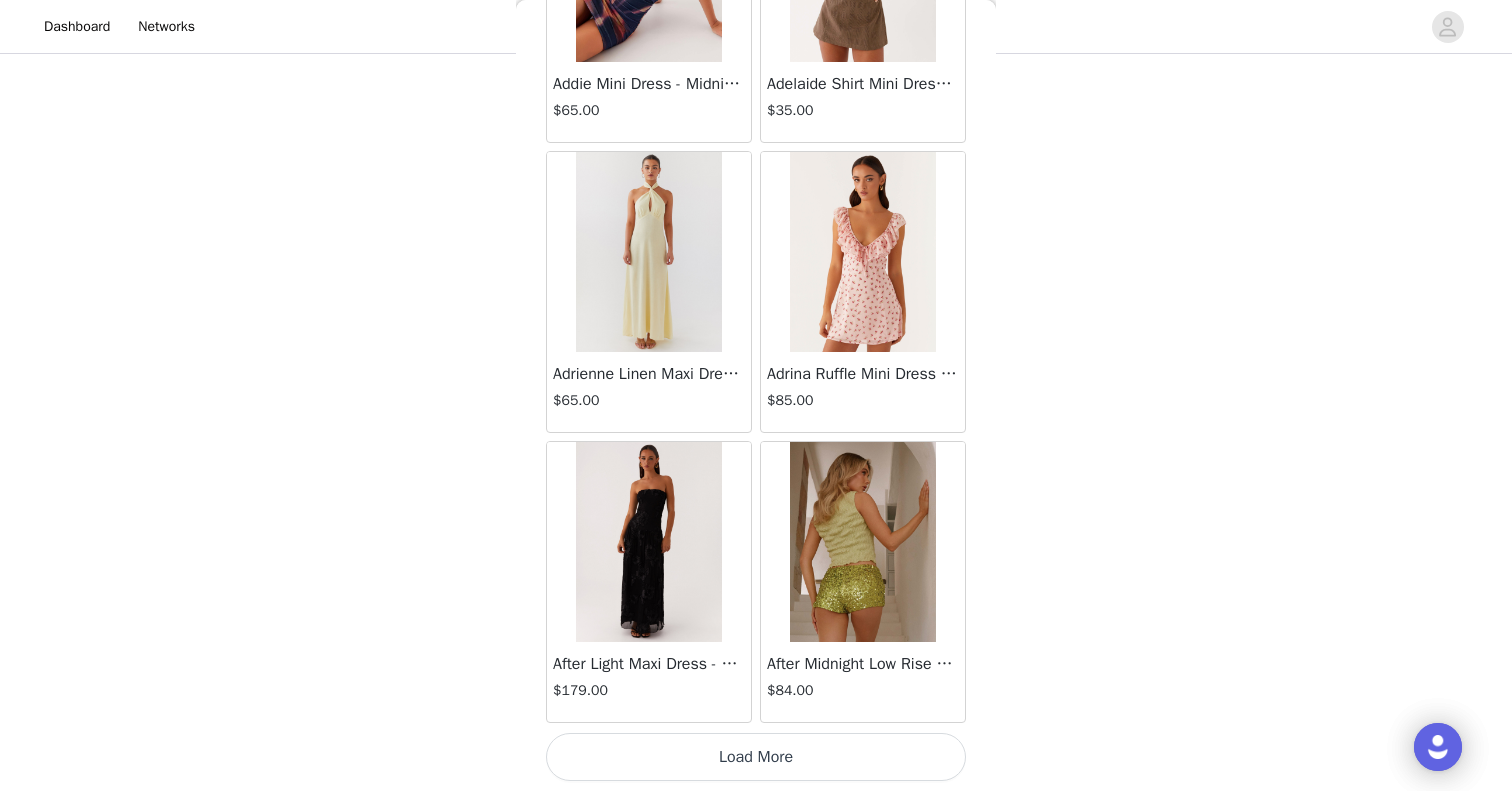 click on "Load More" at bounding box center (756, 757) 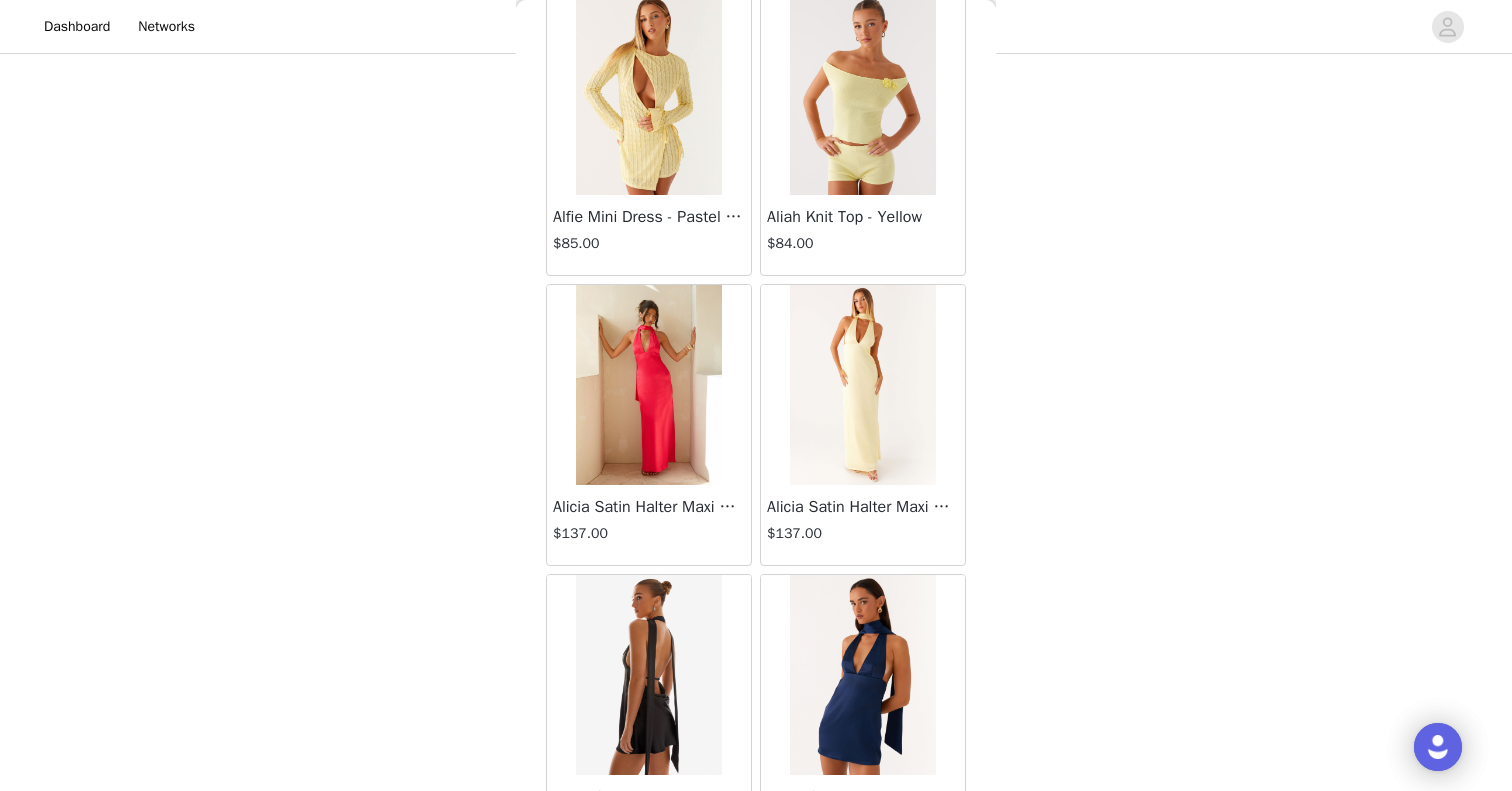 scroll, scrollTop: 97969, scrollLeft: 0, axis: vertical 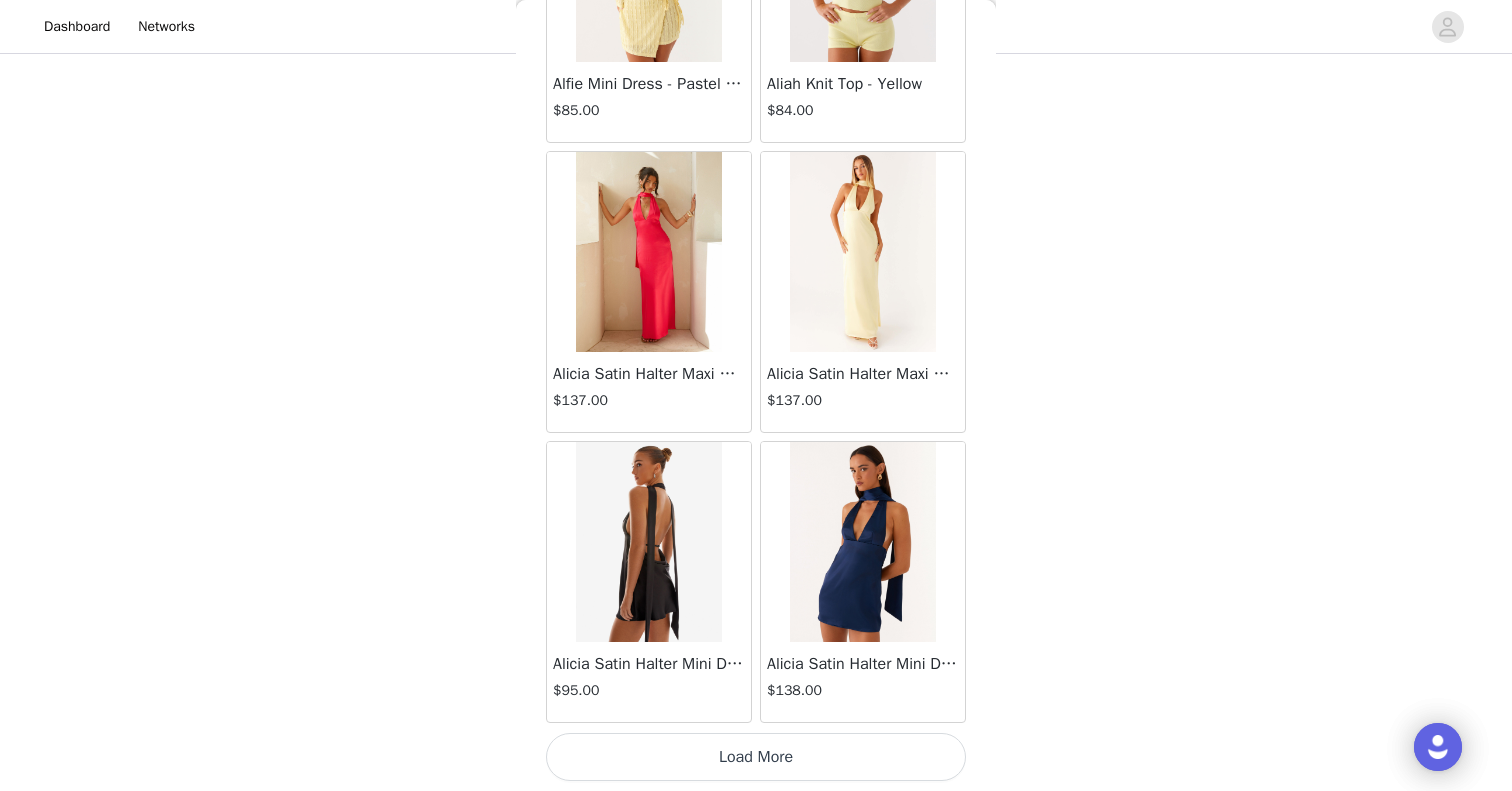 click on "Load More" at bounding box center (756, 757) 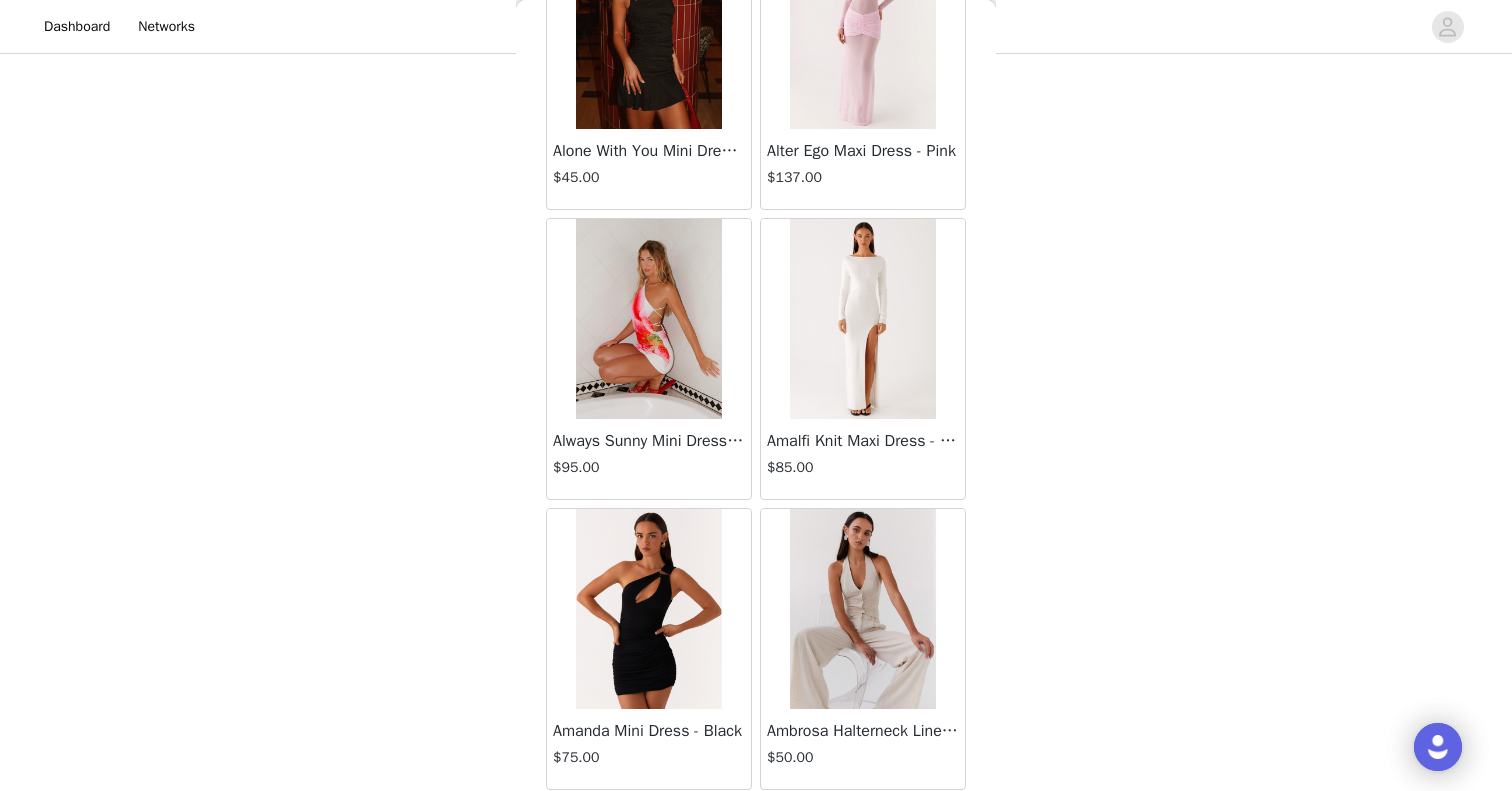 scroll, scrollTop: 100869, scrollLeft: 0, axis: vertical 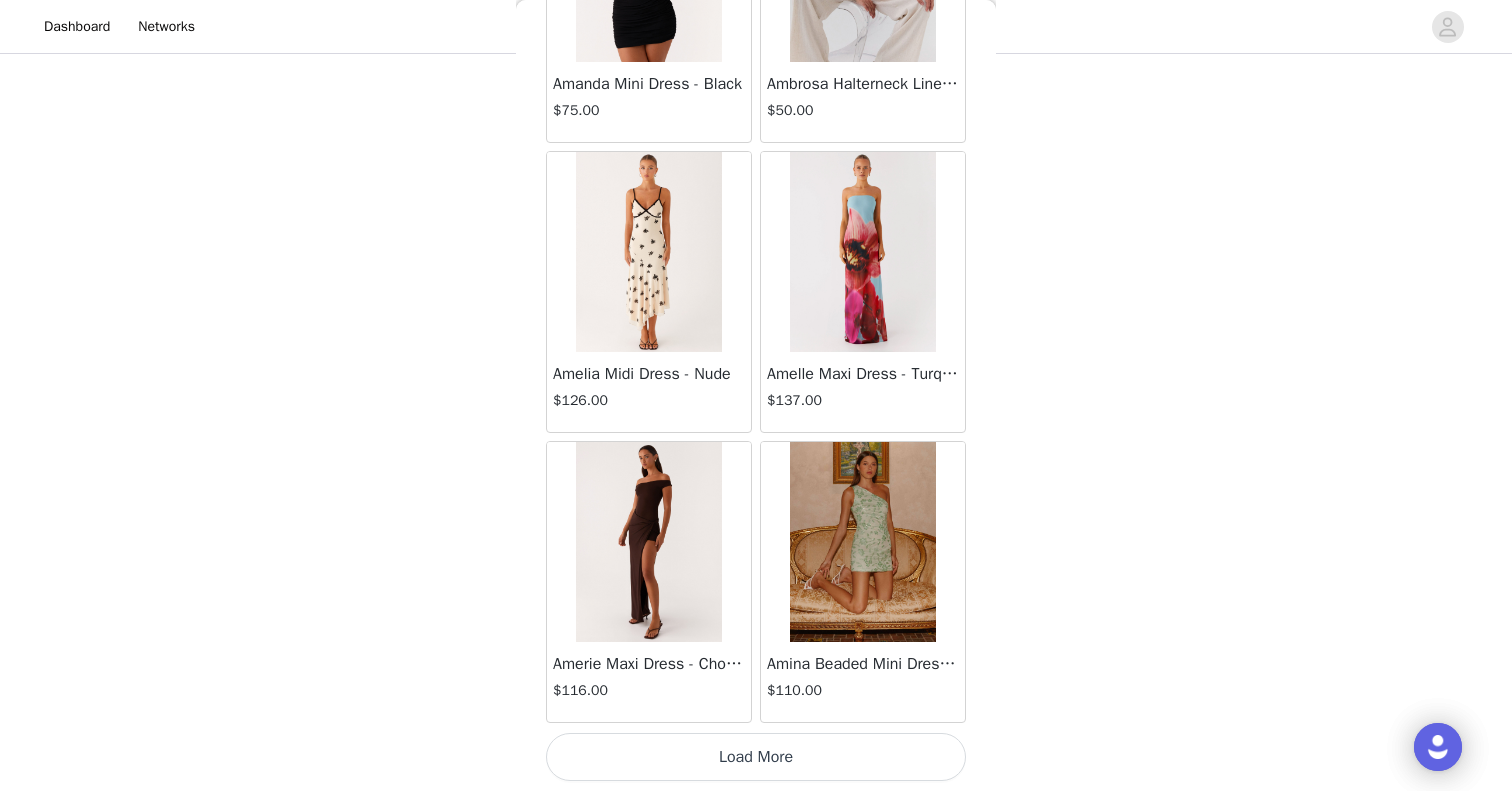 click on "Load More" at bounding box center (756, 757) 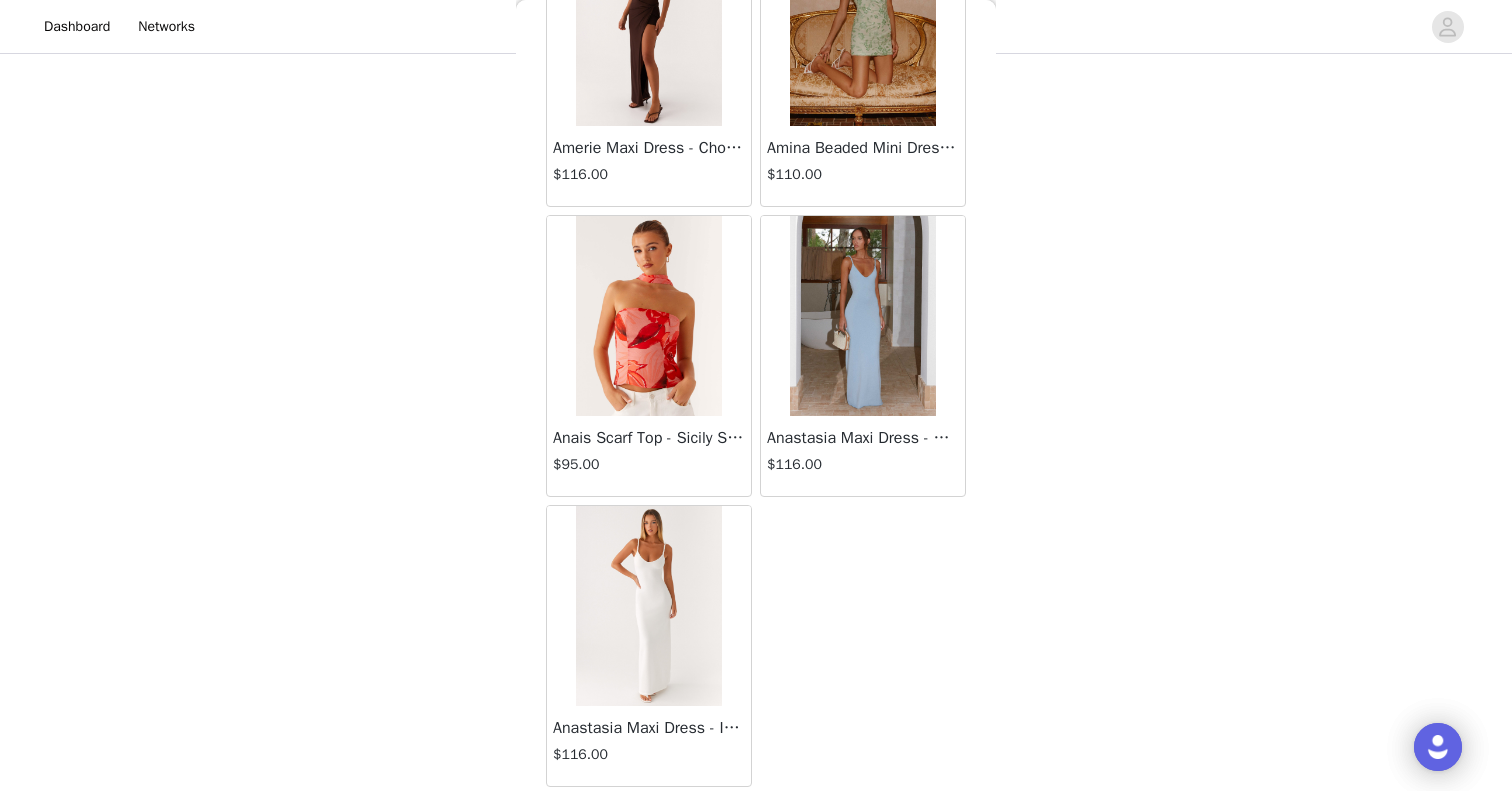 scroll, scrollTop: 100348, scrollLeft: 0, axis: vertical 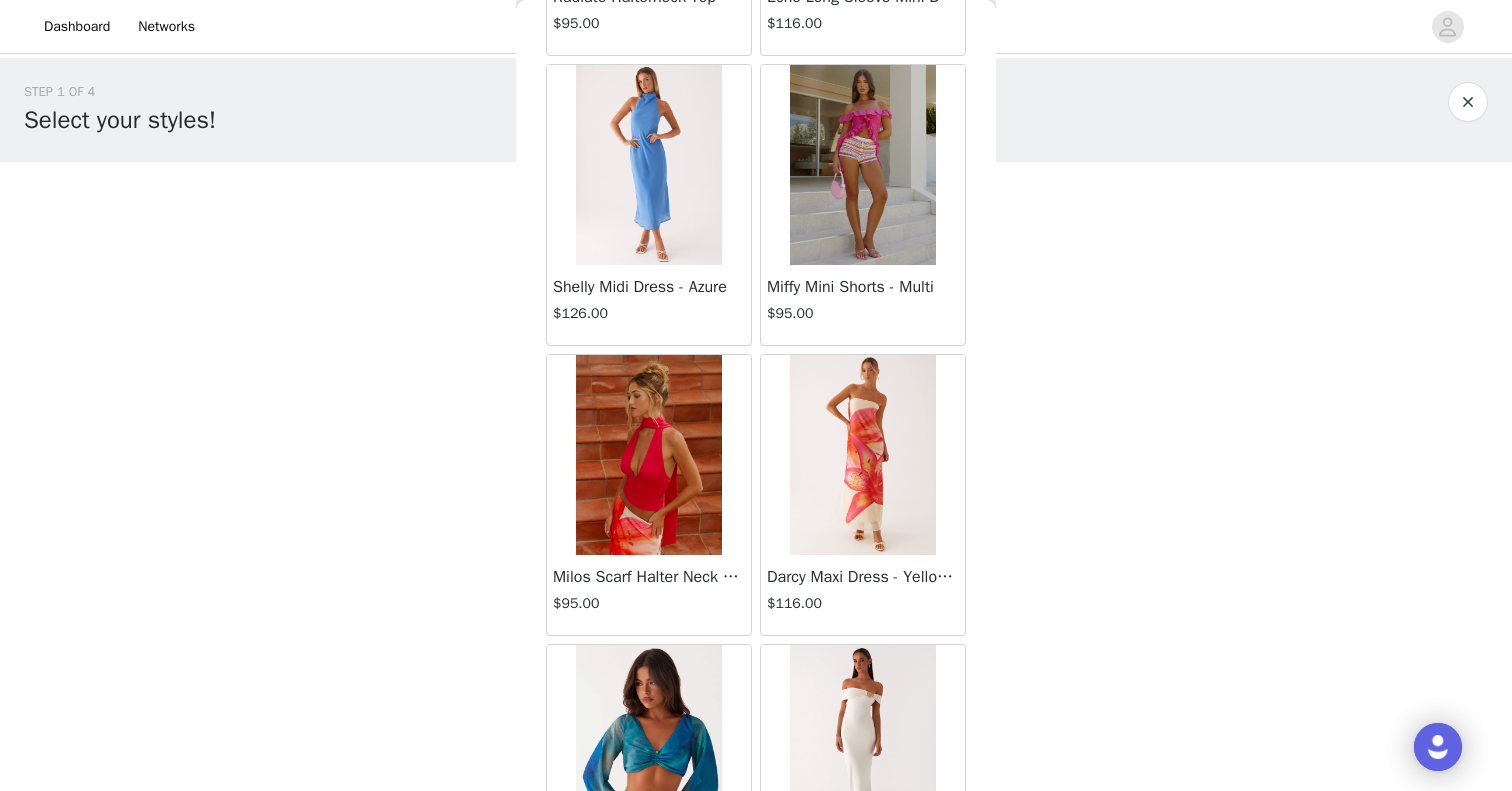 click on "Darcy Maxi Dress - Yellow Floral   $116.00" at bounding box center [863, 595] 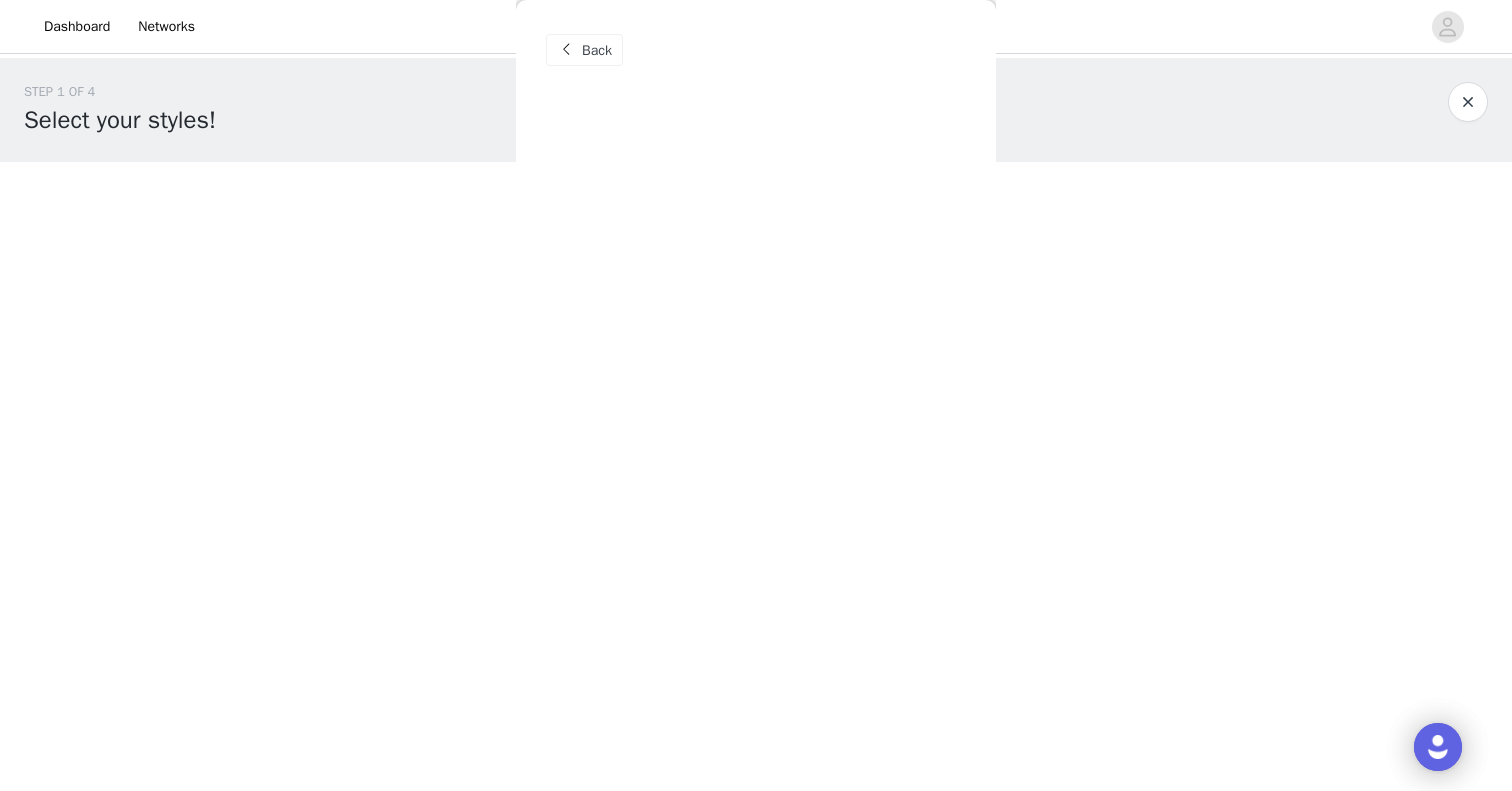 scroll, scrollTop: 0, scrollLeft: 0, axis: both 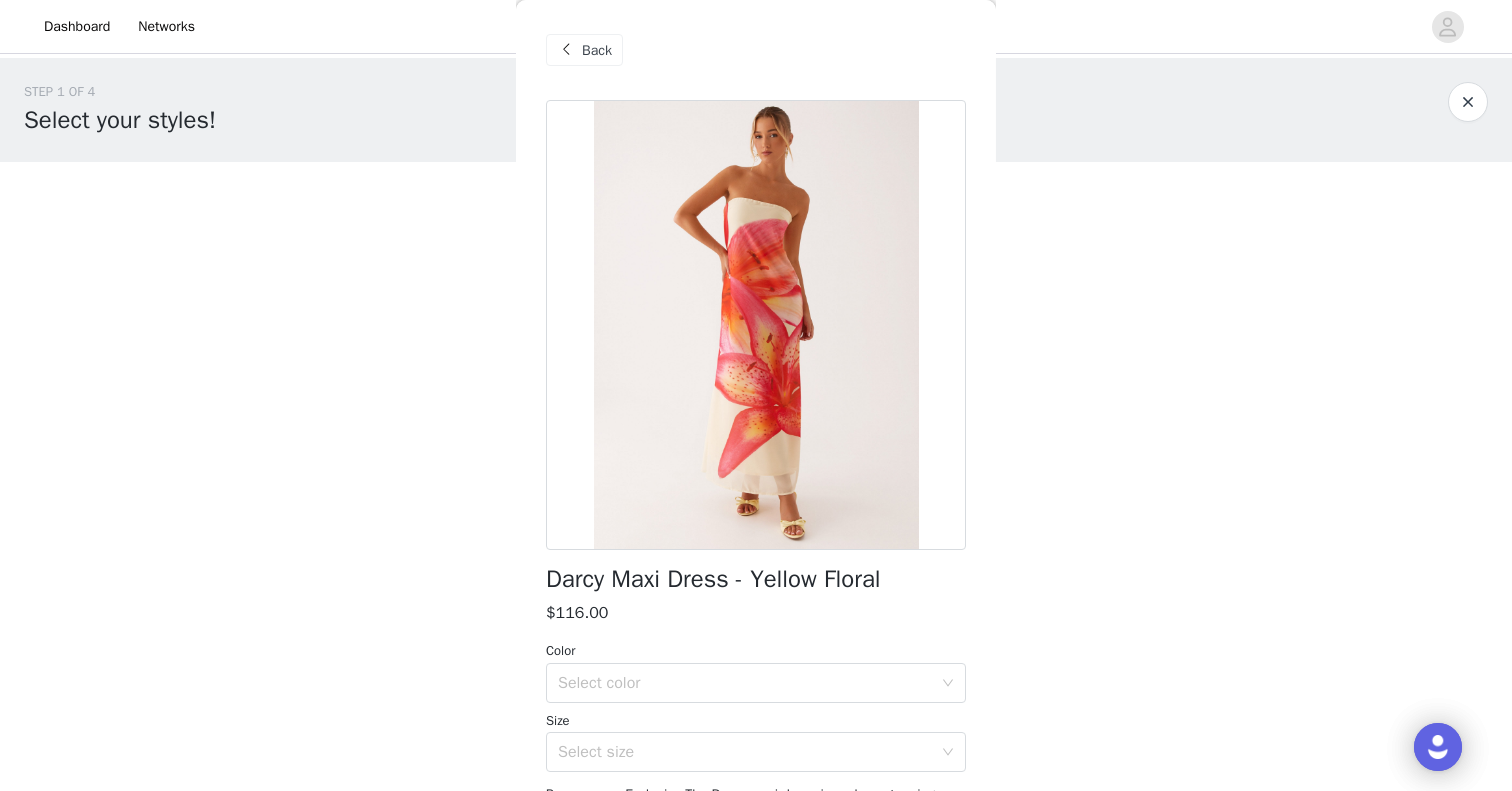 click on "Back" at bounding box center (584, 50) 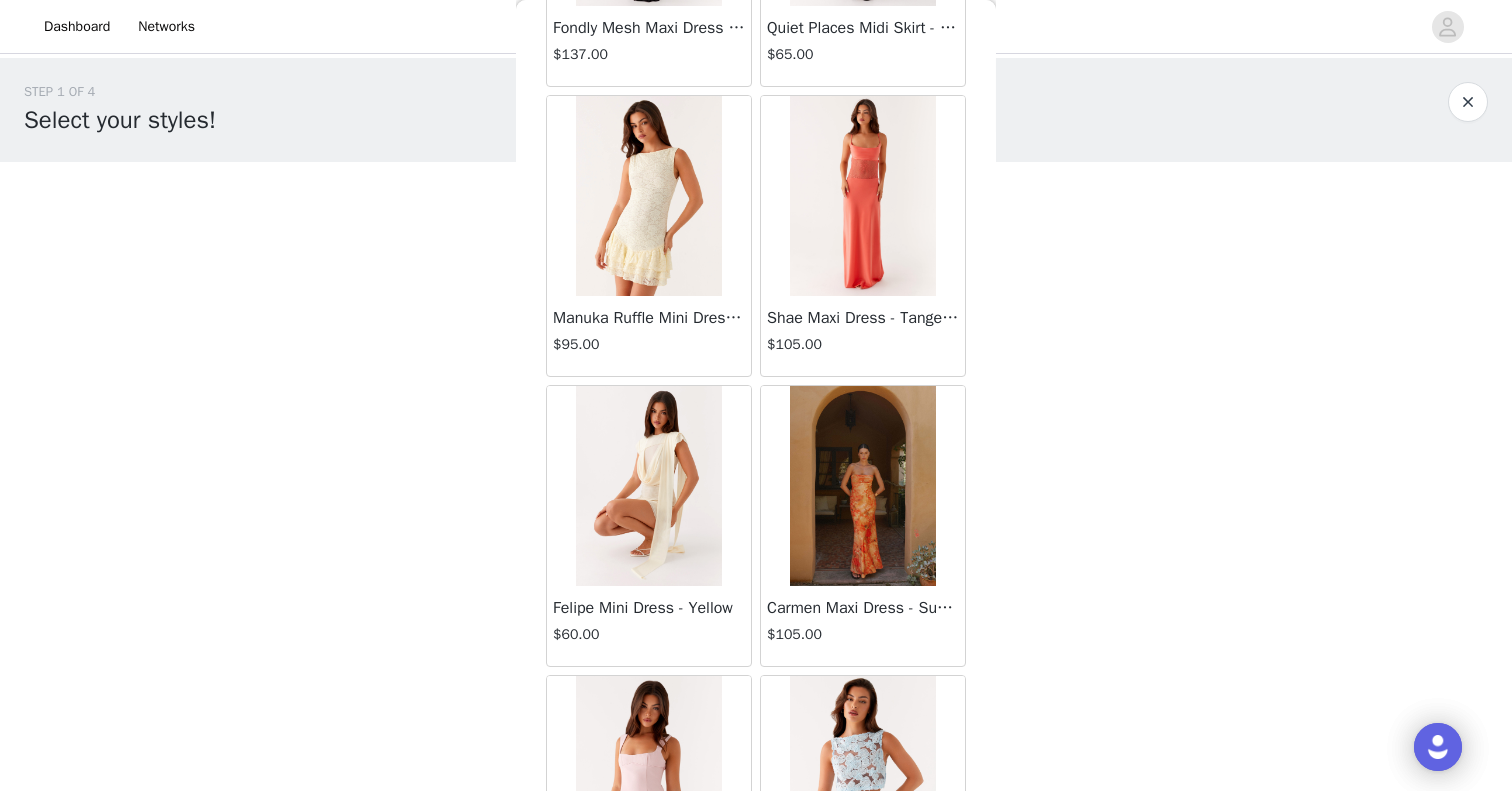 scroll, scrollTop: 64387, scrollLeft: 0, axis: vertical 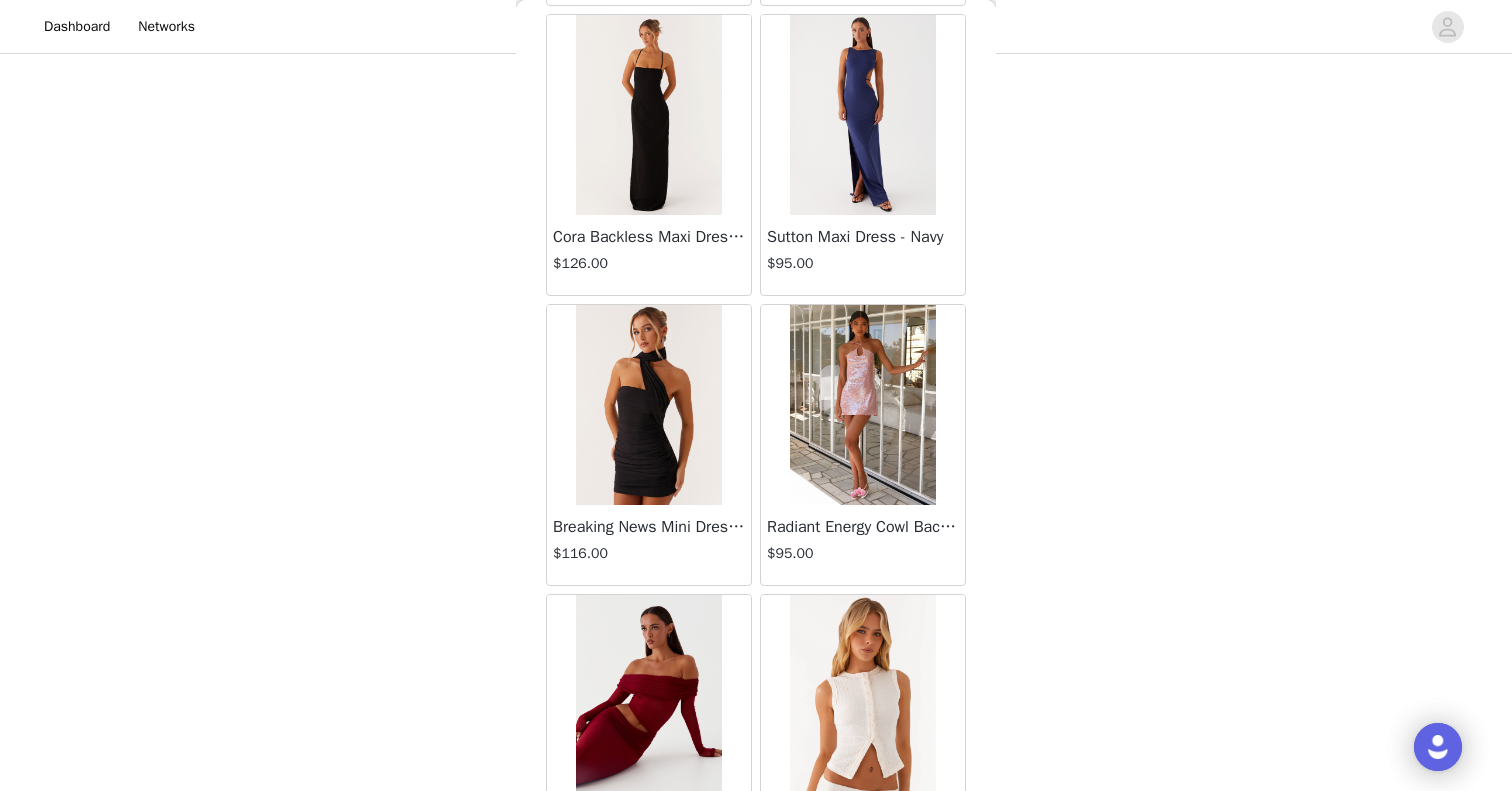 click at bounding box center [862, 405] 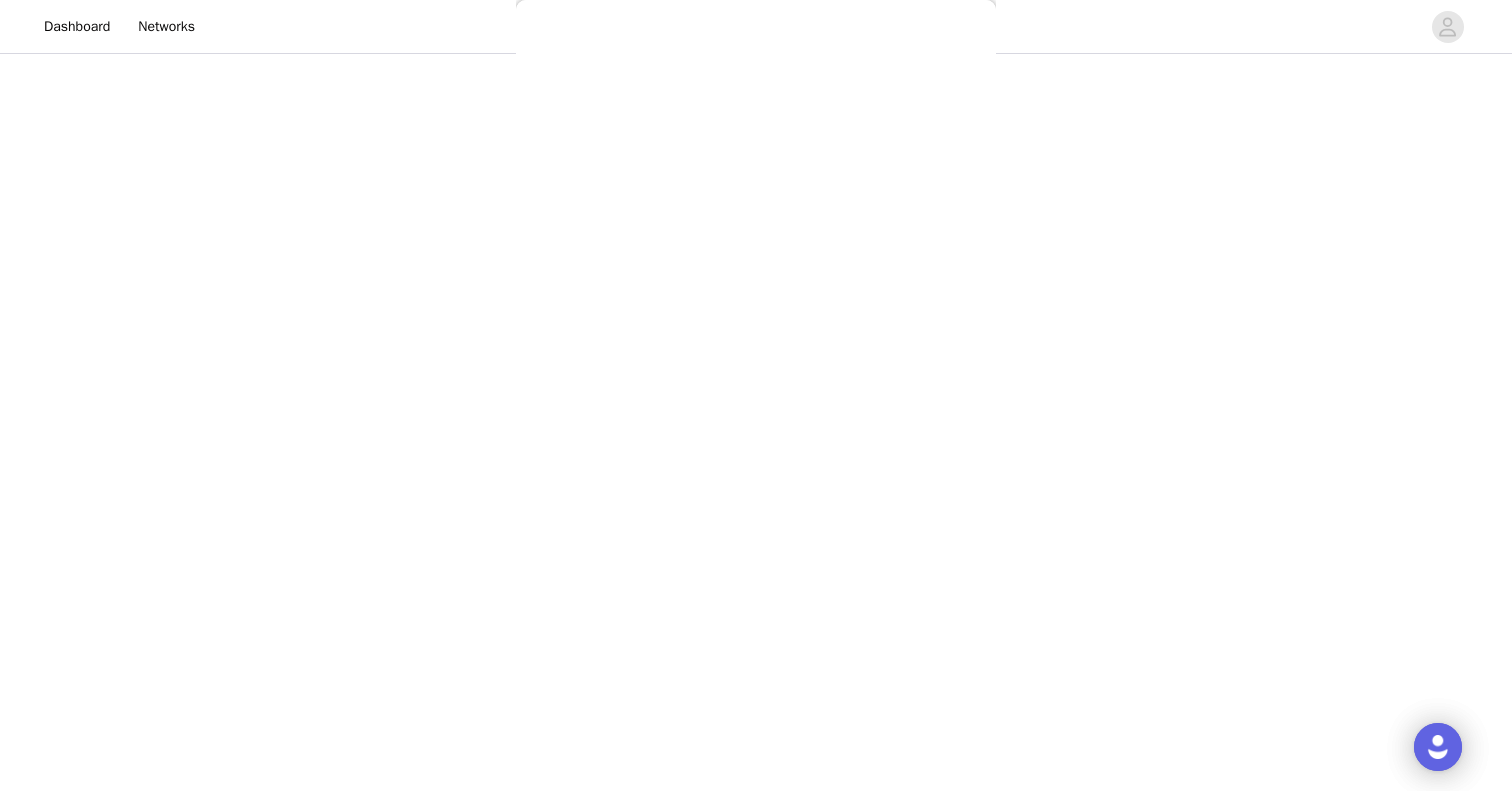 scroll, scrollTop: 0, scrollLeft: 0, axis: both 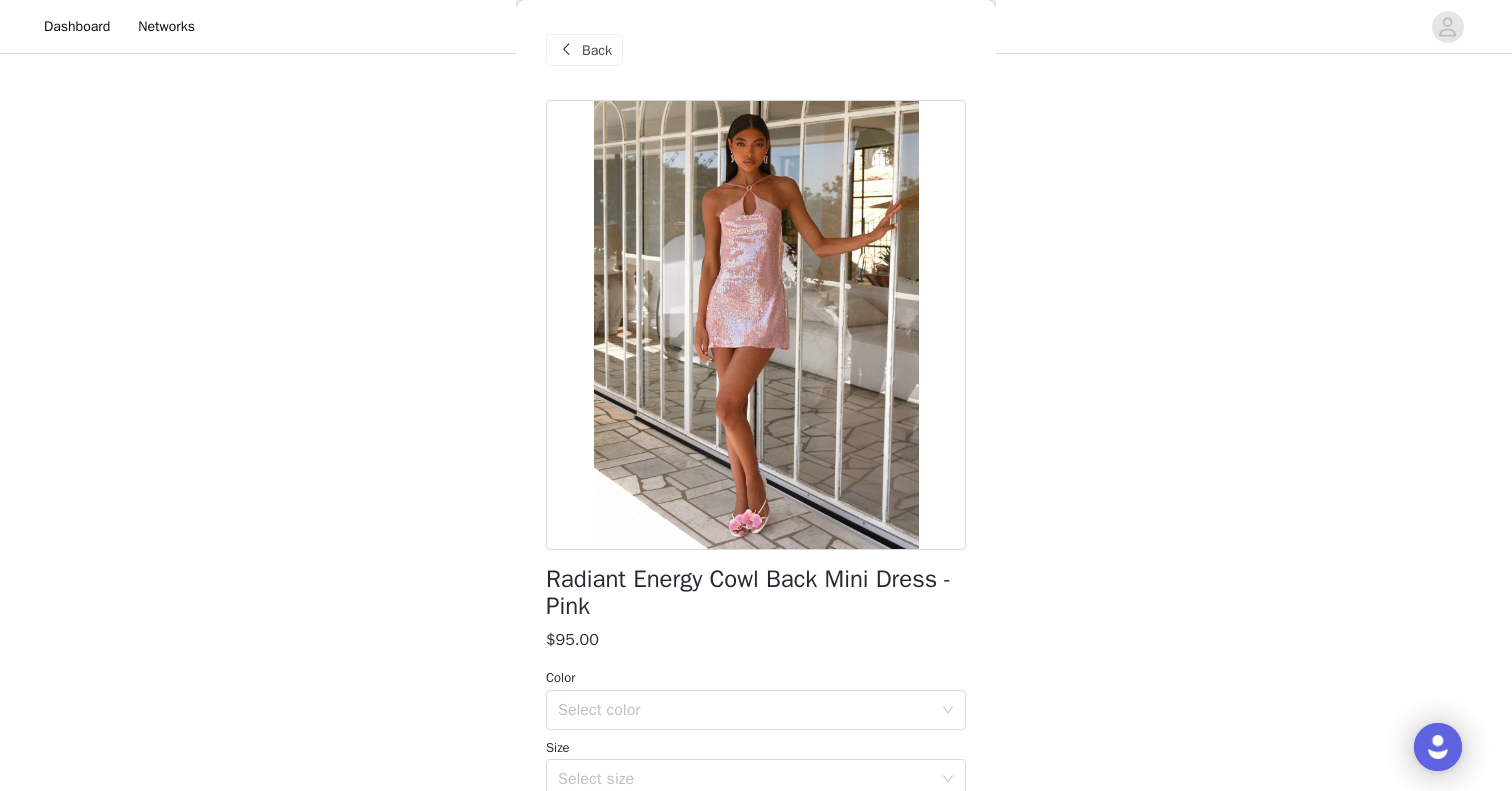 click at bounding box center [566, 50] 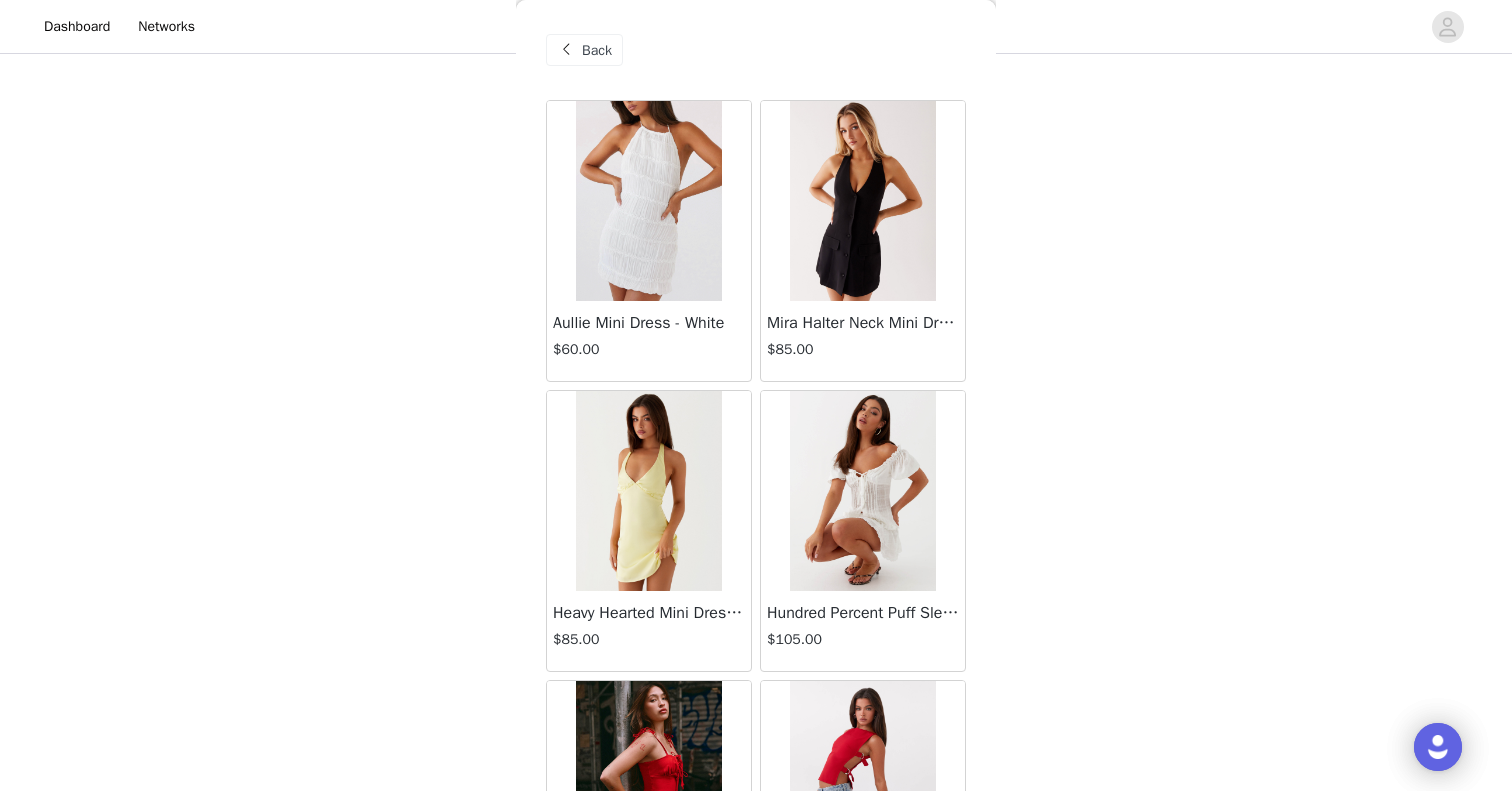 scroll, scrollTop: 125, scrollLeft: 0, axis: vertical 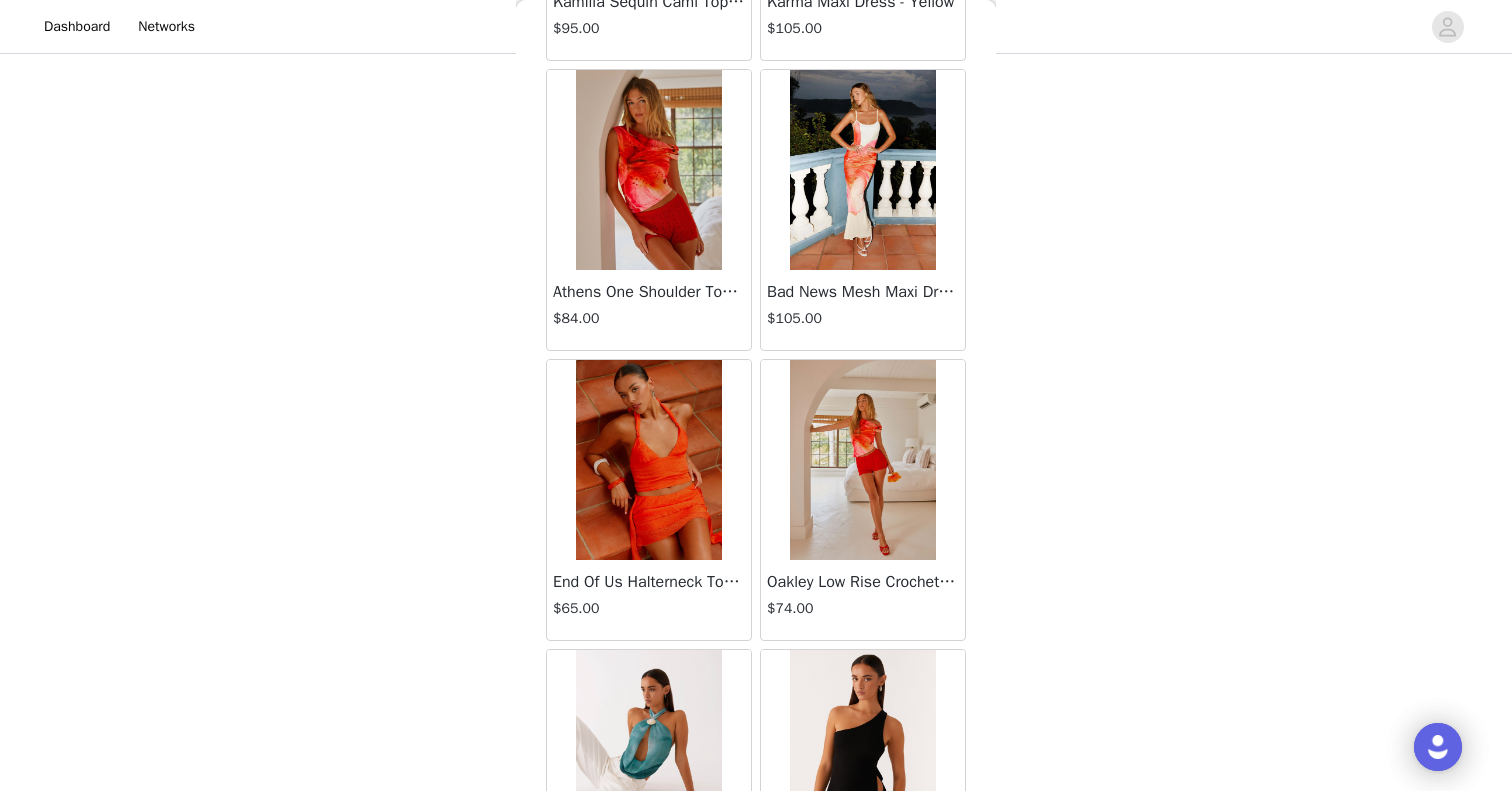 click on "$84.00" at bounding box center [649, 318] 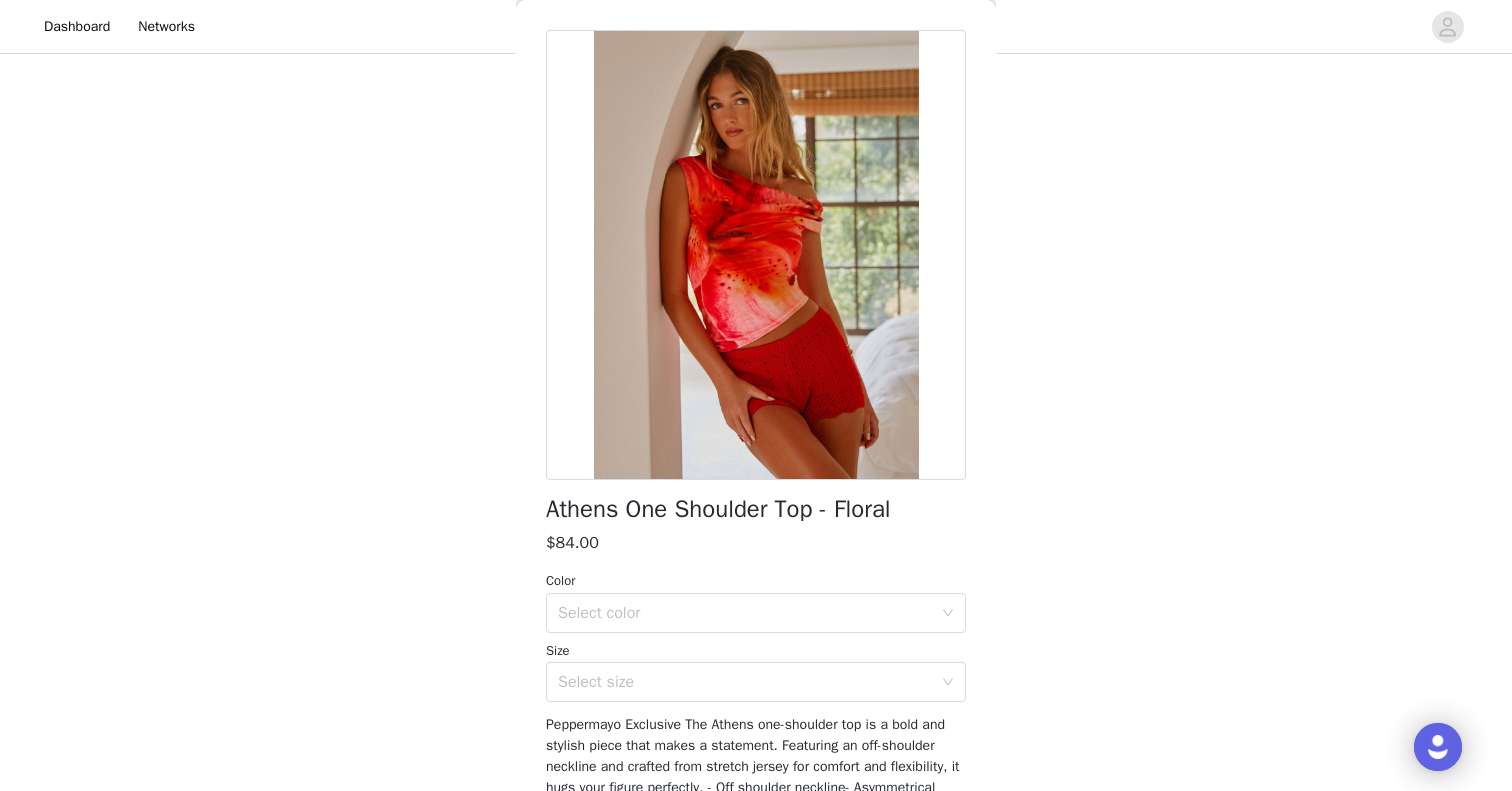 scroll, scrollTop: 0, scrollLeft: 0, axis: both 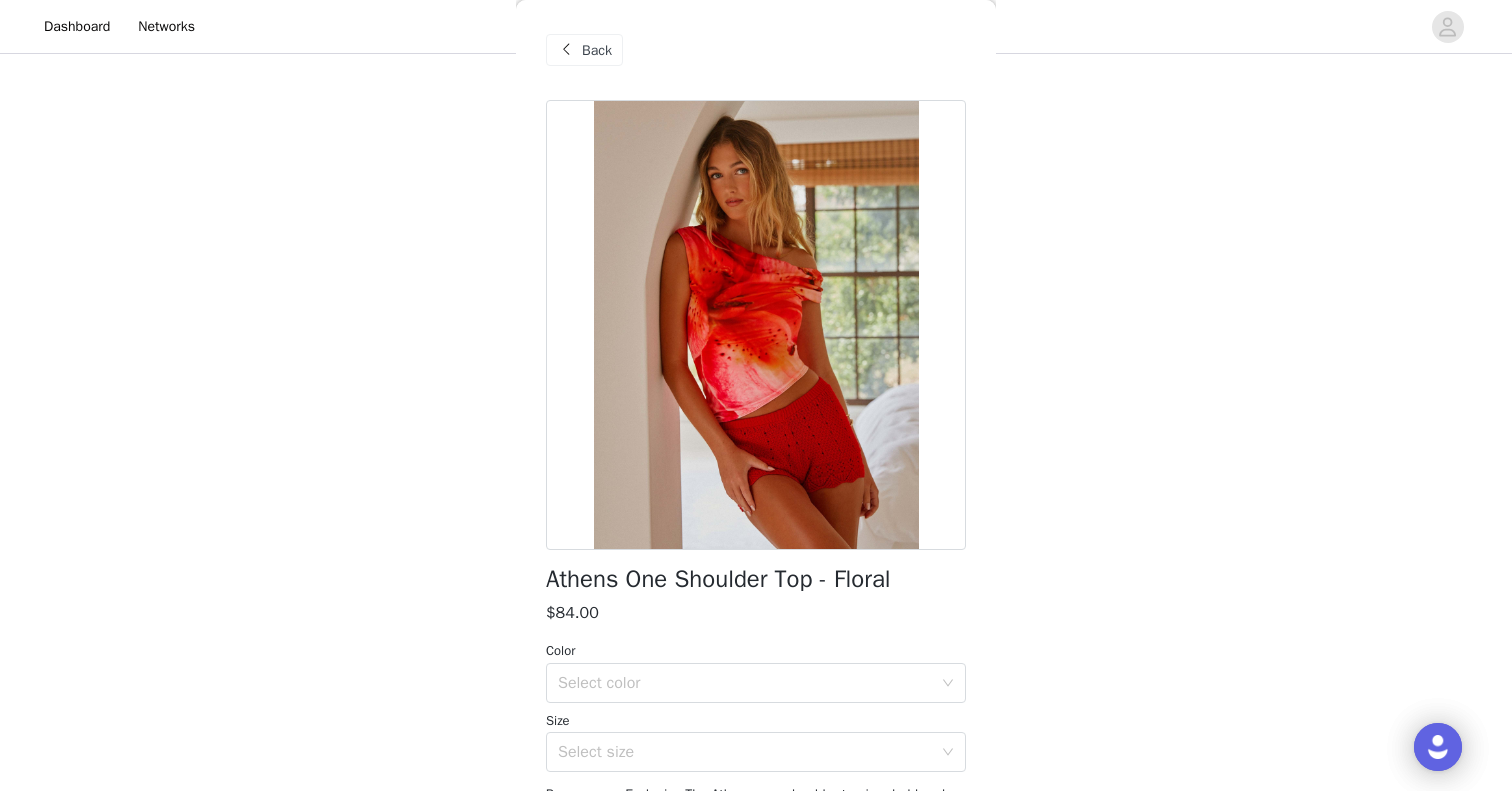 click on "Back" at bounding box center [597, 50] 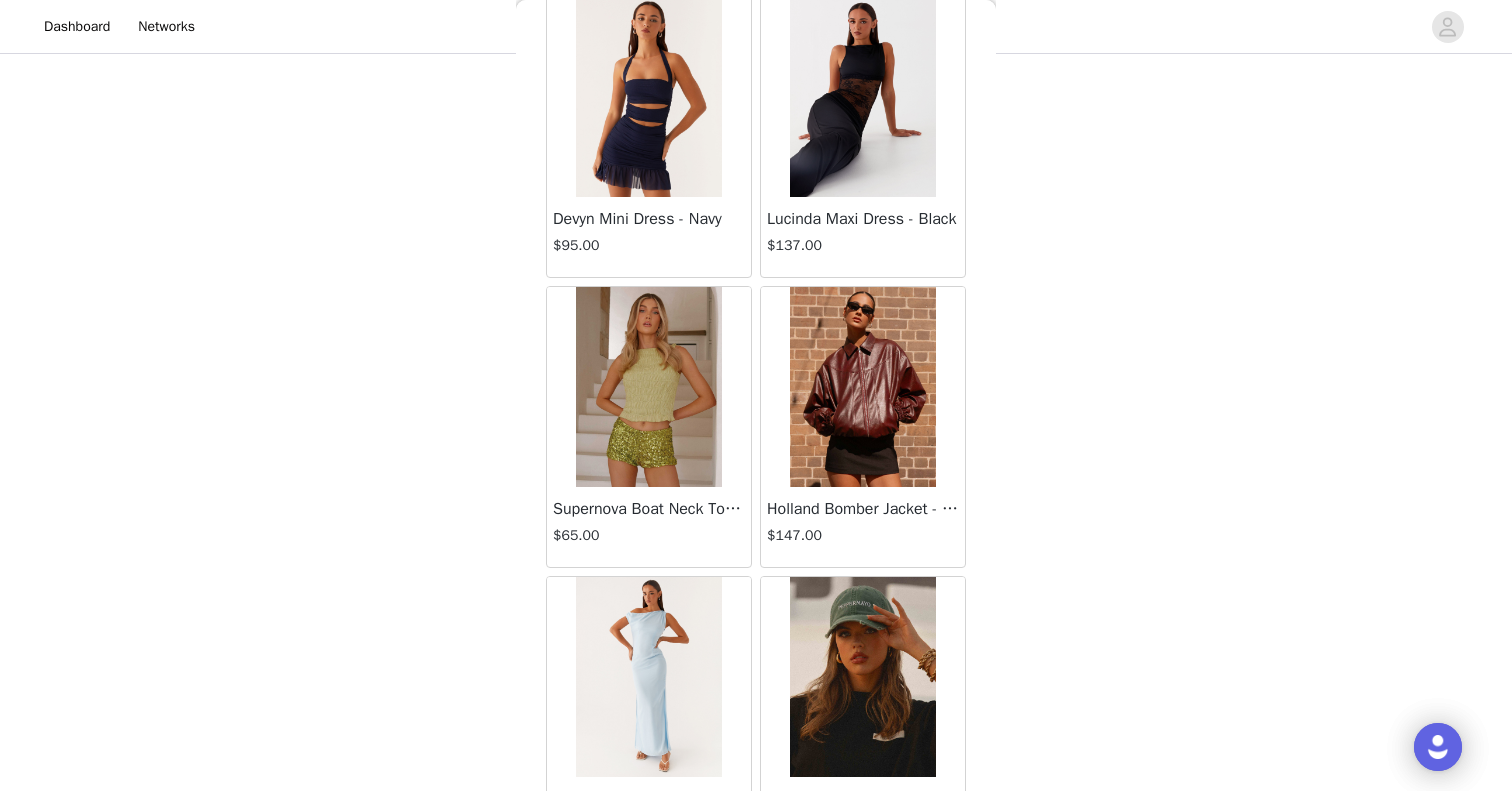 scroll, scrollTop: 17260, scrollLeft: 0, axis: vertical 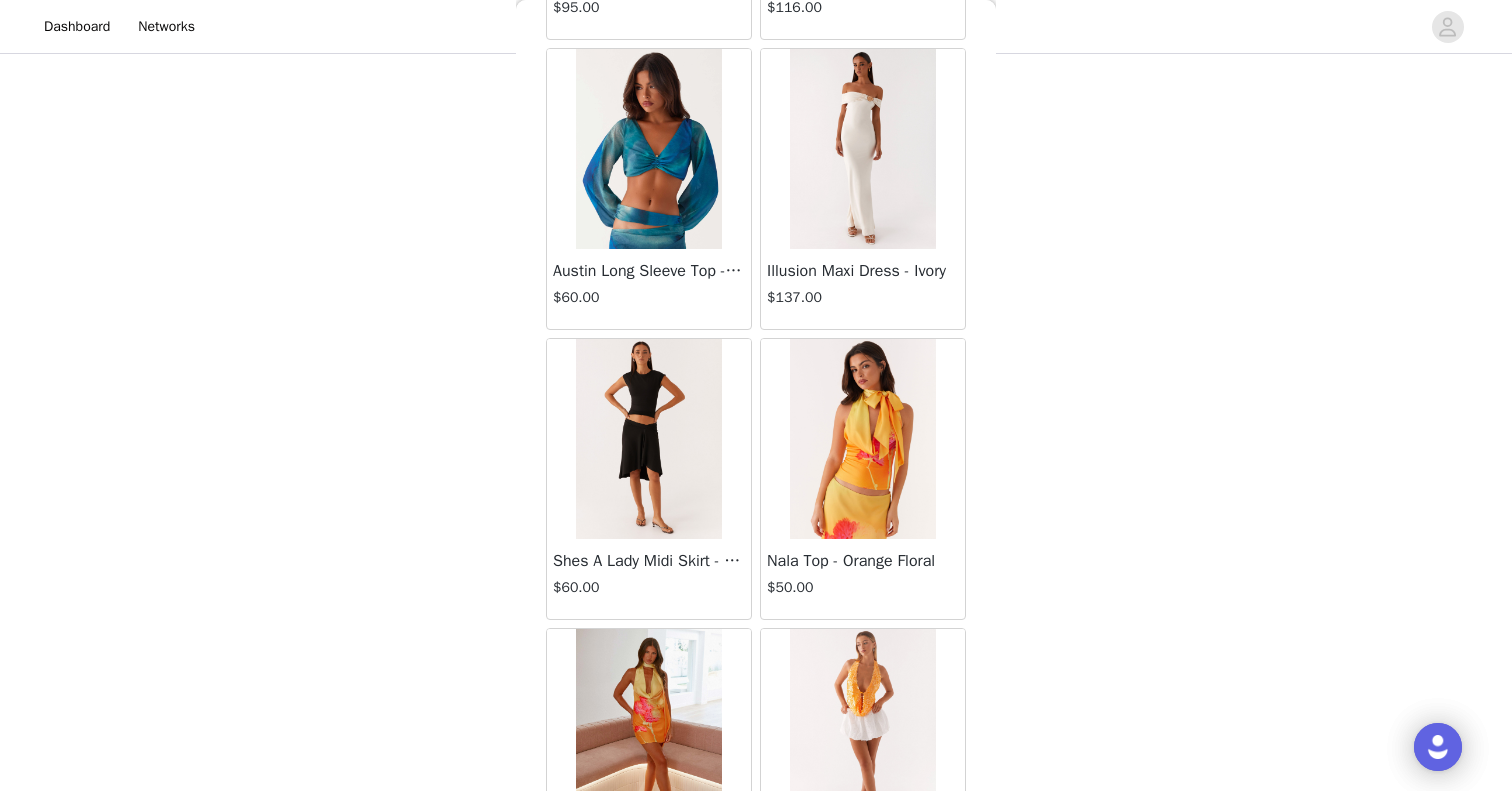 click on "Austin Long Sleeve Top - Blue Tie Dye" at bounding box center (649, 271) 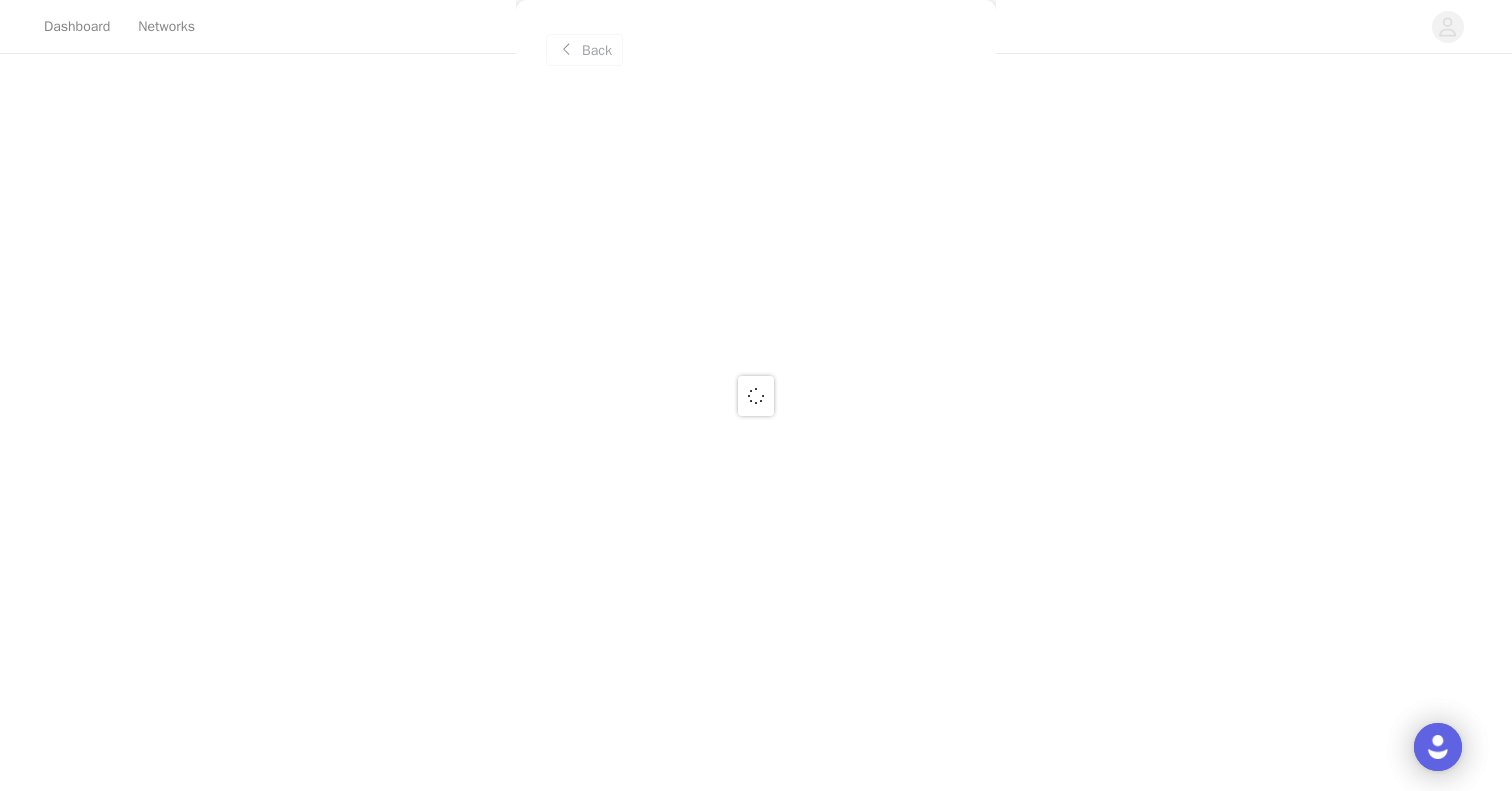 scroll, scrollTop: 0, scrollLeft: 0, axis: both 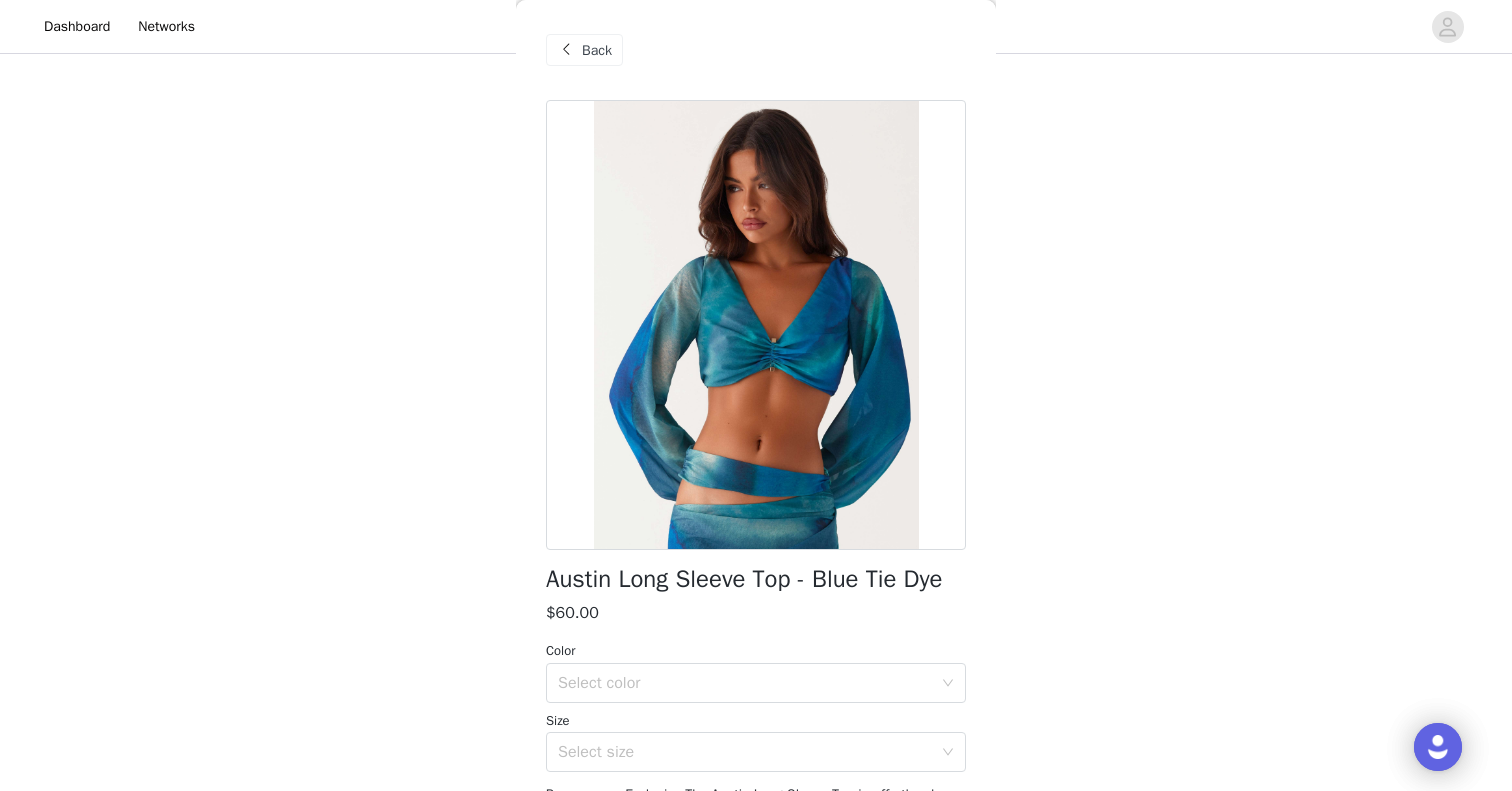 click on "Back" at bounding box center [597, 50] 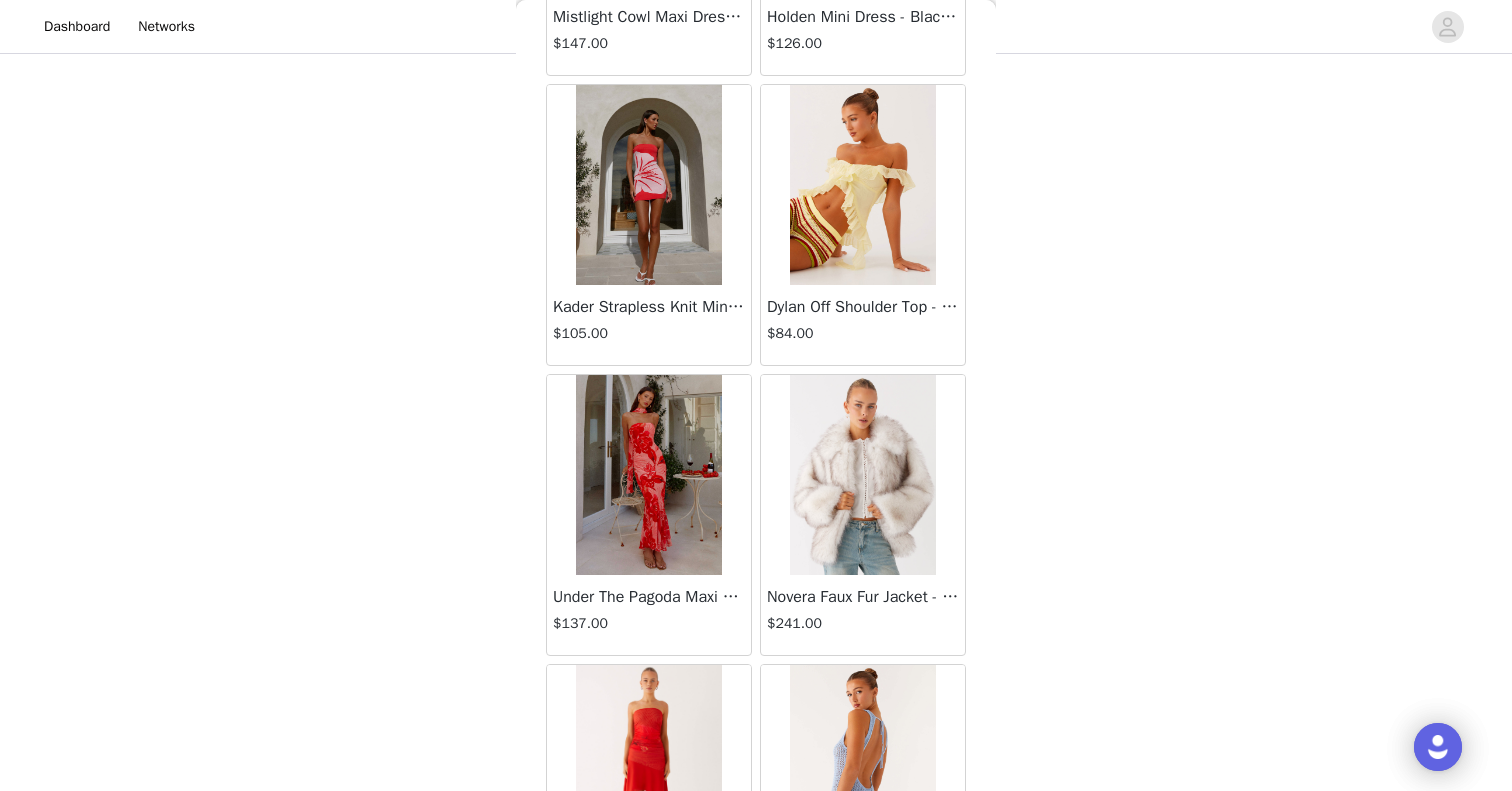 scroll, scrollTop: 93114, scrollLeft: 0, axis: vertical 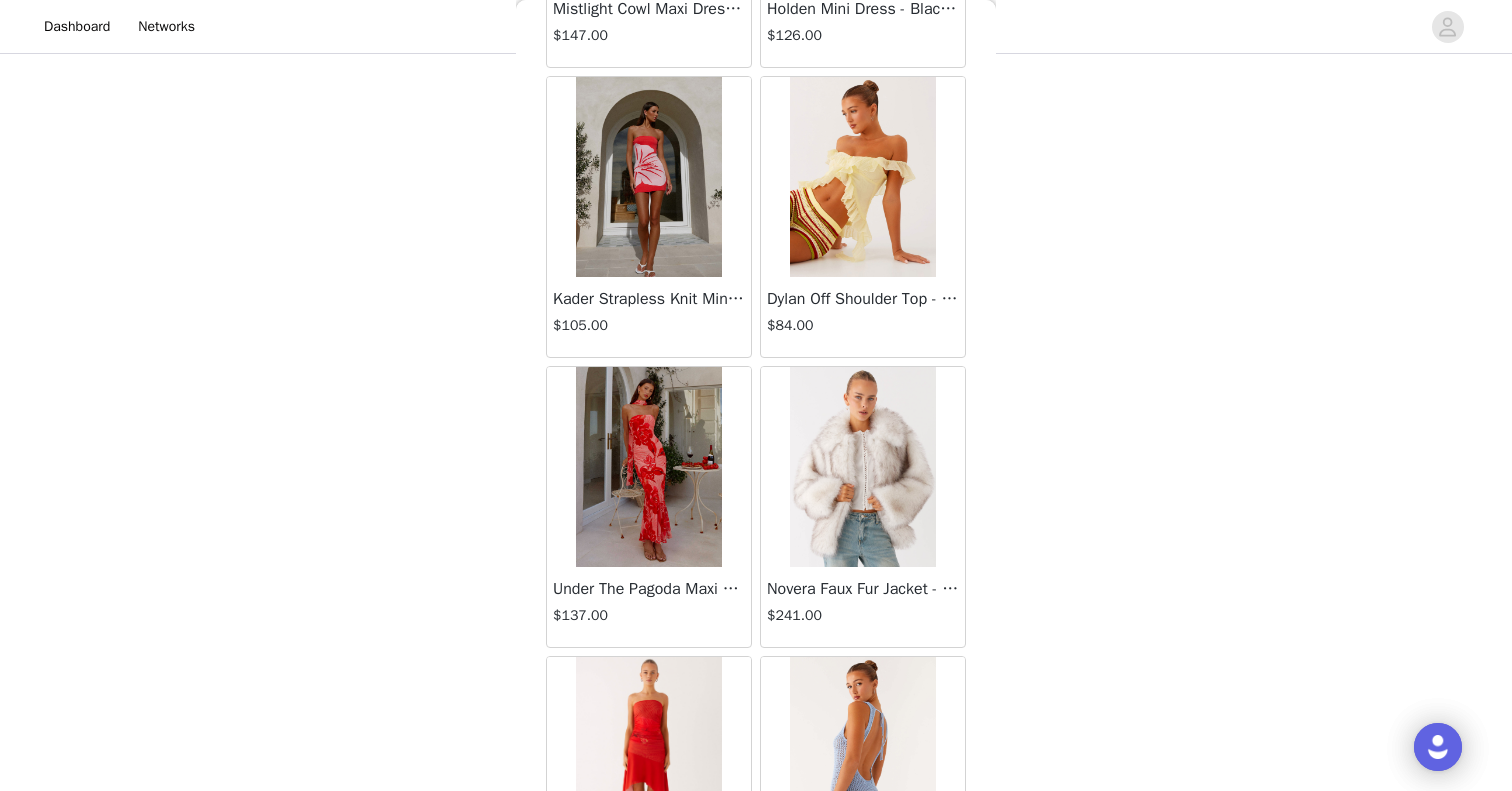 click on "Dylan Off Shoulder Top - Yellow" at bounding box center (863, 299) 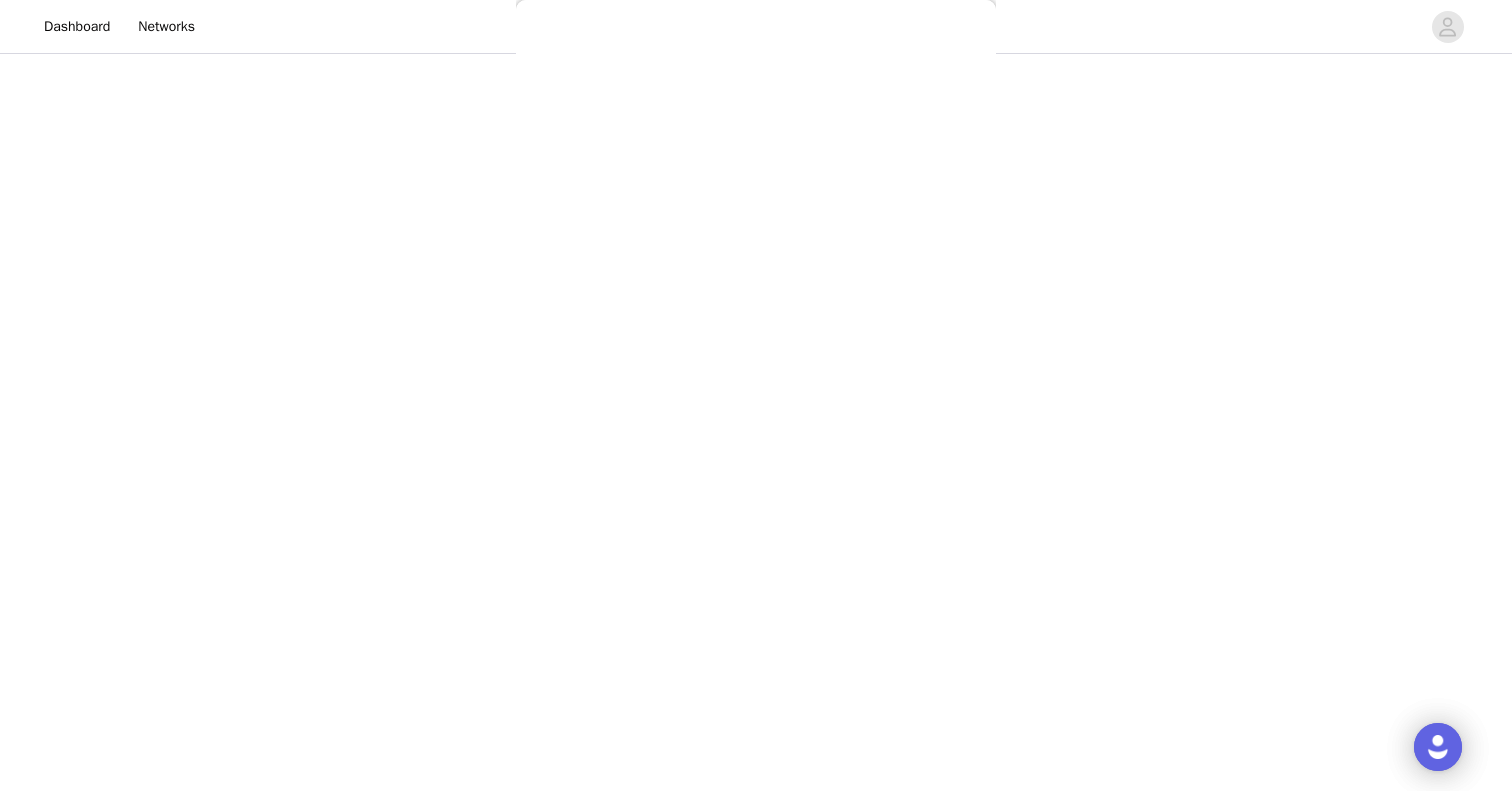 scroll, scrollTop: 245, scrollLeft: 0, axis: vertical 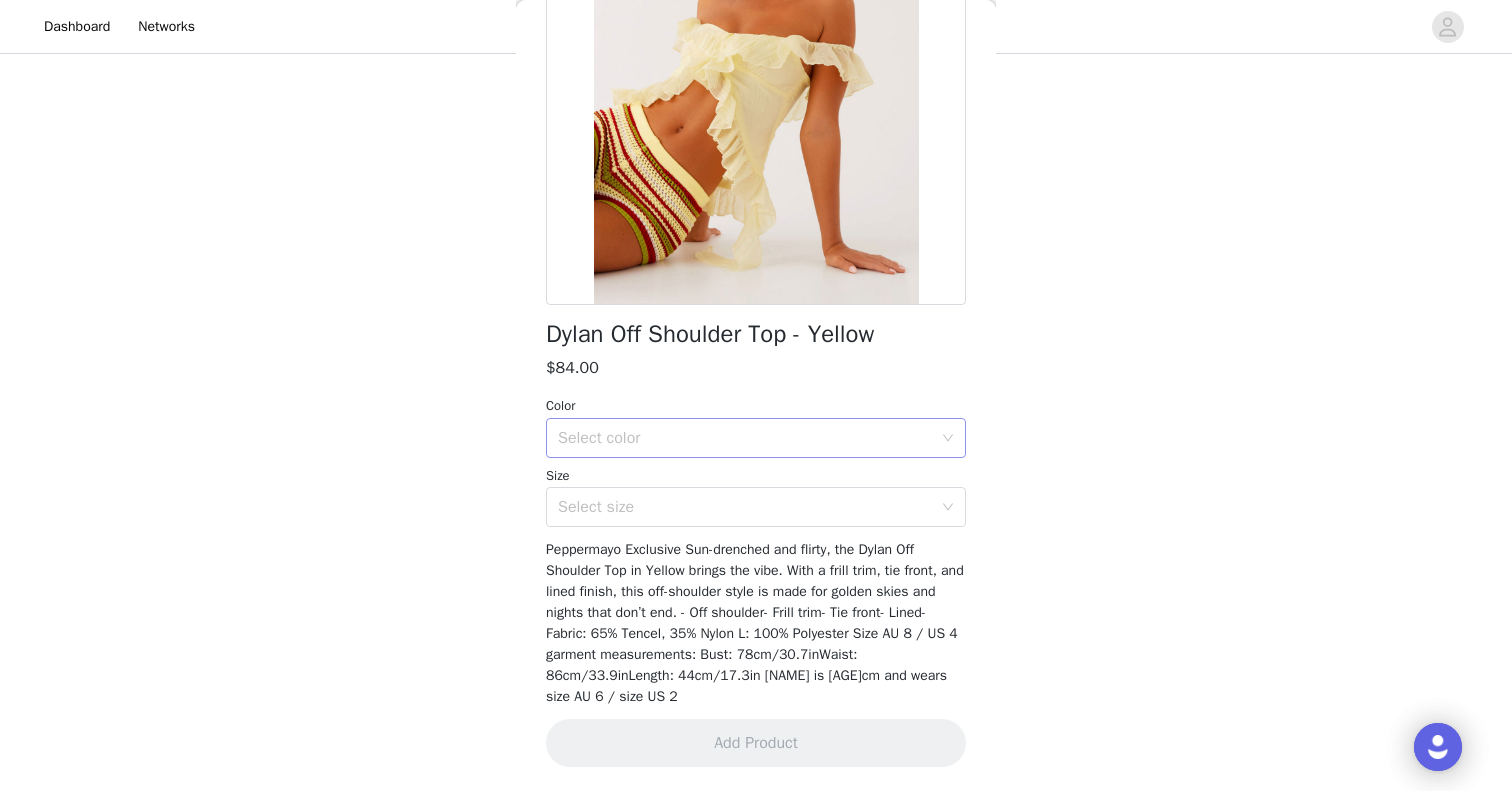 click on "Select color" at bounding box center [745, 438] 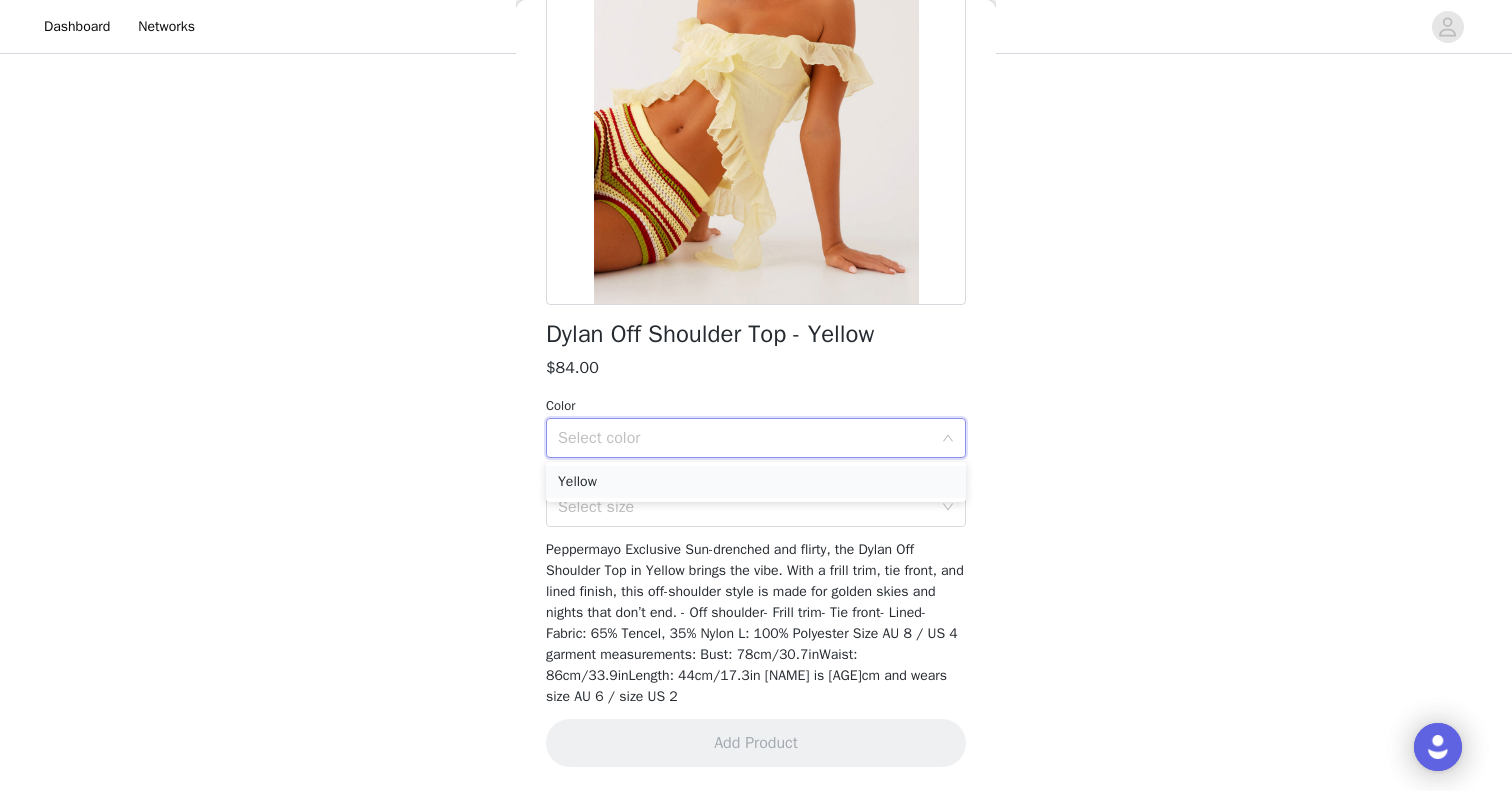 click on "Yellow" at bounding box center [756, 482] 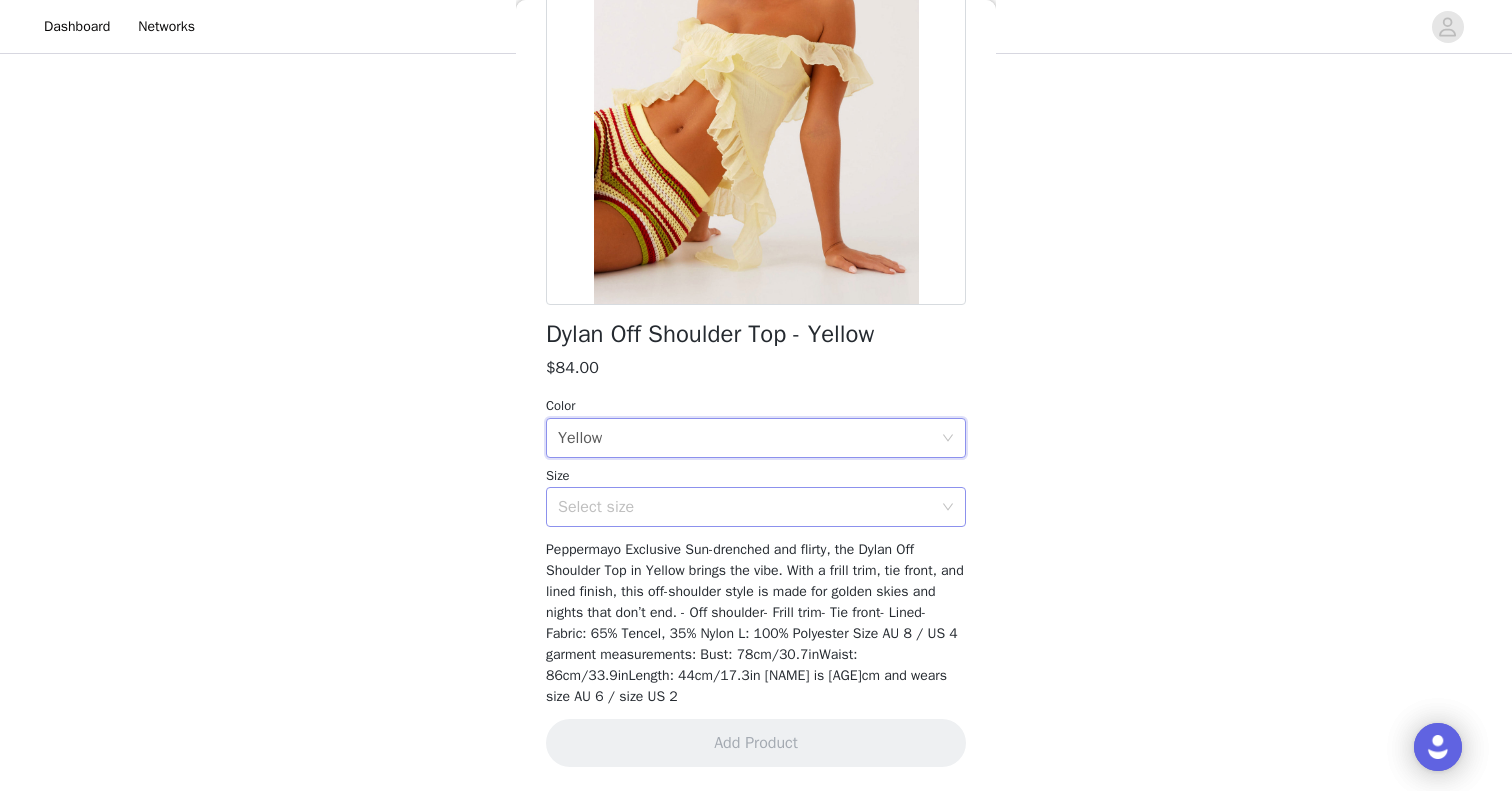 click on "Select size" at bounding box center [745, 507] 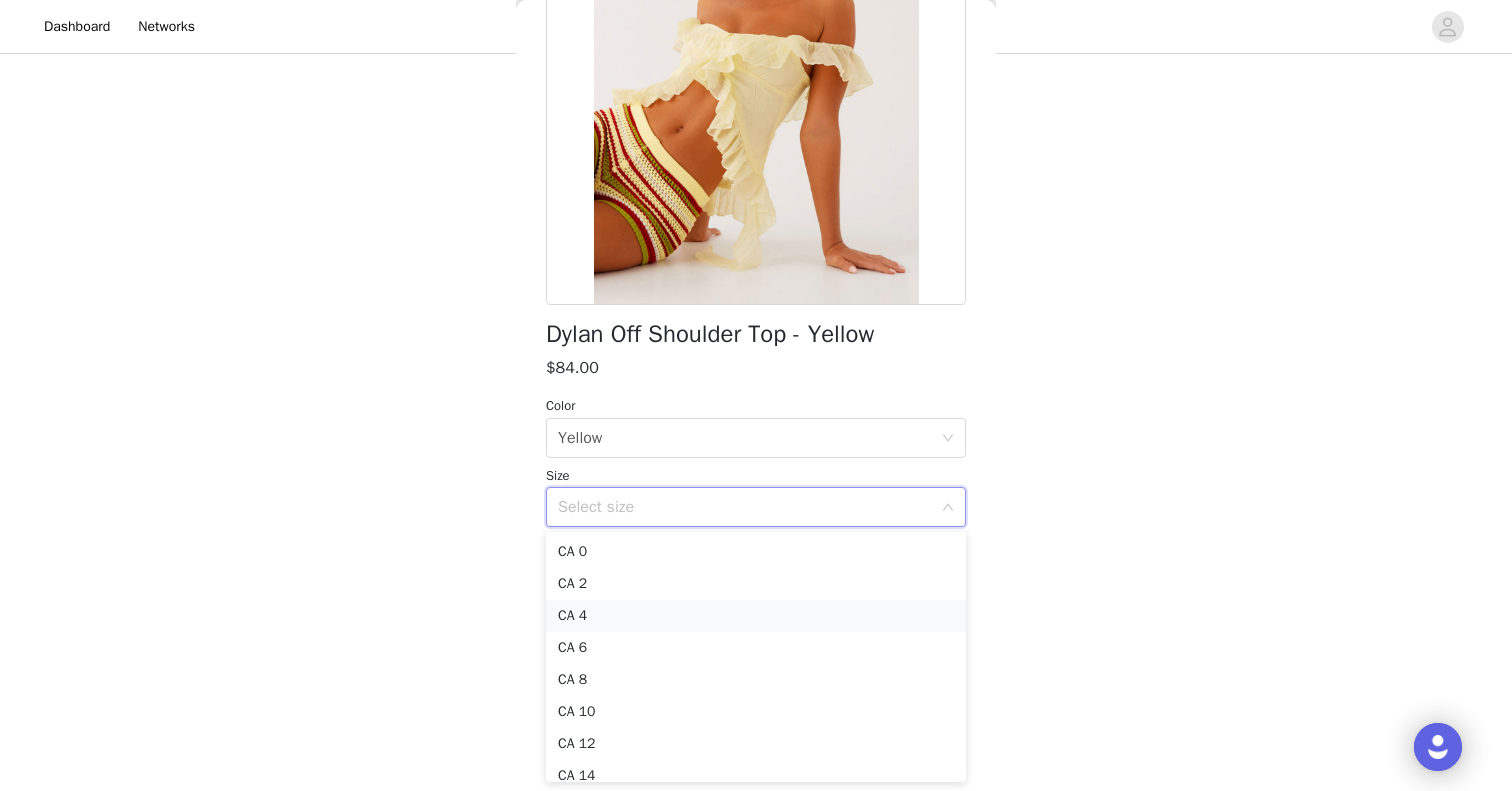 click on "CA 4" at bounding box center (756, 616) 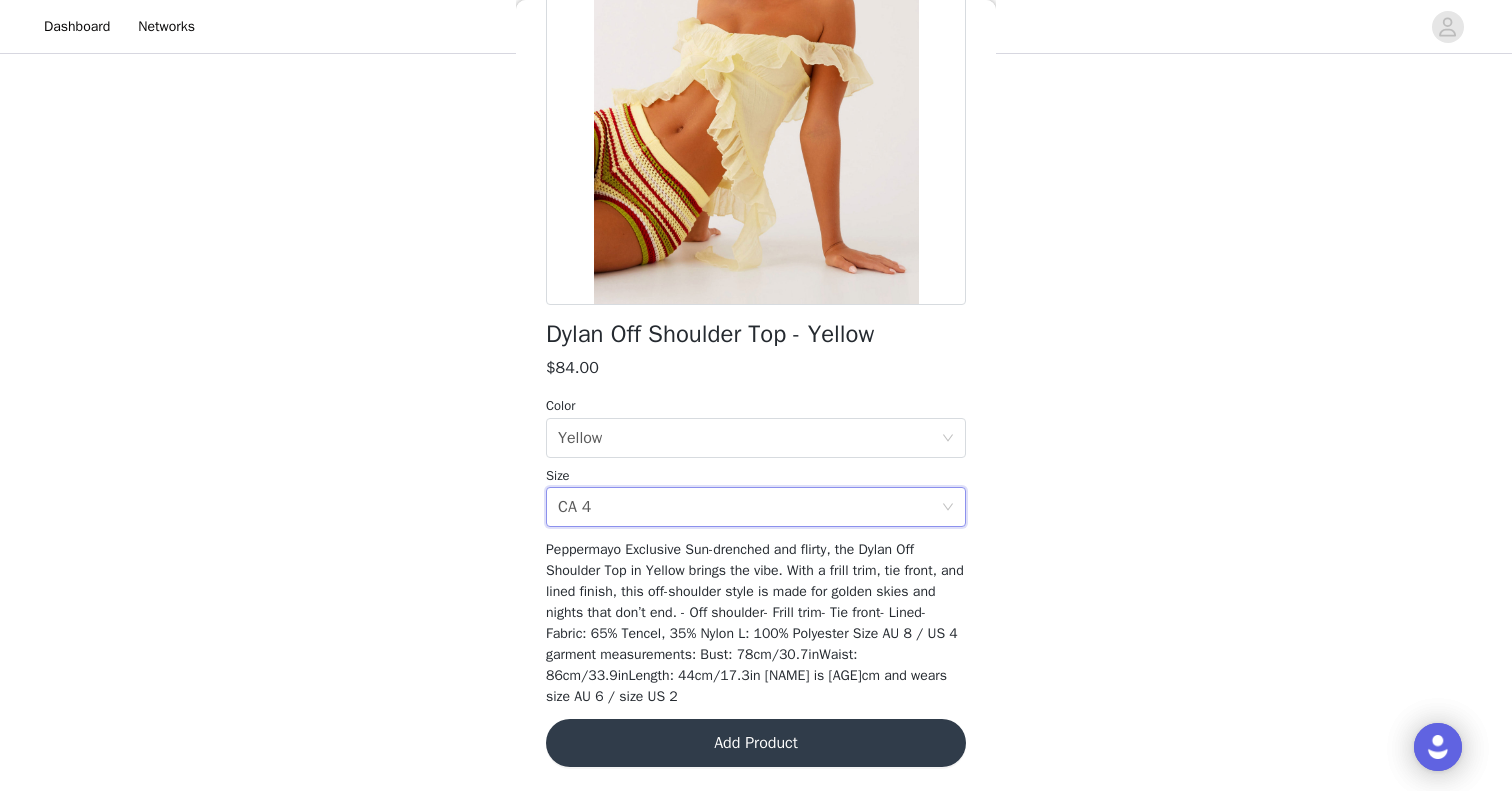scroll, scrollTop: 258, scrollLeft: 0, axis: vertical 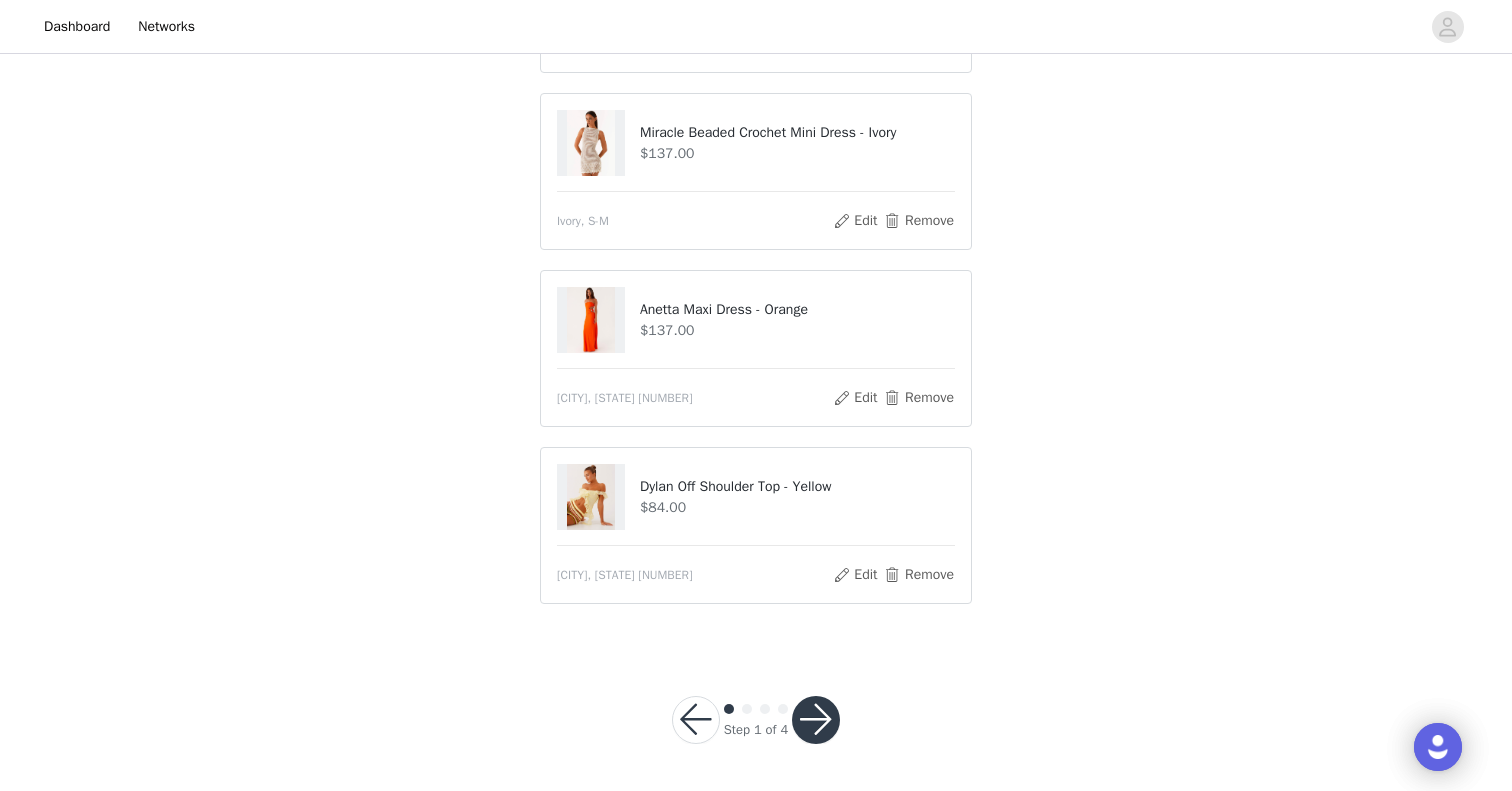 click at bounding box center [816, 720] 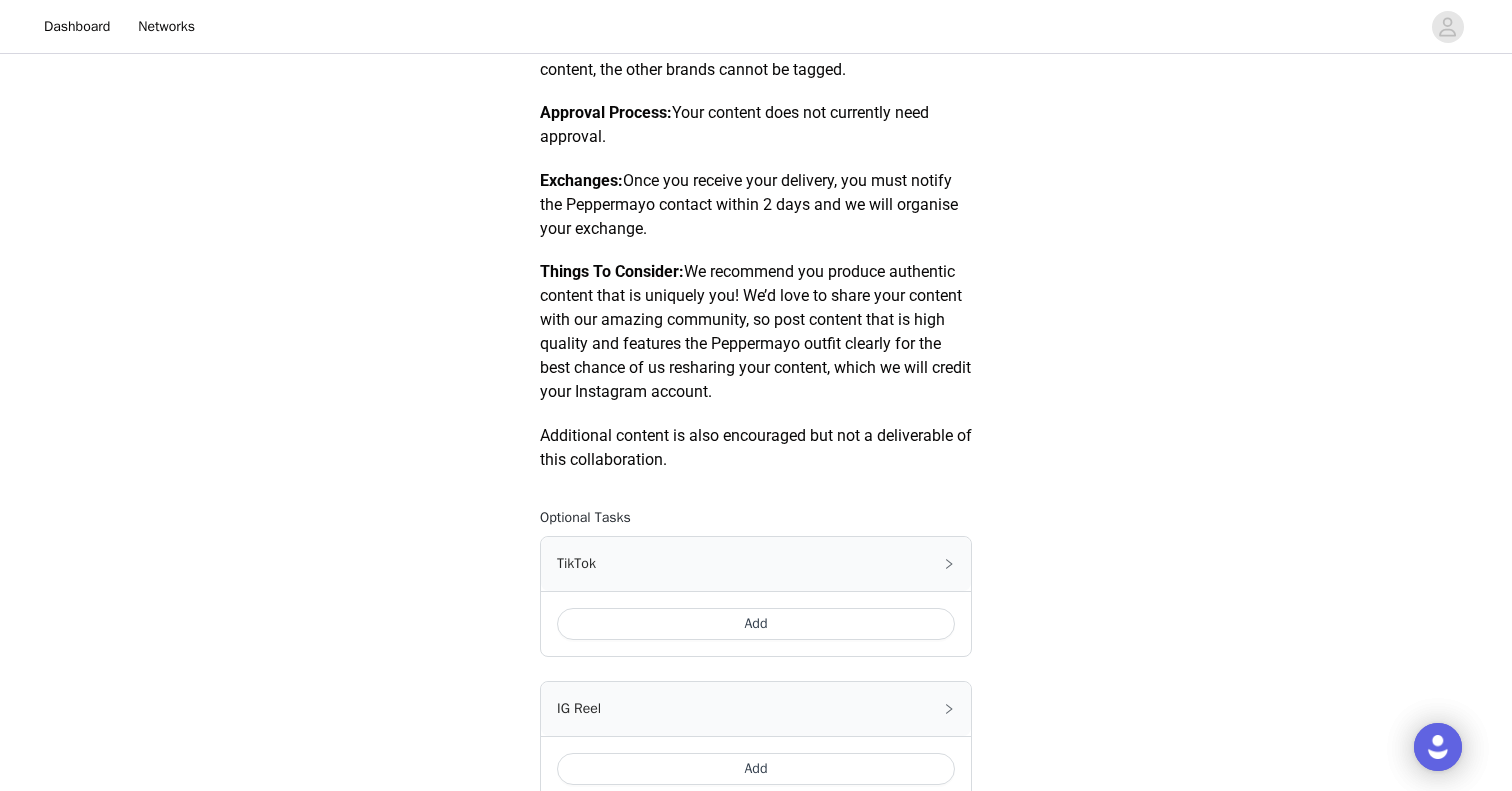scroll, scrollTop: 1157, scrollLeft: 0, axis: vertical 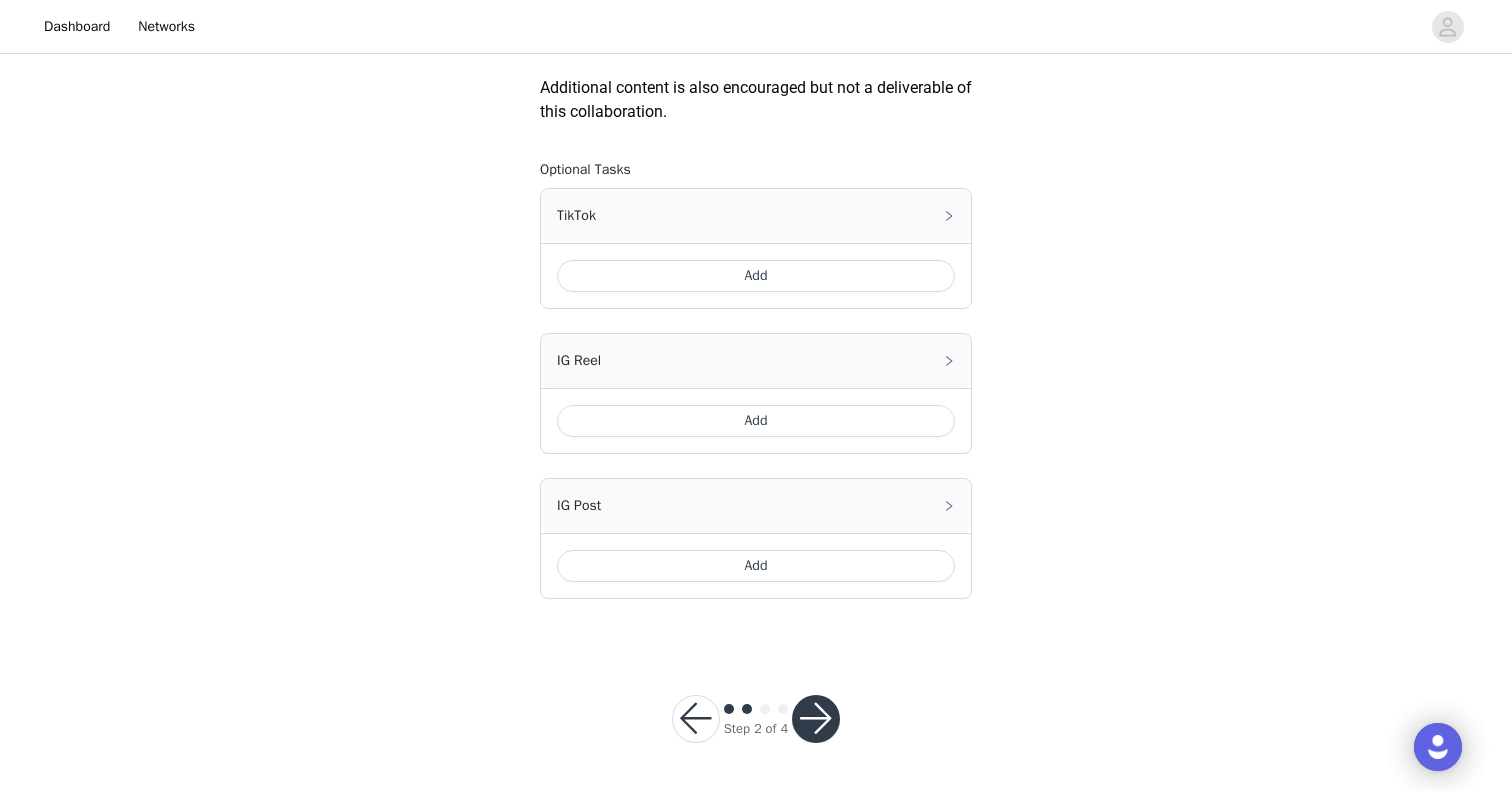 click on "Add" at bounding box center (756, 276) 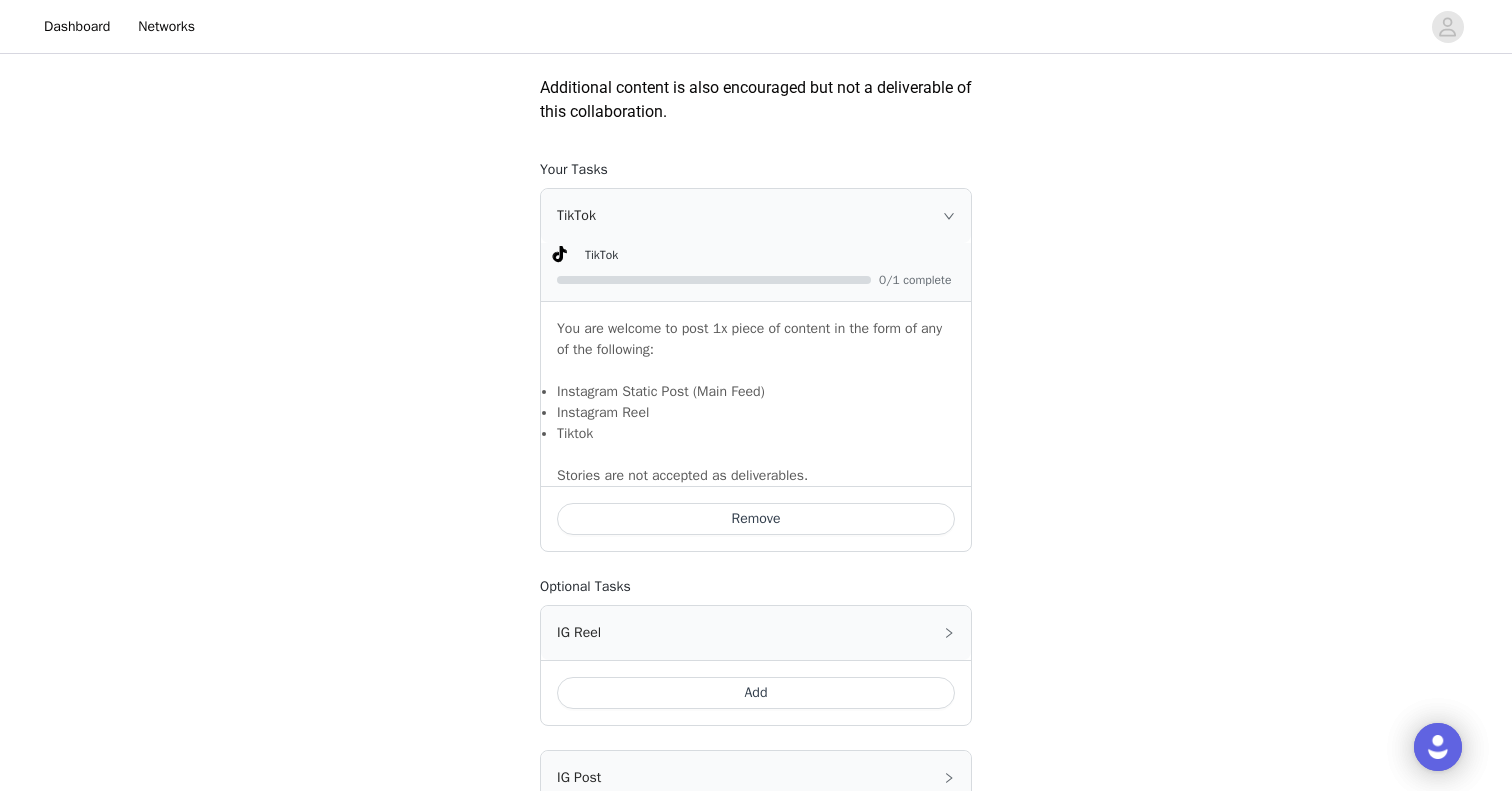 click on "Remove" at bounding box center [756, 519] 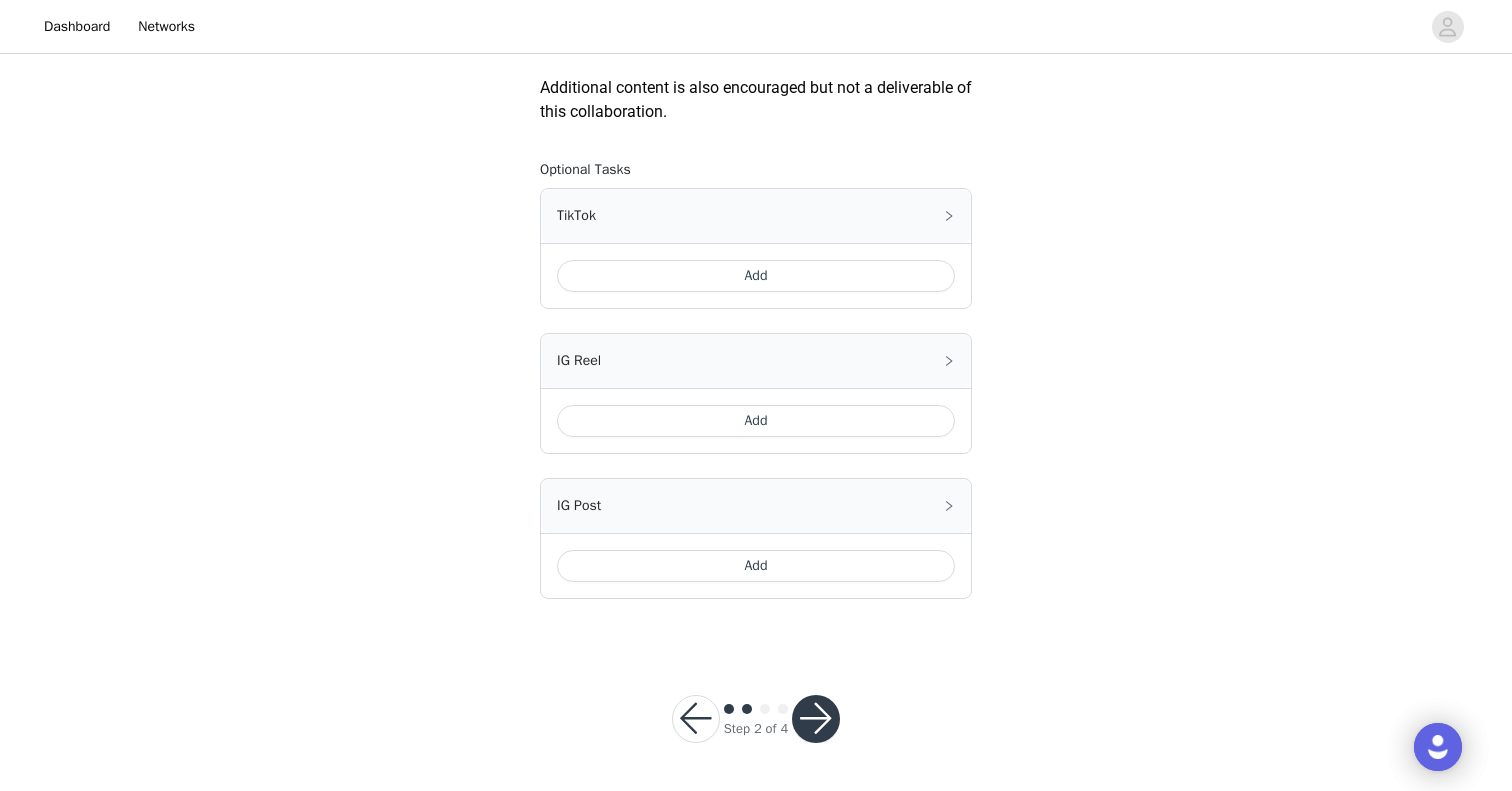 click at bounding box center [816, 719] 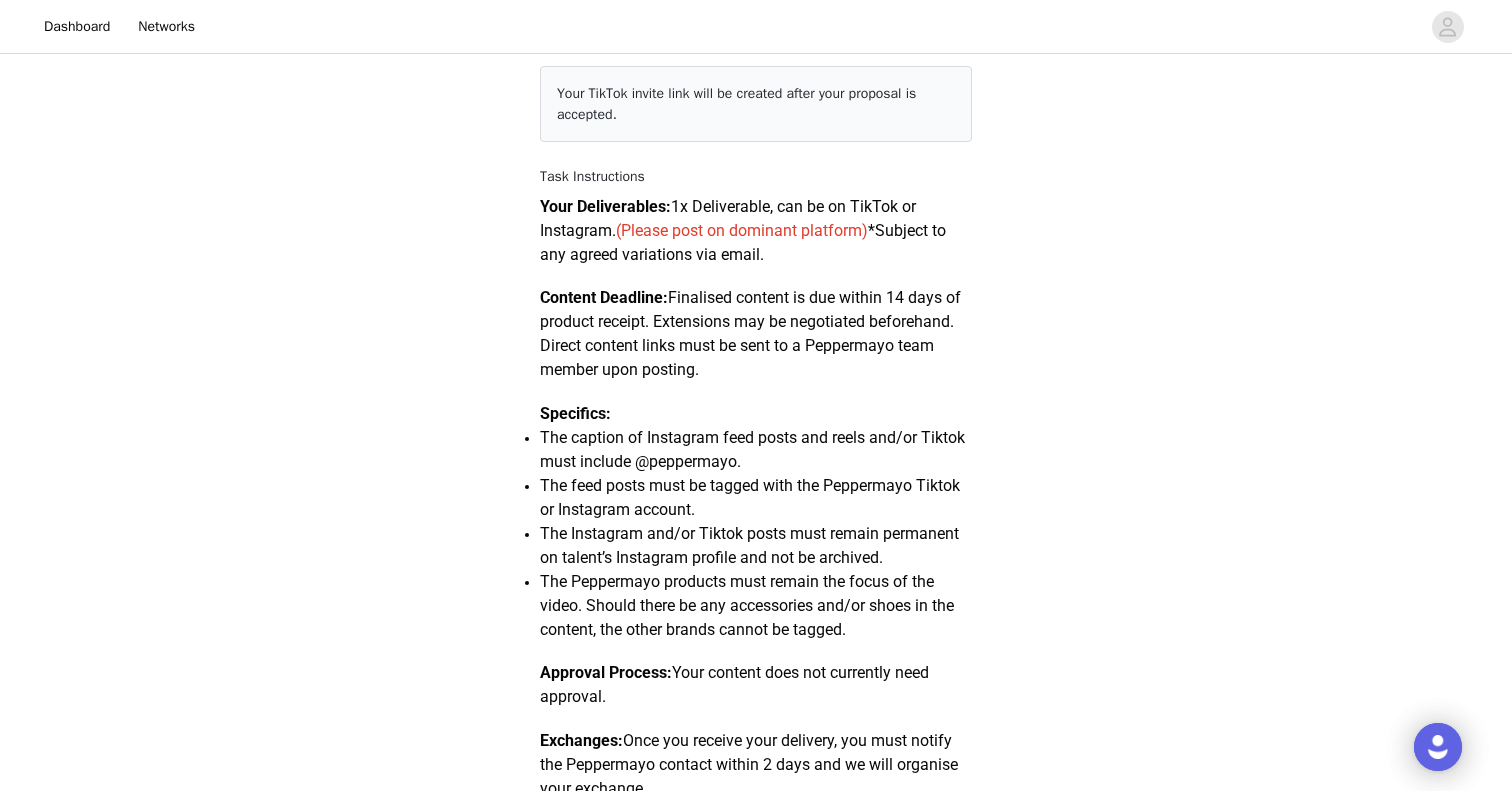 scroll, scrollTop: 1157, scrollLeft: 0, axis: vertical 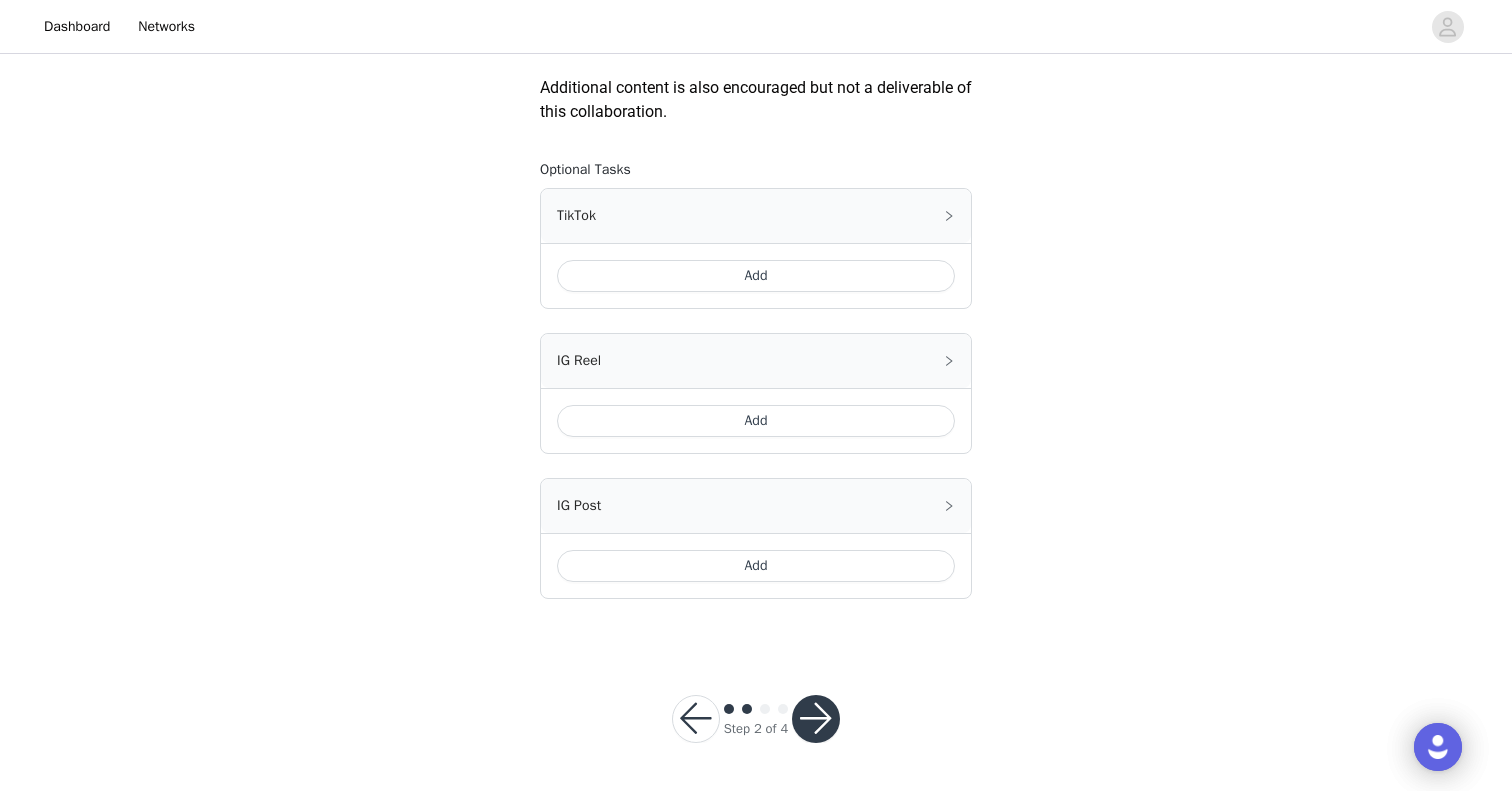 click at bounding box center [816, 719] 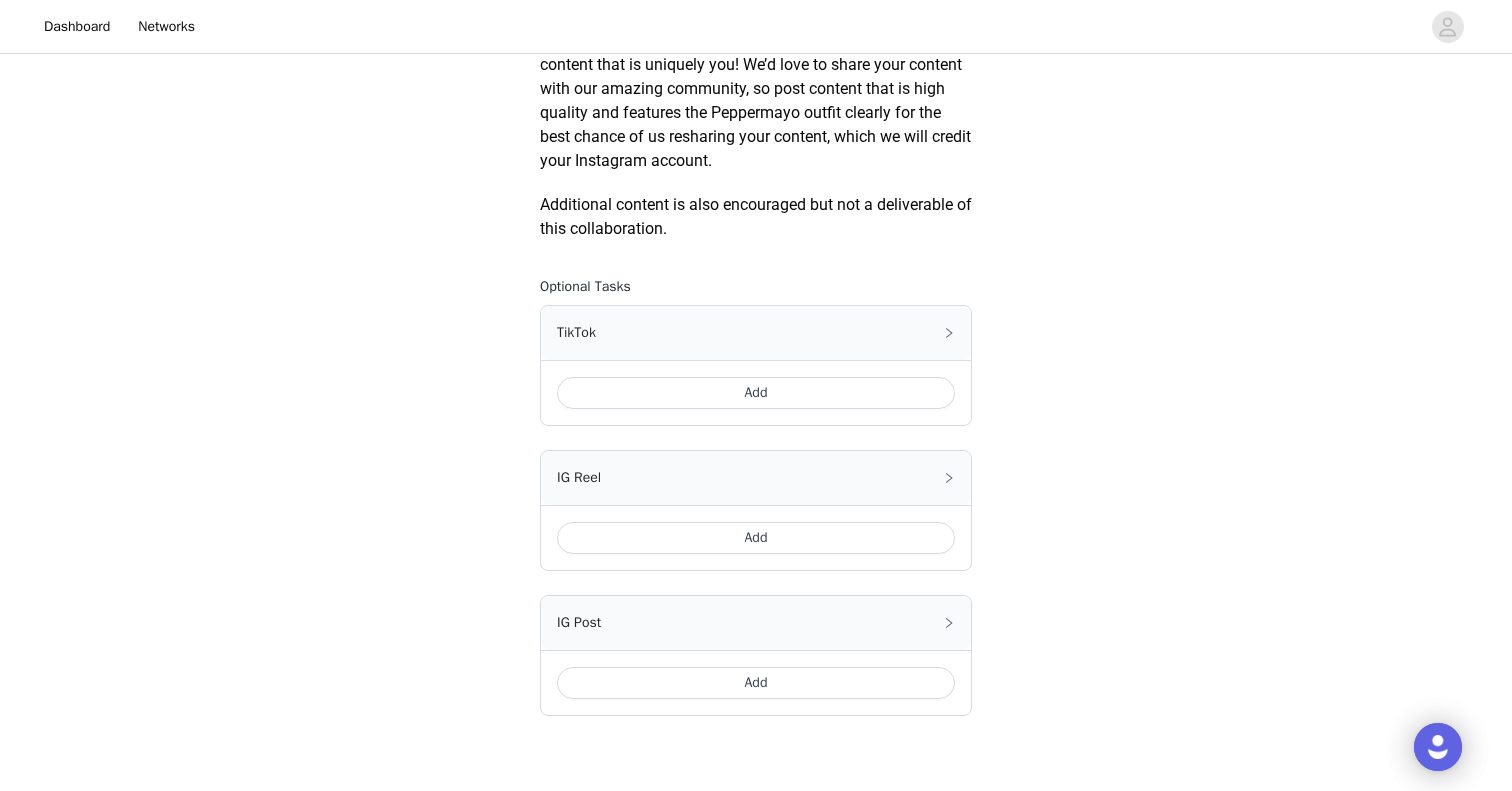 scroll, scrollTop: 1157, scrollLeft: 0, axis: vertical 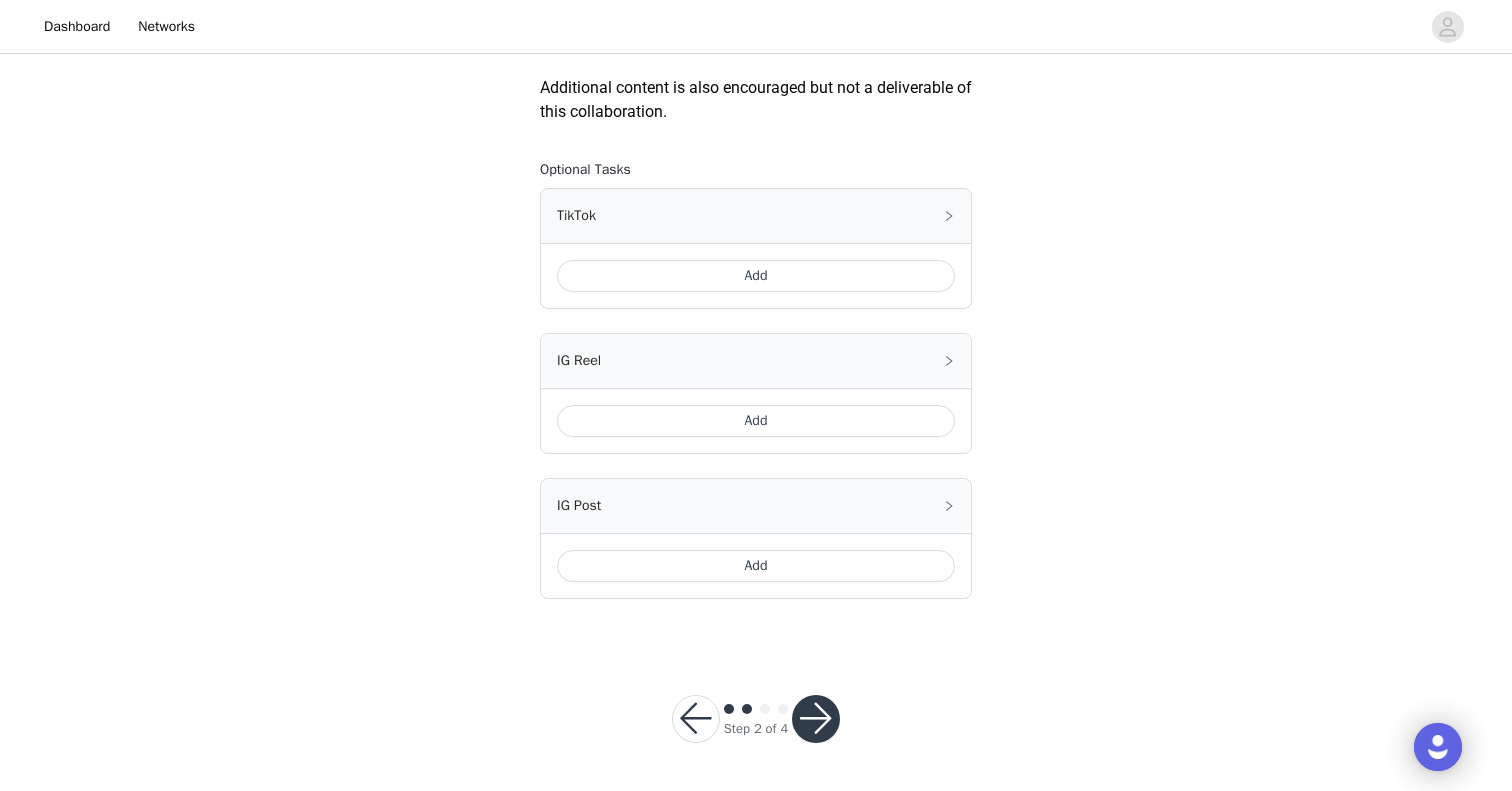 click on "Add" at bounding box center [756, 276] 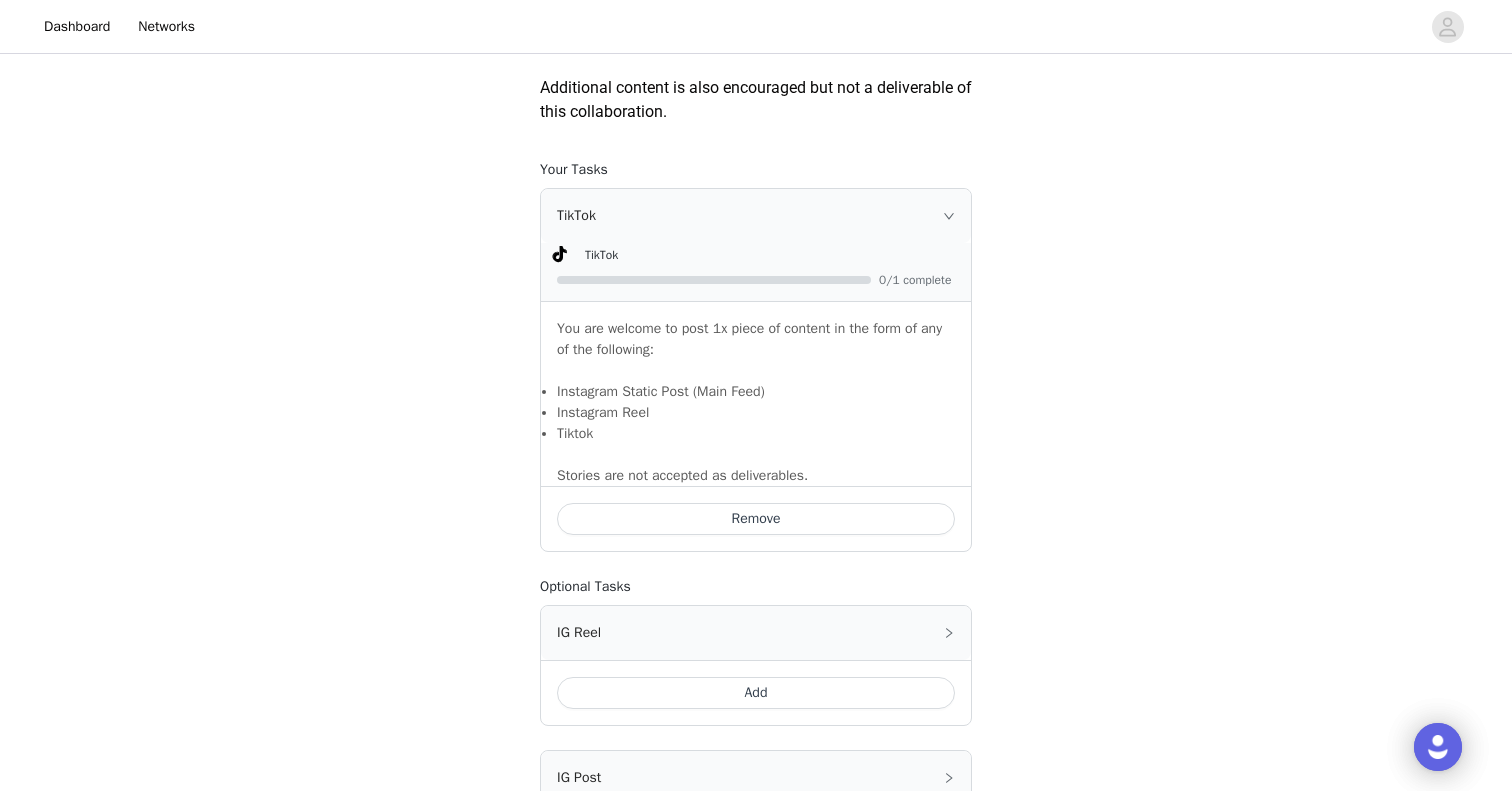 scroll, scrollTop: 1429, scrollLeft: 0, axis: vertical 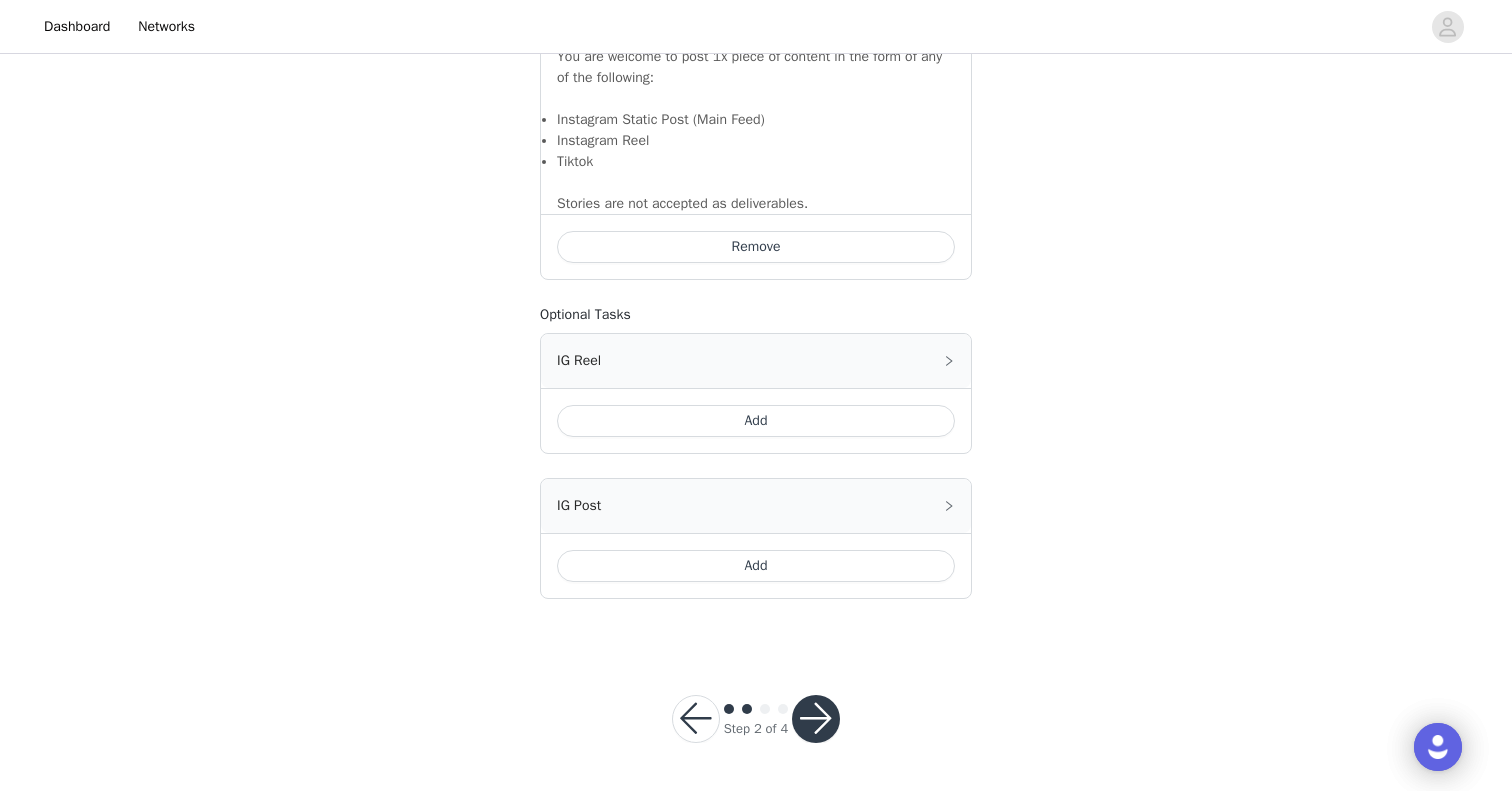 click at bounding box center [816, 719] 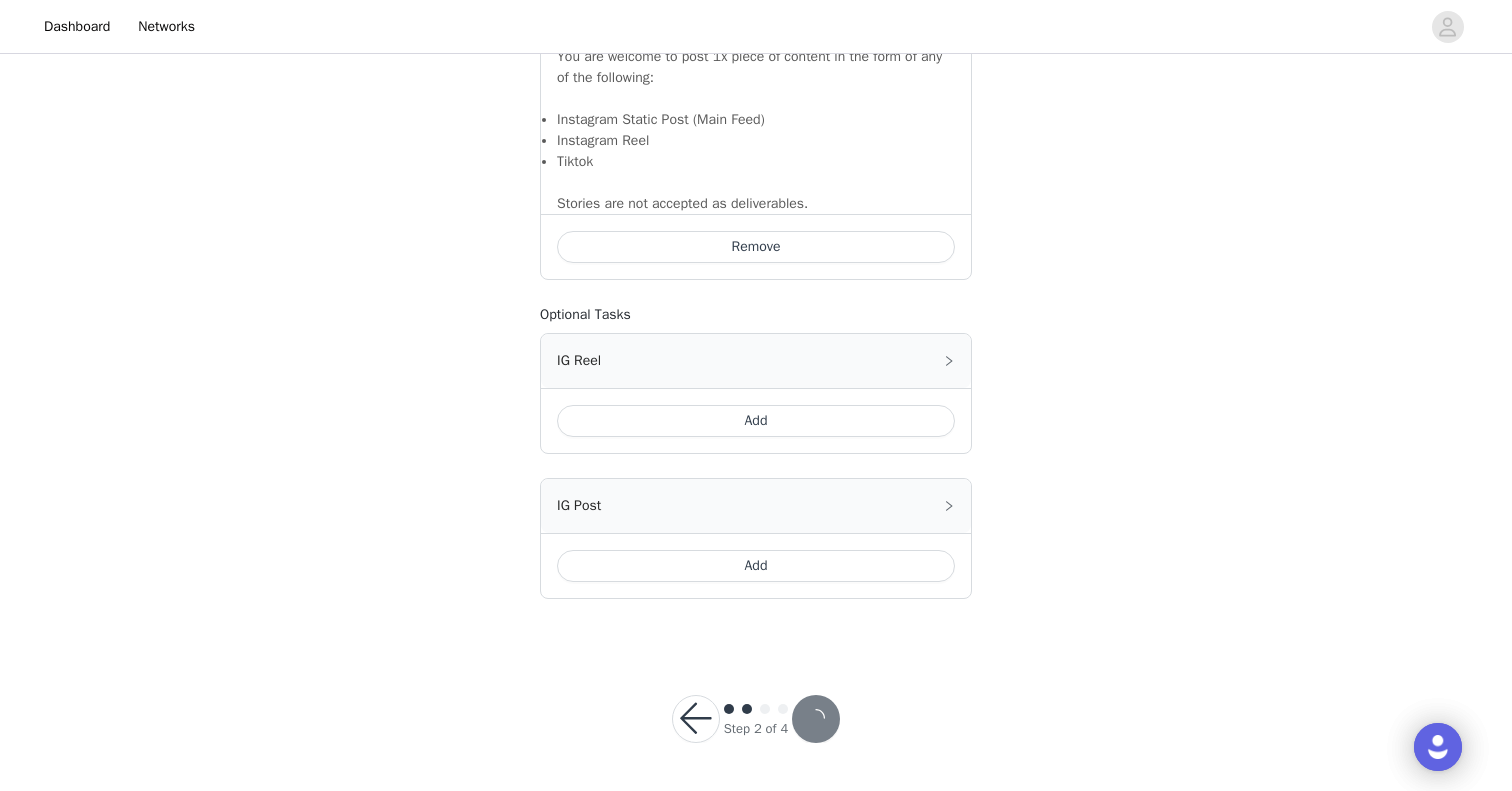 scroll, scrollTop: 0, scrollLeft: 0, axis: both 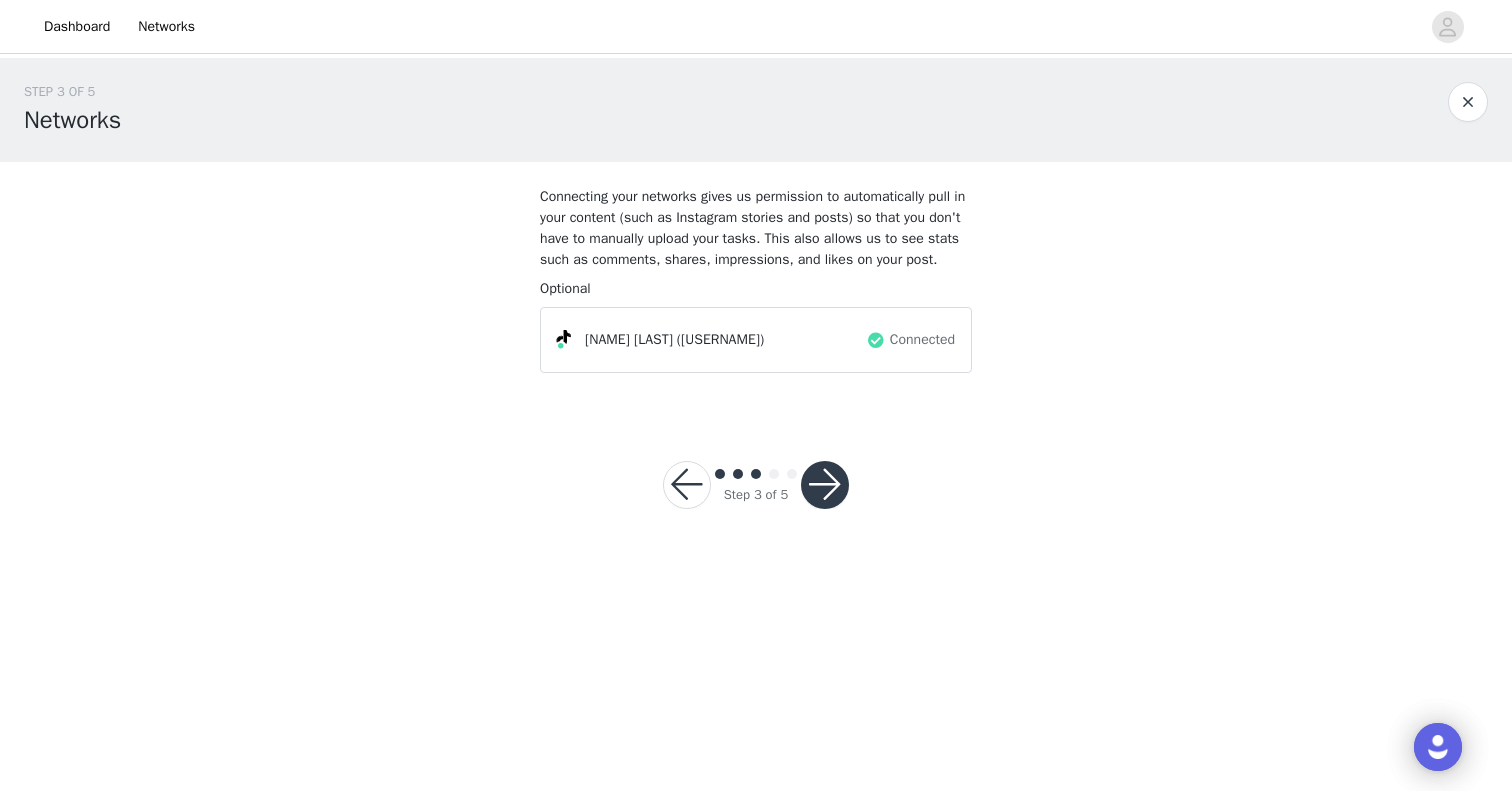 click at bounding box center (825, 485) 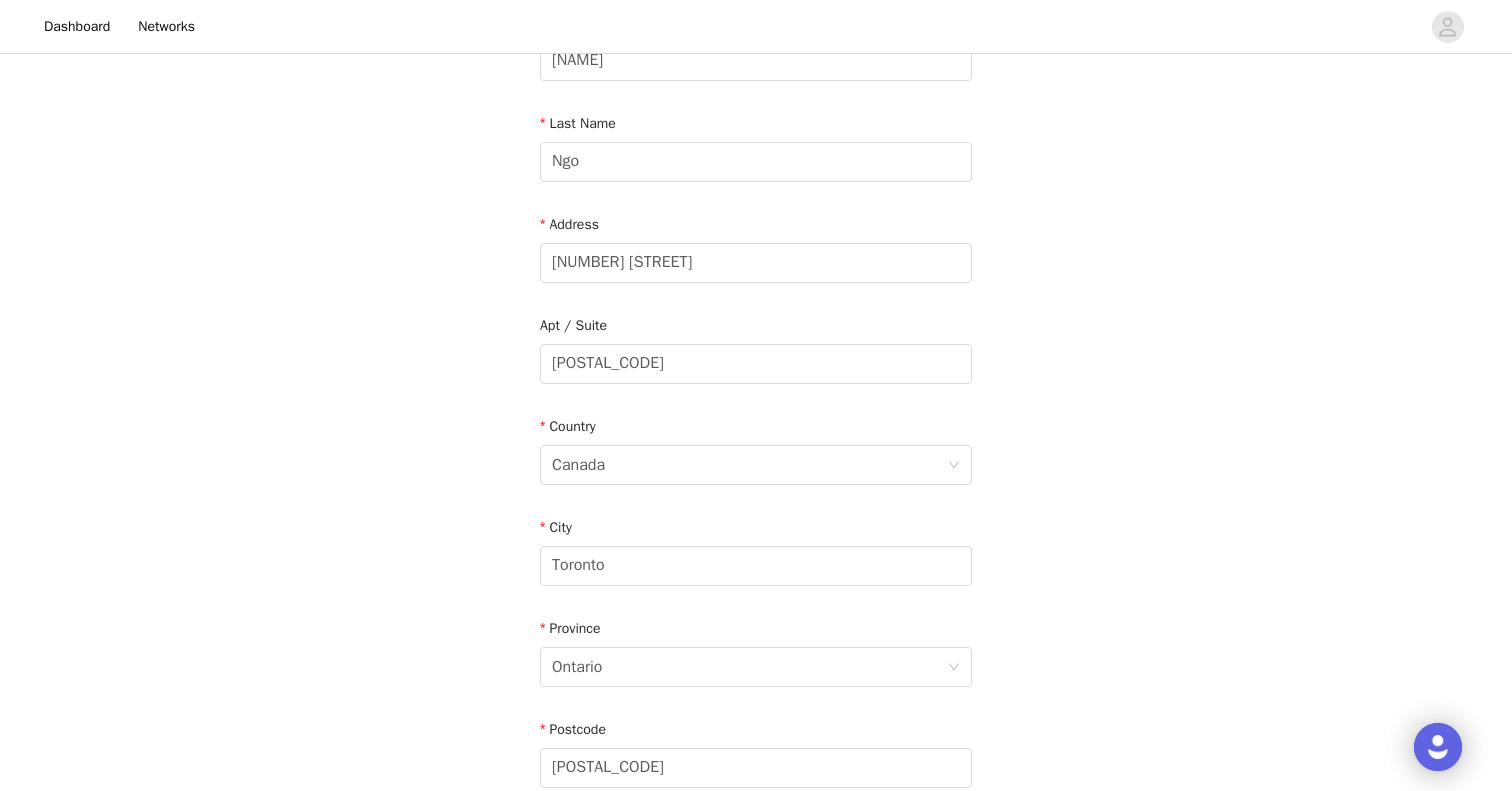 scroll, scrollTop: 572, scrollLeft: 0, axis: vertical 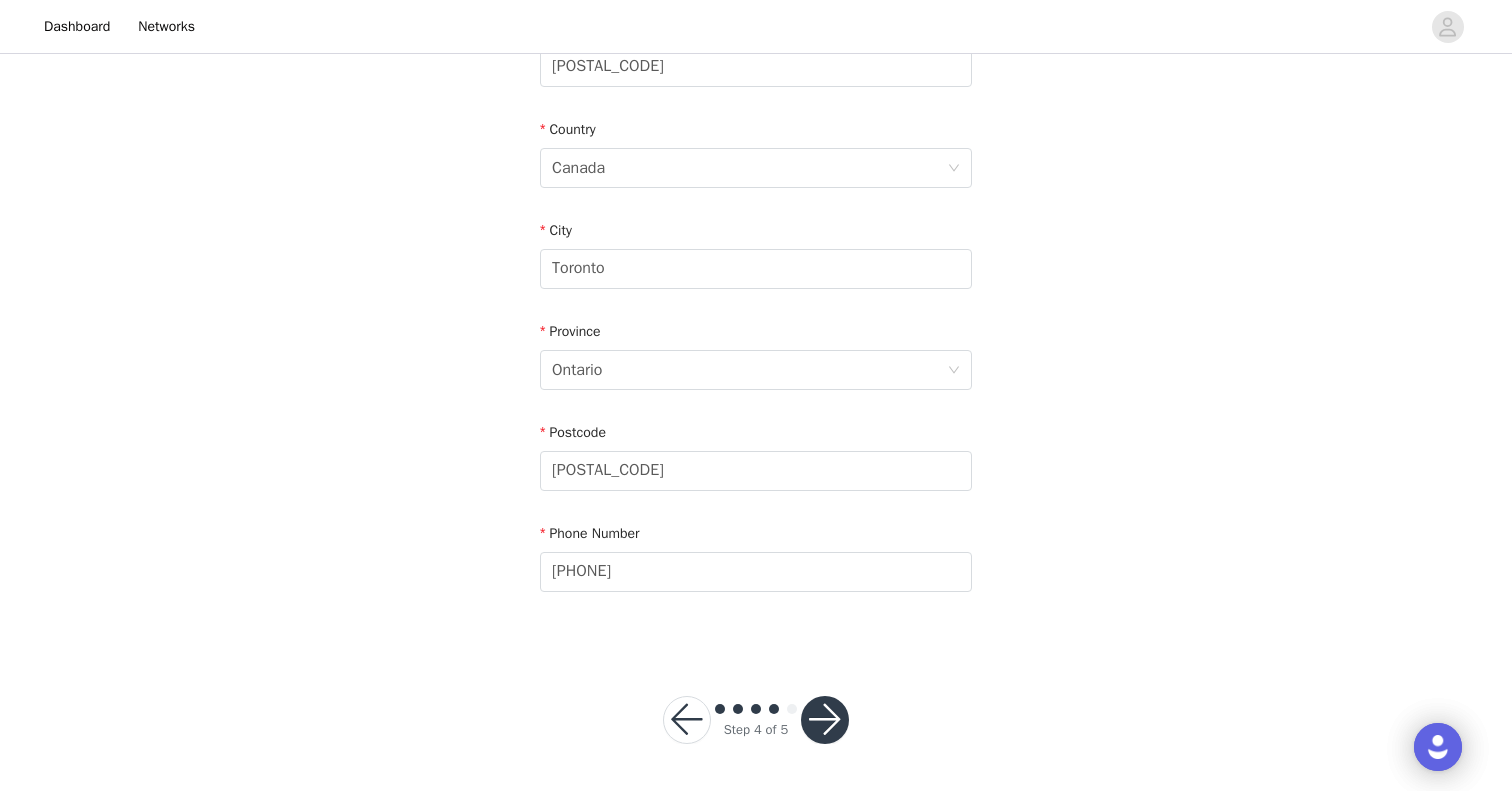 click on "Step 4 of 5" at bounding box center [756, 720] 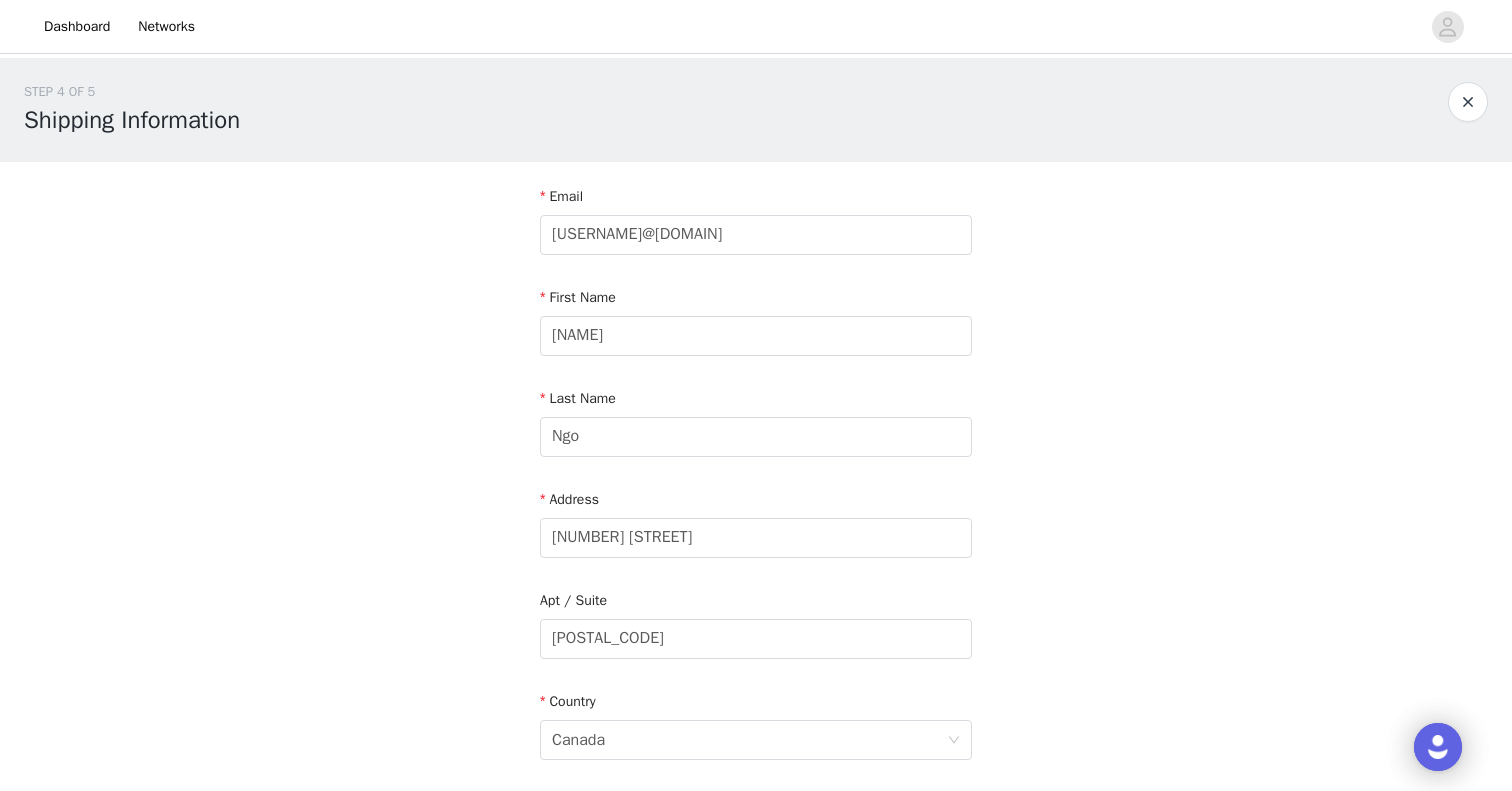scroll, scrollTop: 572, scrollLeft: 0, axis: vertical 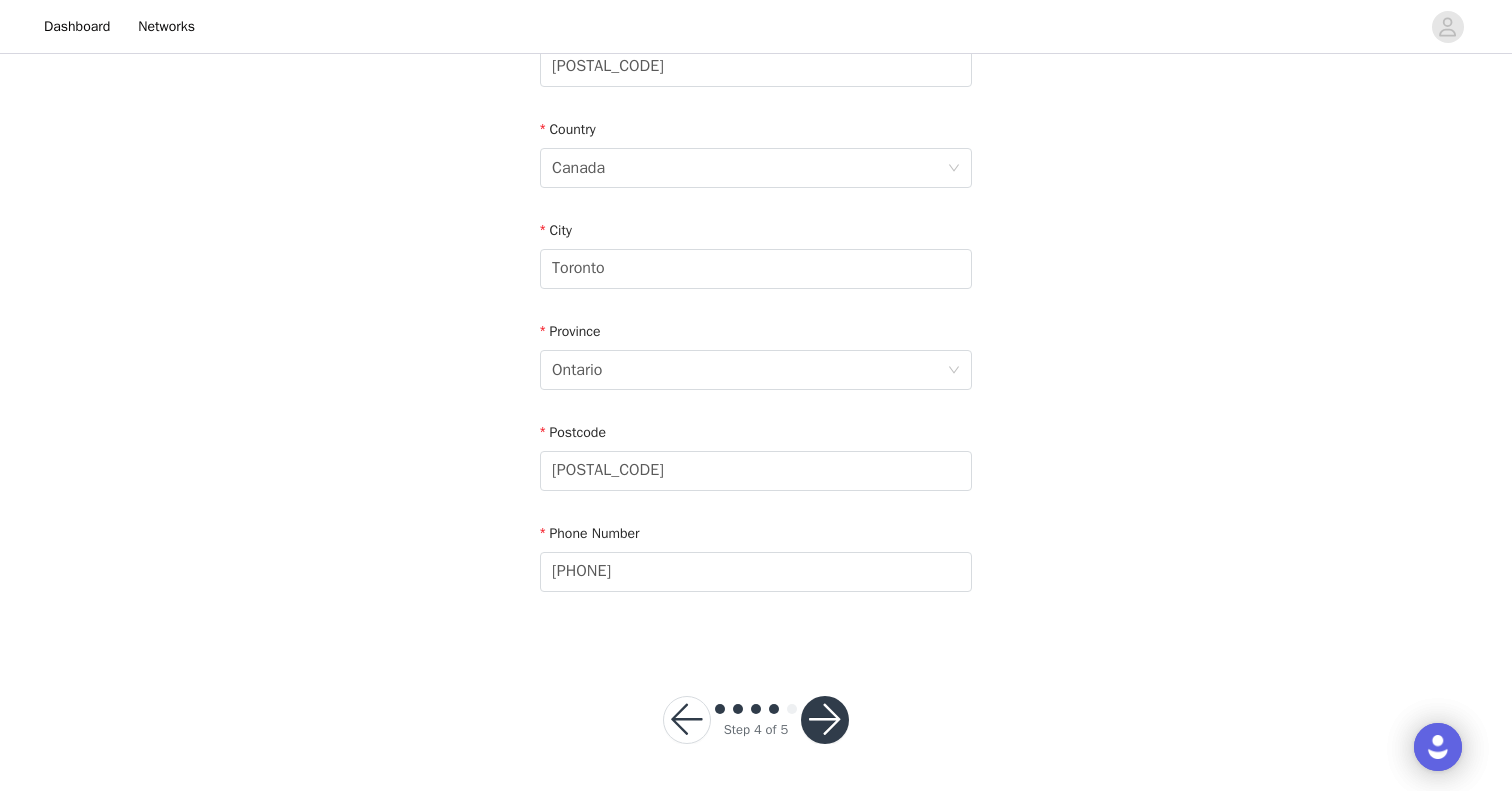 click at bounding box center [825, 720] 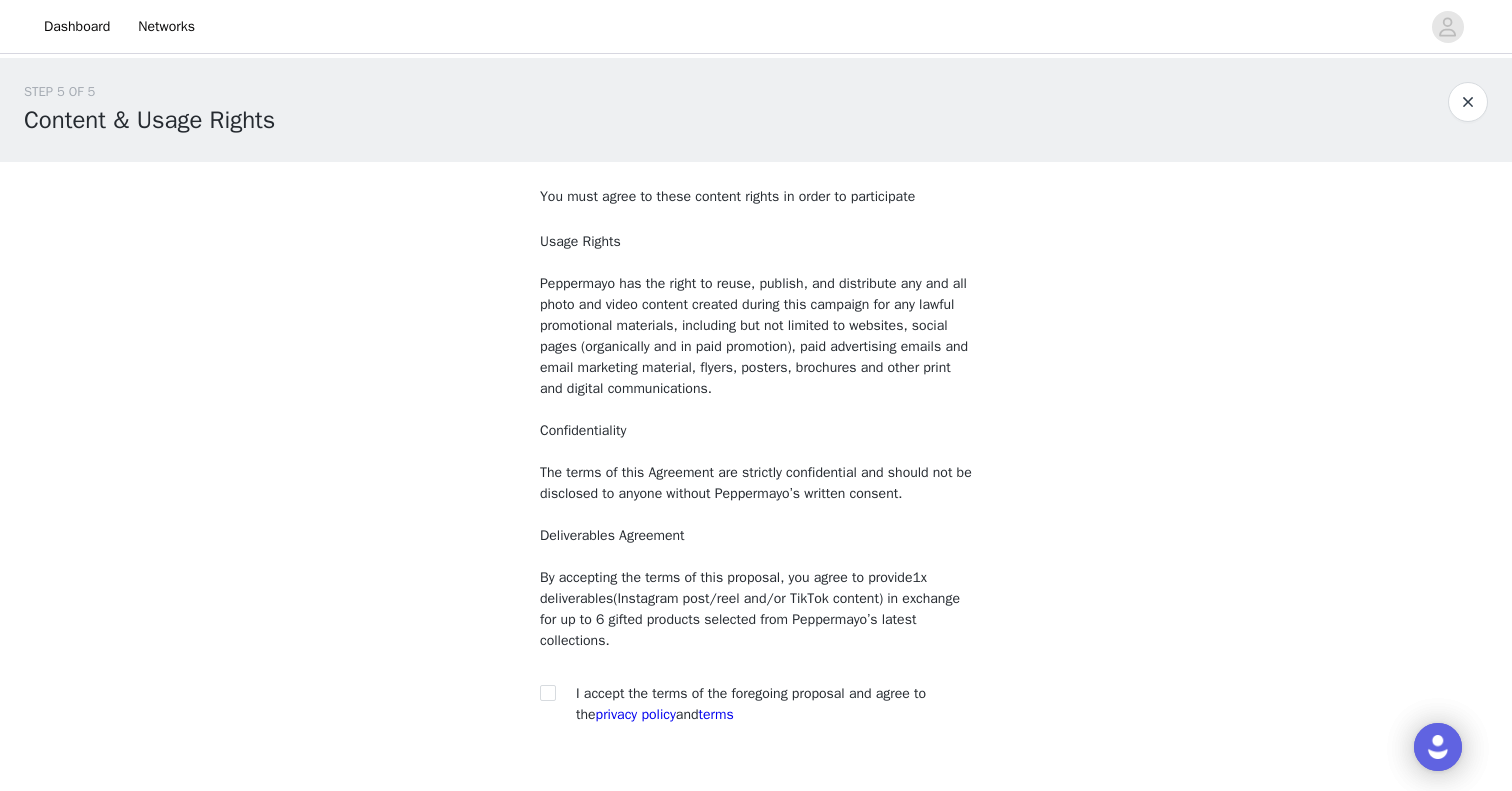 scroll, scrollTop: 133, scrollLeft: 0, axis: vertical 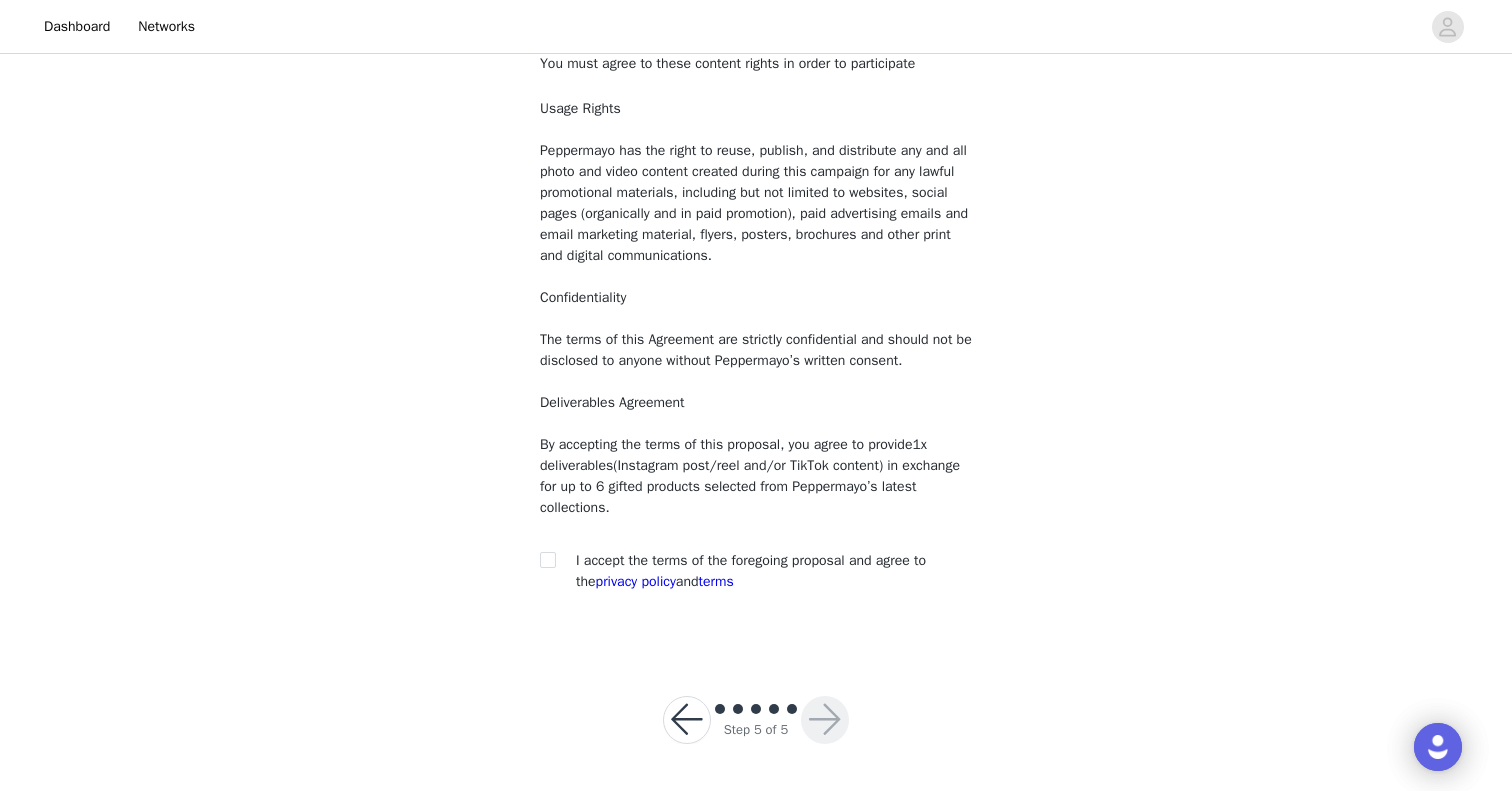 click on "I accept the terms of the foregoing proposal and agree to the
privacy policy
and
terms" at bounding box center (751, 571) 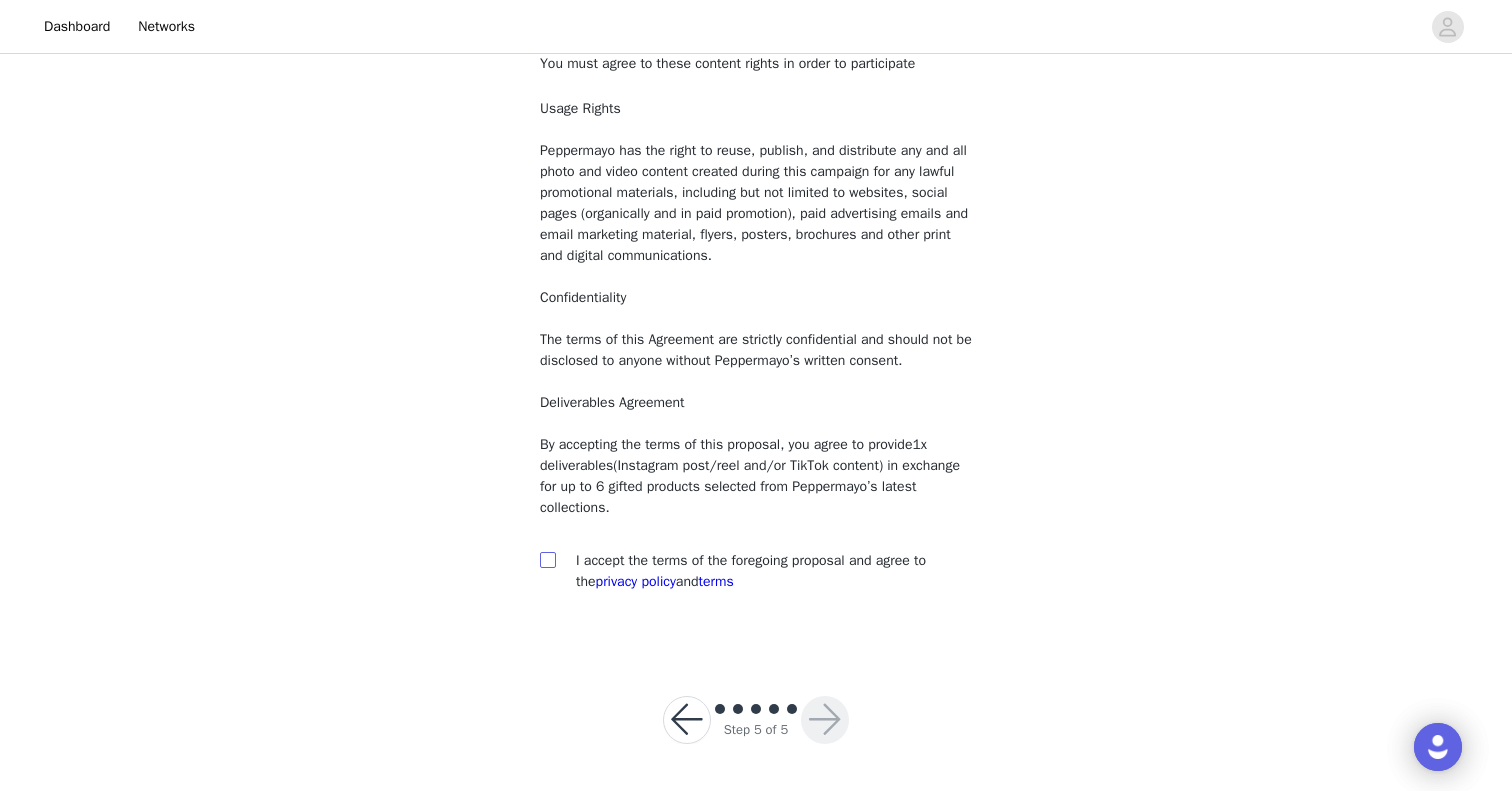 click at bounding box center [547, 559] 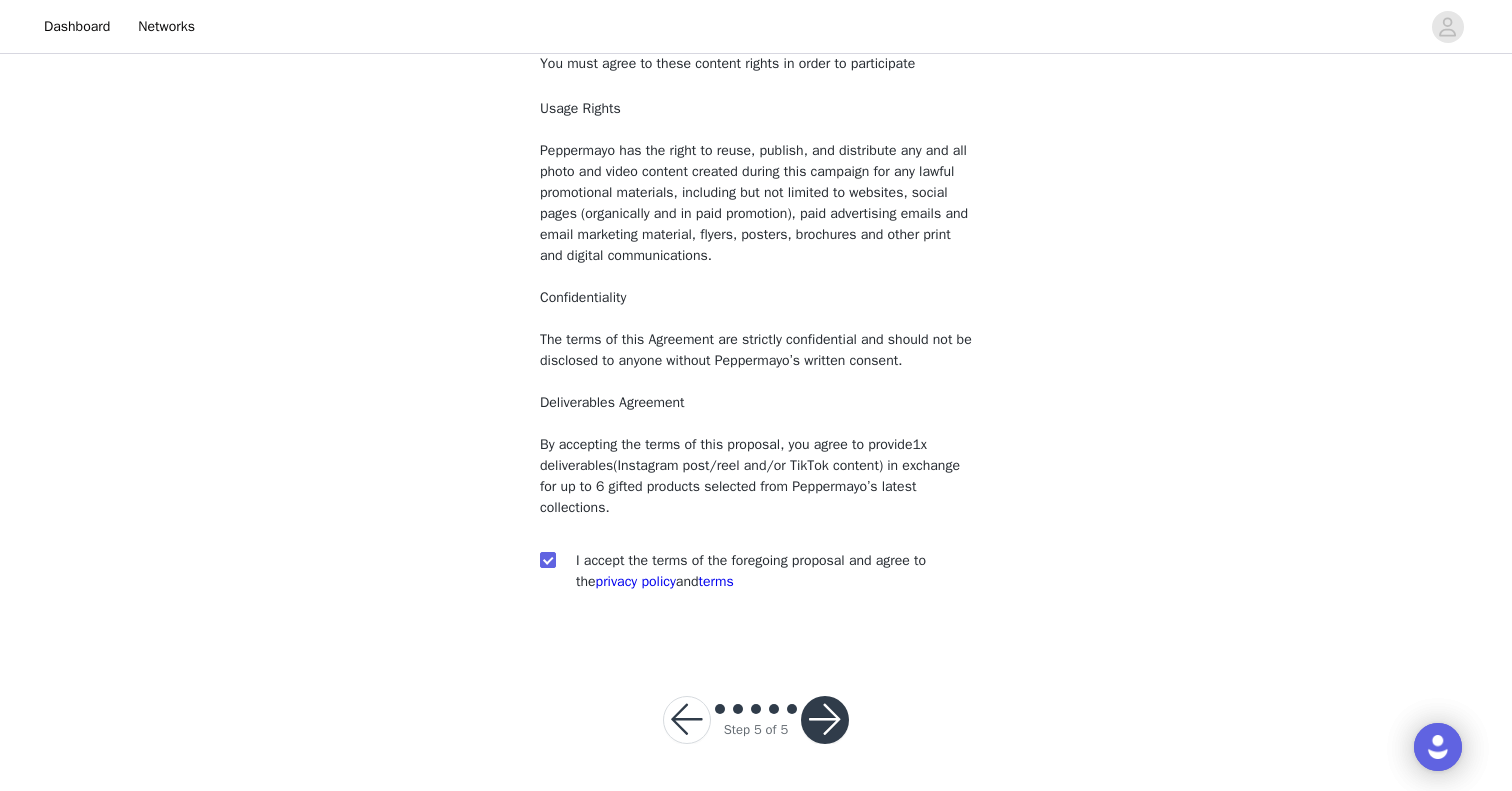 click at bounding box center (825, 720) 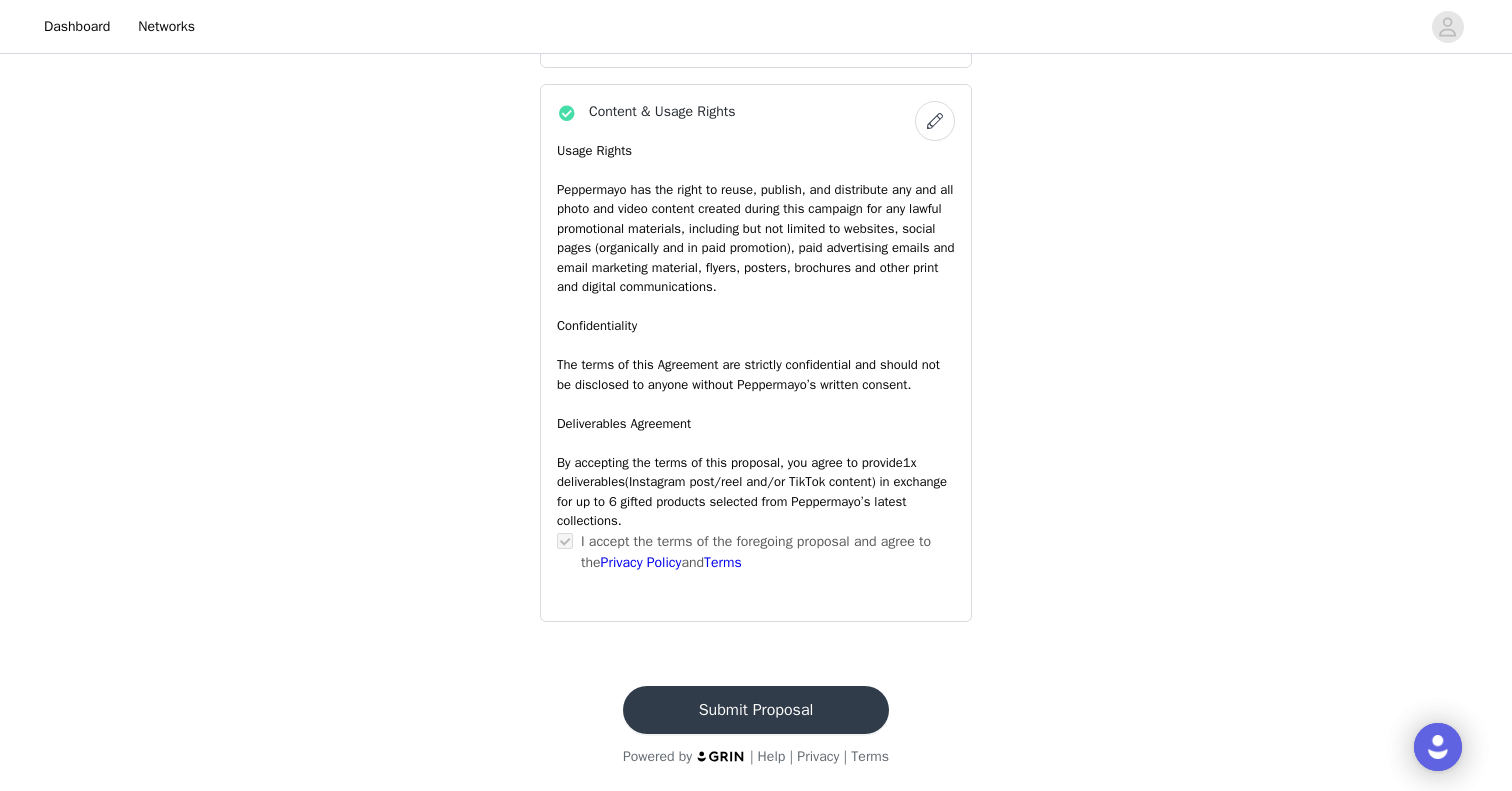 click on "Submit Proposal" at bounding box center [756, 710] 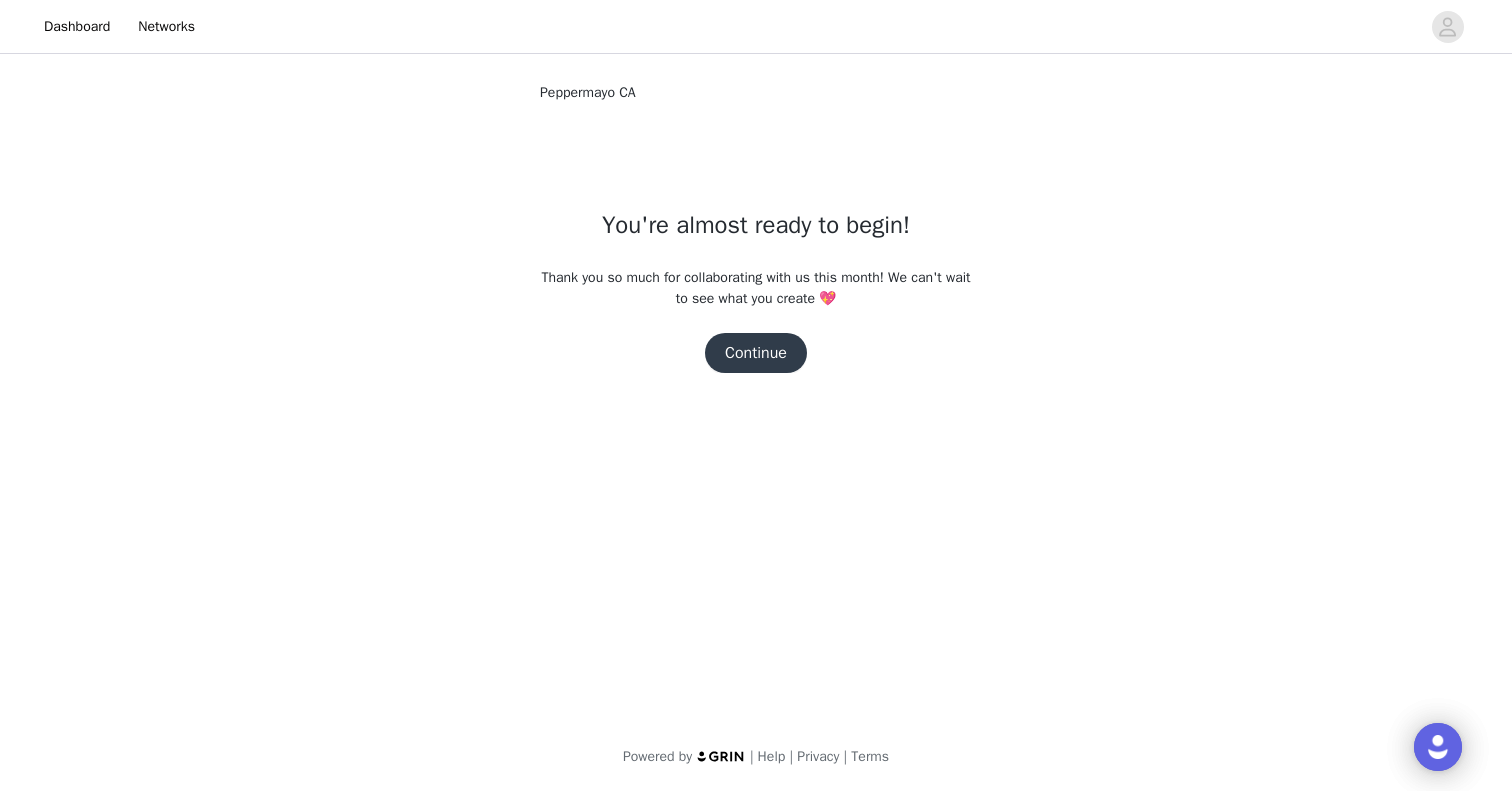 scroll, scrollTop: 0, scrollLeft: 0, axis: both 